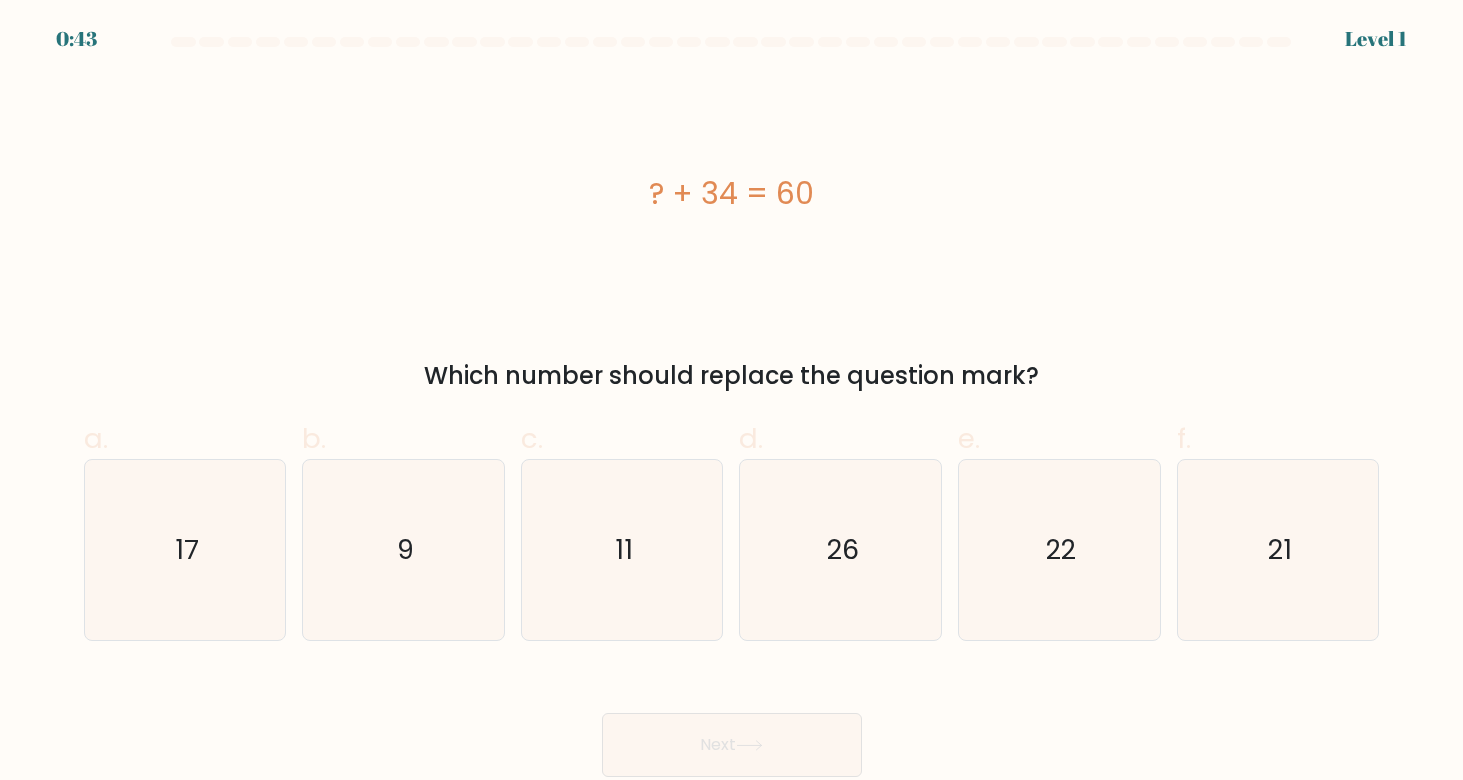 scroll, scrollTop: 0, scrollLeft: 0, axis: both 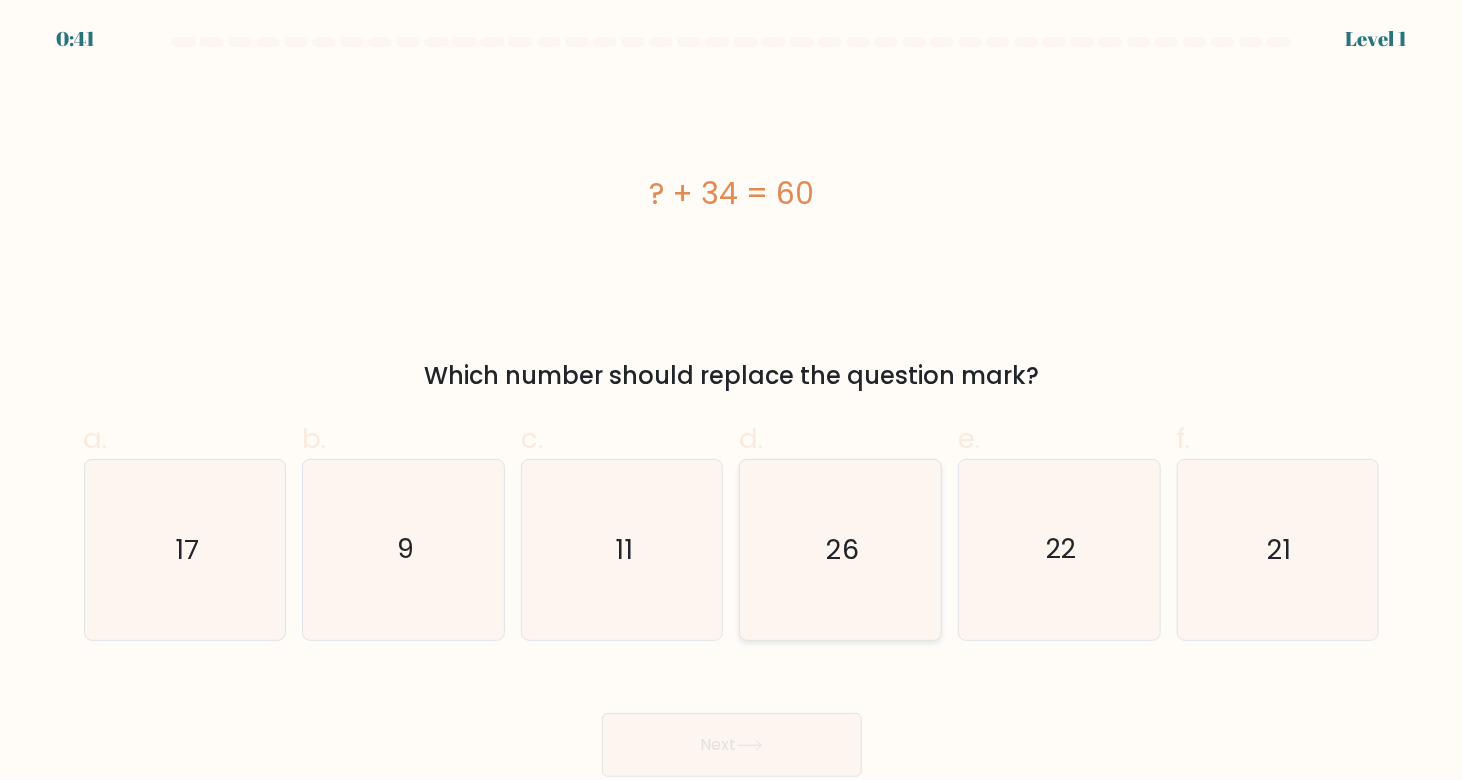 click on "26" 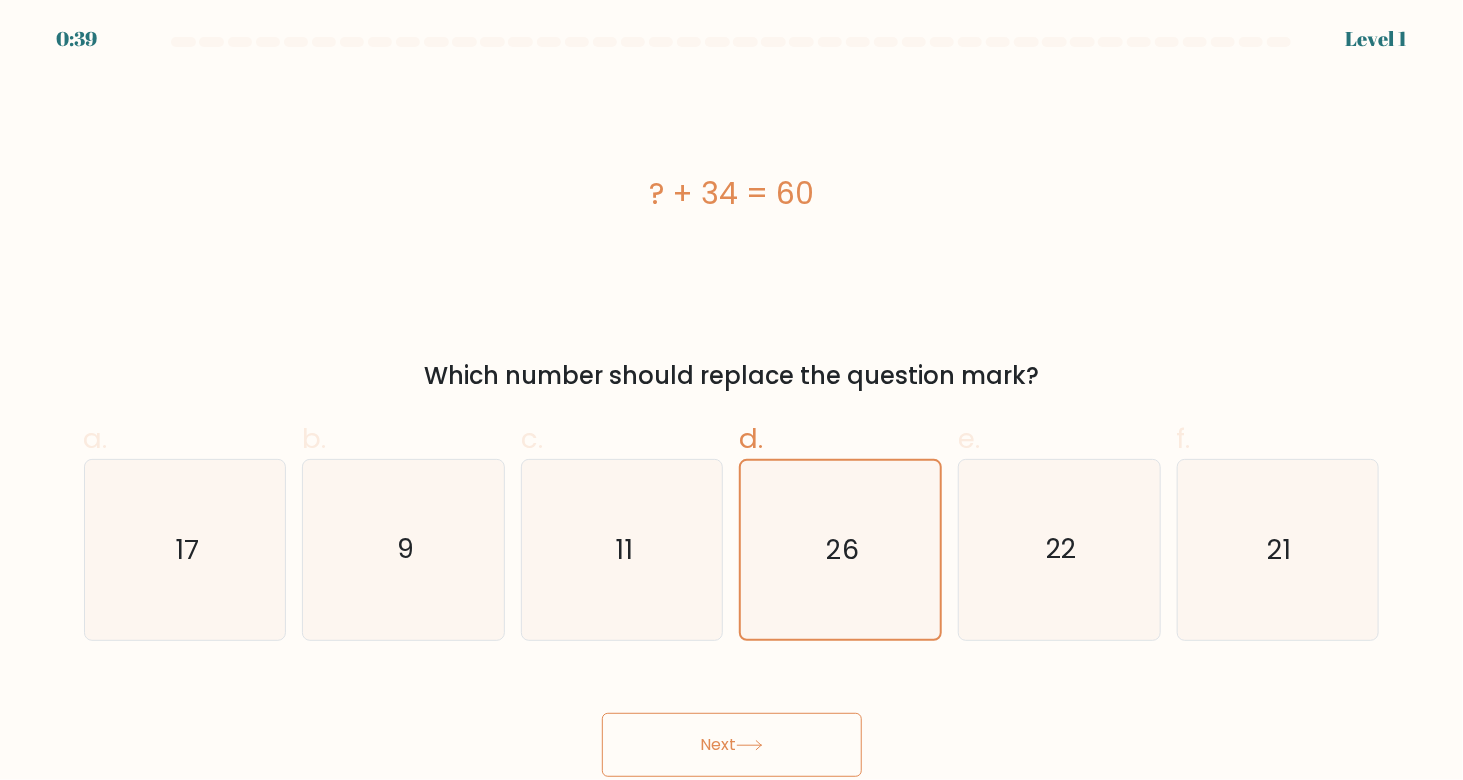 click 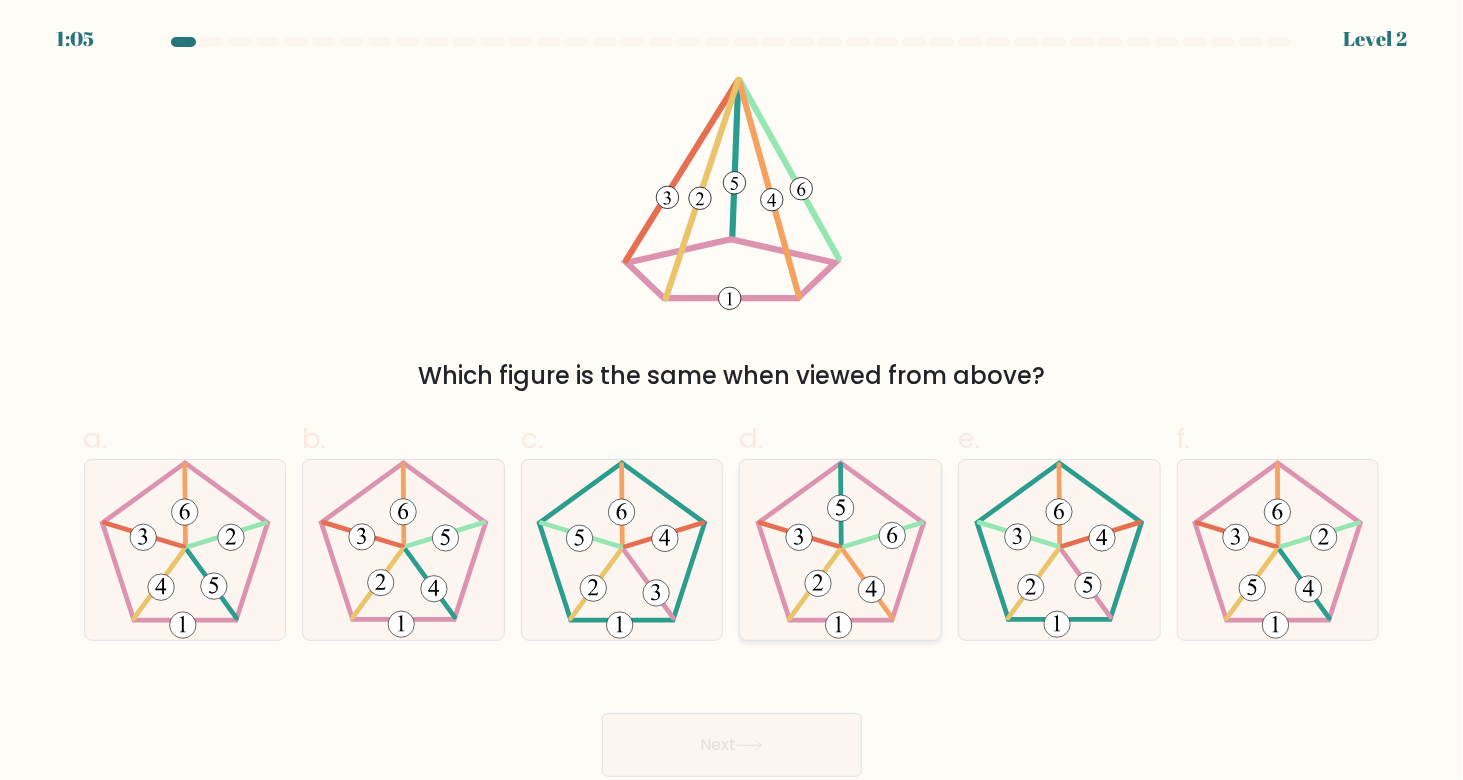 click 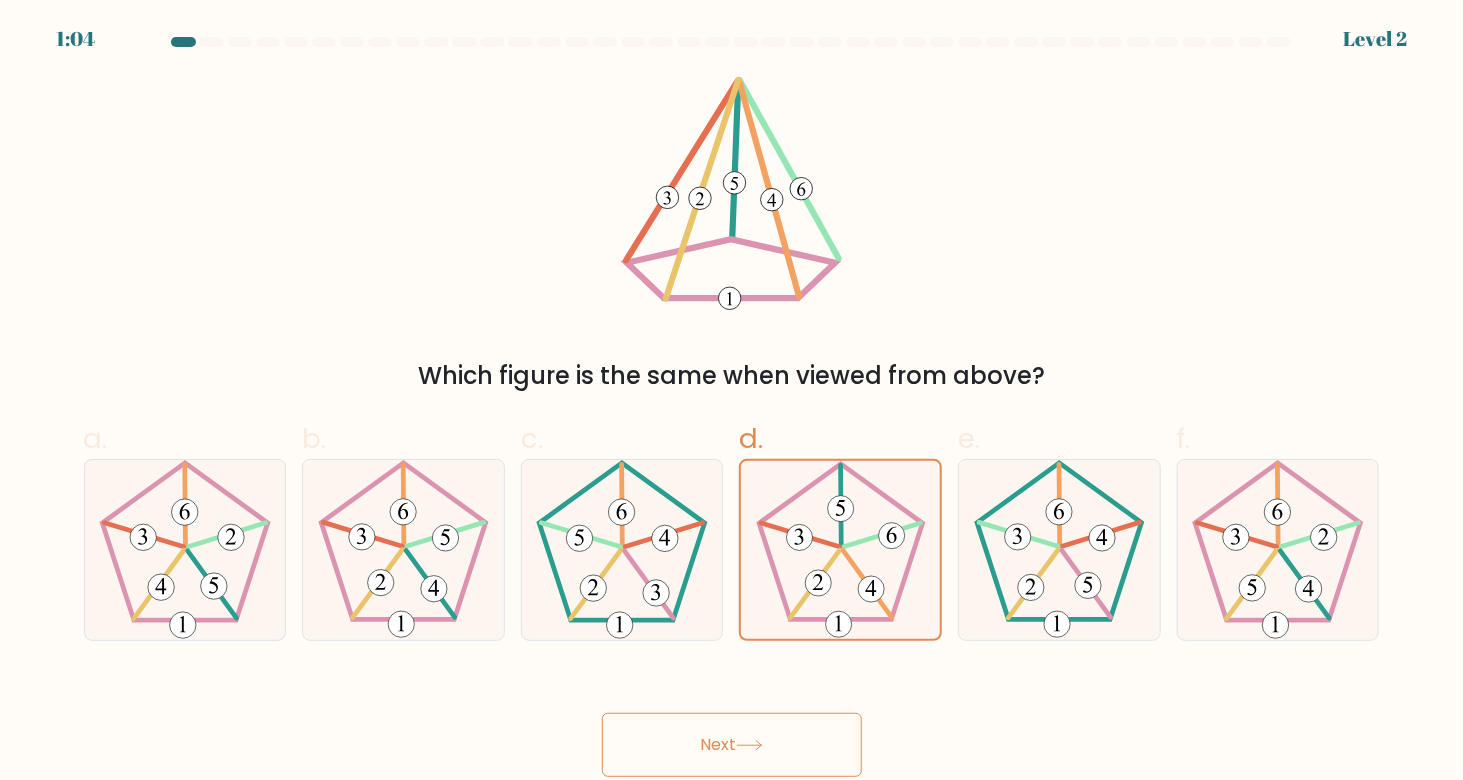 click on "Next" at bounding box center (732, 745) 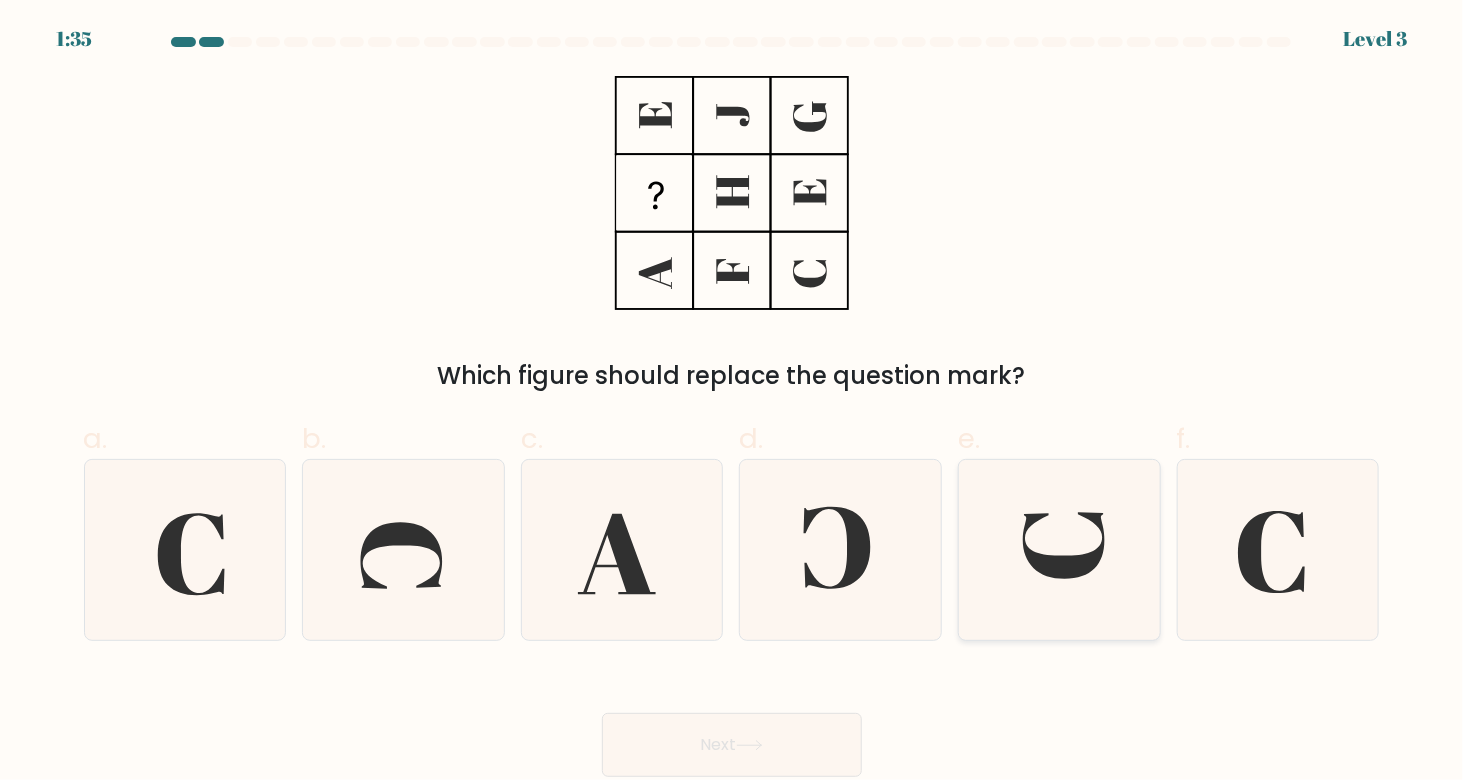 click 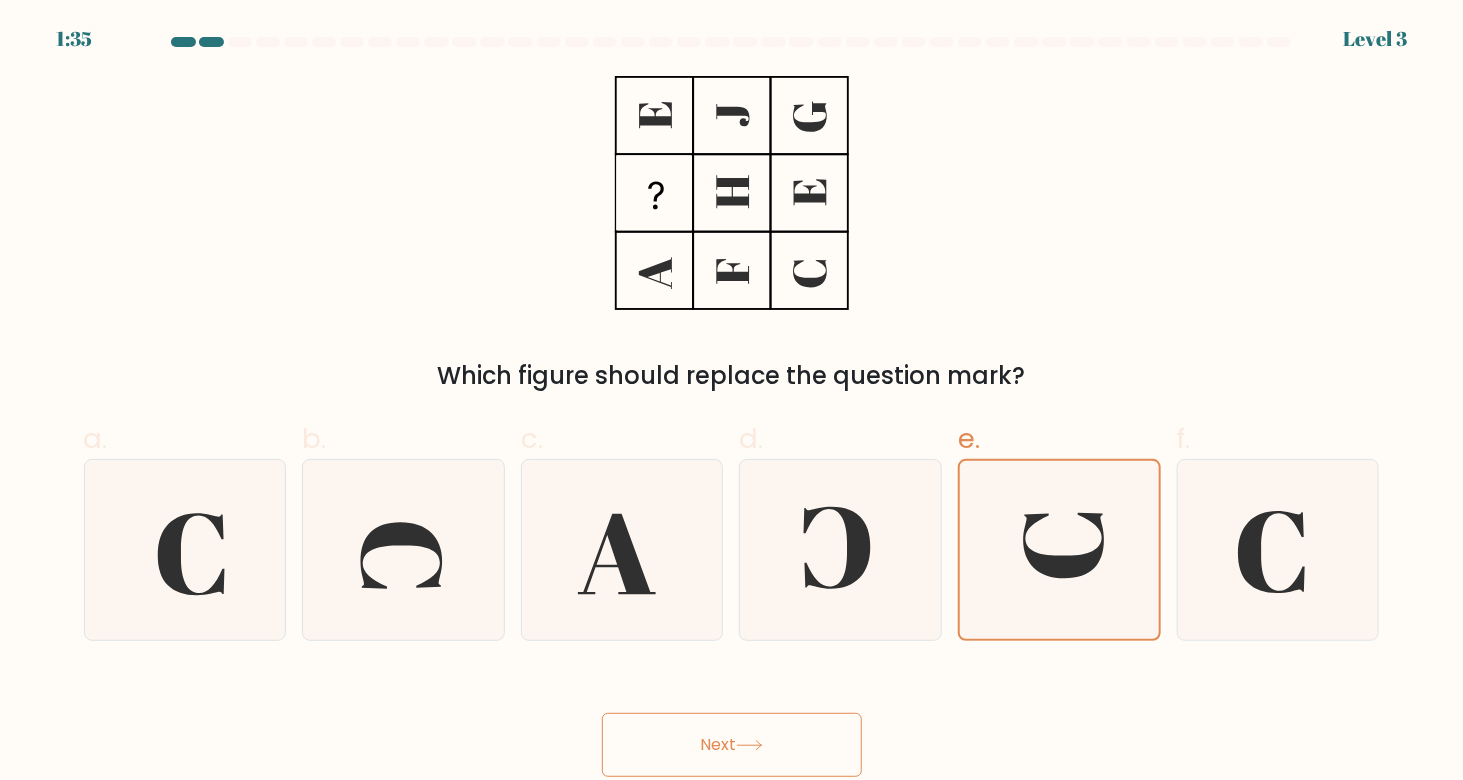 click on "Next" at bounding box center (732, 745) 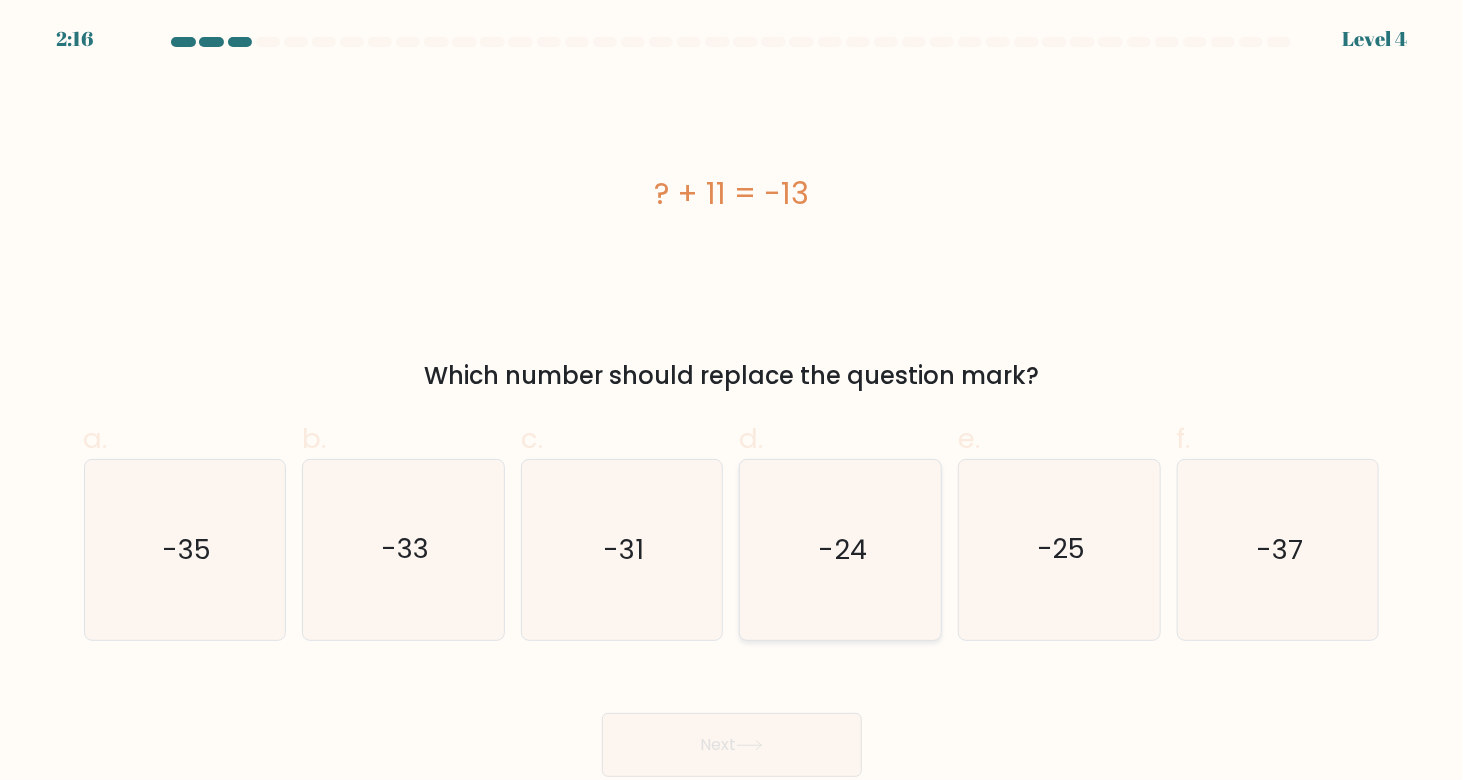 click on "-24" 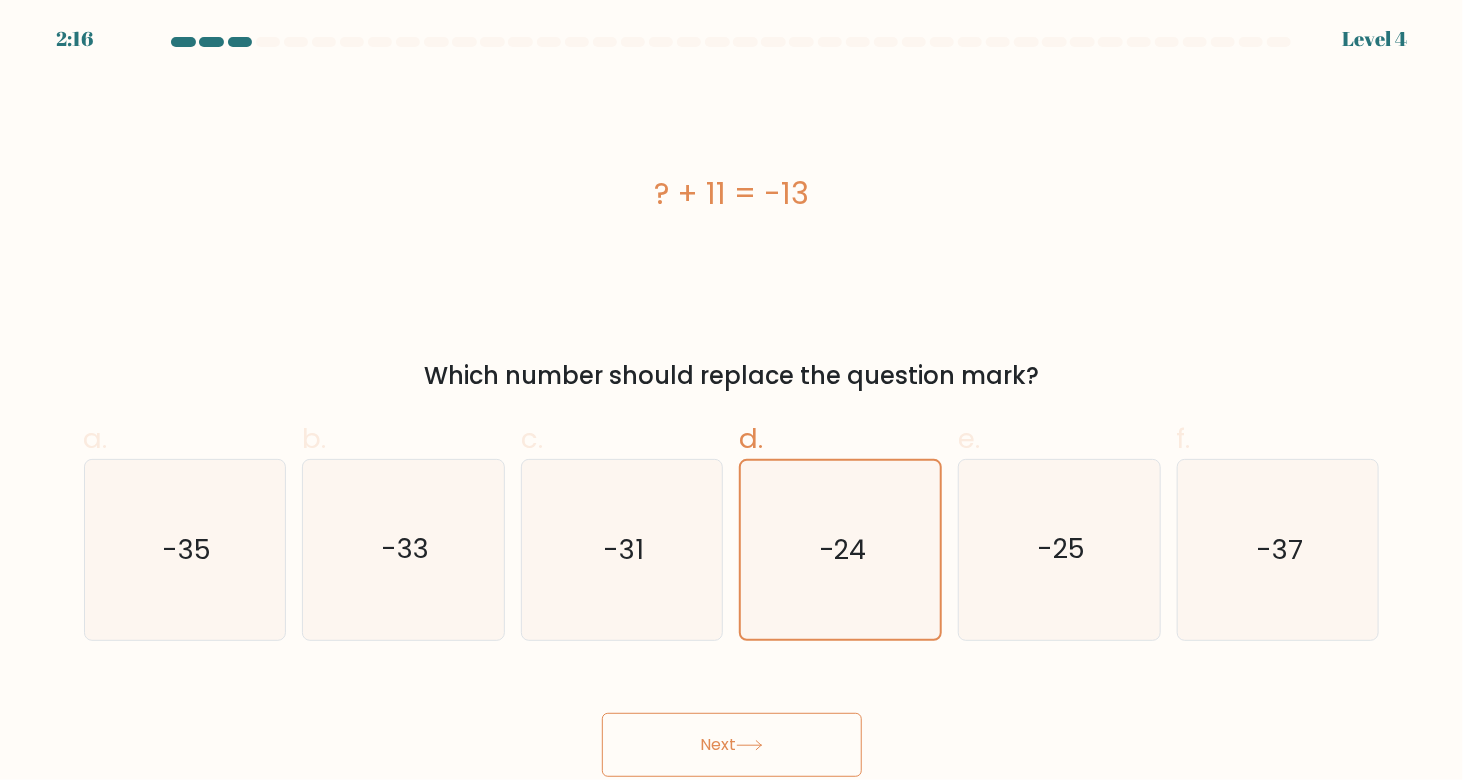 click on "Next" at bounding box center (732, 745) 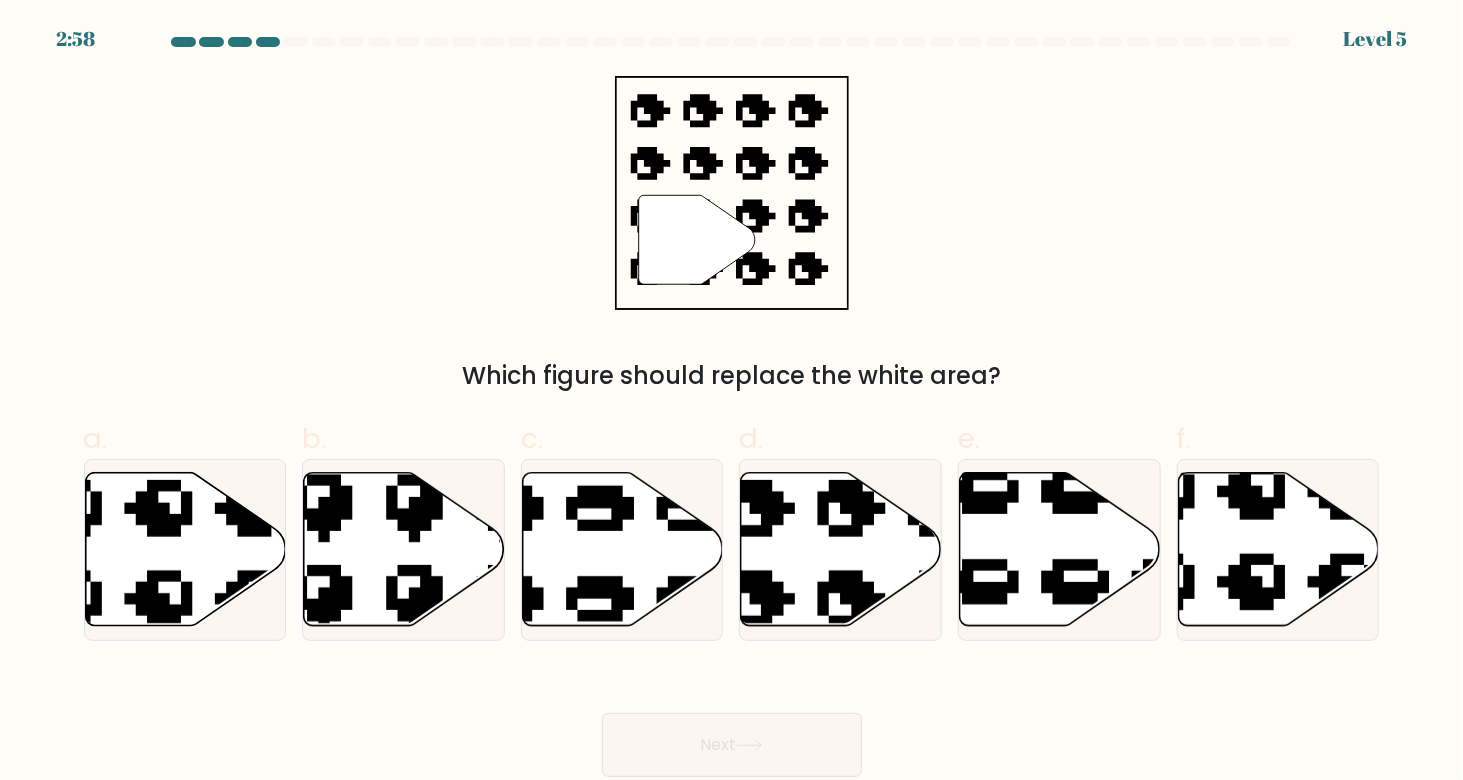 drag, startPoint x: 700, startPoint y: 246, endPoint x: 774, endPoint y: 248, distance: 74.02702 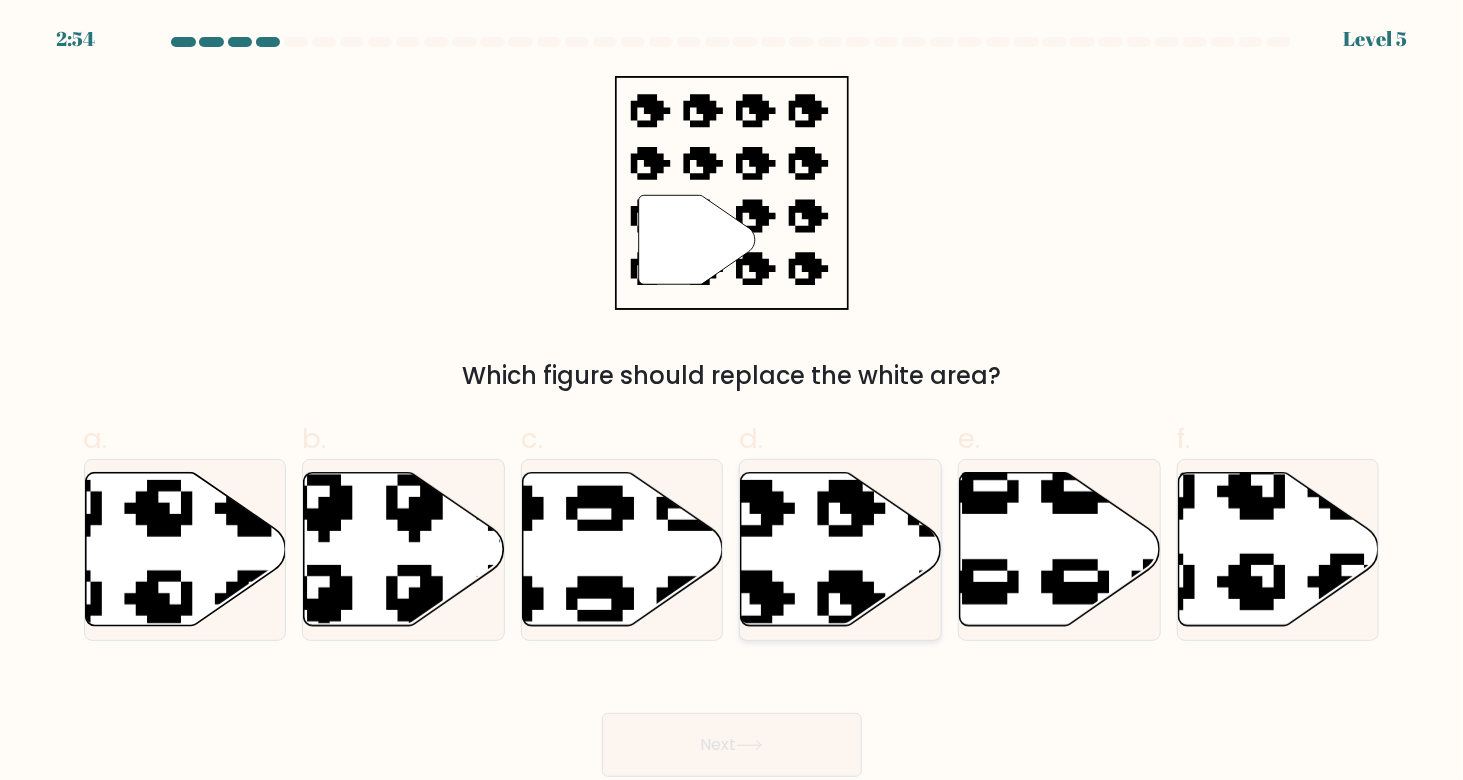 click 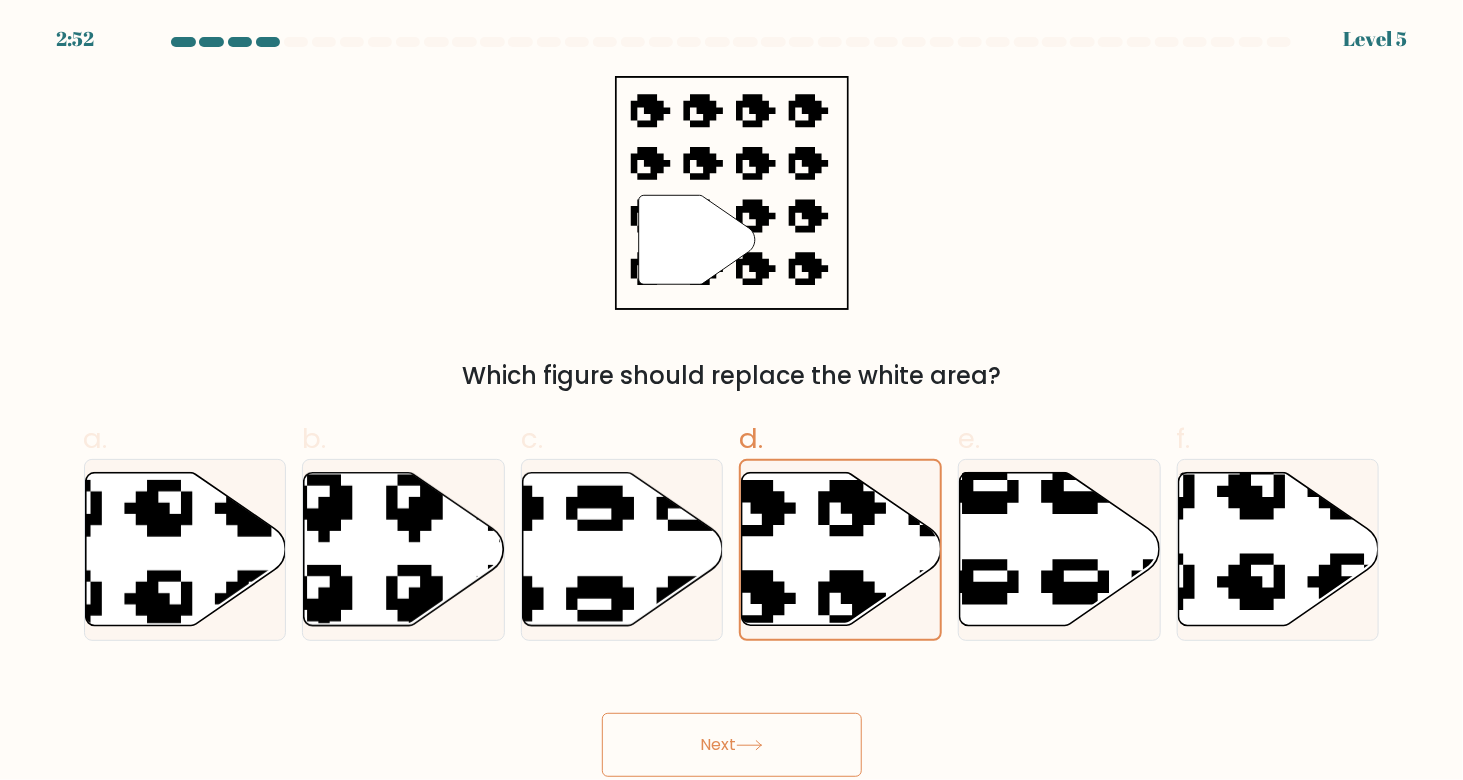 click on "Next" at bounding box center (732, 745) 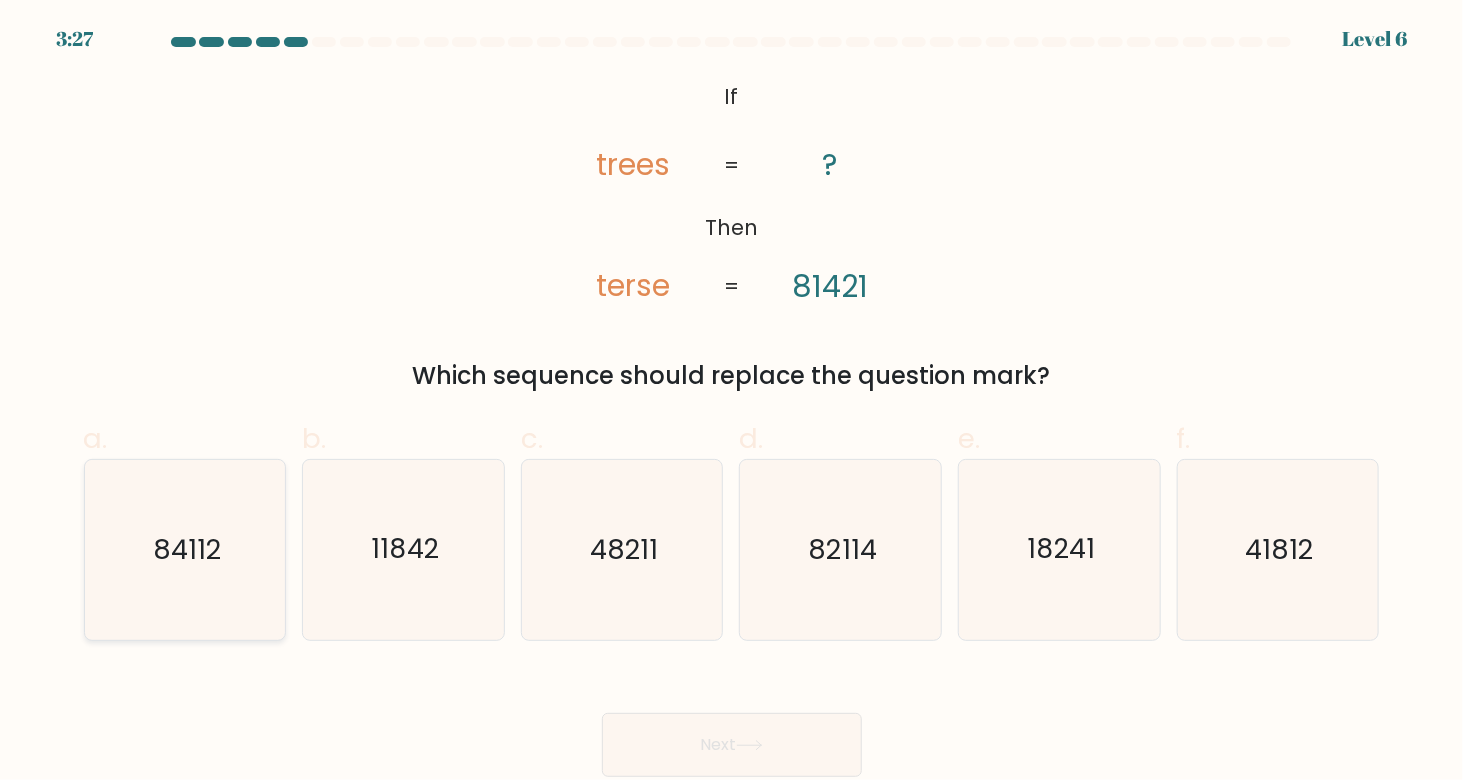 click on "84112" 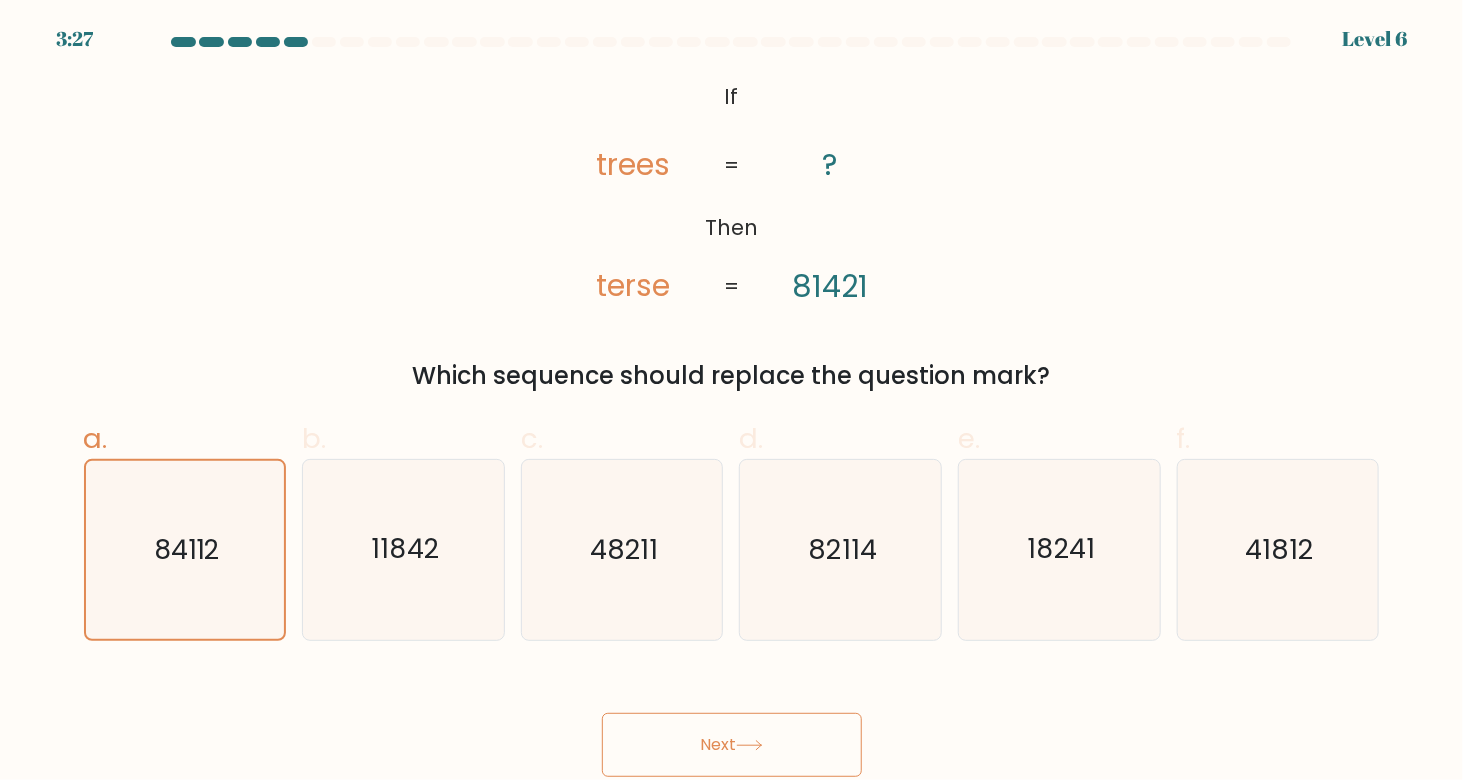 click on "Next" at bounding box center [732, 745] 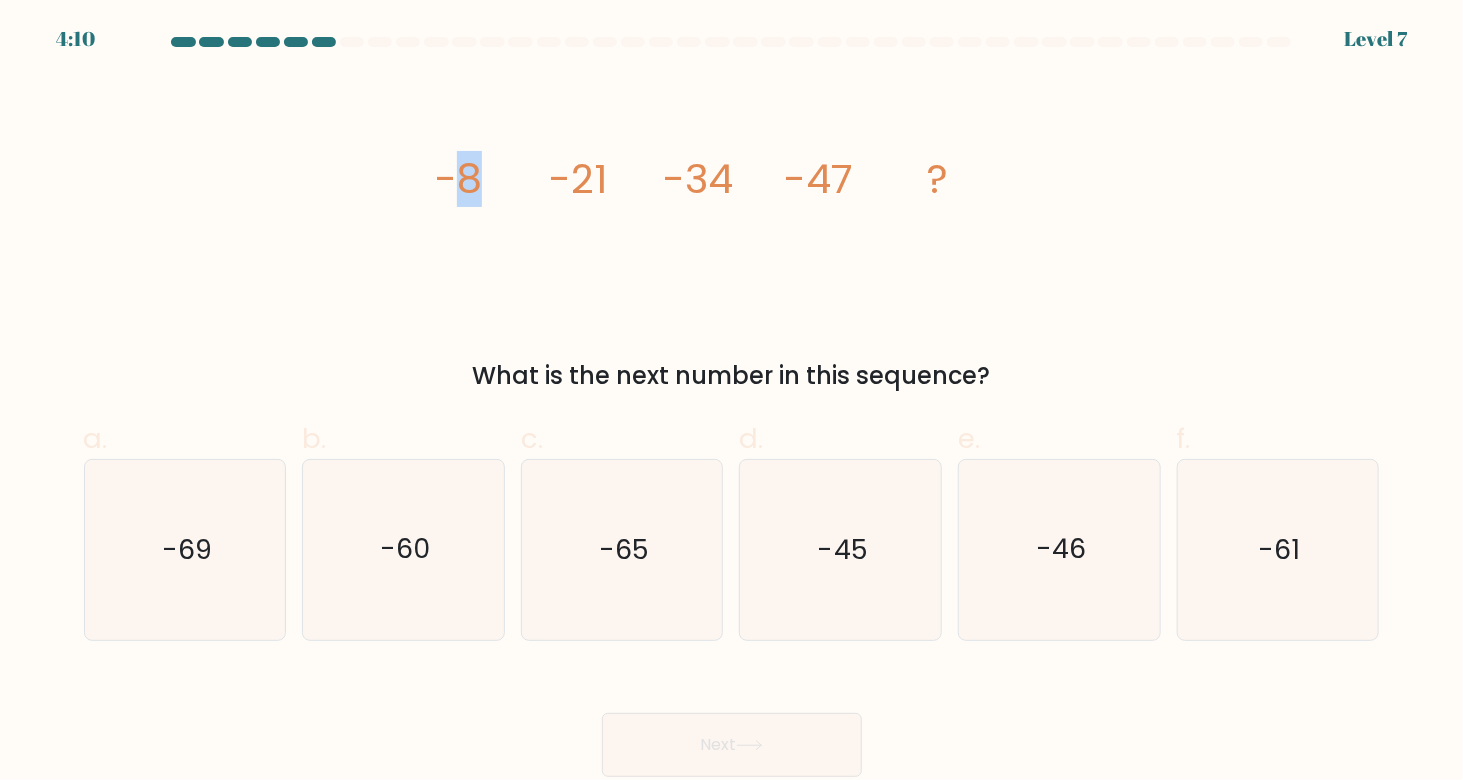 click on "-8" 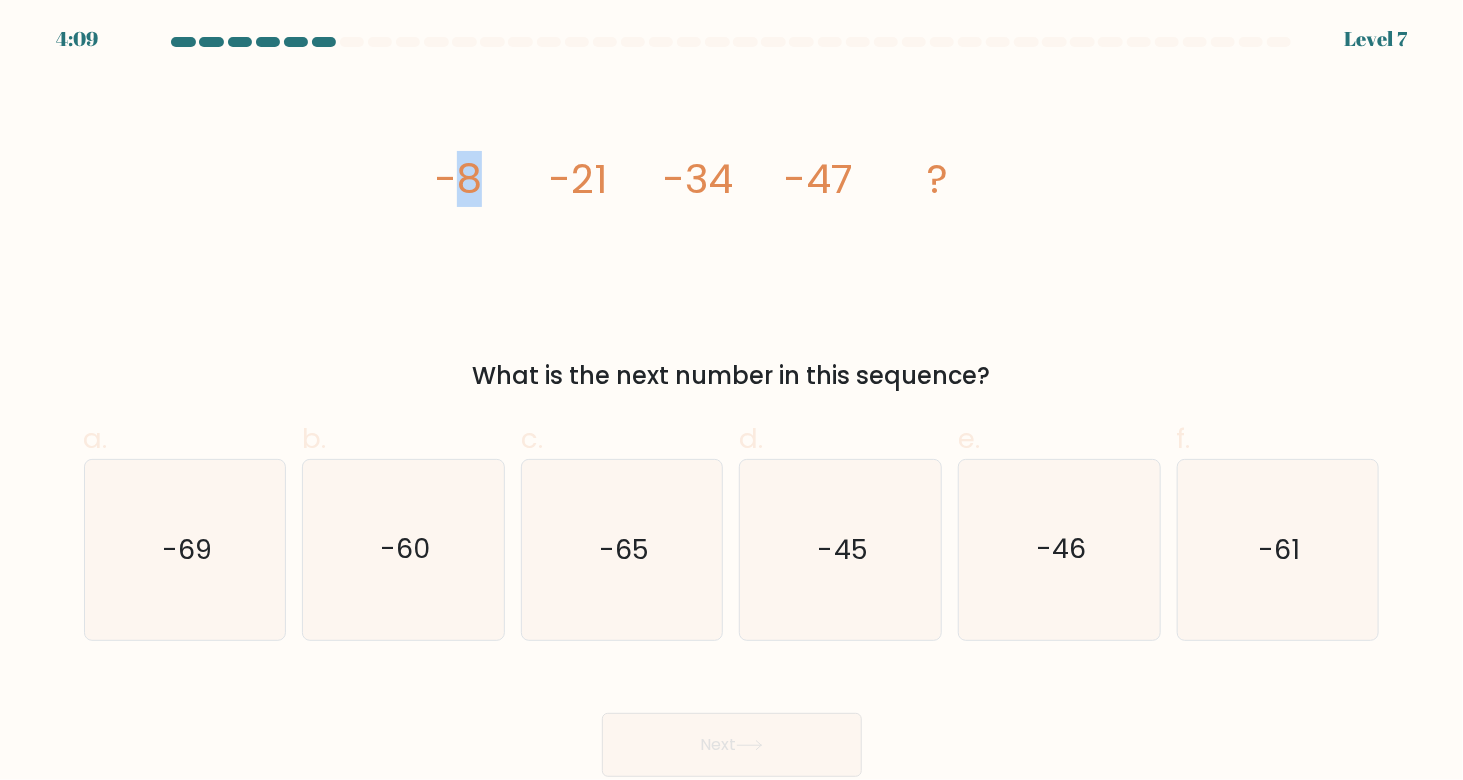 drag, startPoint x: 488, startPoint y: 182, endPoint x: 457, endPoint y: 183, distance: 31.016125 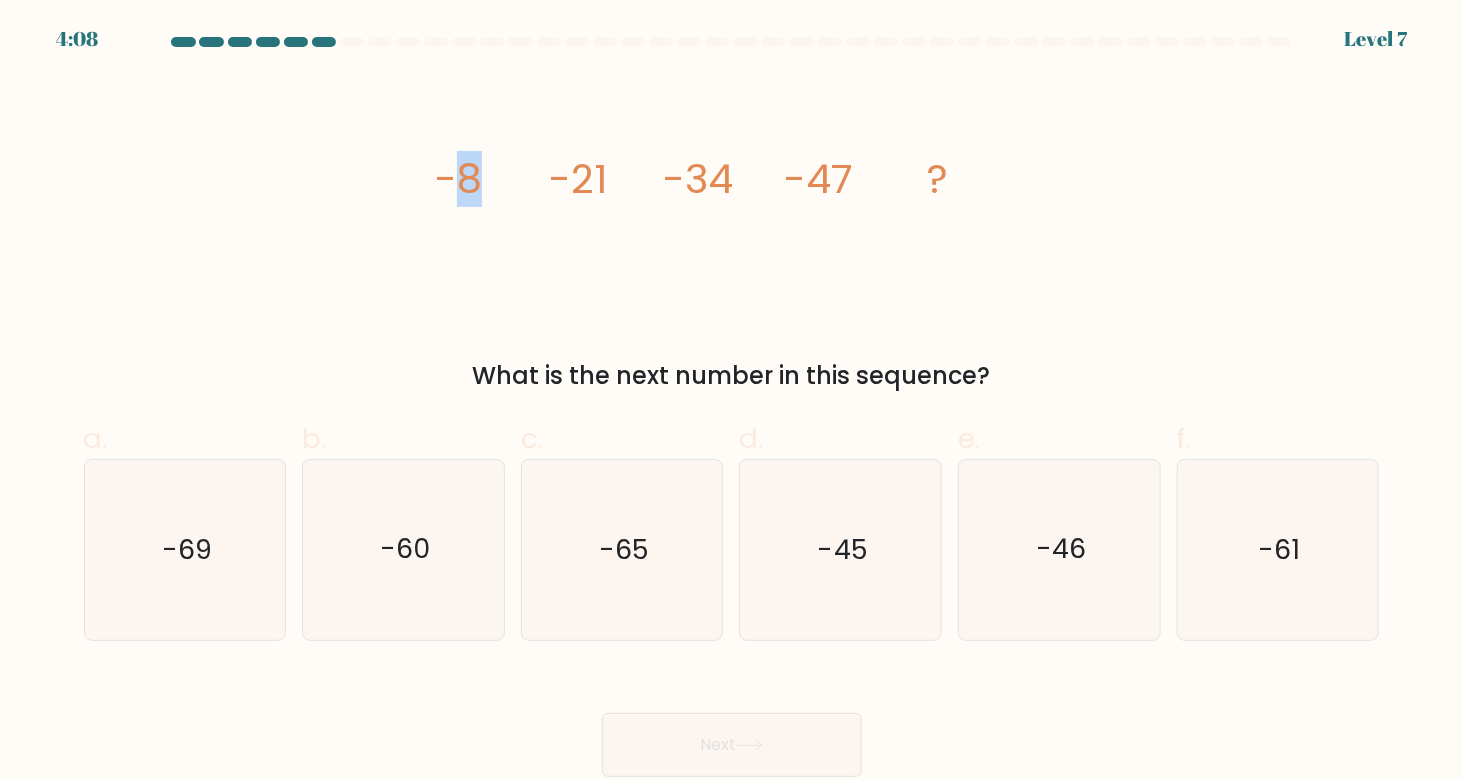 drag, startPoint x: 481, startPoint y: 187, endPoint x: 457, endPoint y: 187, distance: 24 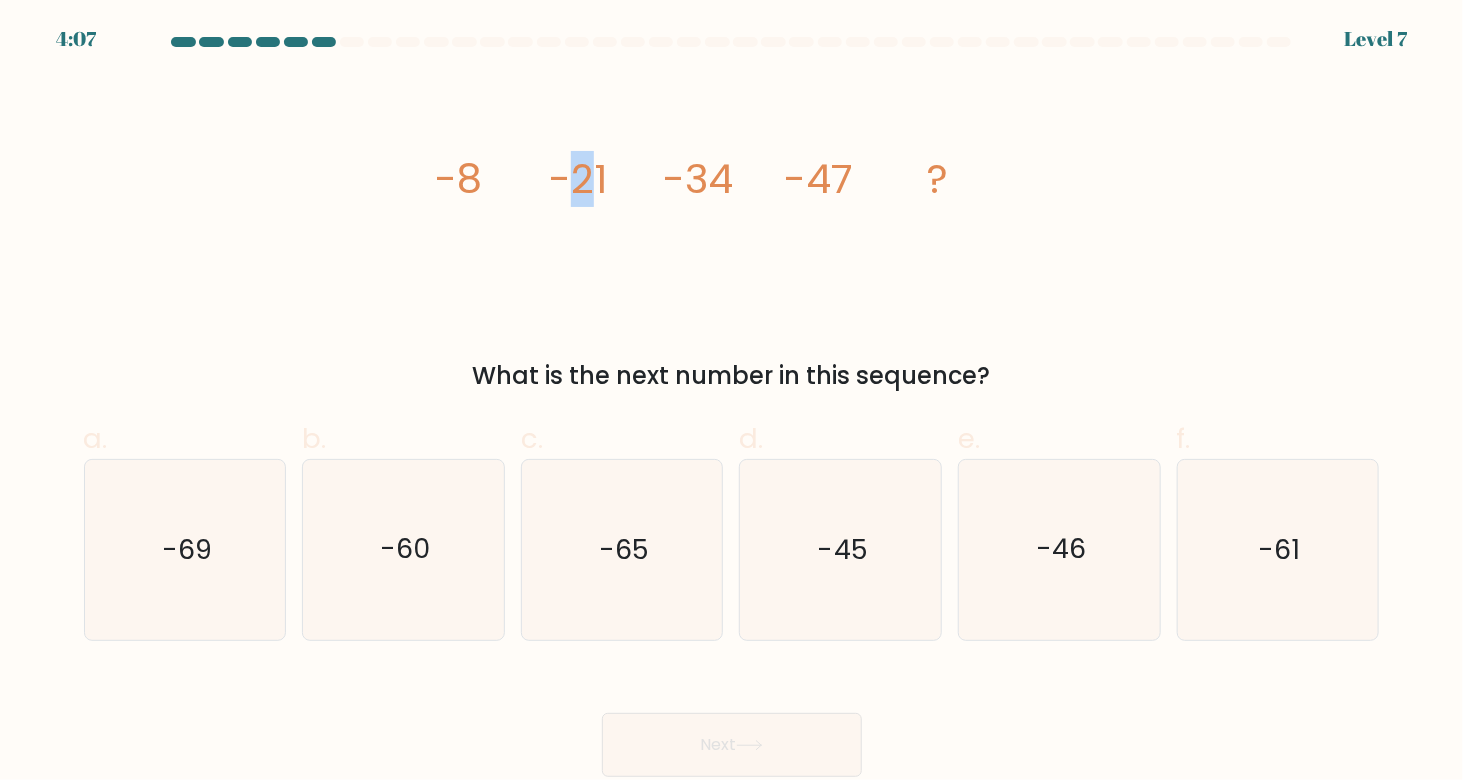 click on "-21" 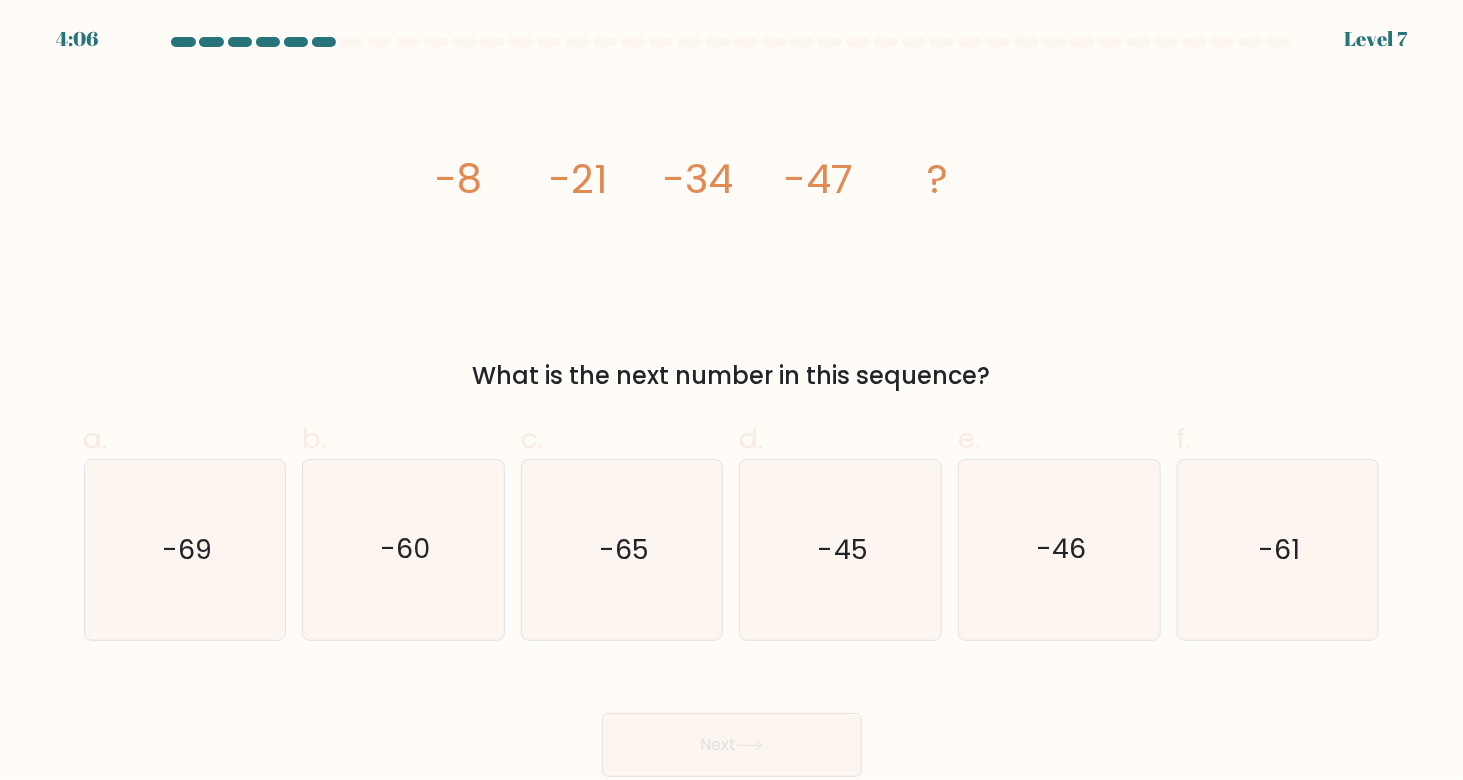 click on "image/svg+xml
-8
-21
-34
-47
?" 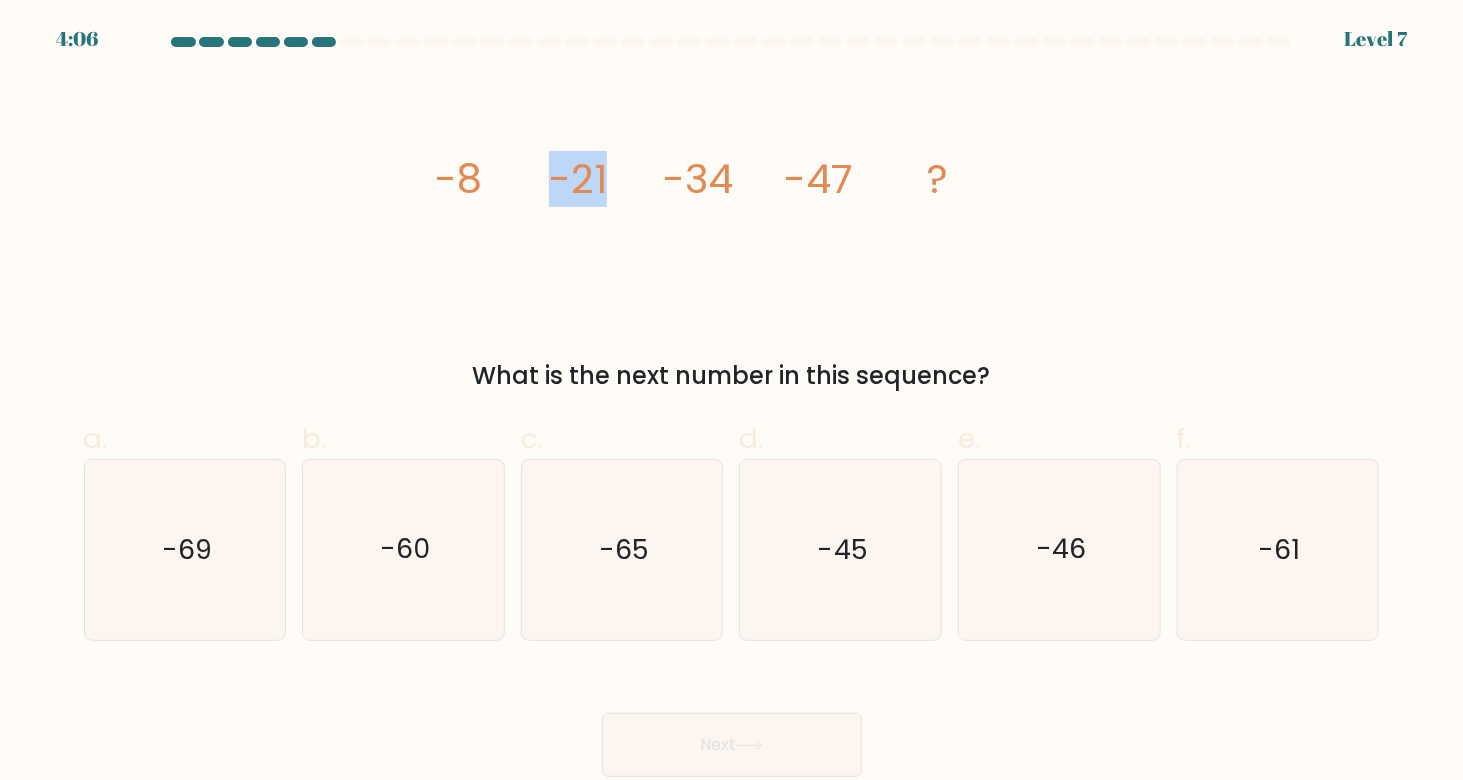 drag, startPoint x: 610, startPoint y: 192, endPoint x: 554, endPoint y: 190, distance: 56.0357 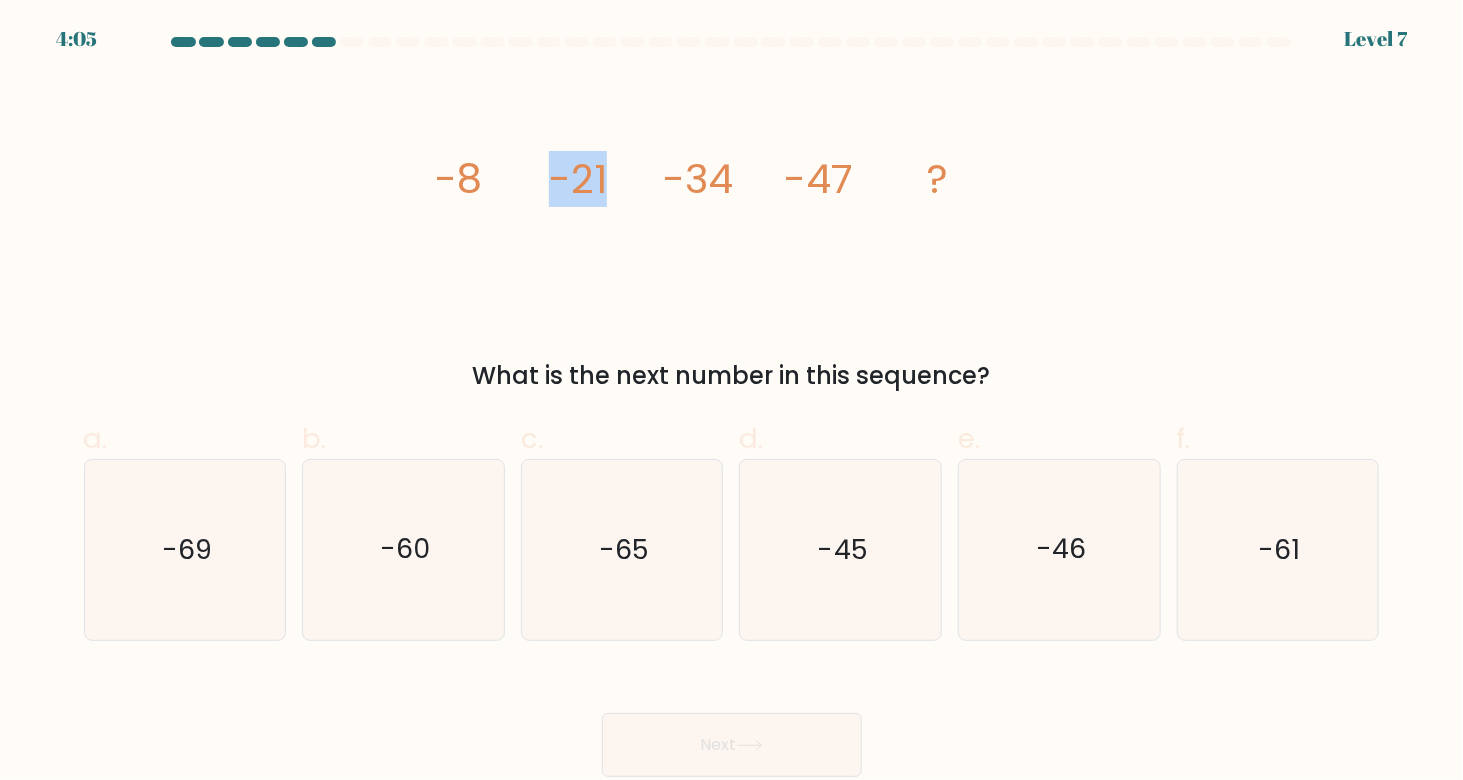 click on "image/svg+xml
-8
-21
-34
-47
?" 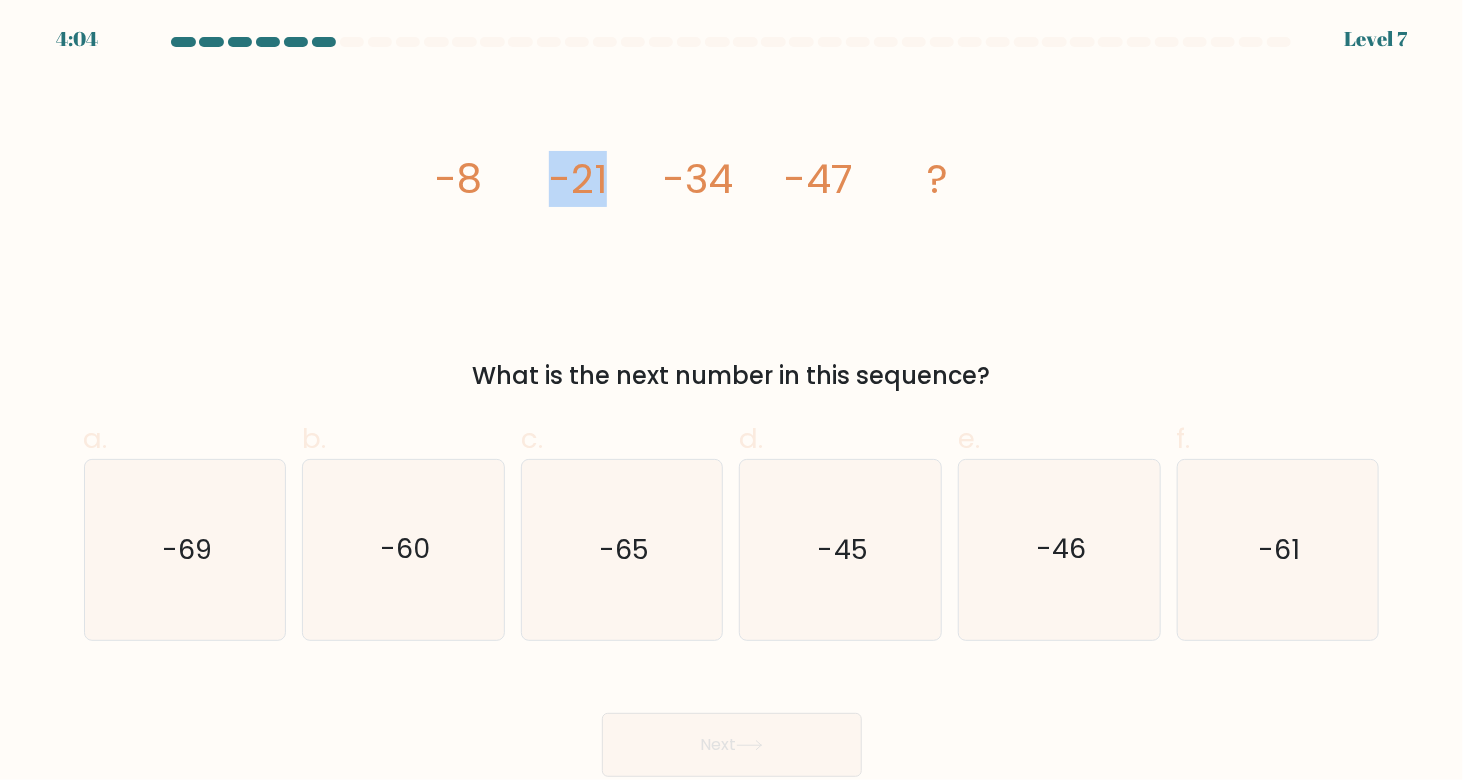 click on "-21" 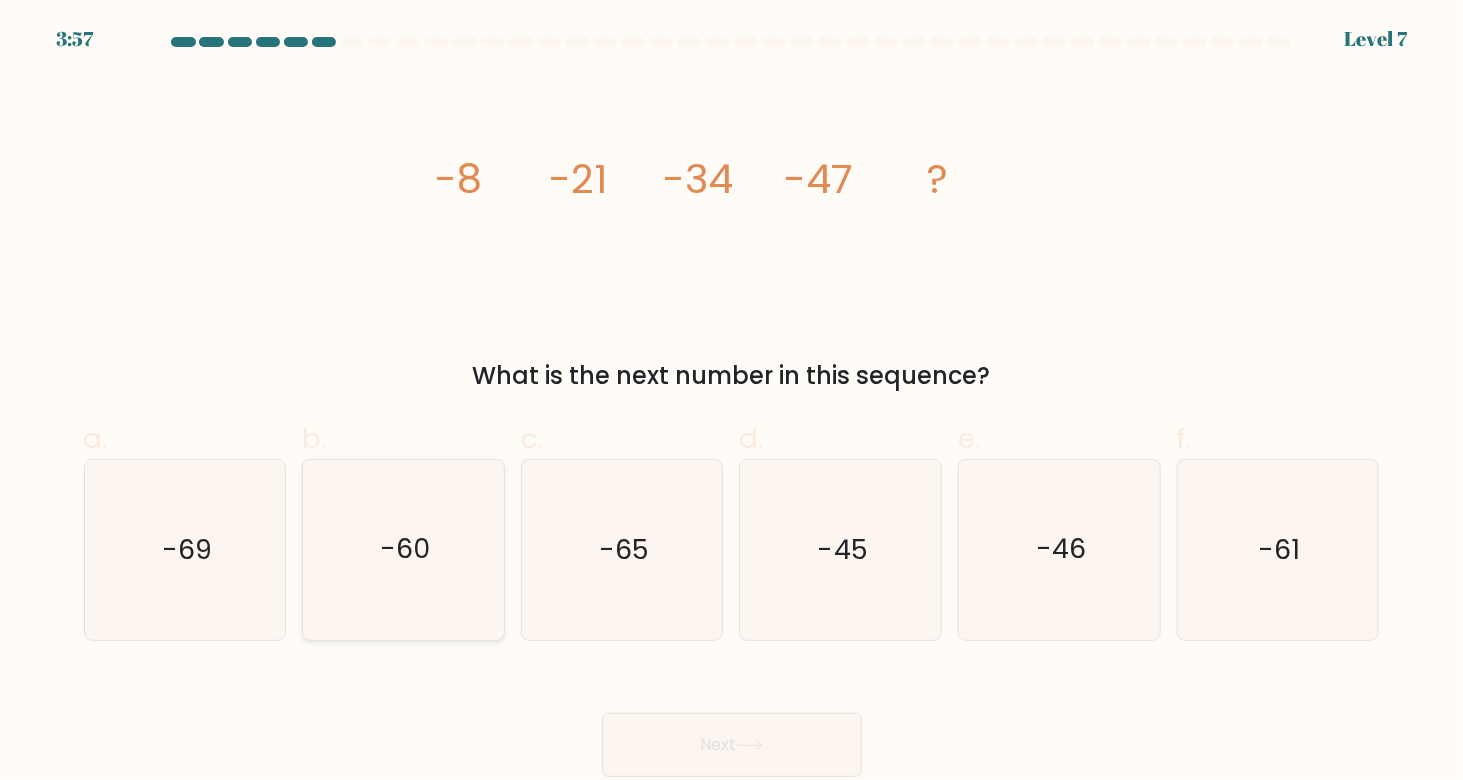 click on "-60" 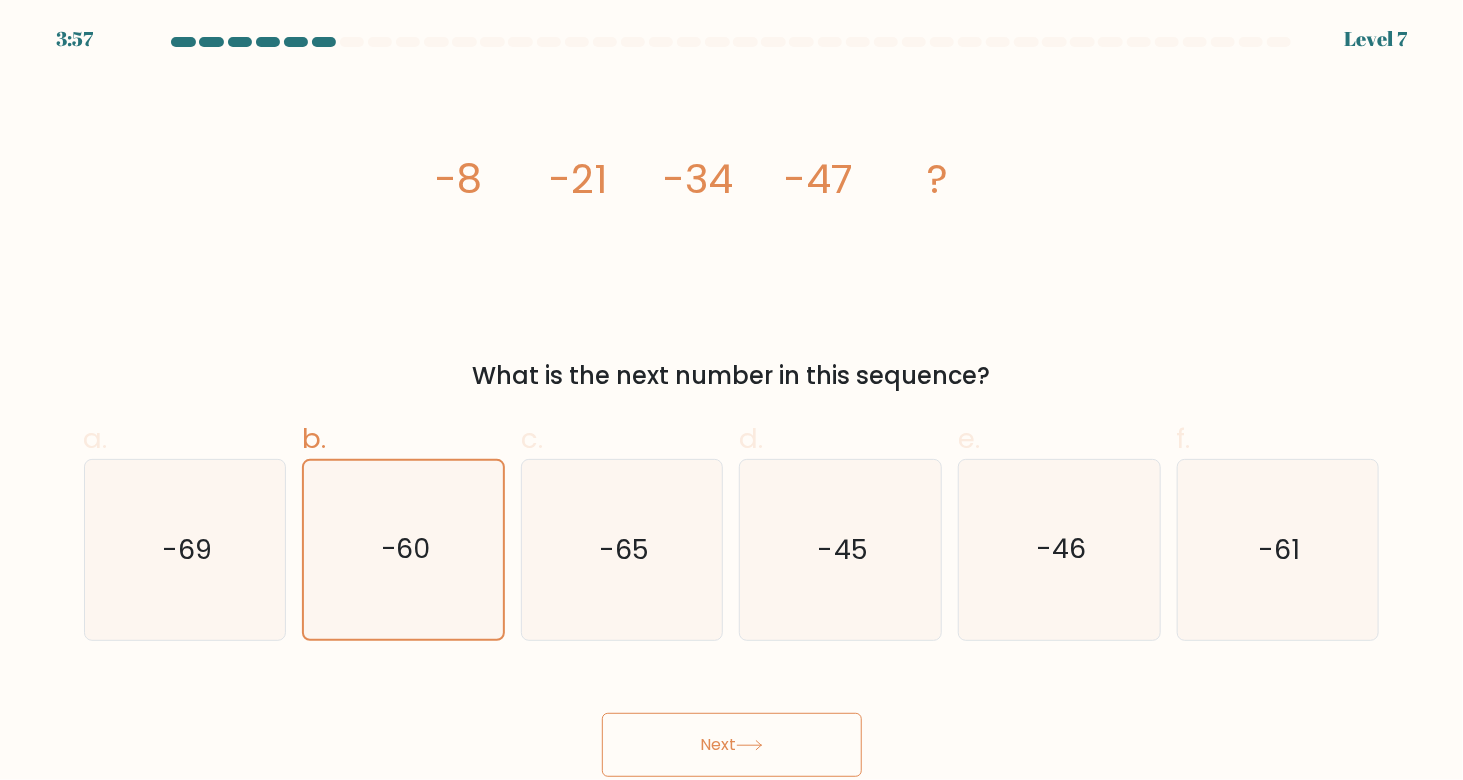 click on "Next" at bounding box center (732, 745) 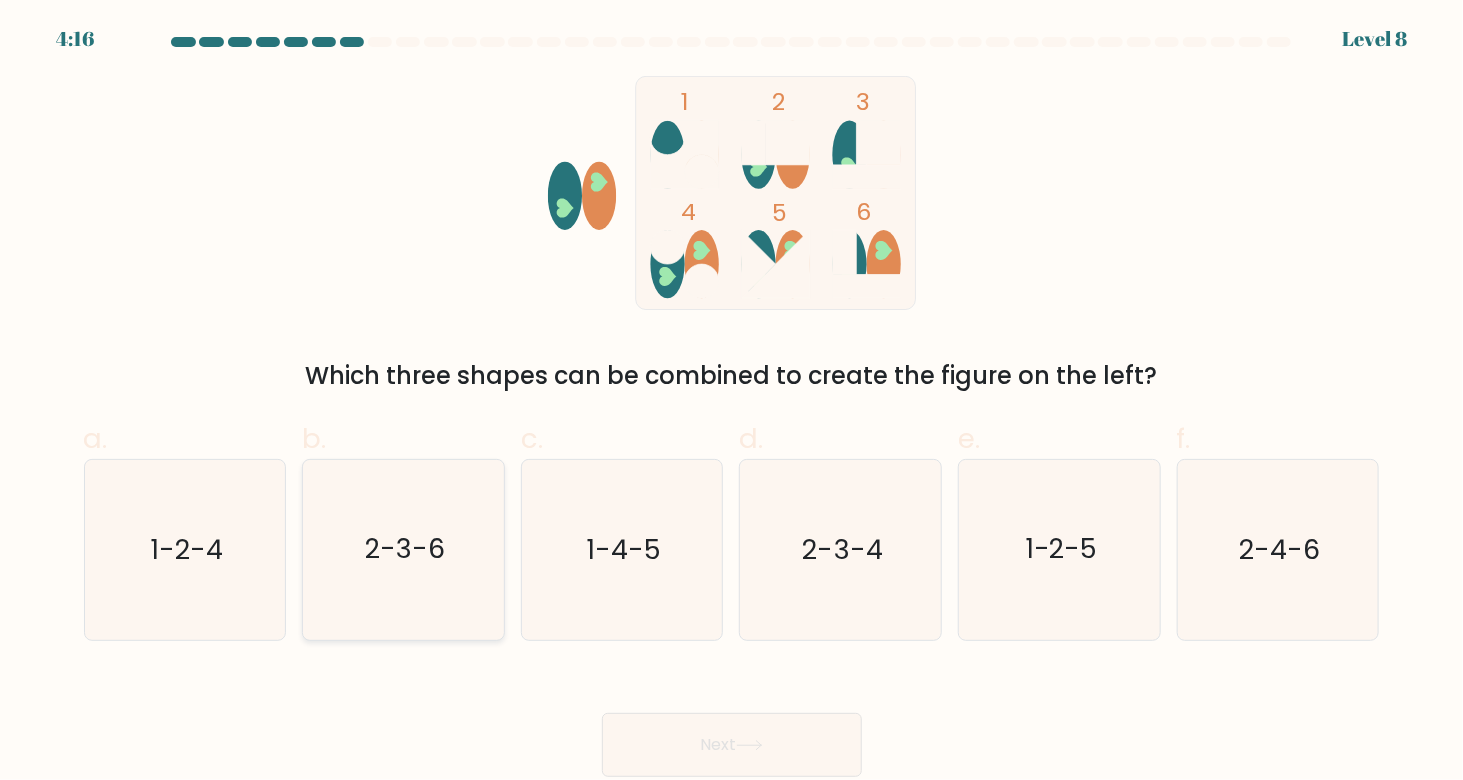 click on "2-3-6" 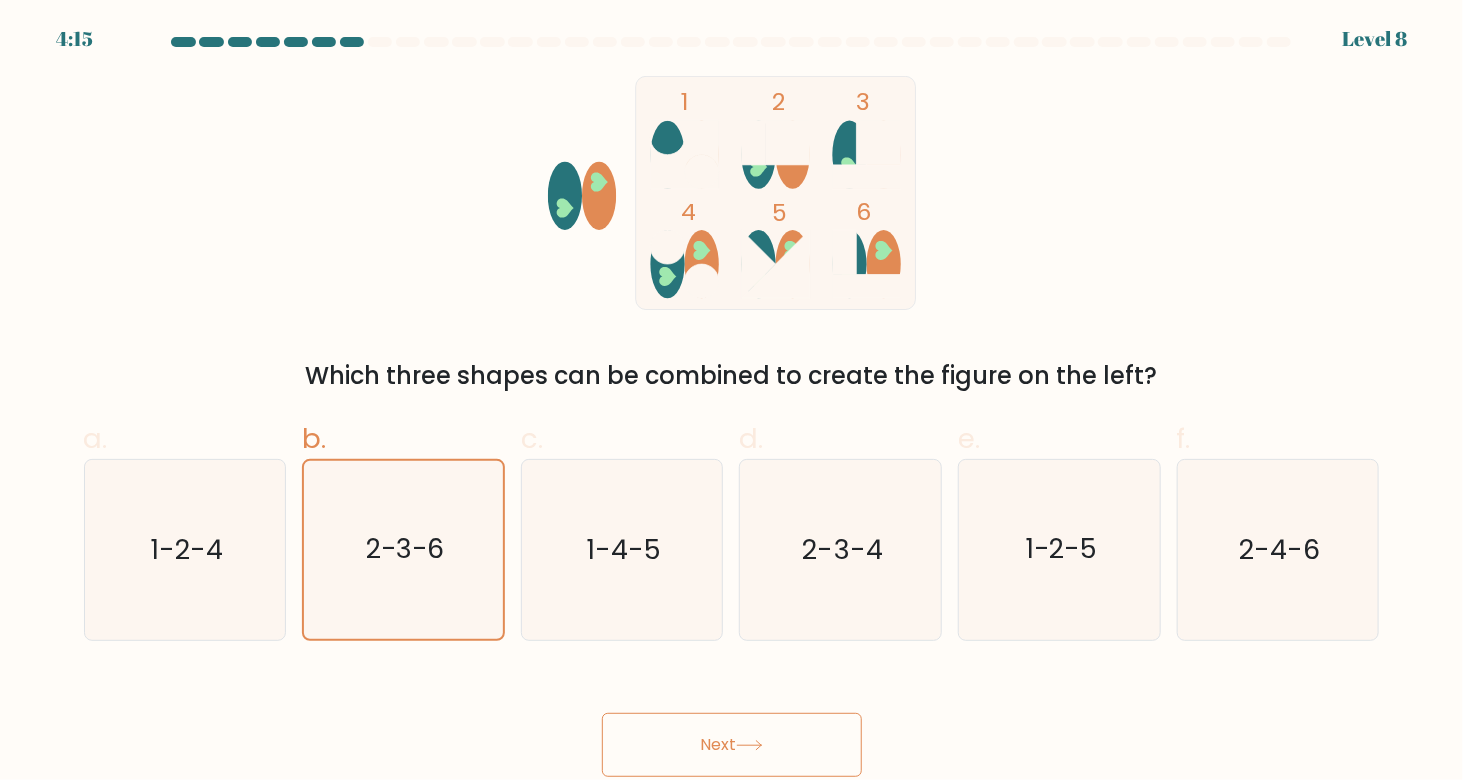 click on "Next" at bounding box center (732, 745) 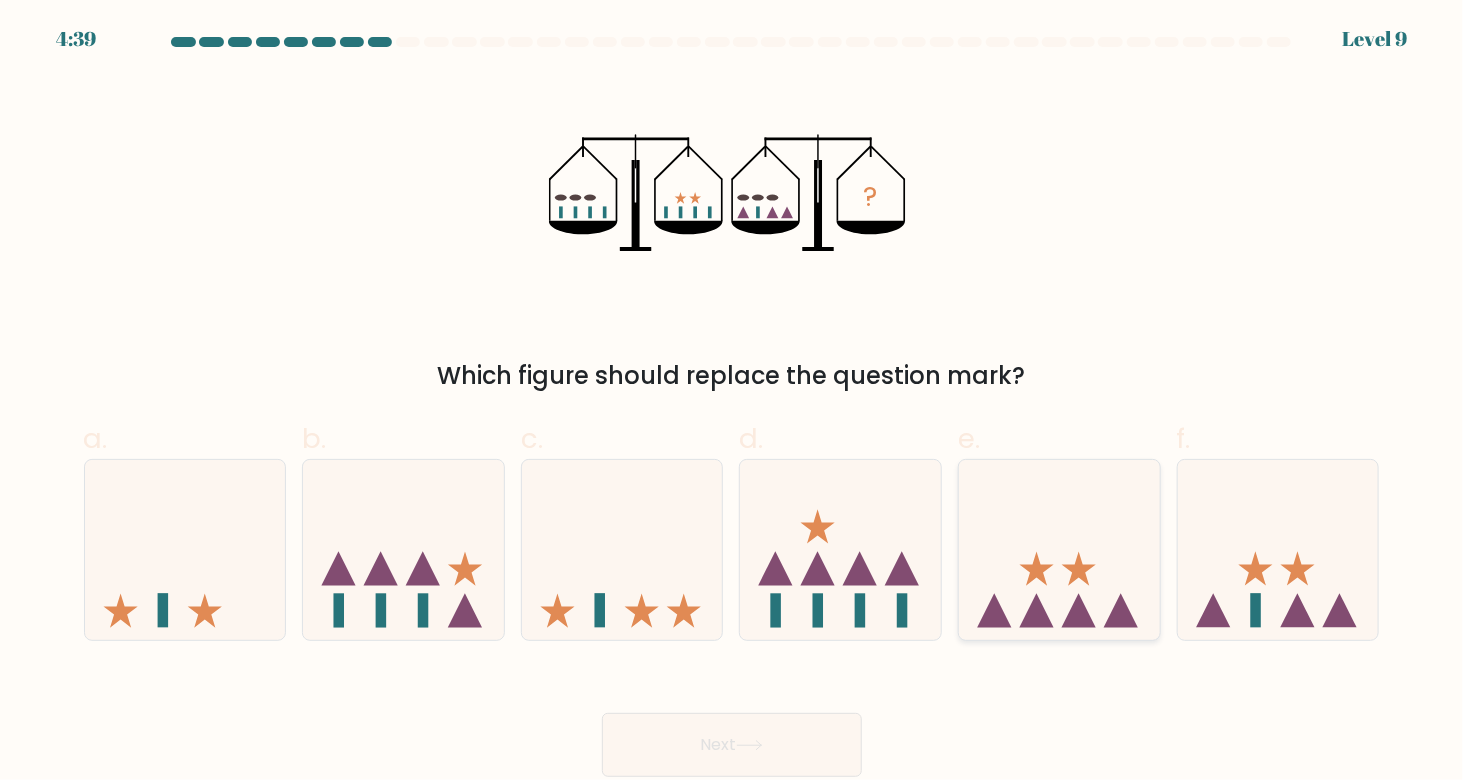 click 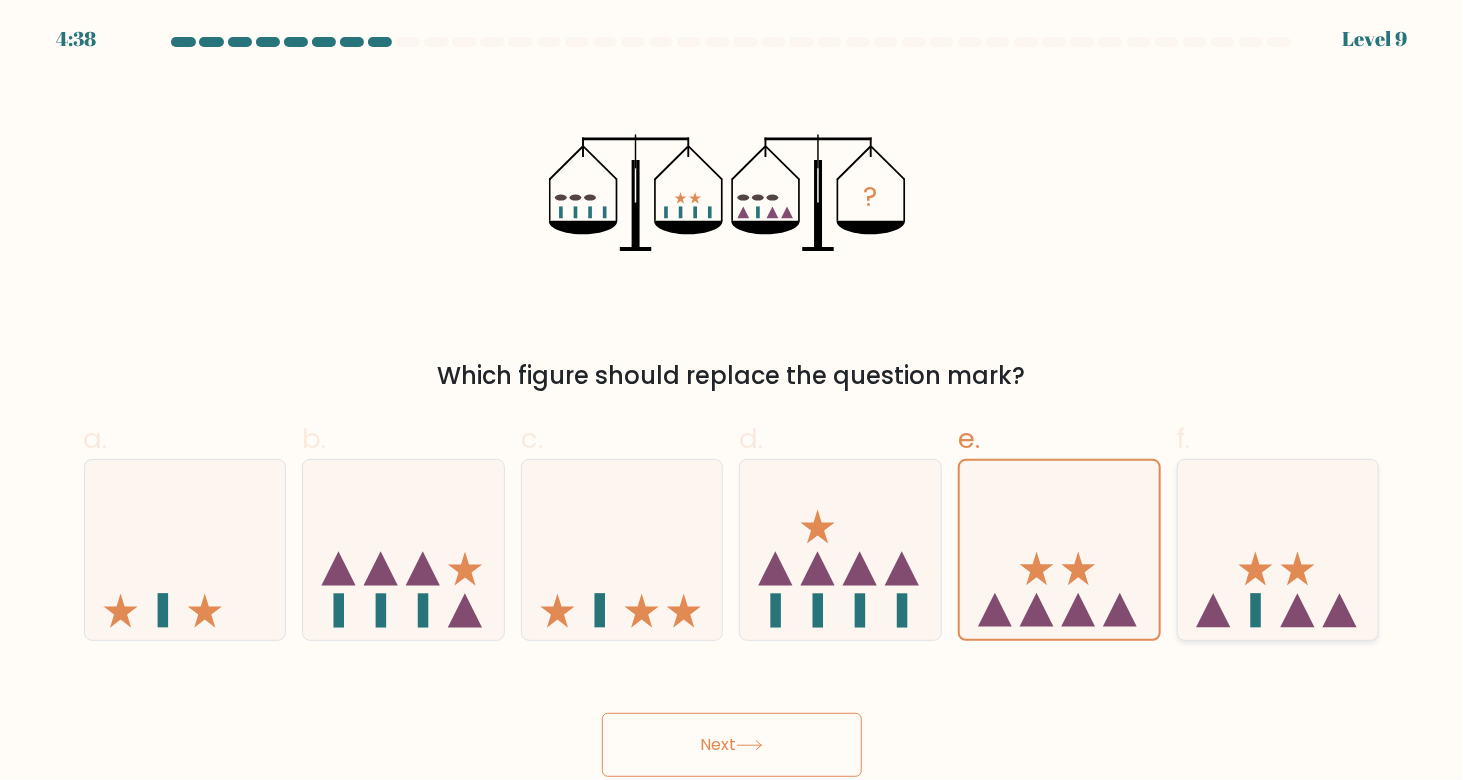 click 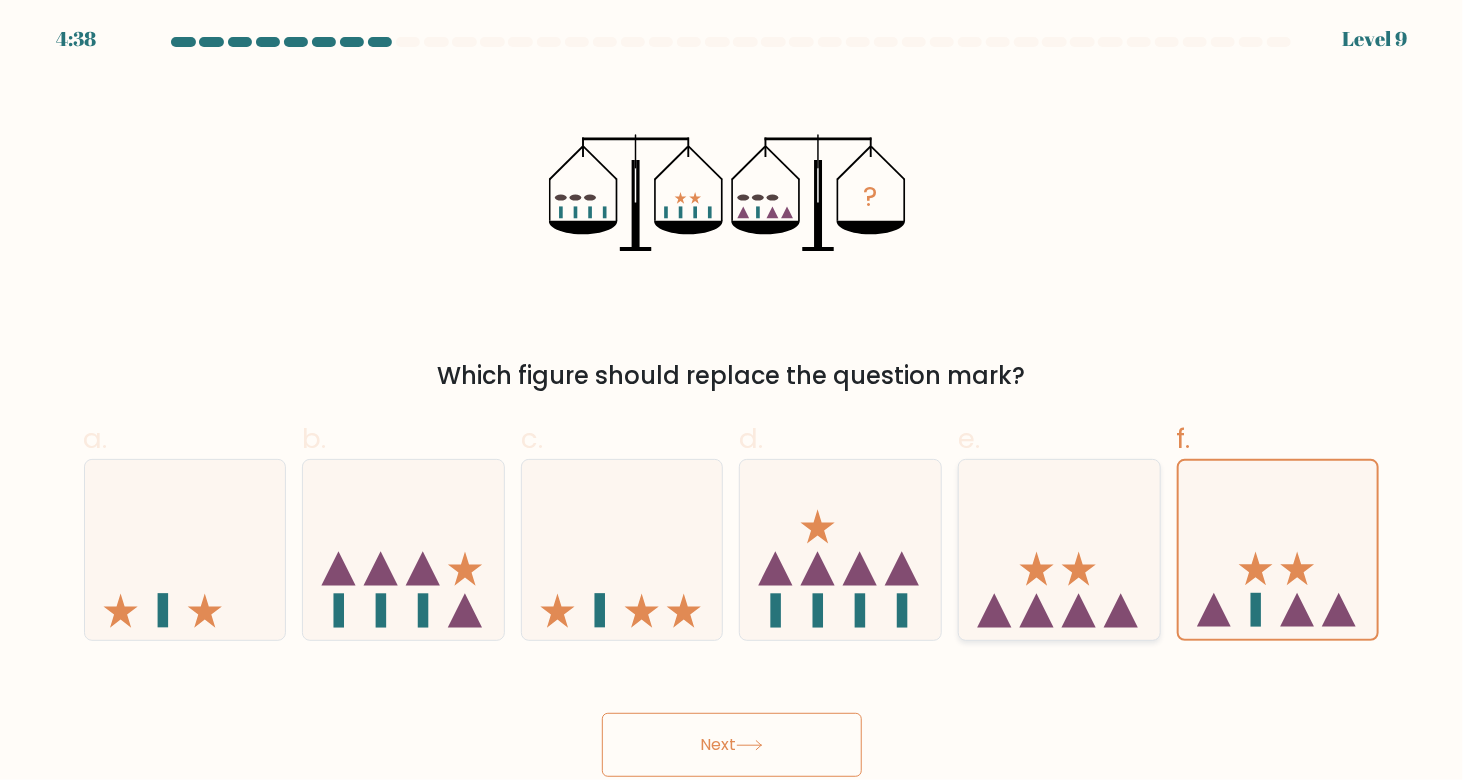 click 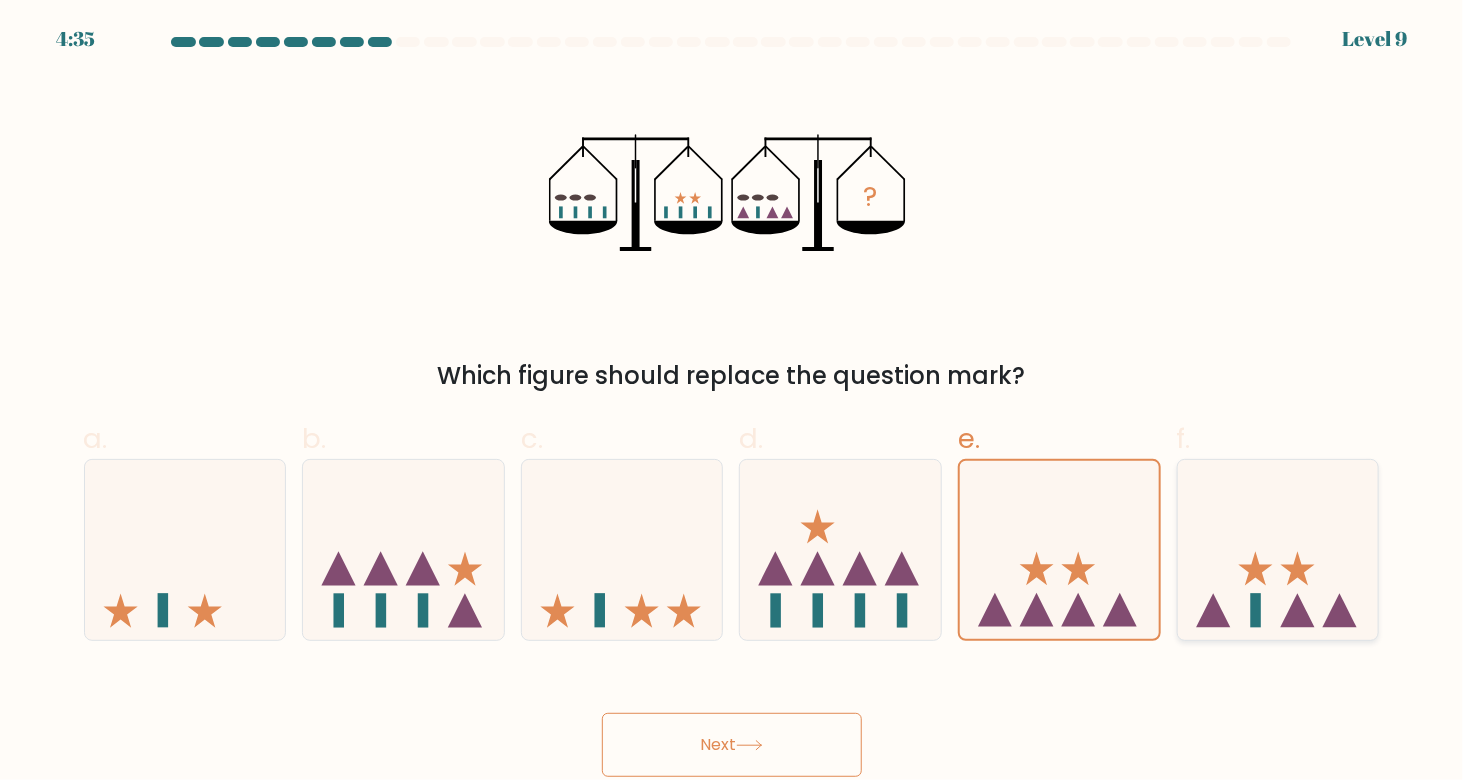 click 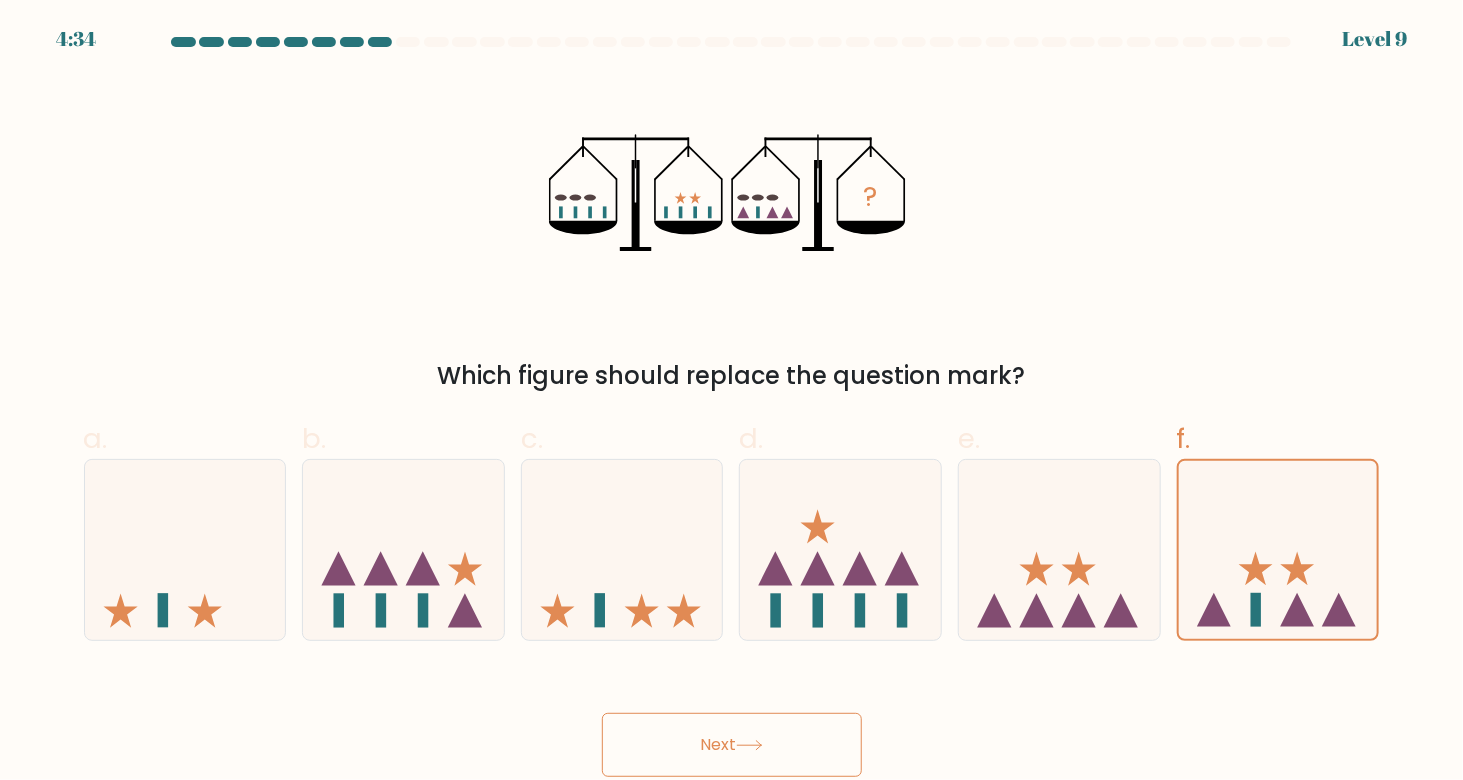 click on "Next" at bounding box center [732, 745] 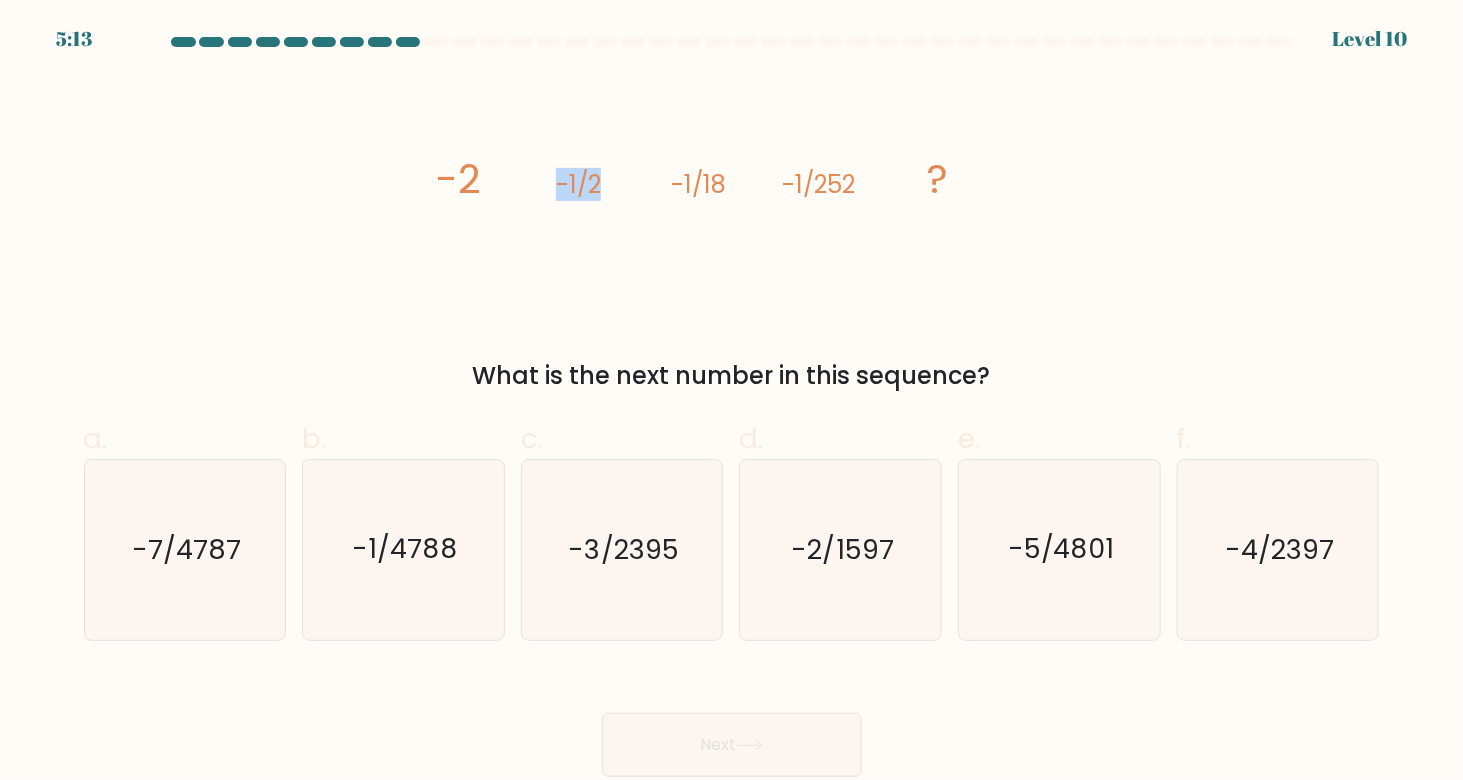 drag, startPoint x: 585, startPoint y: 190, endPoint x: 532, endPoint y: 195, distance: 53.235325 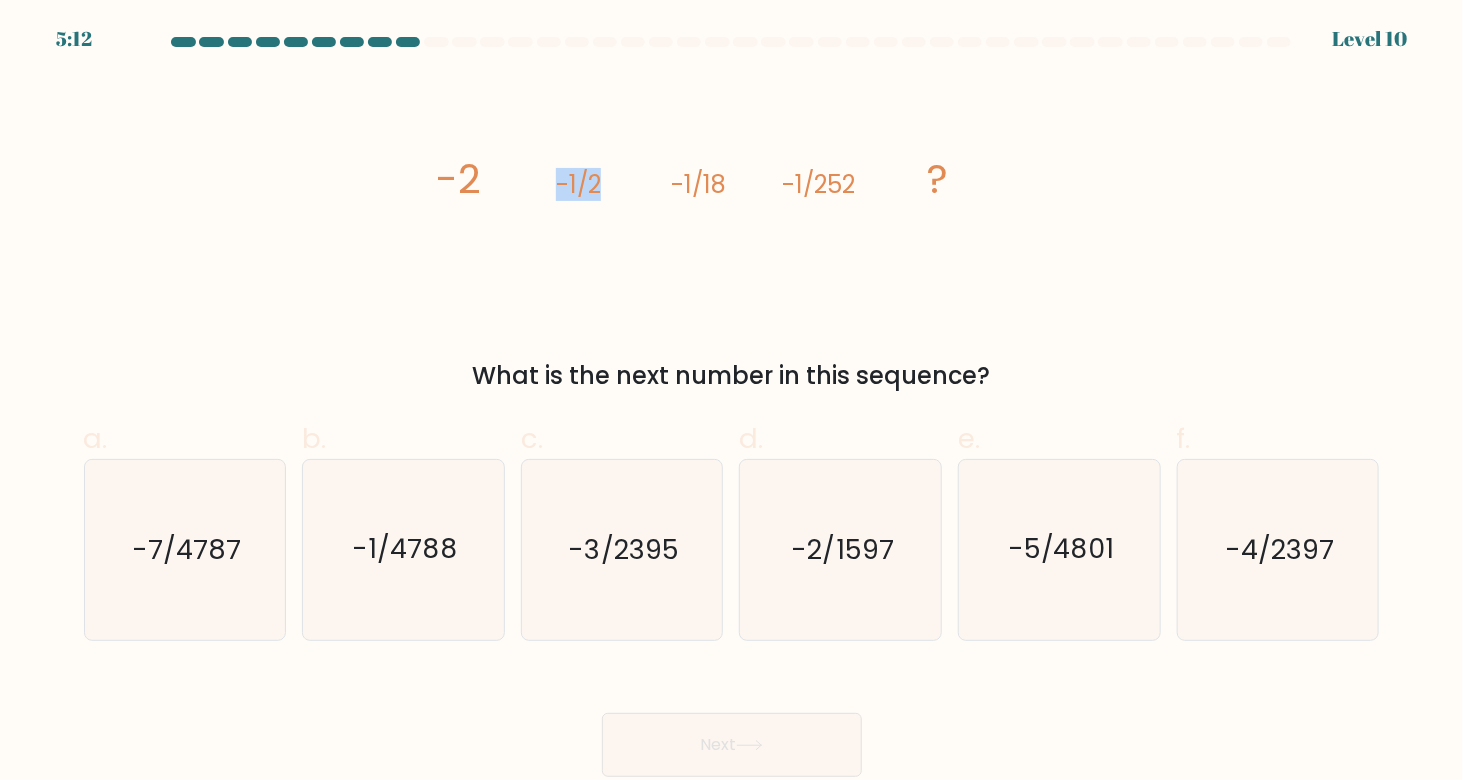 click on "image/svg+xml
-2
-1/2
-1/18
-1/252
?" 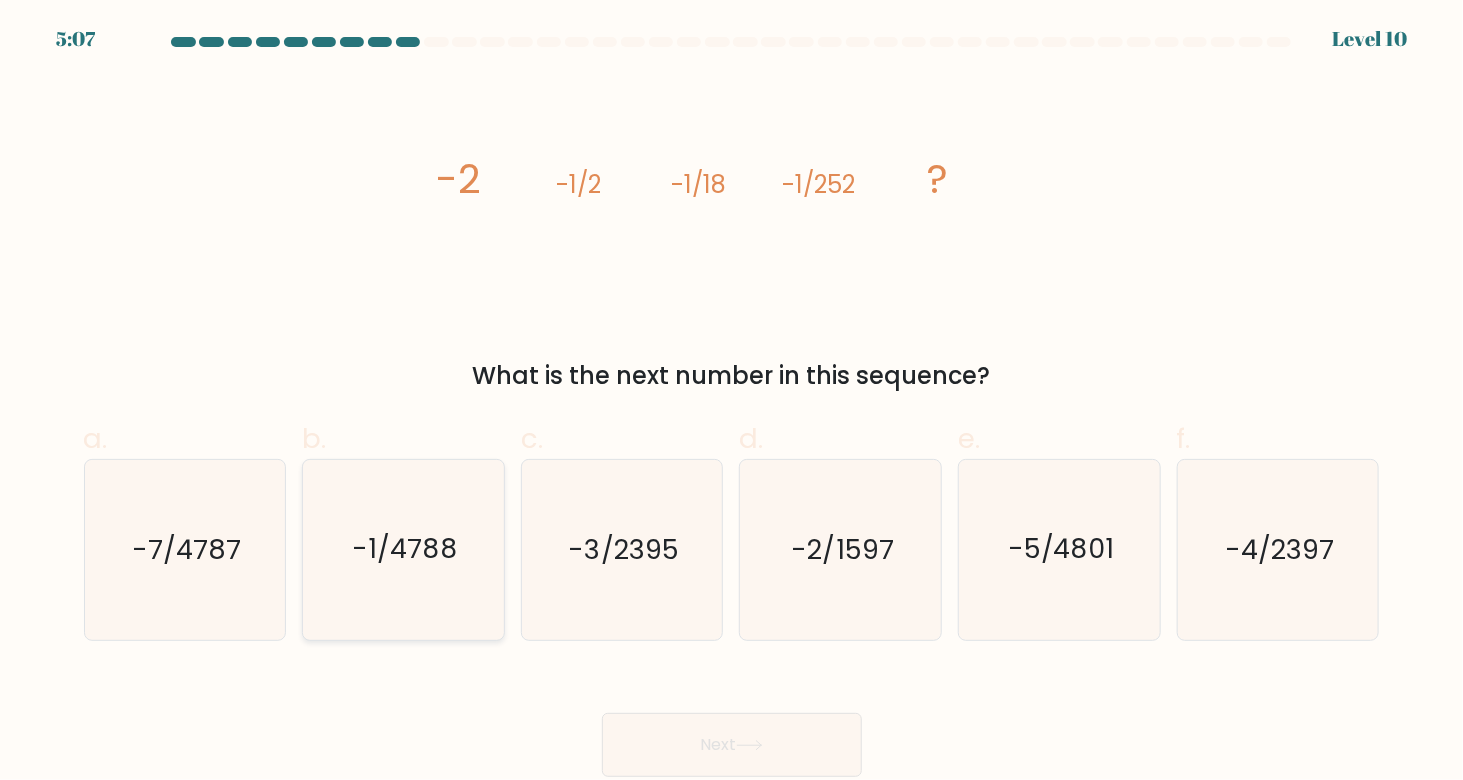 click on "-1/4788" 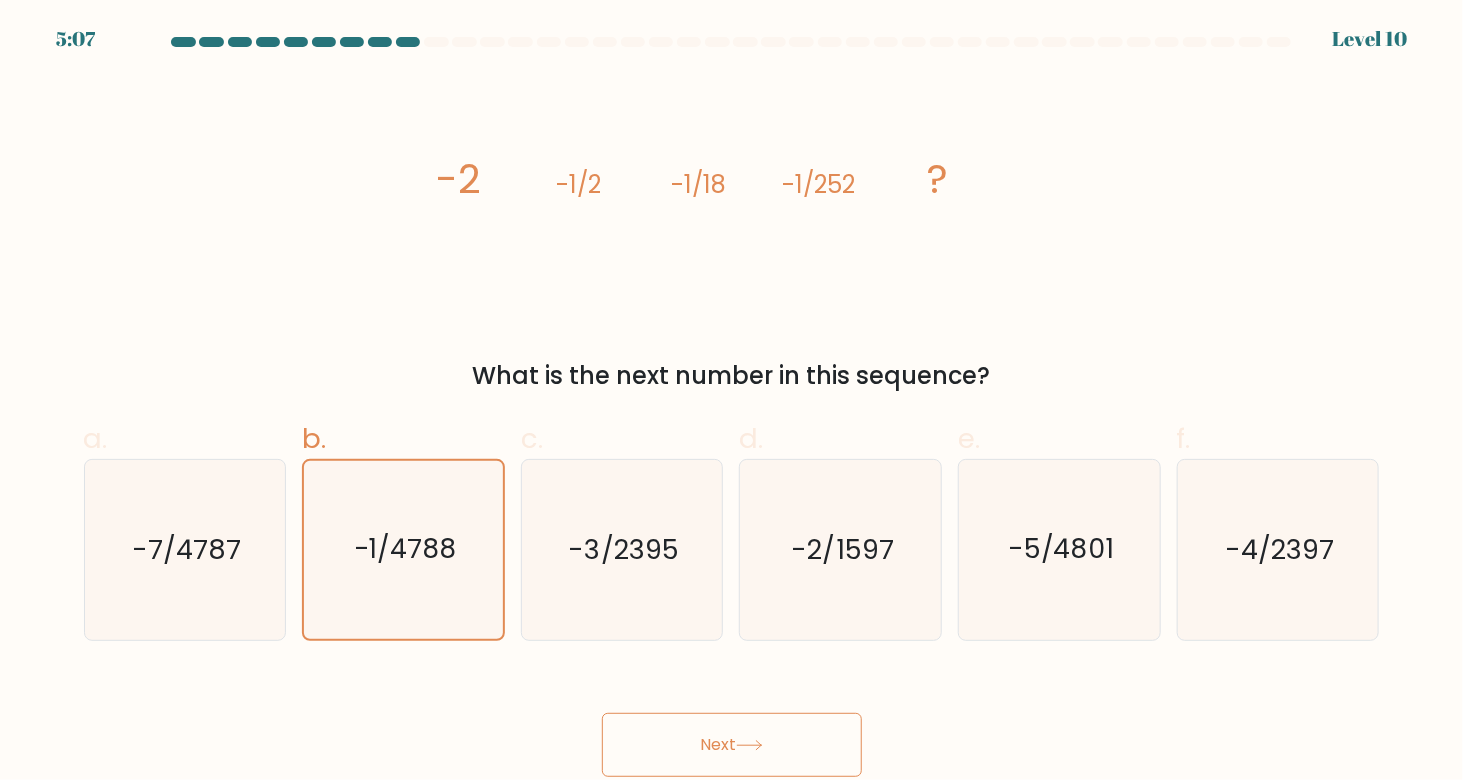 click on "Next" at bounding box center (732, 745) 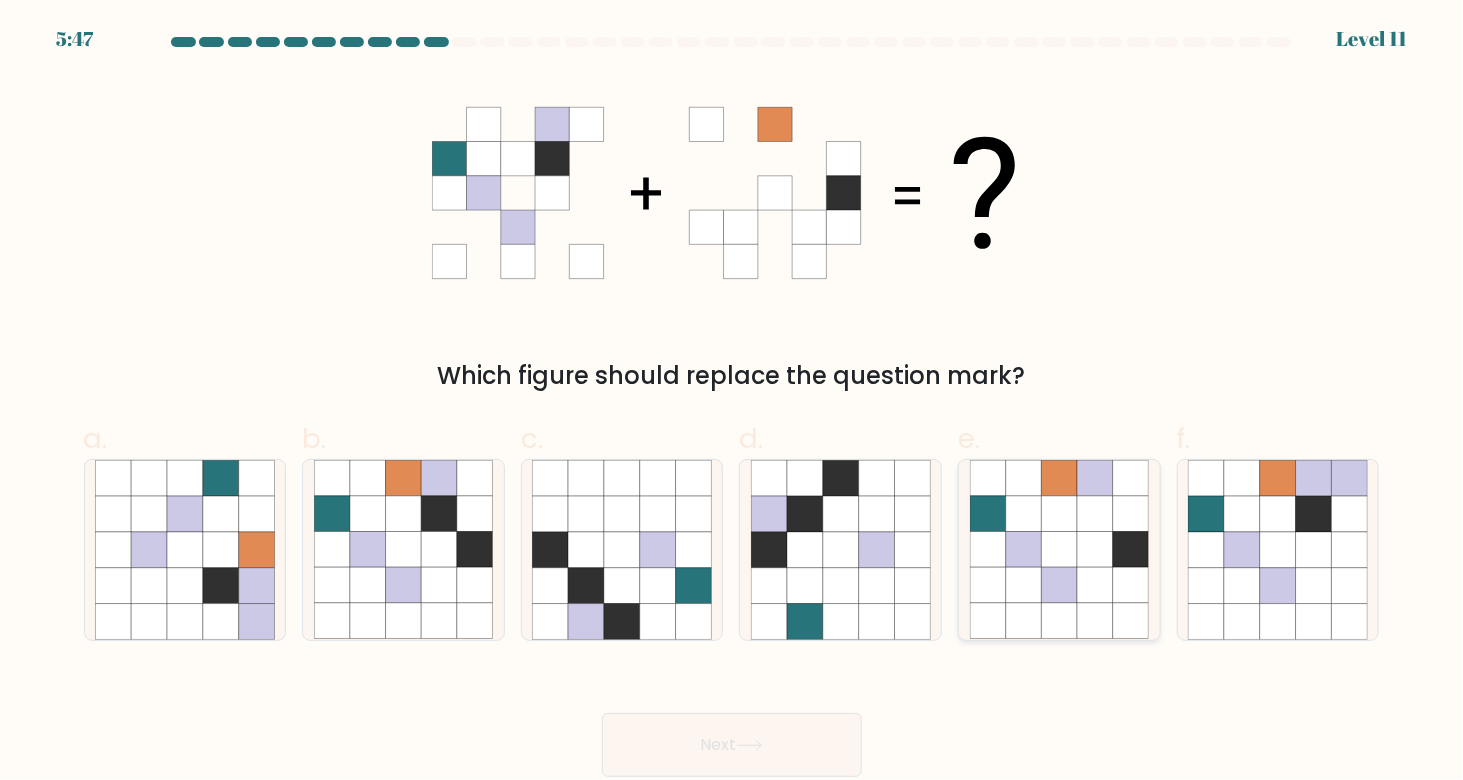 click 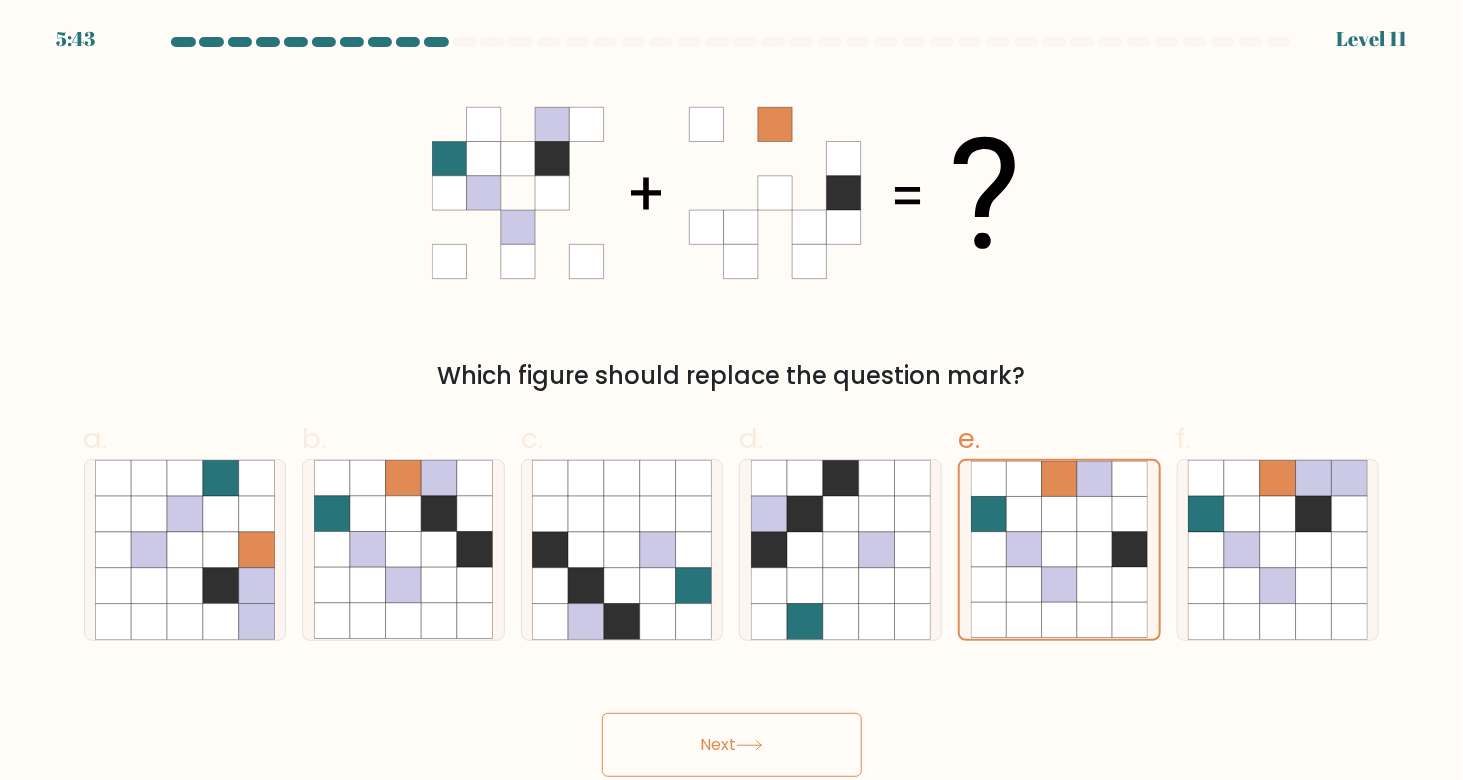 click on "Next" at bounding box center [732, 745] 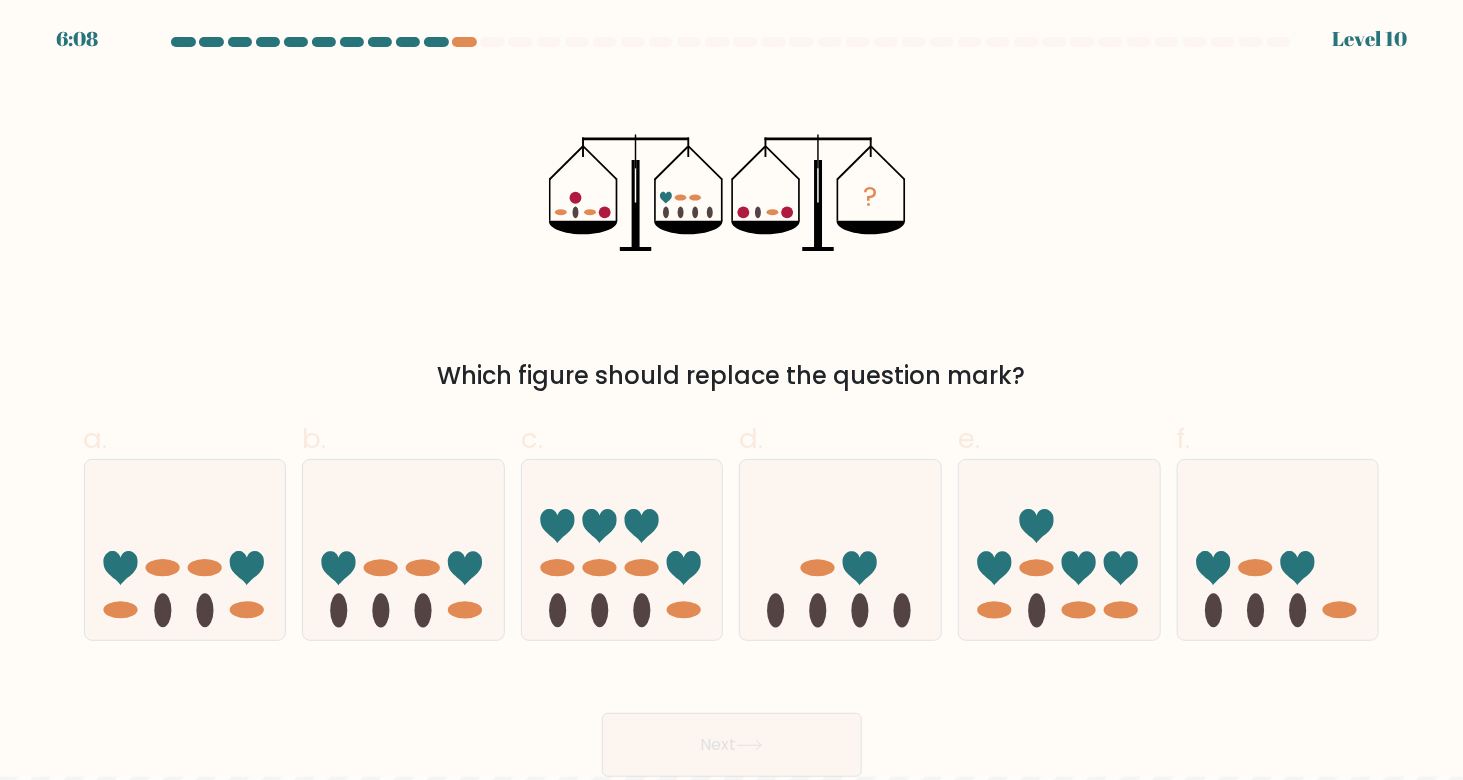 click at bounding box center [731, 1557] 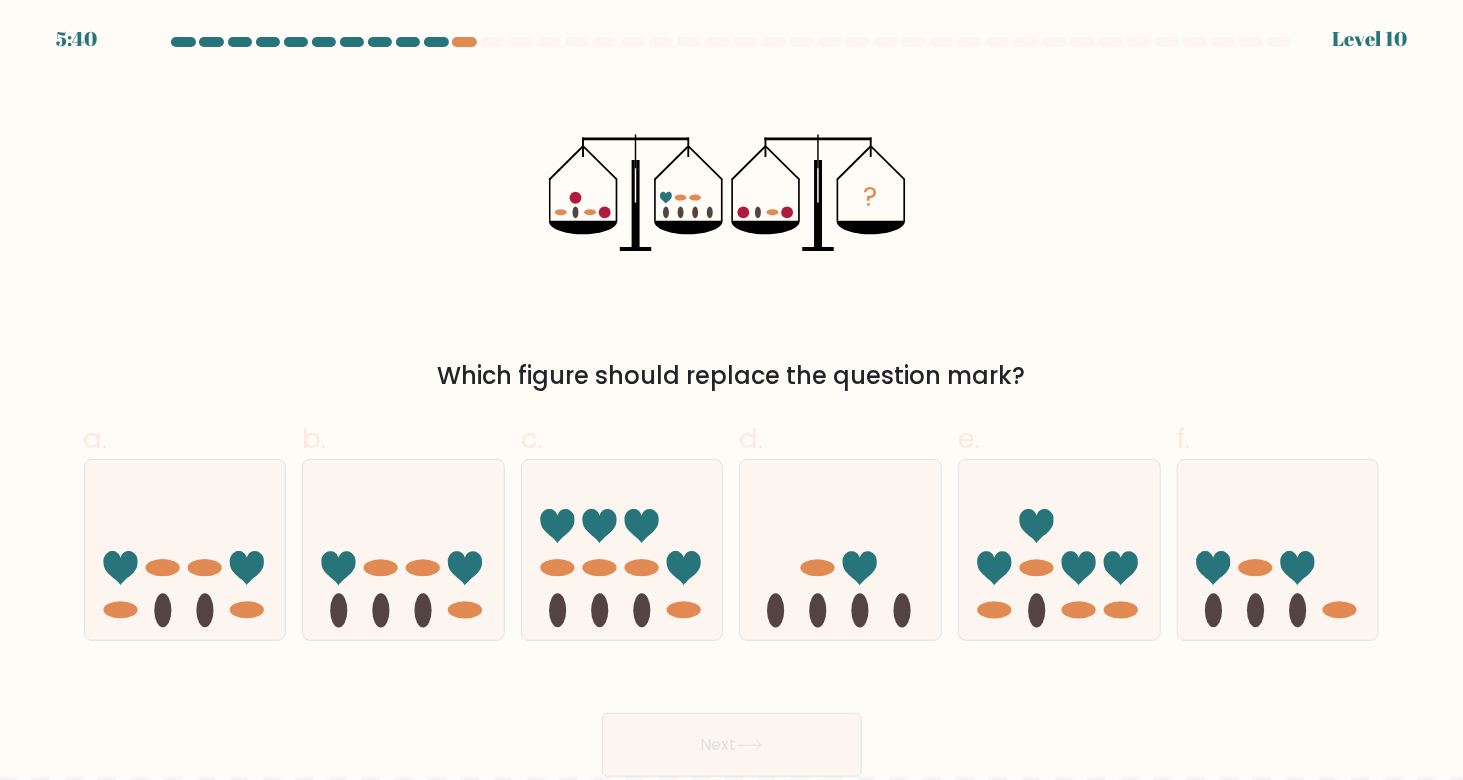 click at bounding box center [731, 1741] 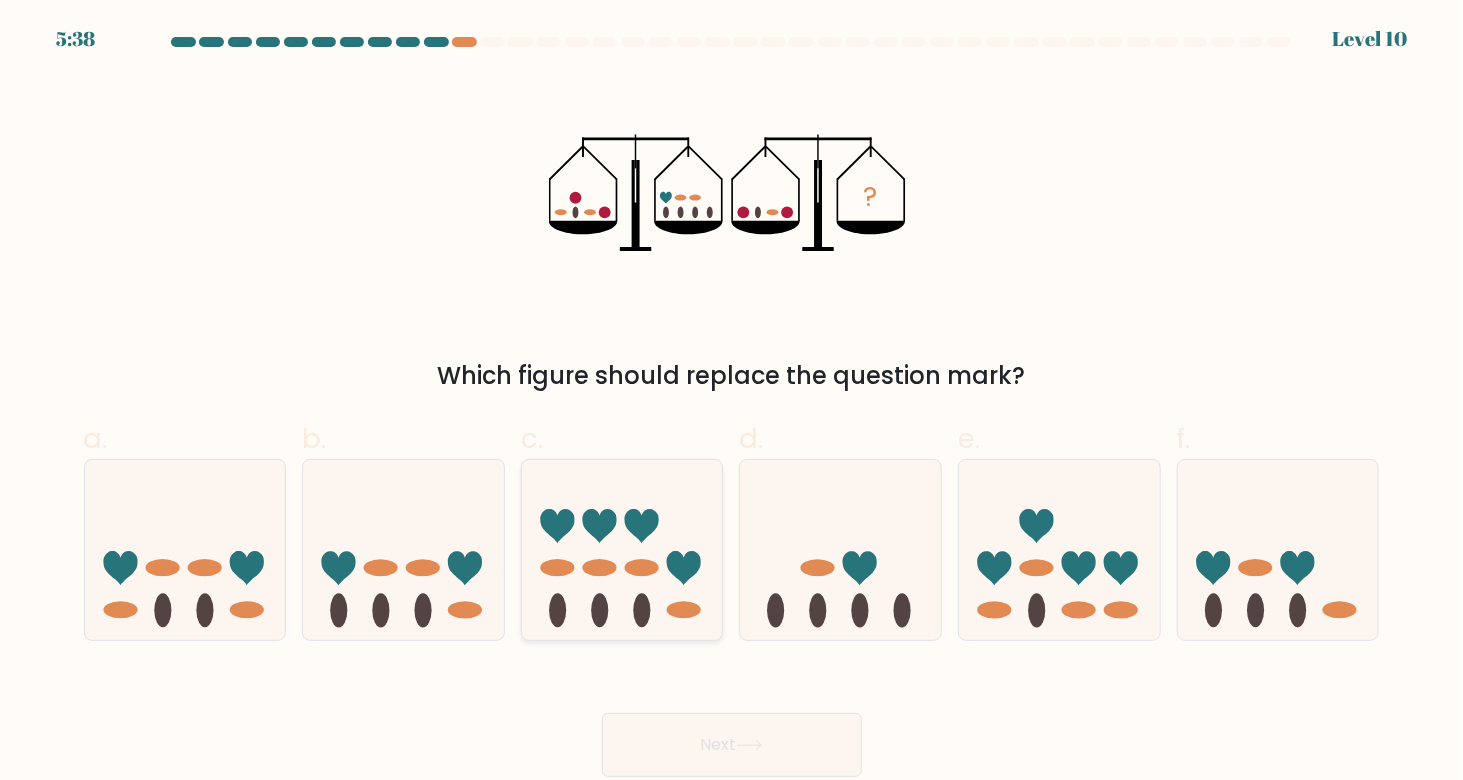 click 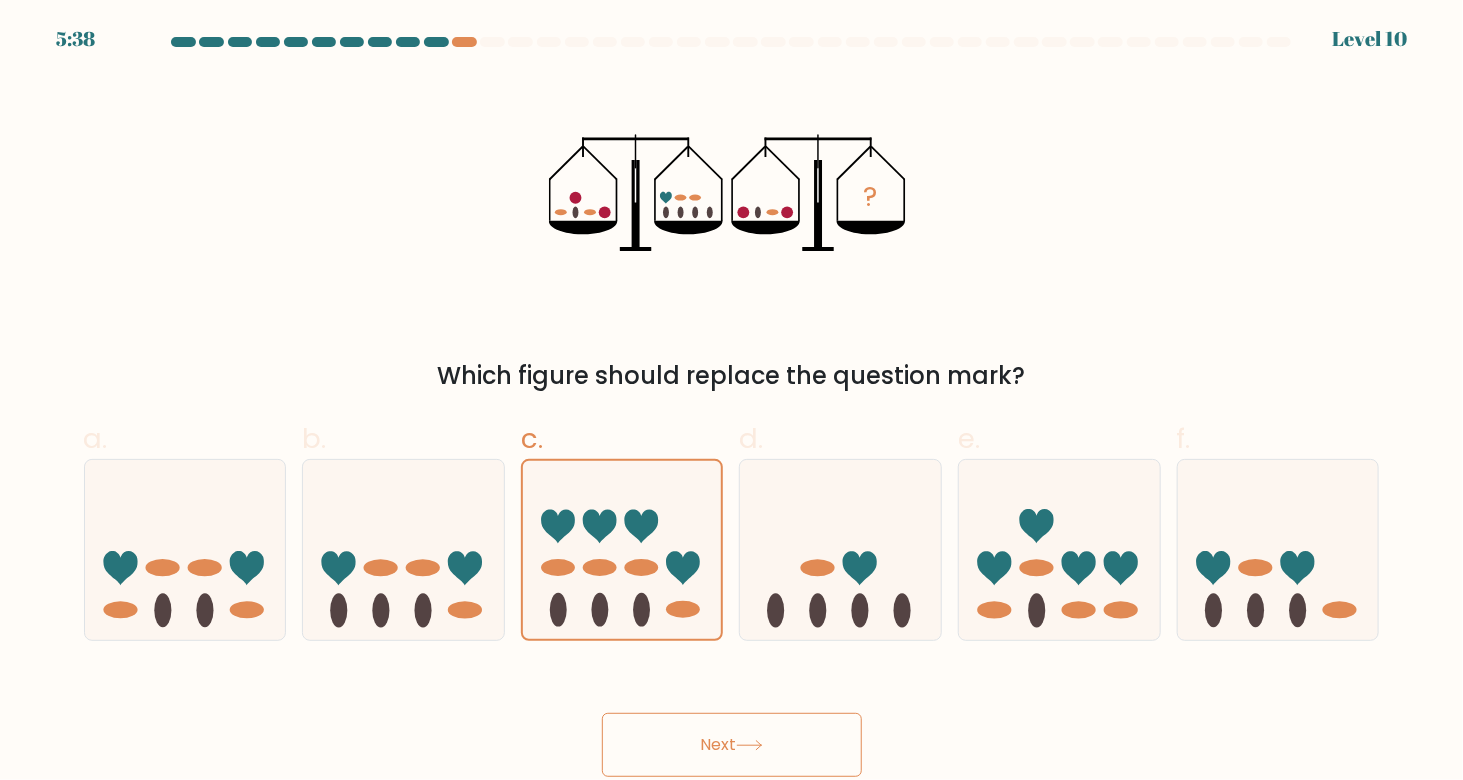 click on "Next" at bounding box center (732, 721) 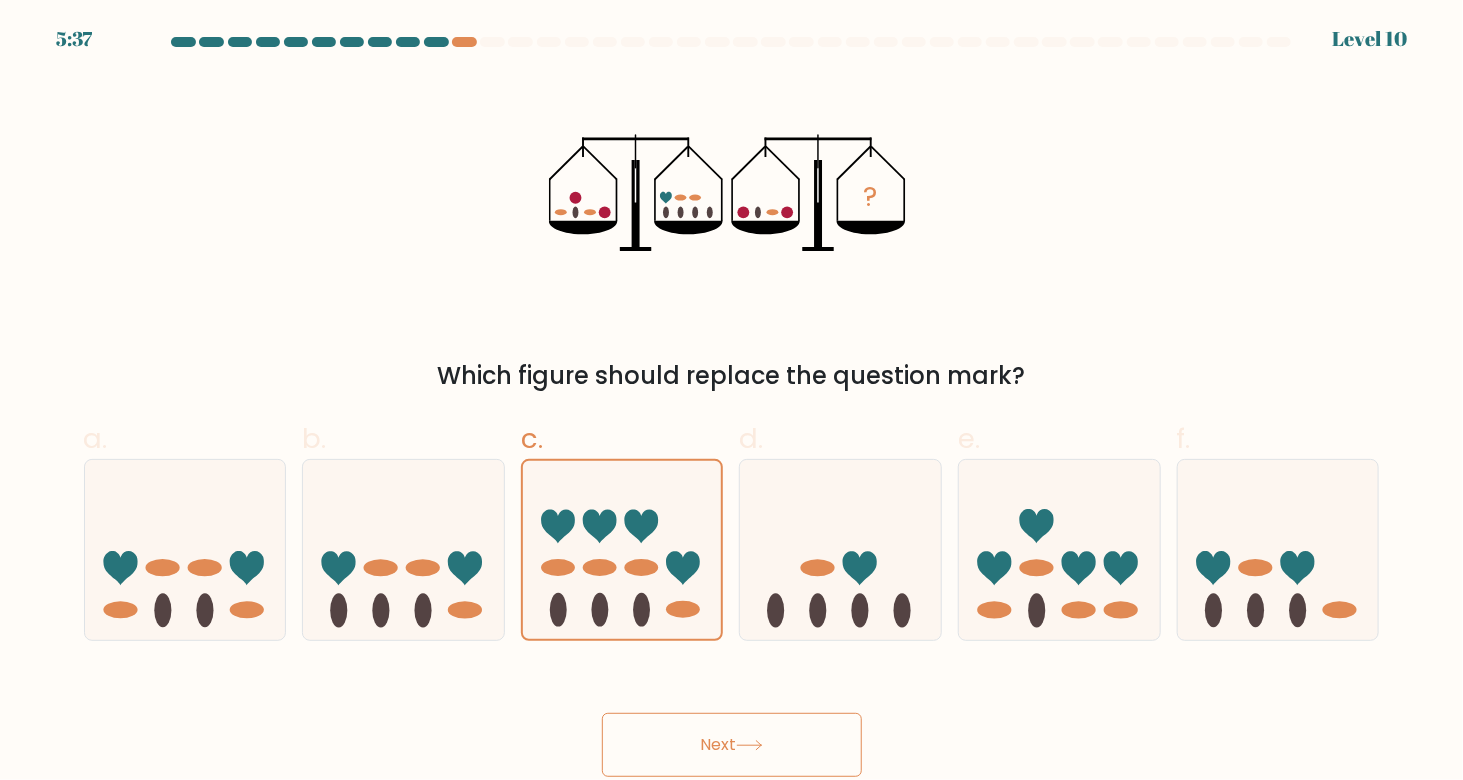 click on "Next" at bounding box center [732, 745] 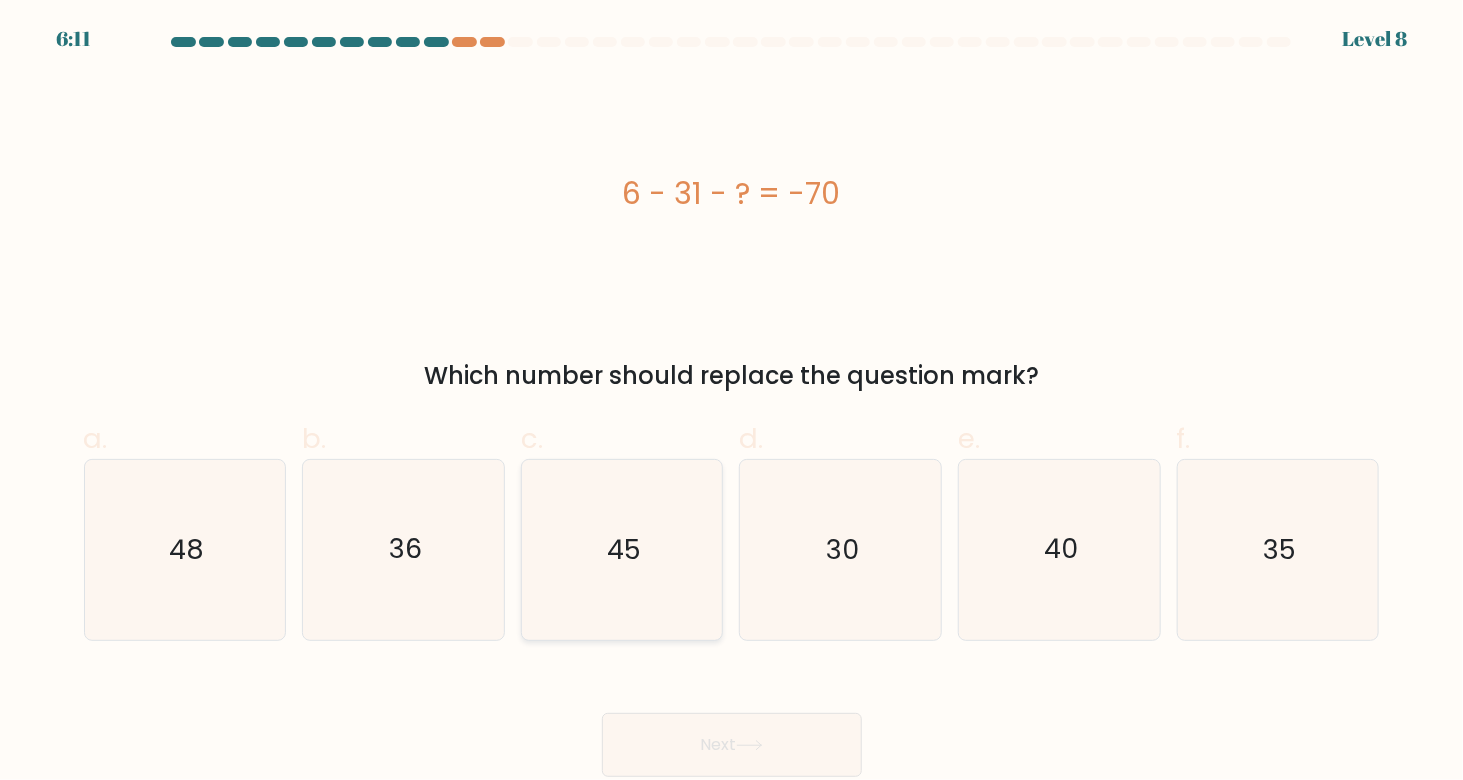 click on "45" 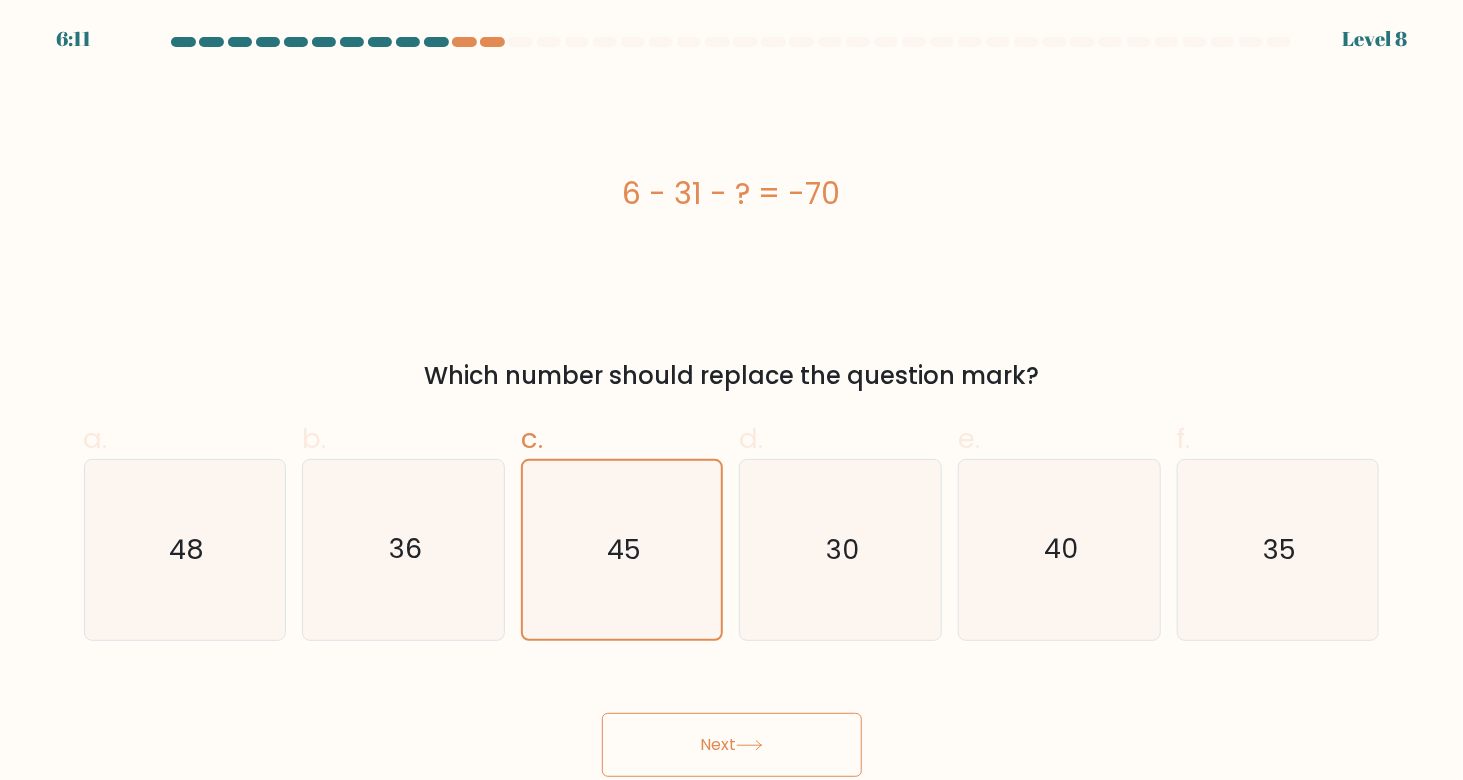 click on "Next" at bounding box center (732, 745) 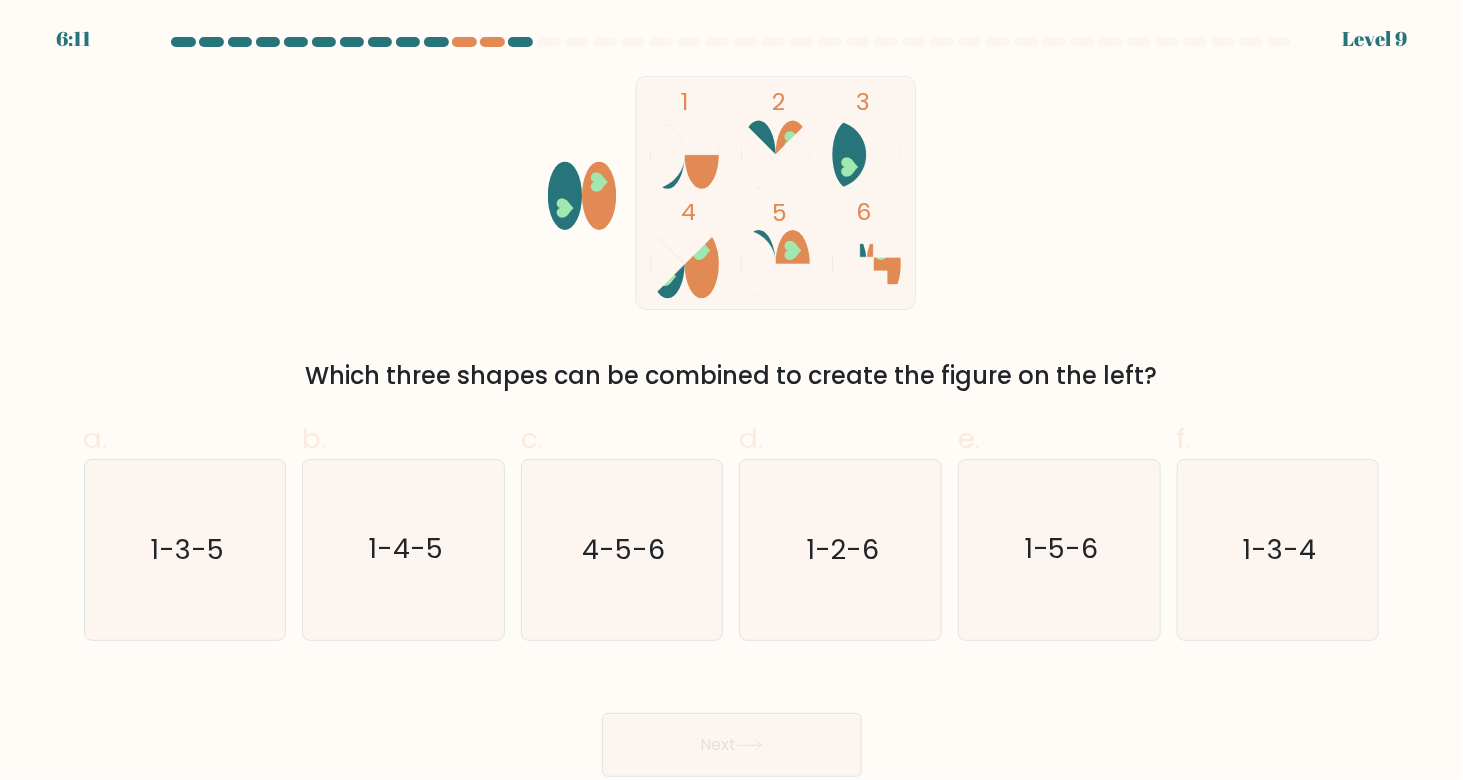 click on "Next" at bounding box center (732, 745) 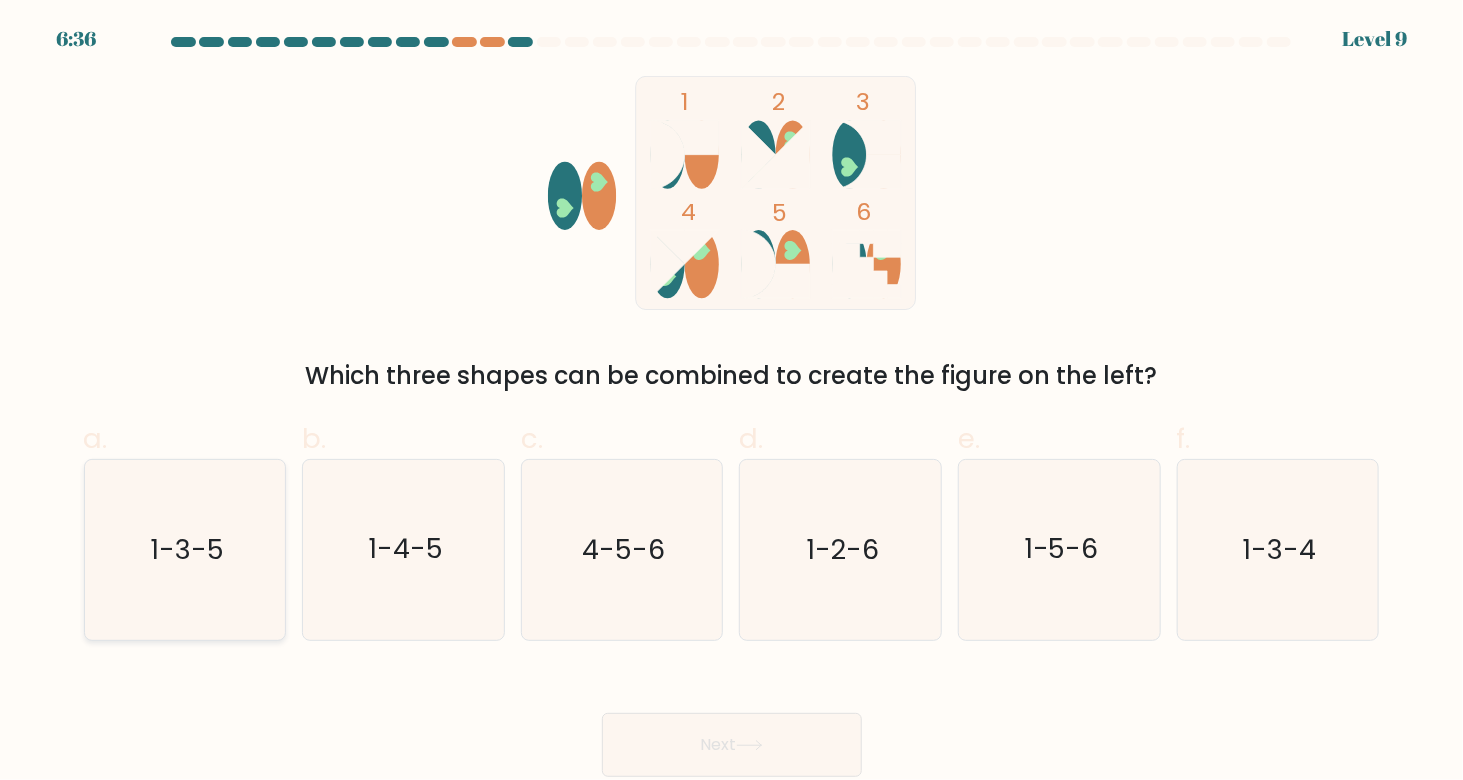 click on "1-3-5" 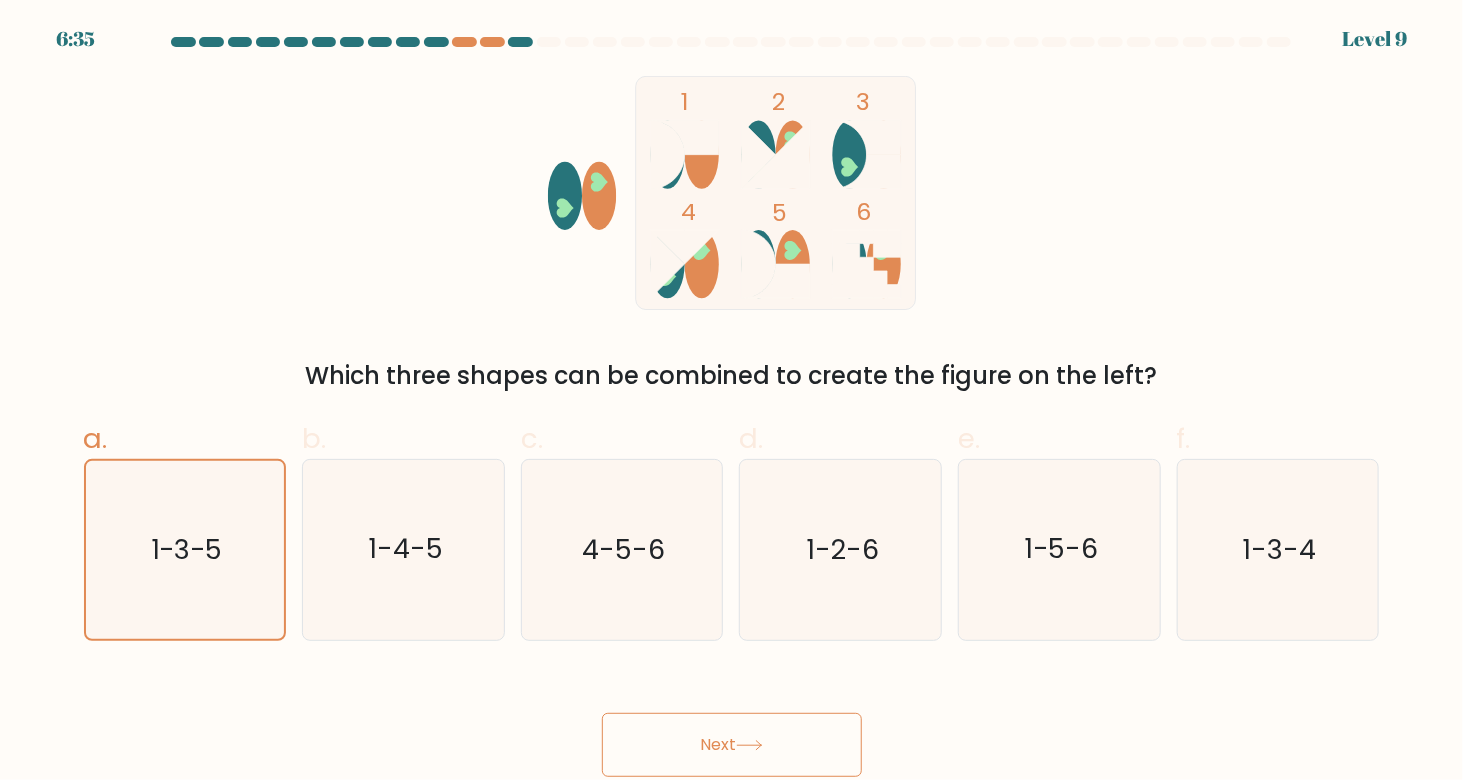 click on "Next" at bounding box center [732, 745] 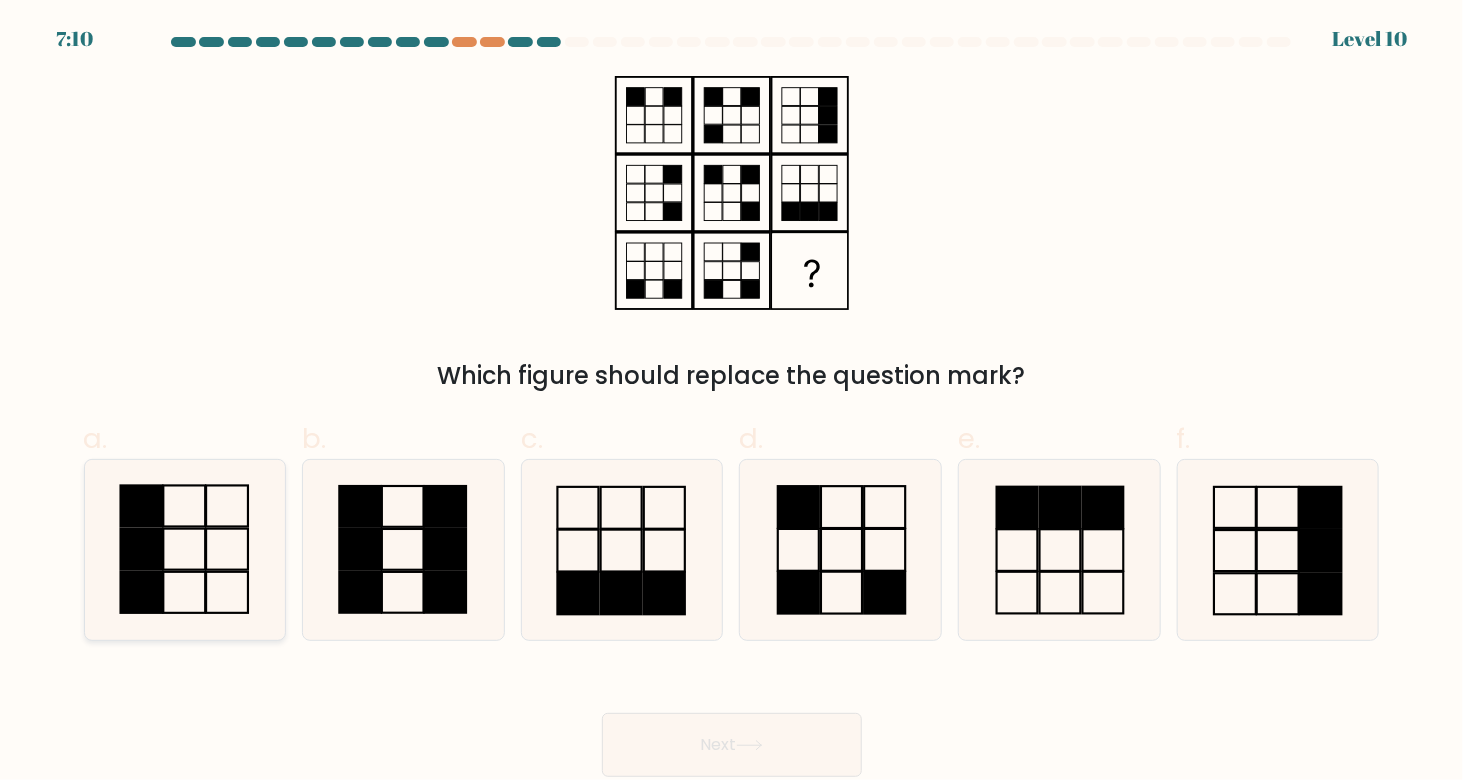 click 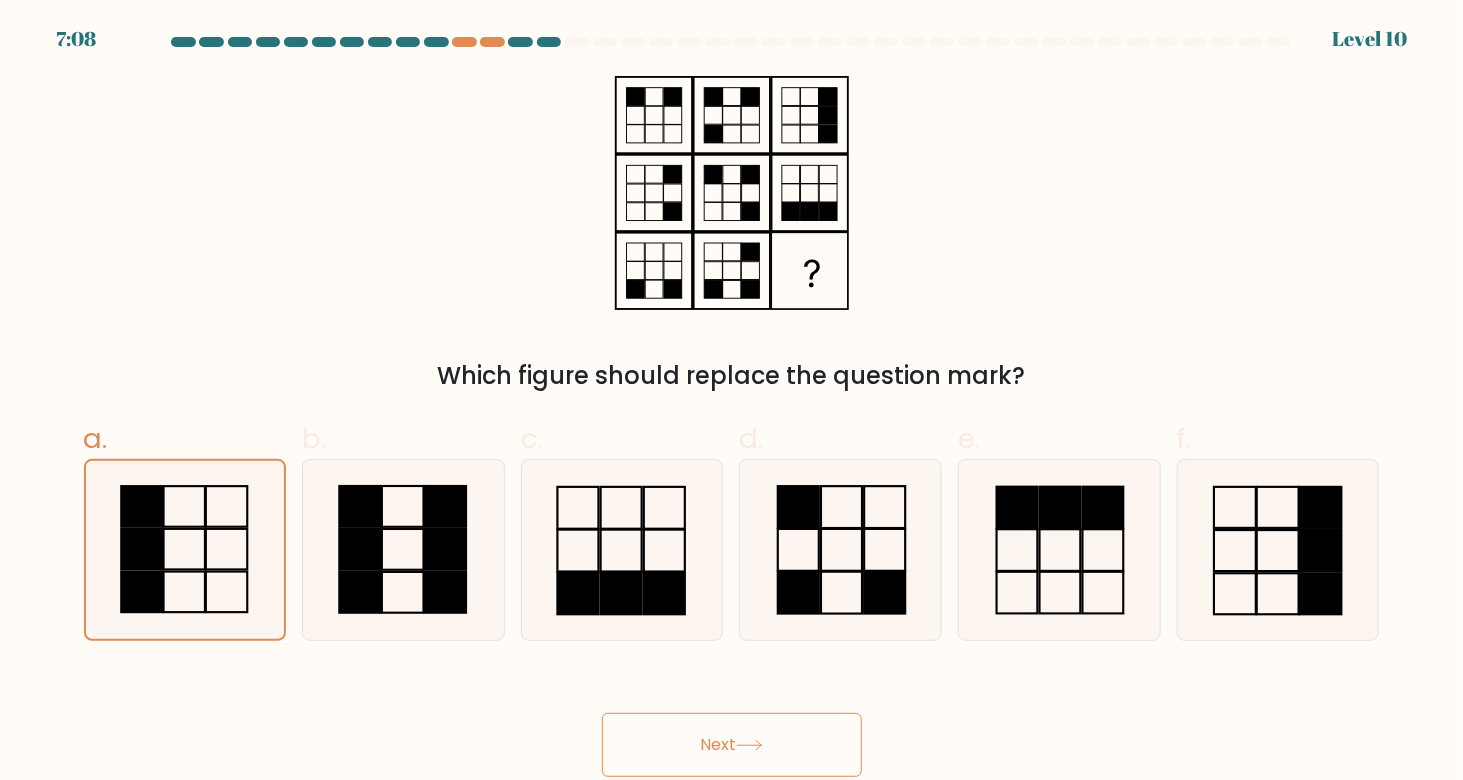 click on "Next" at bounding box center [732, 745] 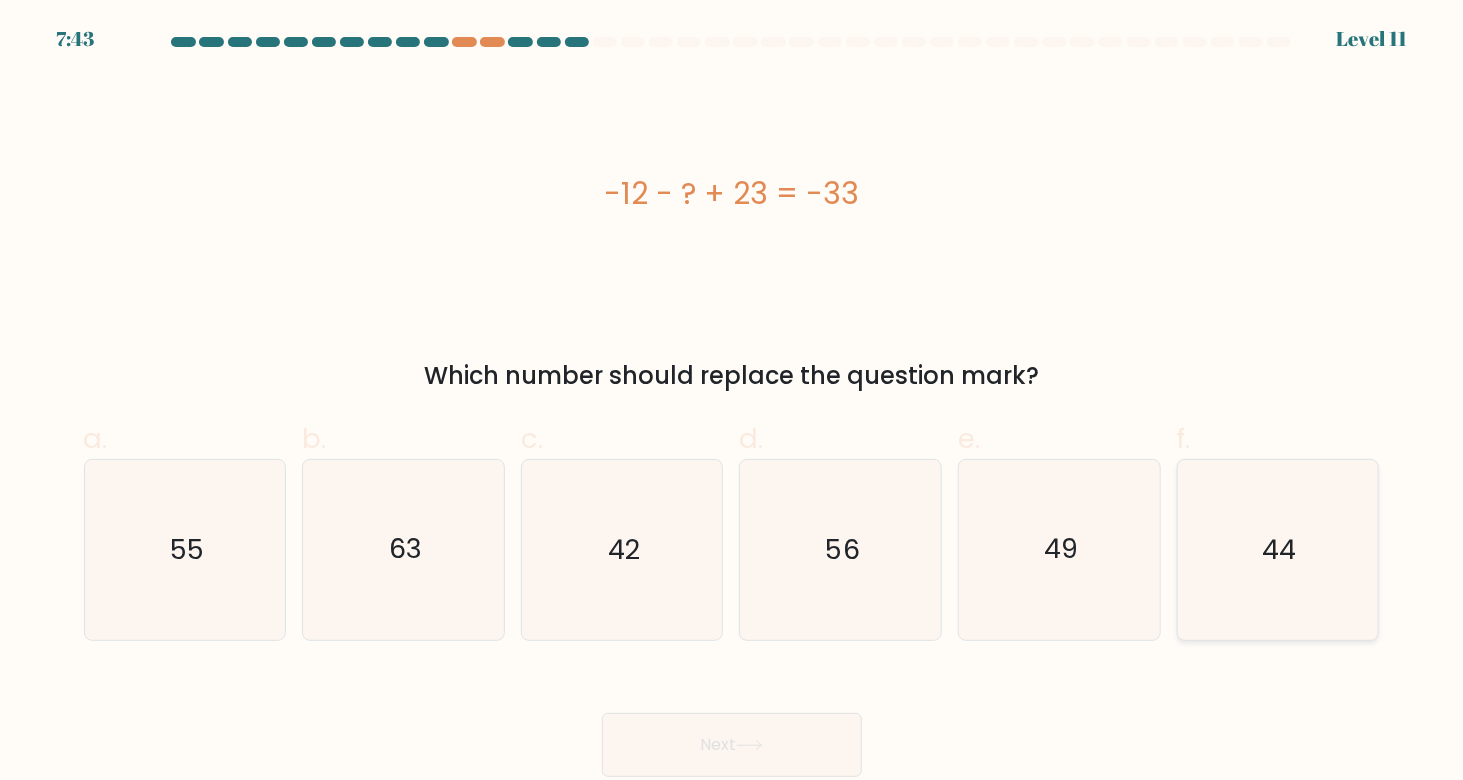click on "44" 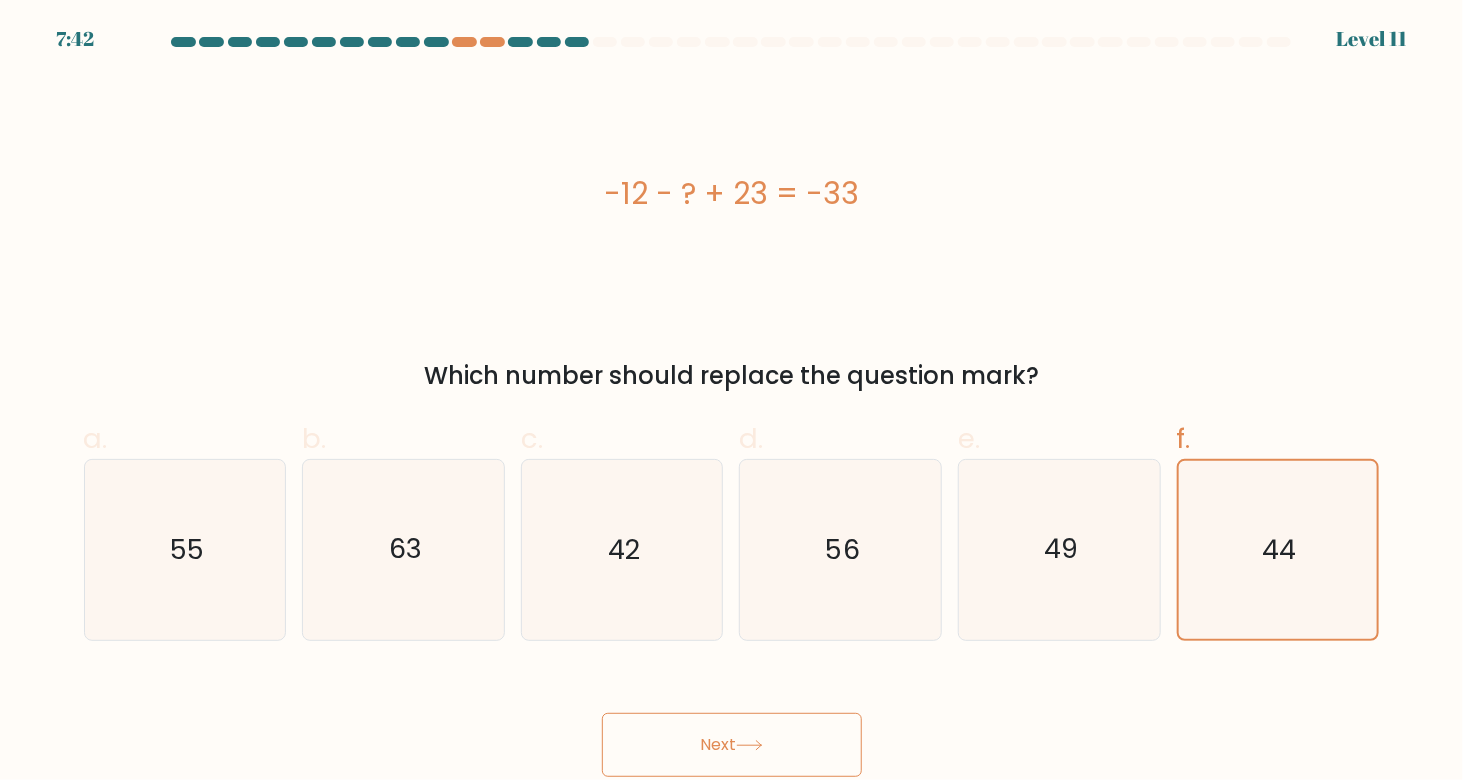 click on "Next" at bounding box center [732, 745] 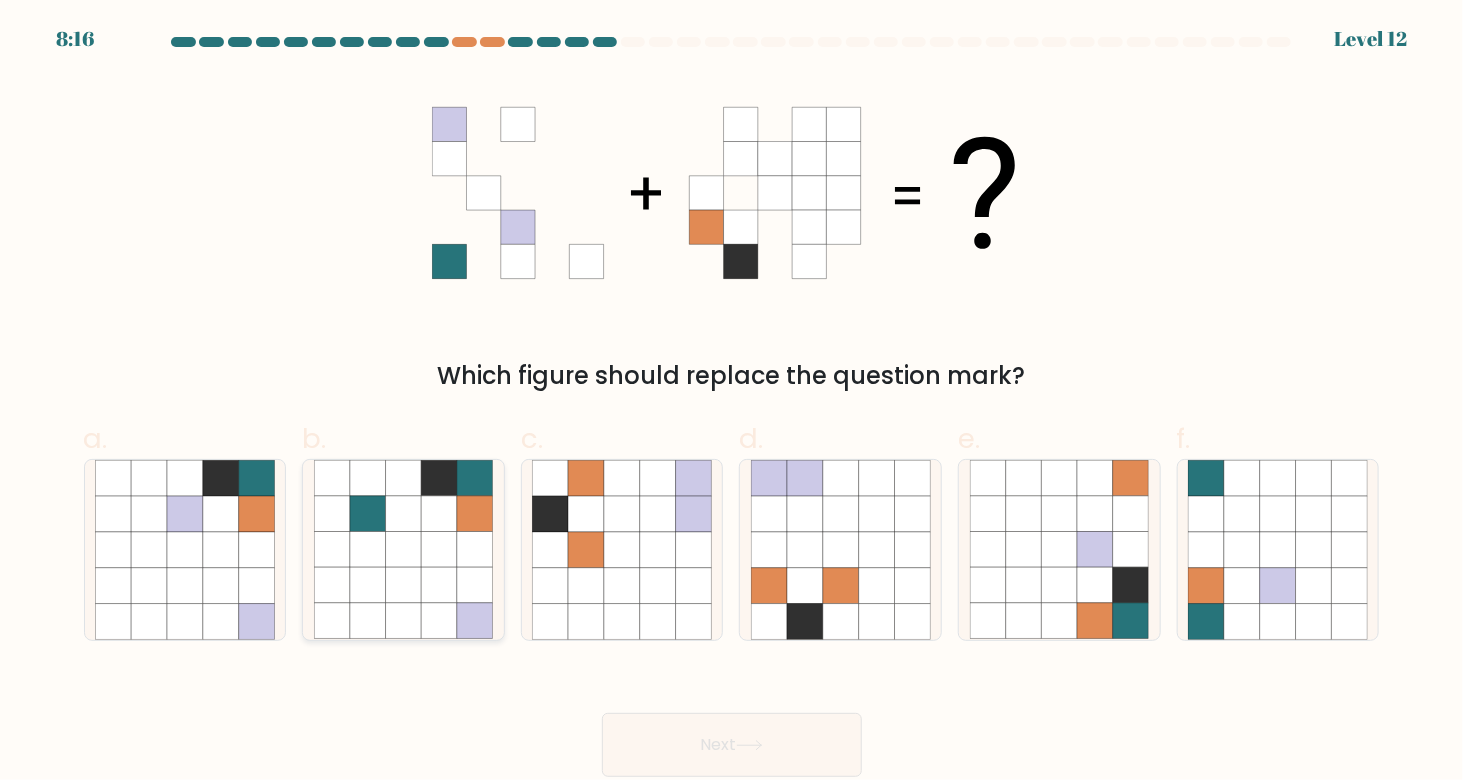 click 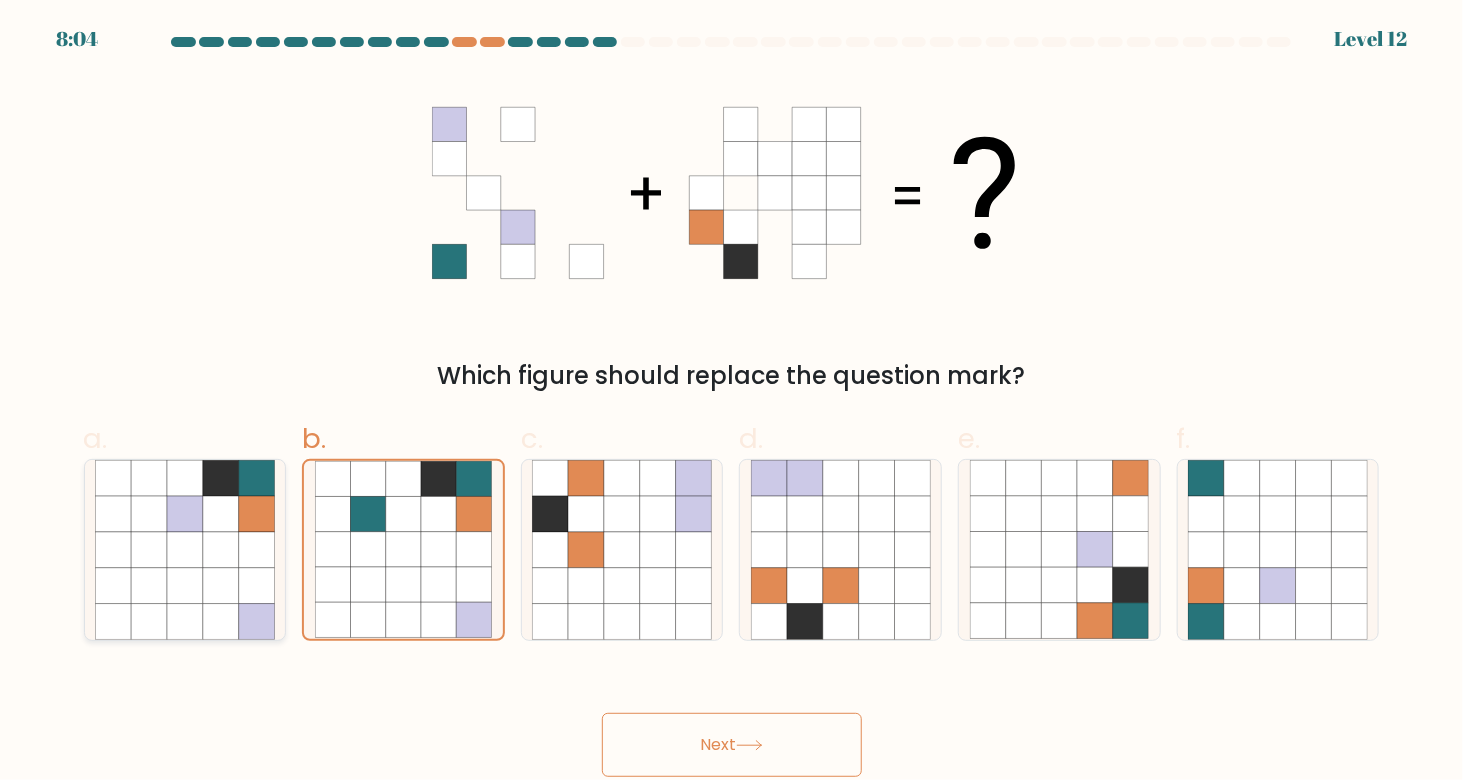 drag, startPoint x: 126, startPoint y: 515, endPoint x: 158, endPoint y: 523, distance: 32.984844 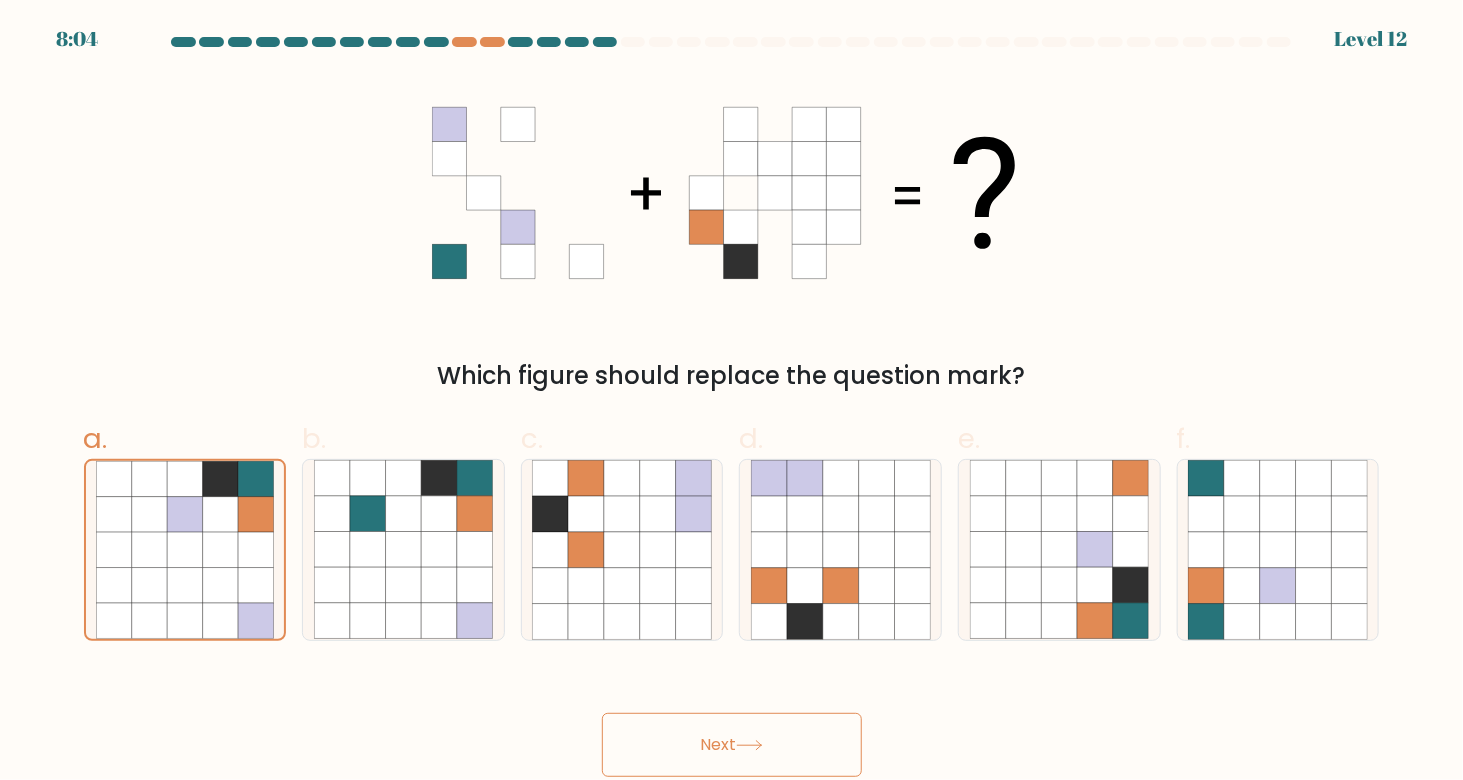click on "Next" at bounding box center [732, 745] 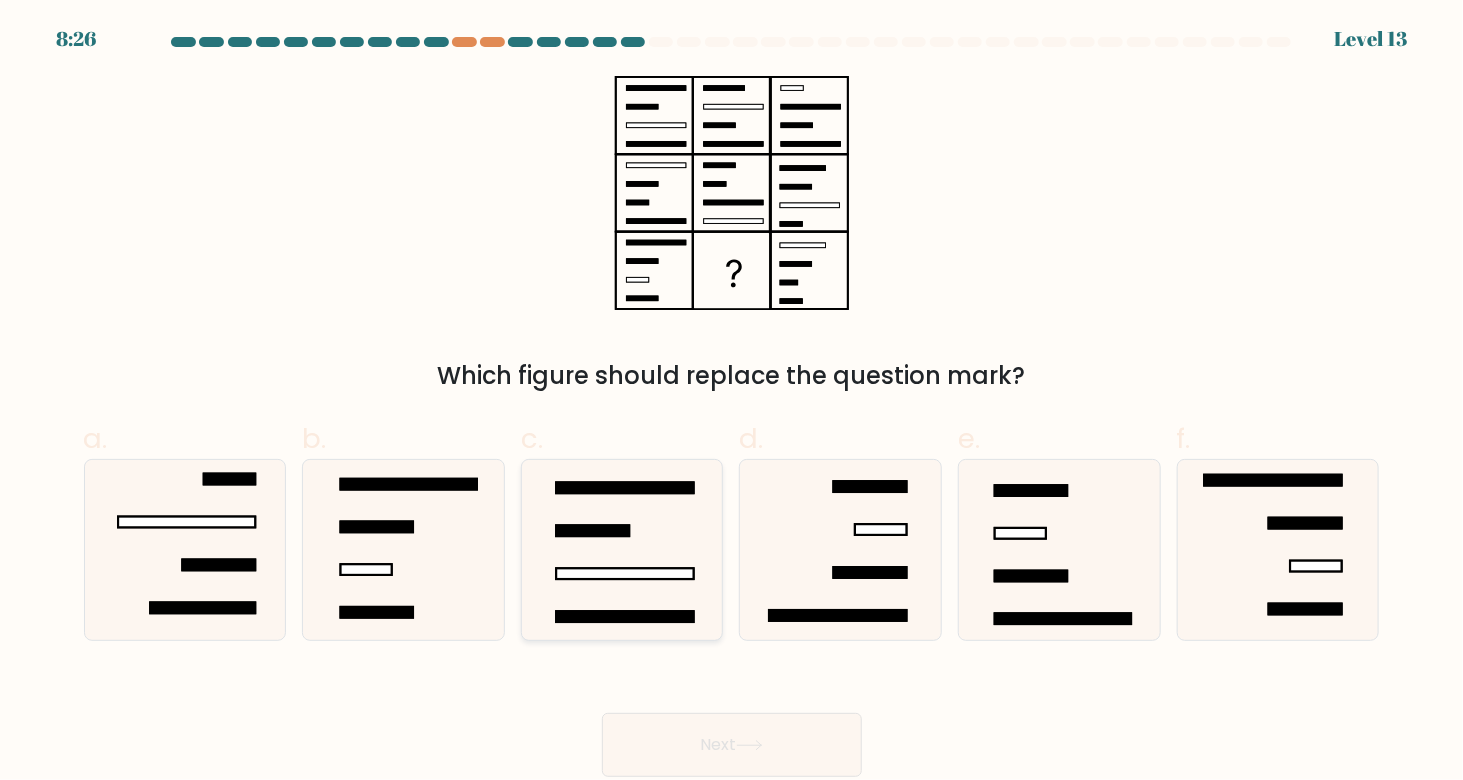 click 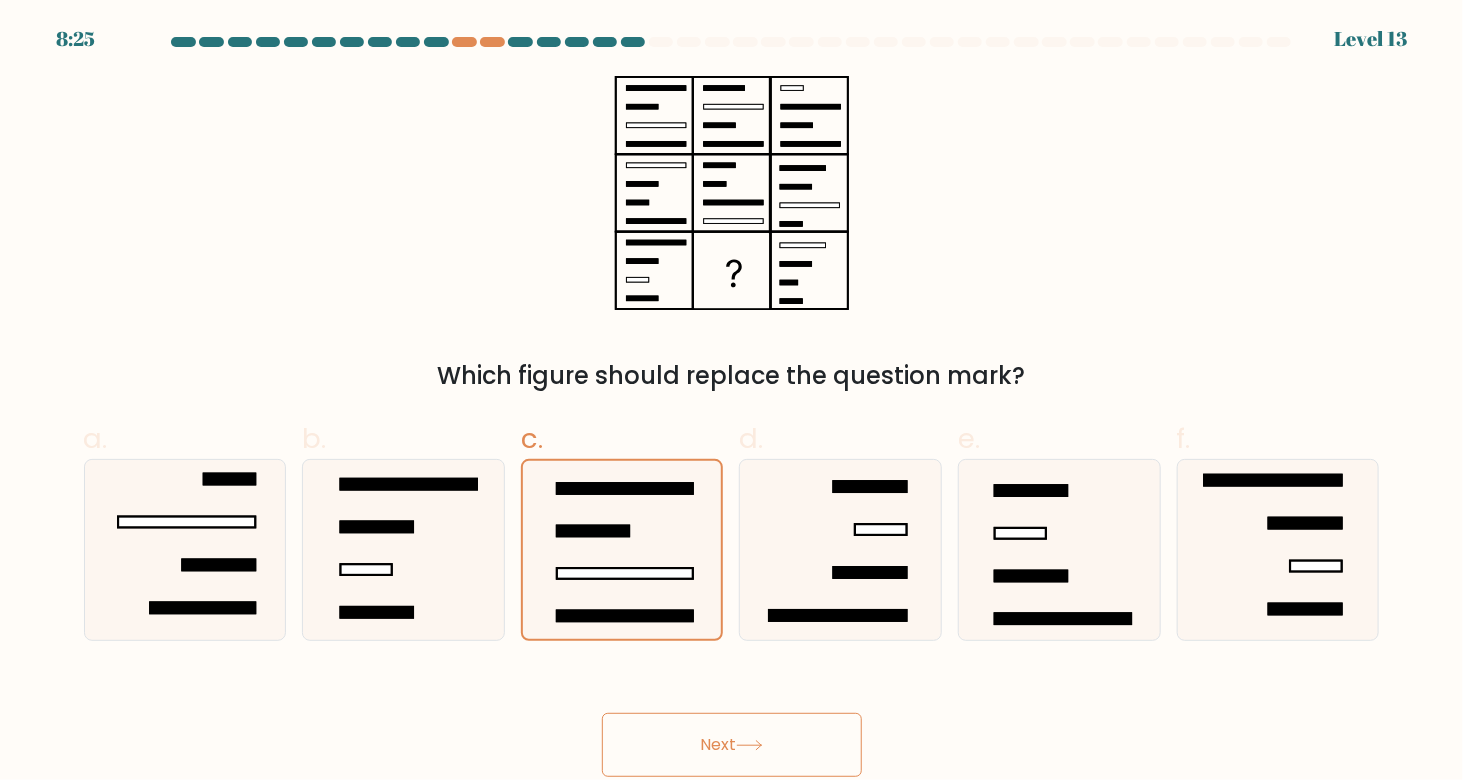 click on "Next" at bounding box center (732, 745) 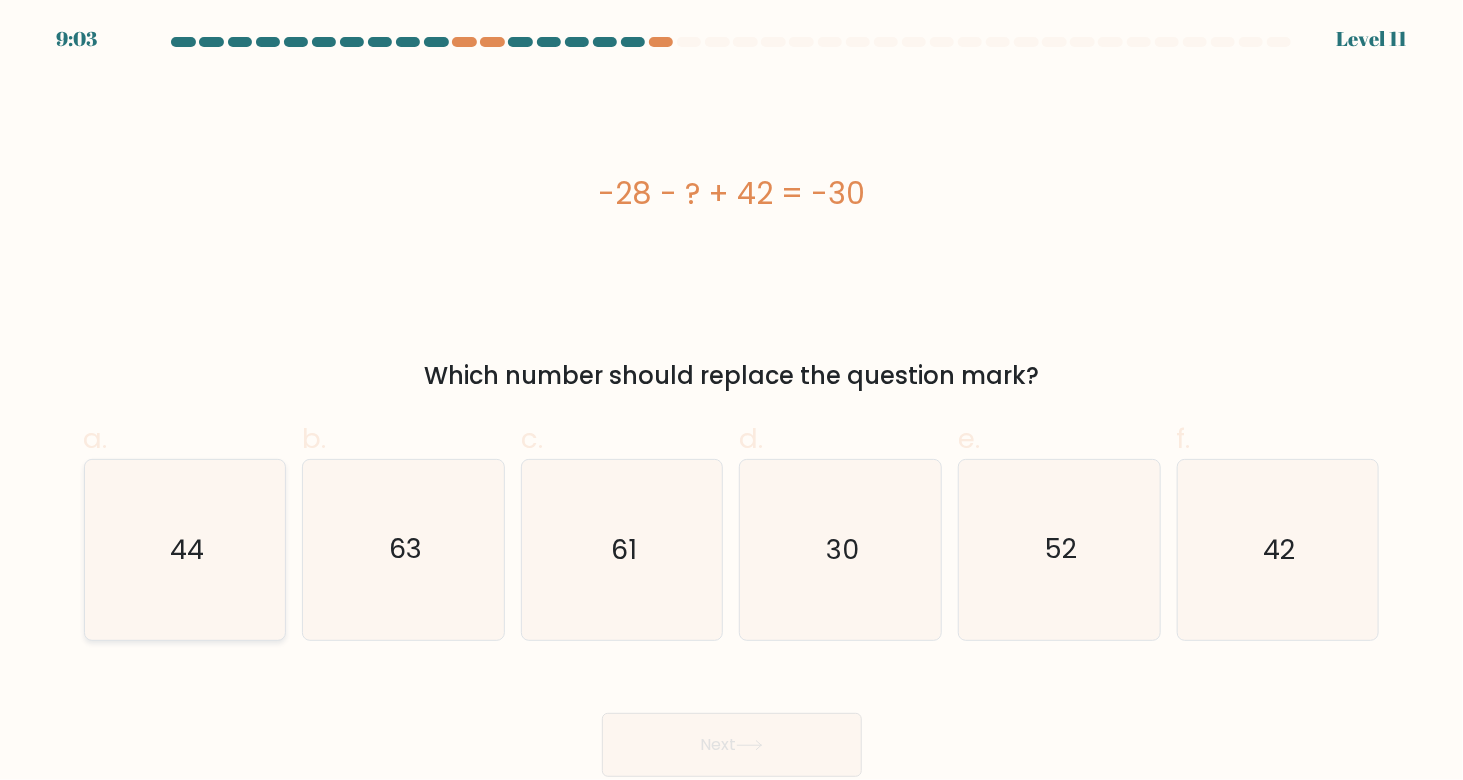 click on "44" 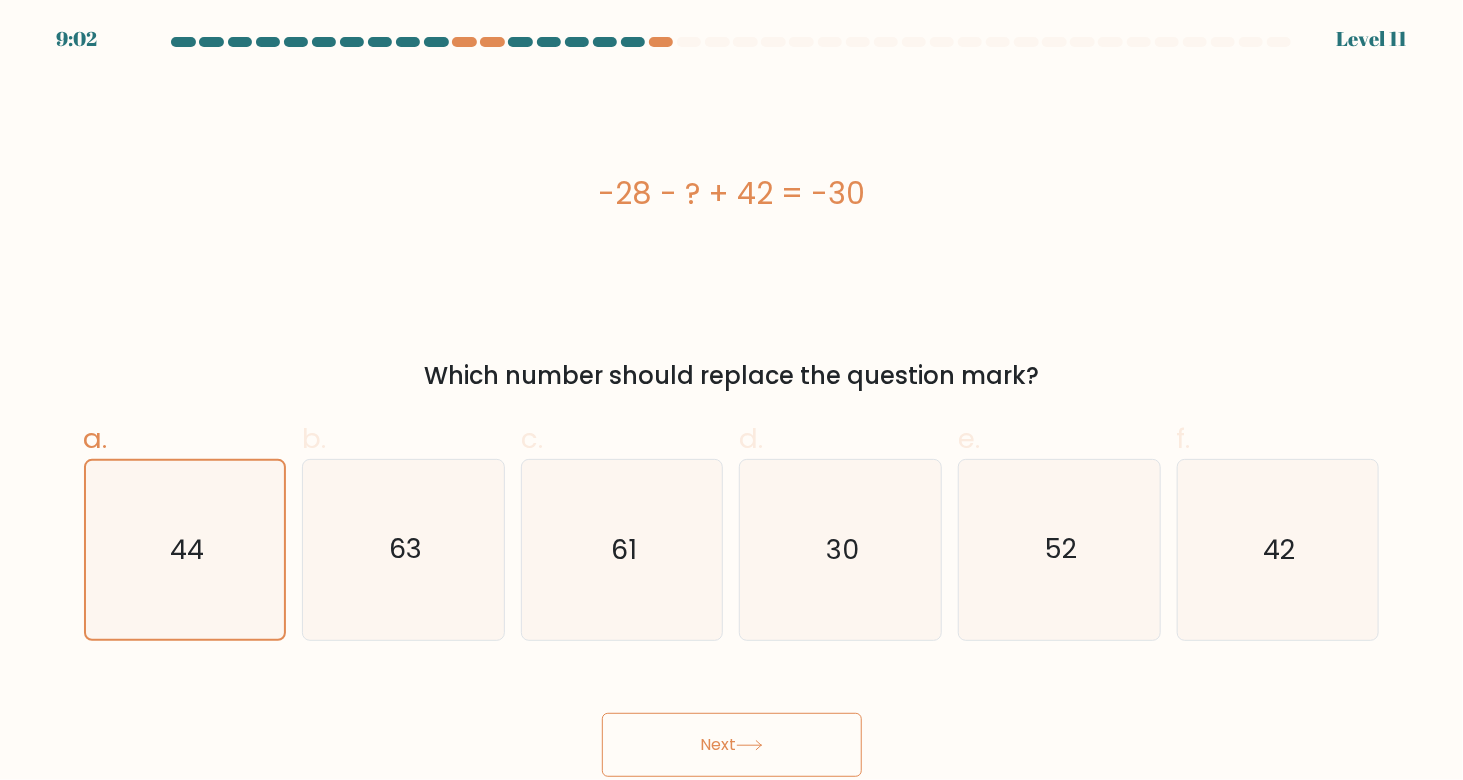 click on "Next" at bounding box center [732, 745] 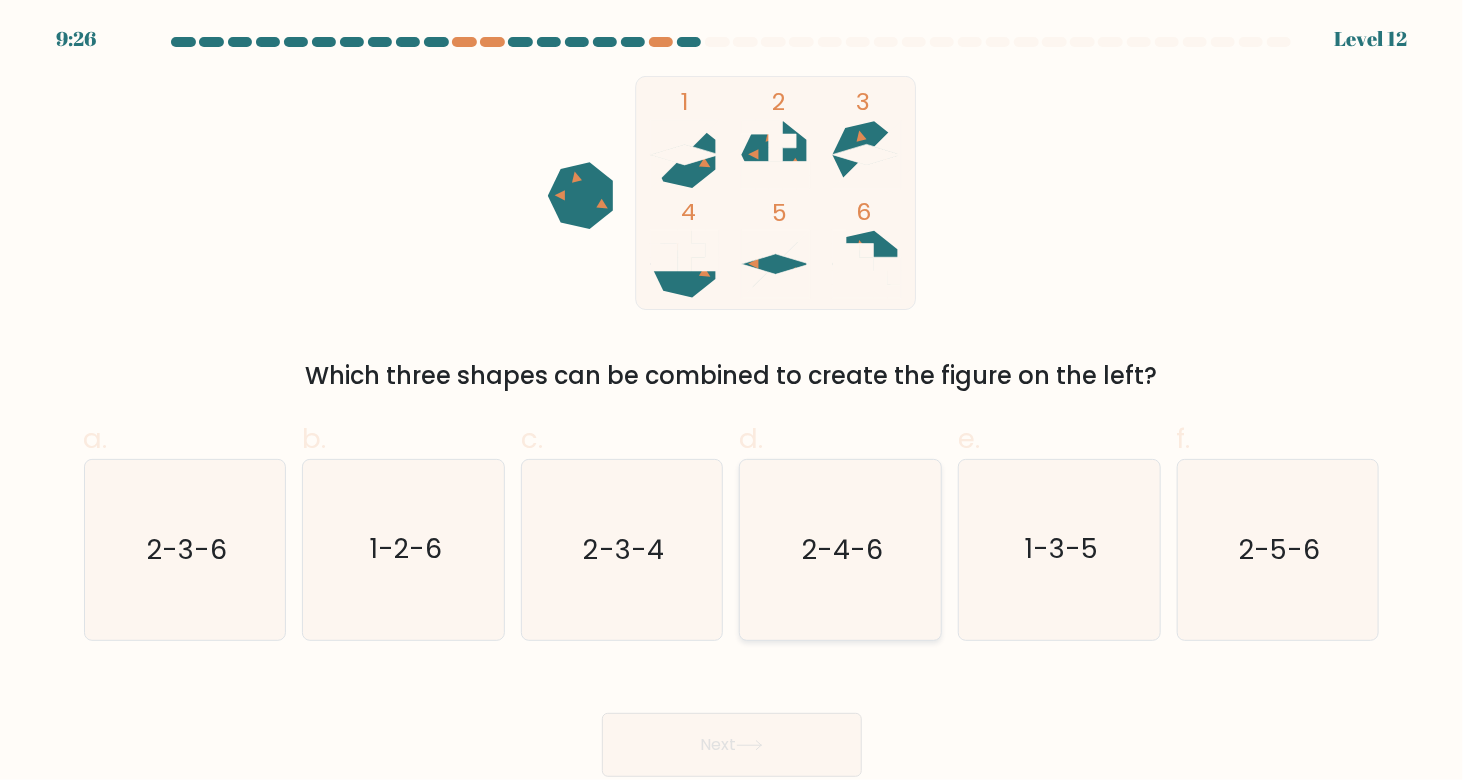 click on "2-4-6" 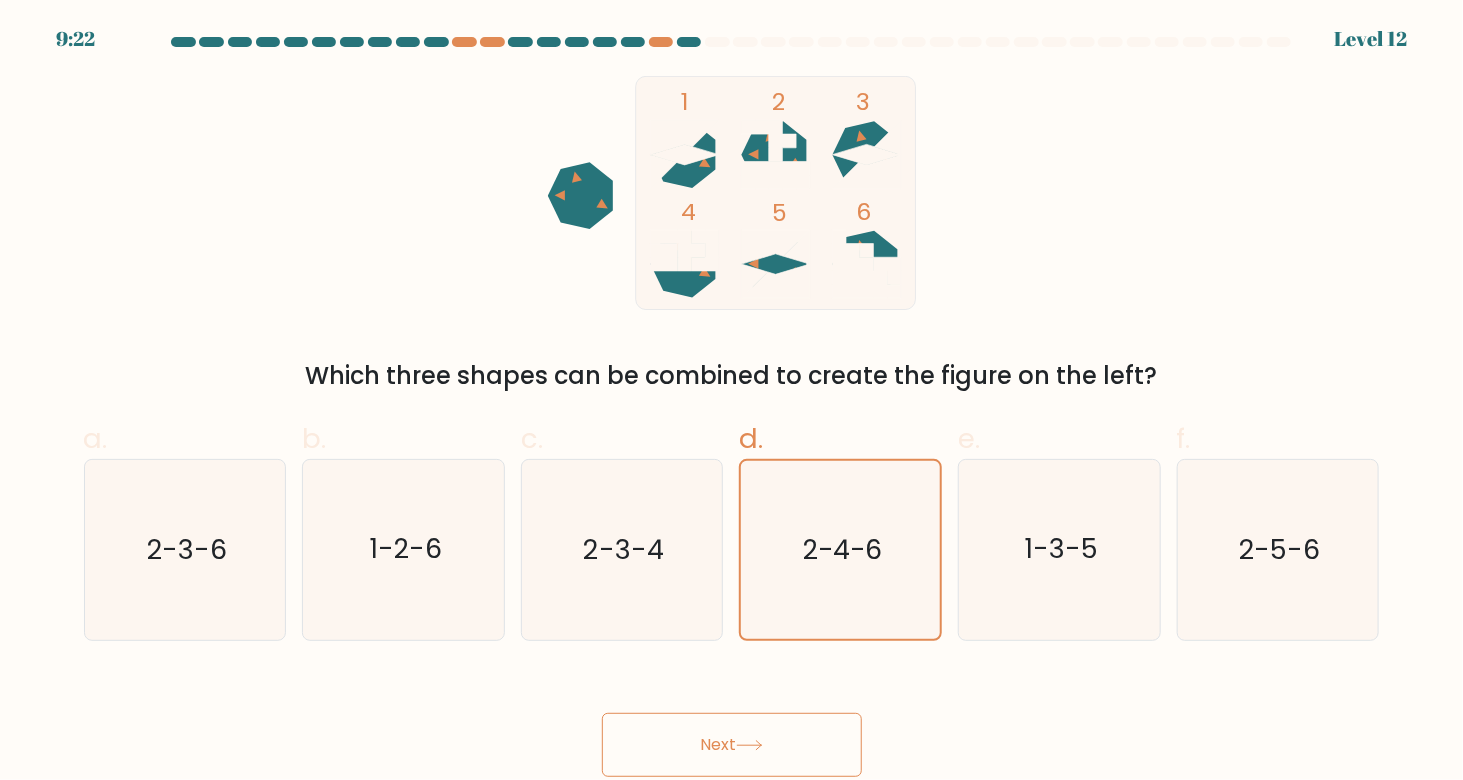 click on "Next" at bounding box center [732, 745] 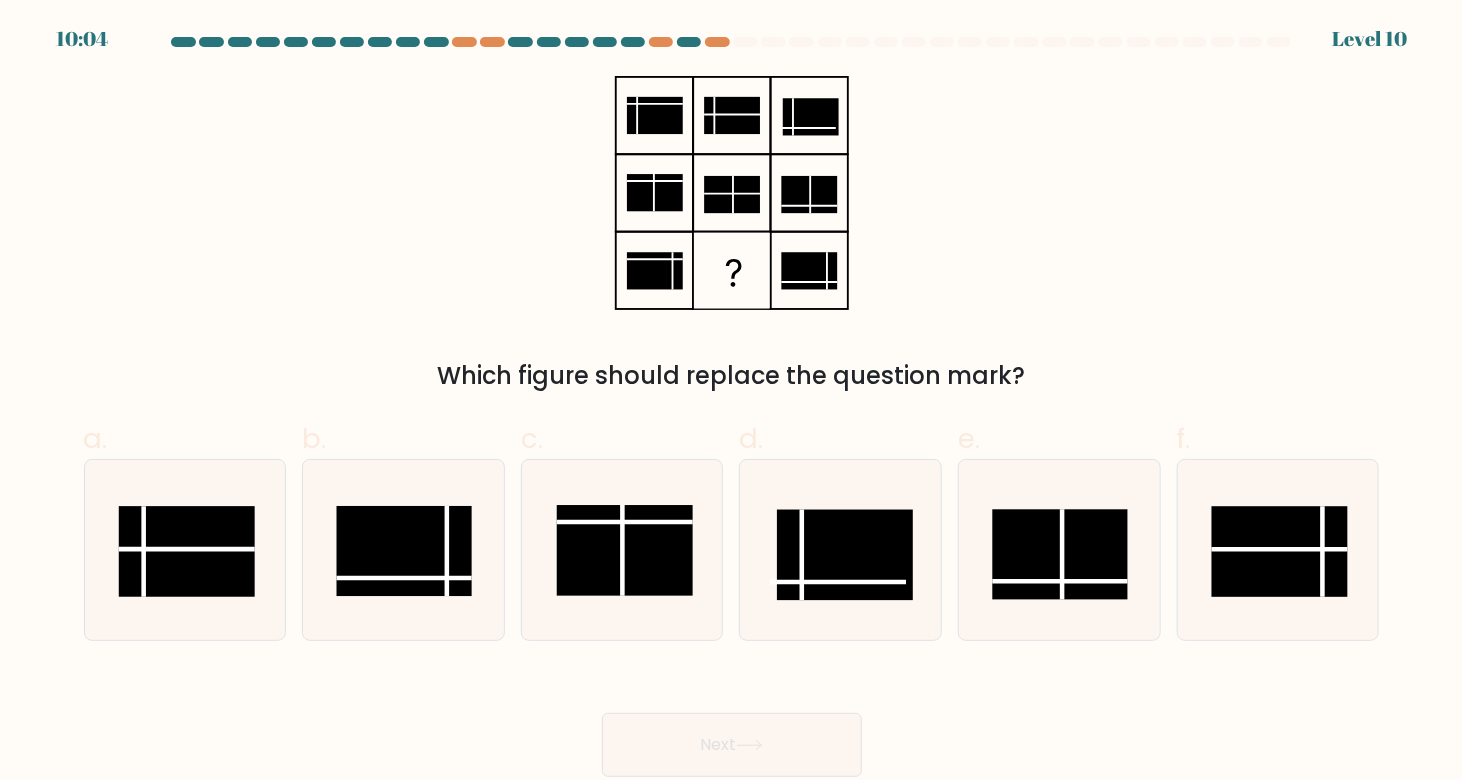 click on "10:04
Level 10" at bounding box center [731, 27] 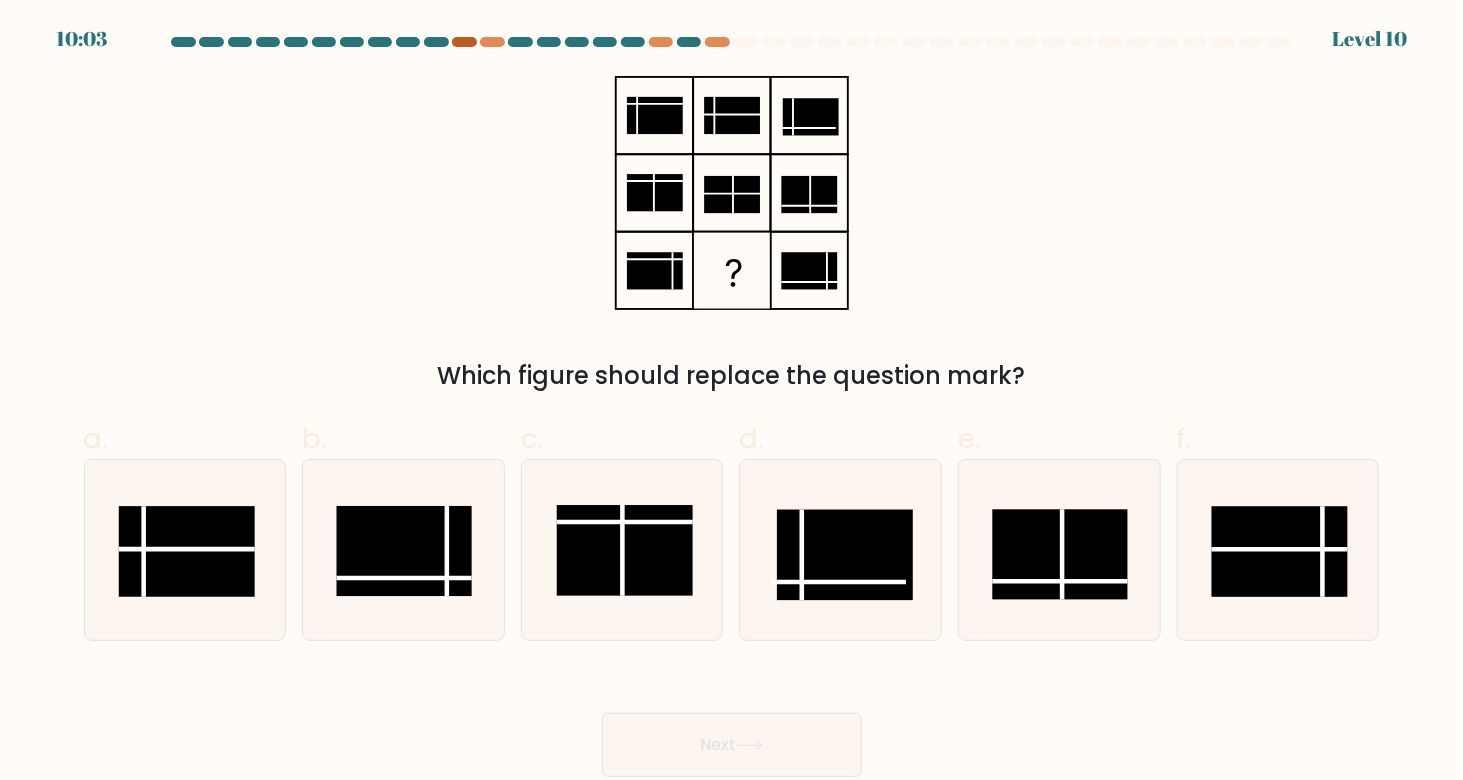 click at bounding box center [464, 42] 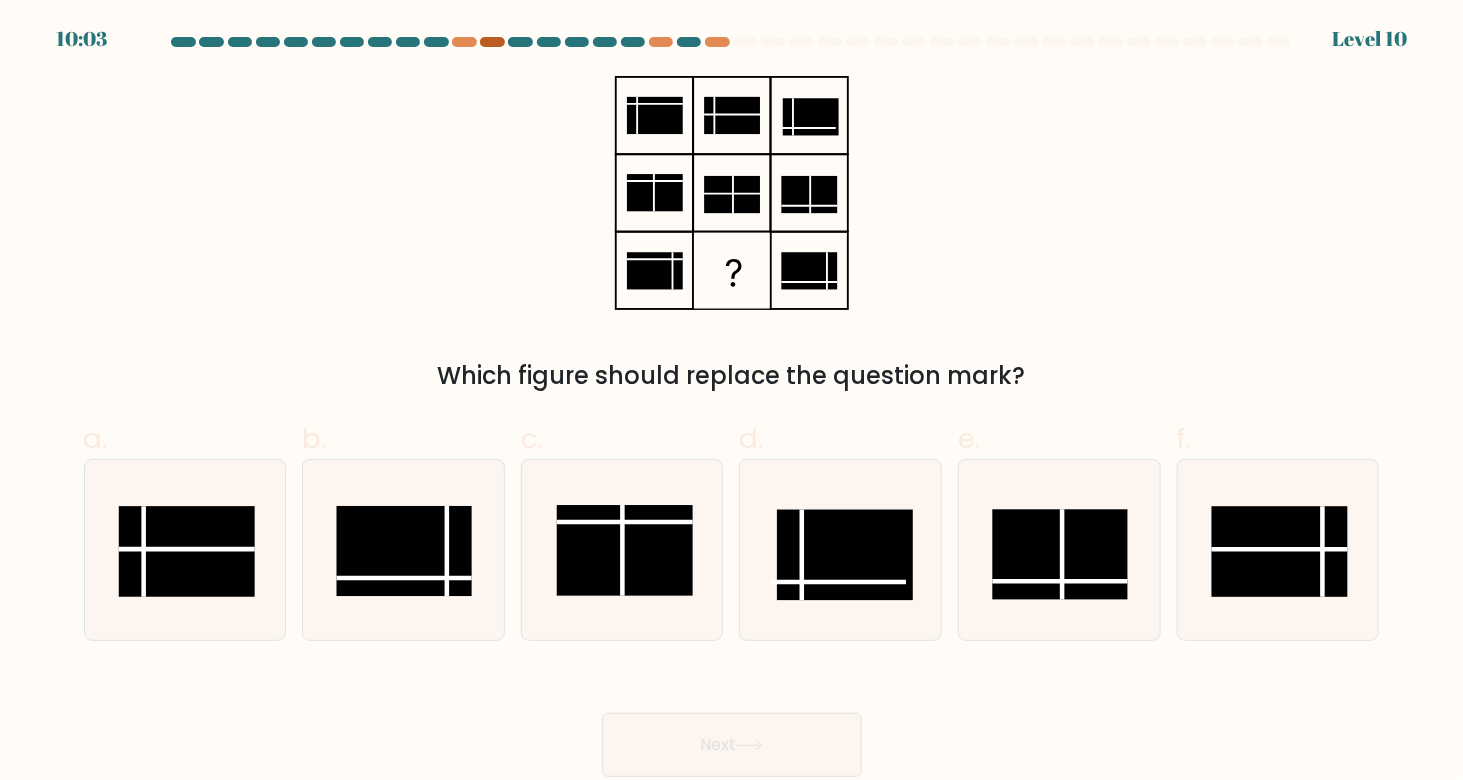 click at bounding box center (492, 42) 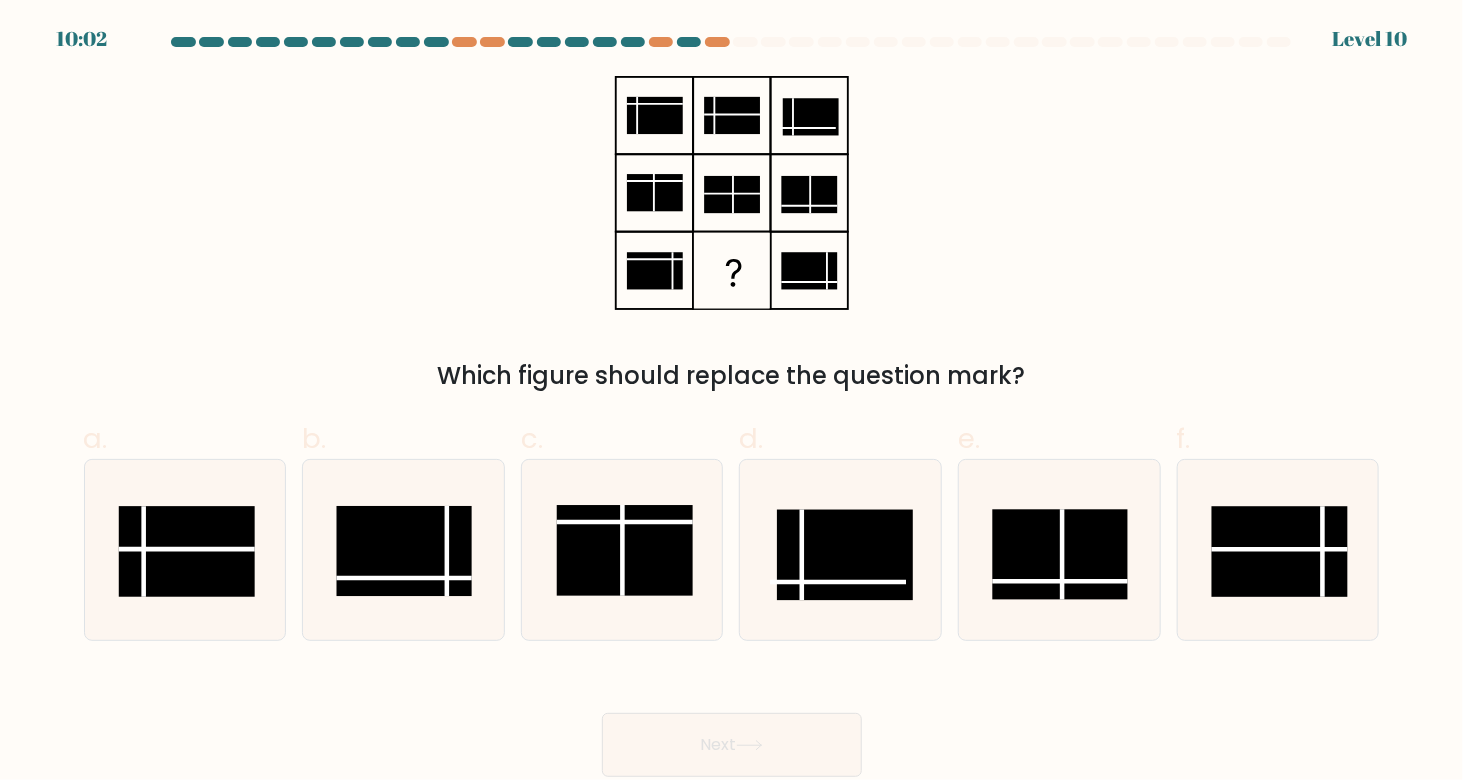 click at bounding box center (732, 42) 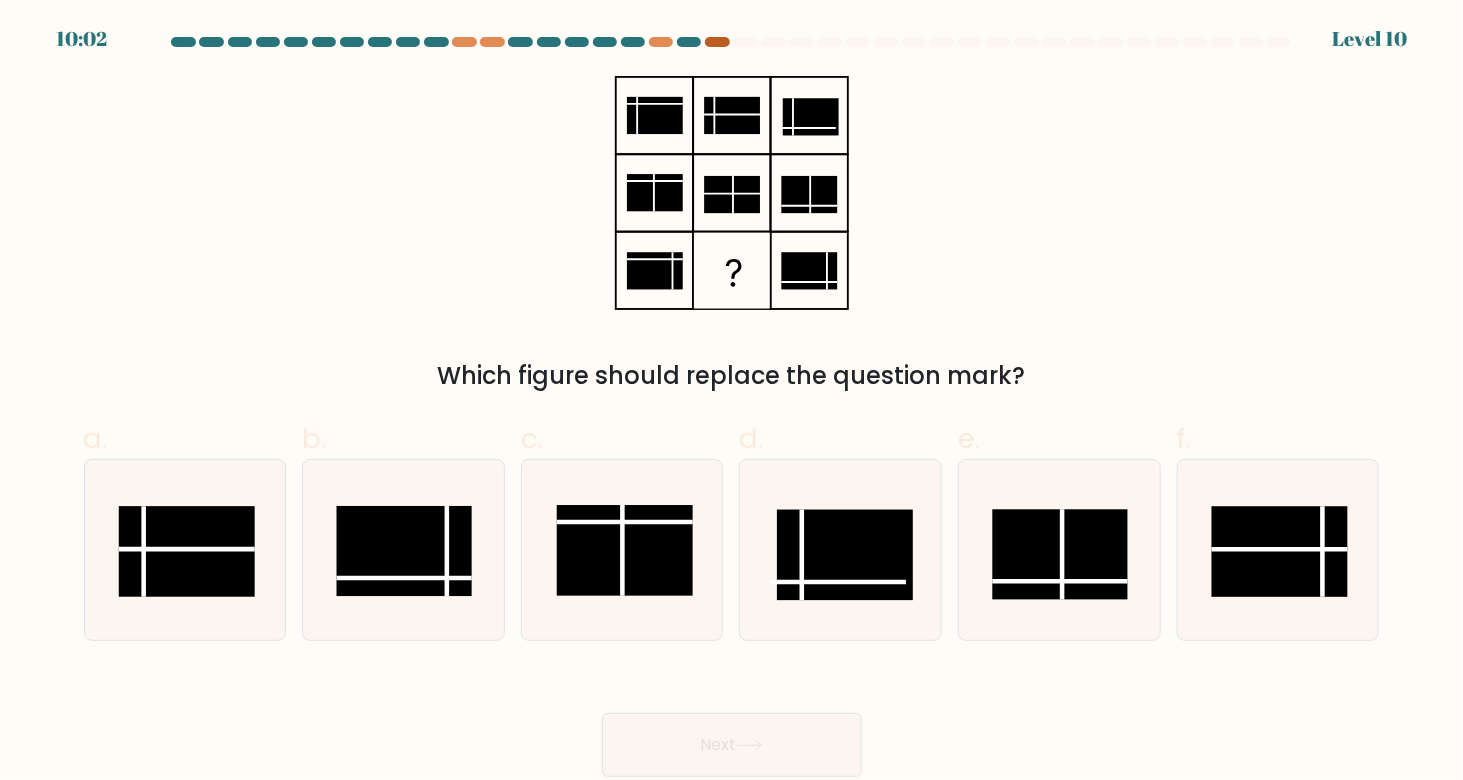 click at bounding box center [717, 42] 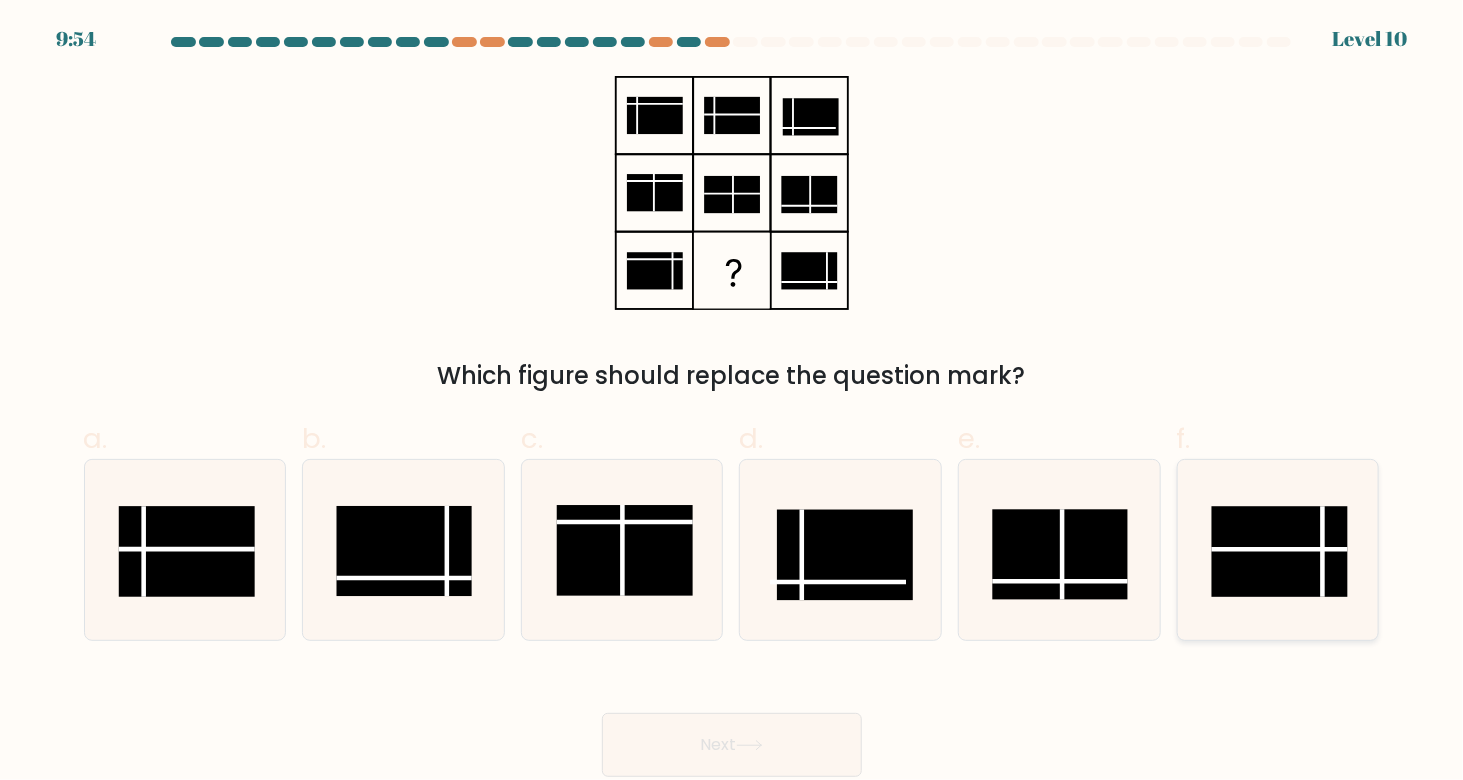 click 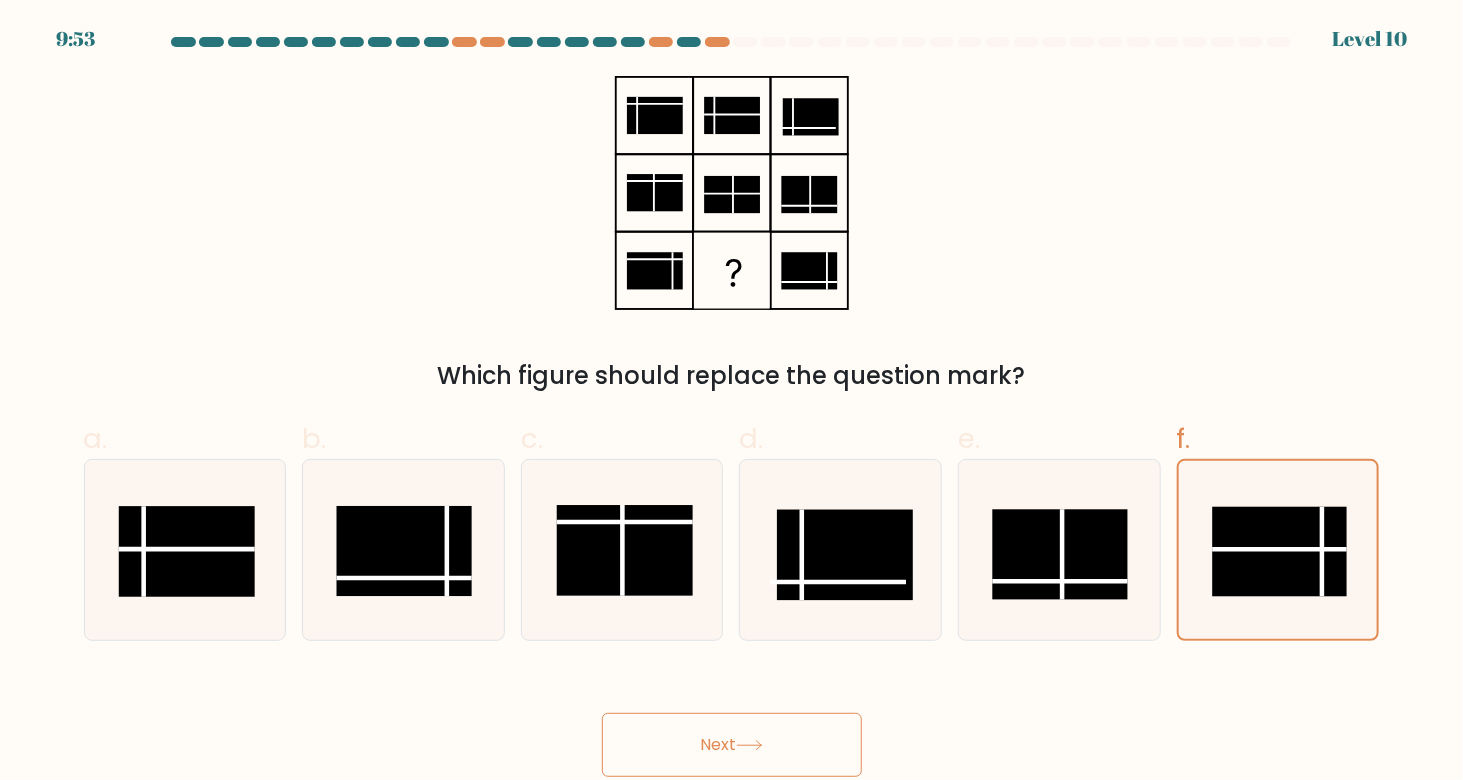 click on "Next" at bounding box center [732, 745] 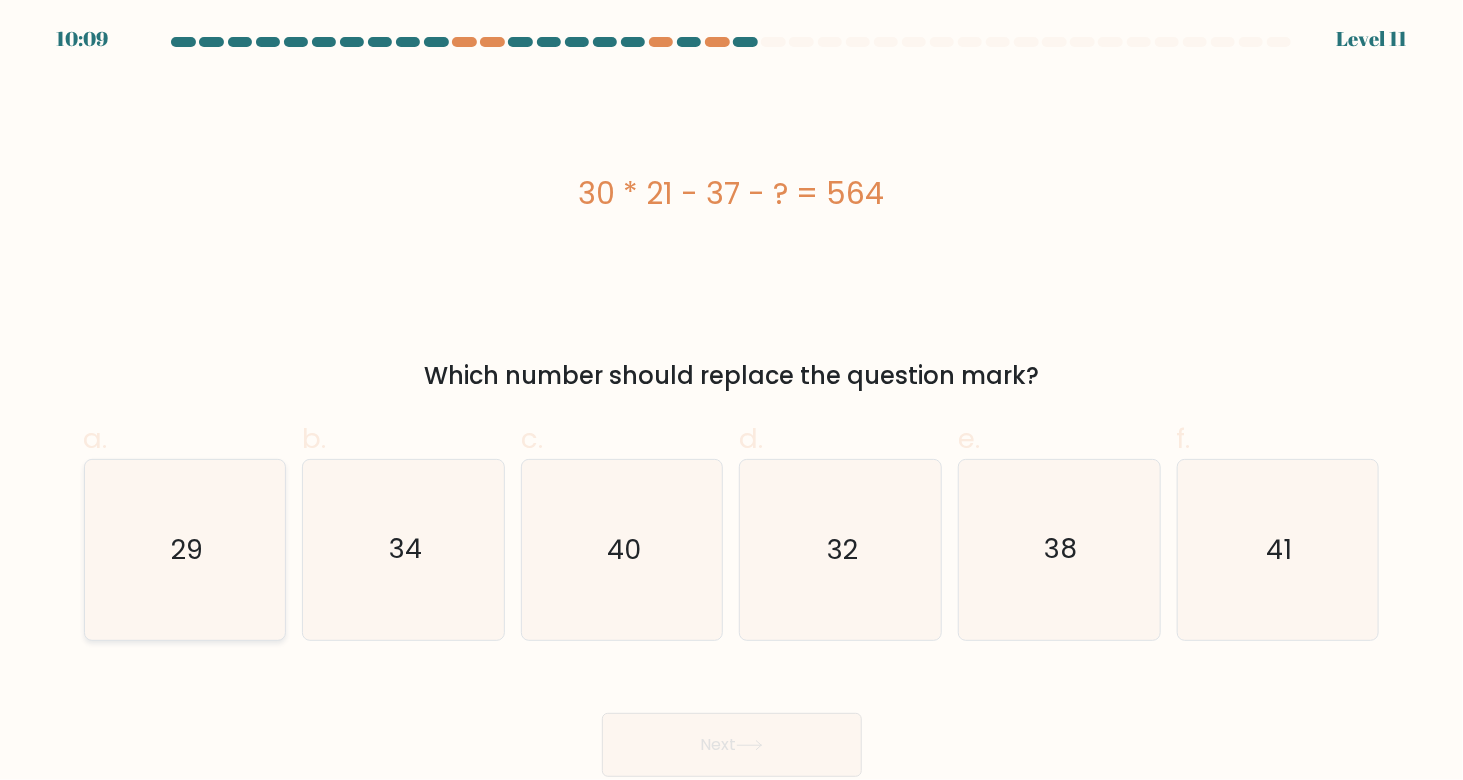 click on "29" 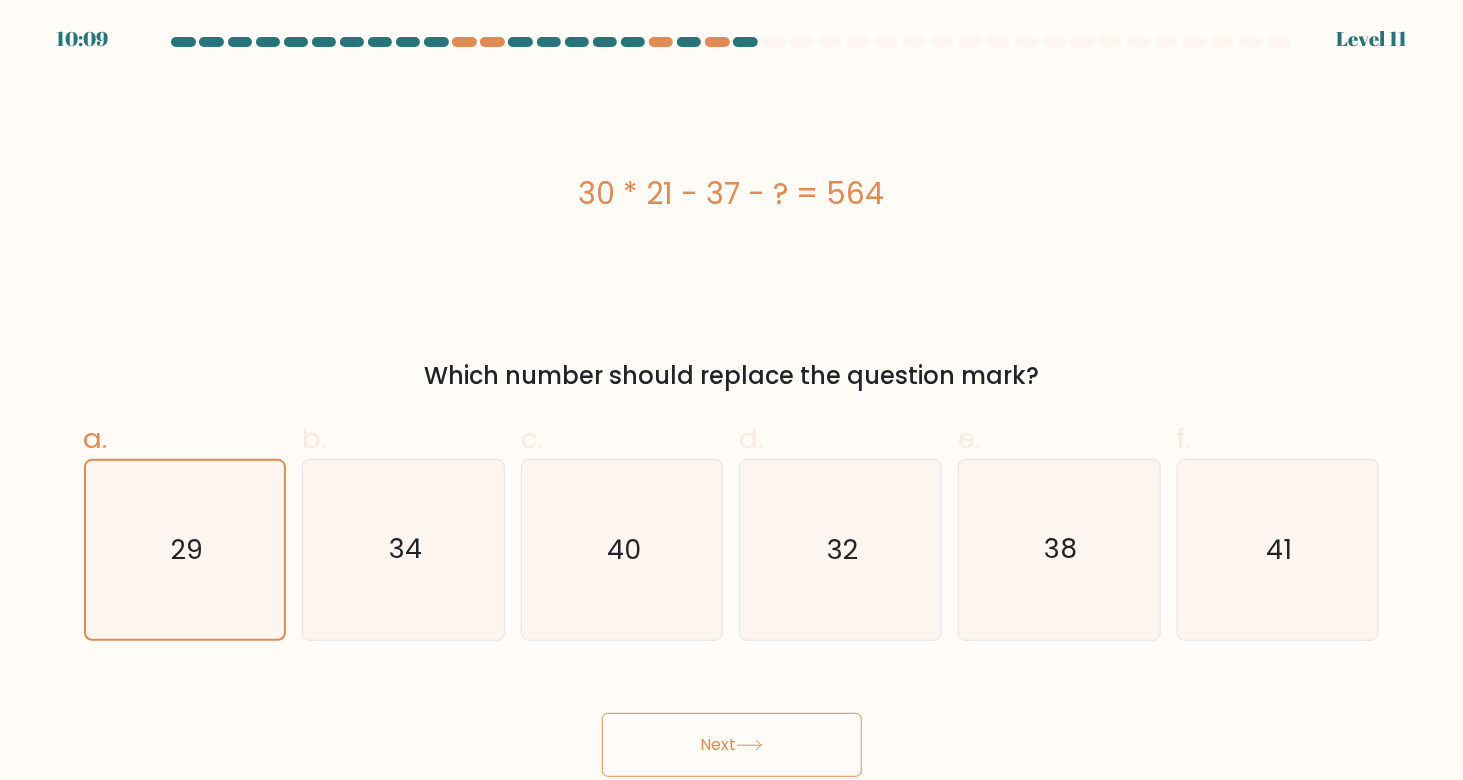 click on "Next" at bounding box center (732, 721) 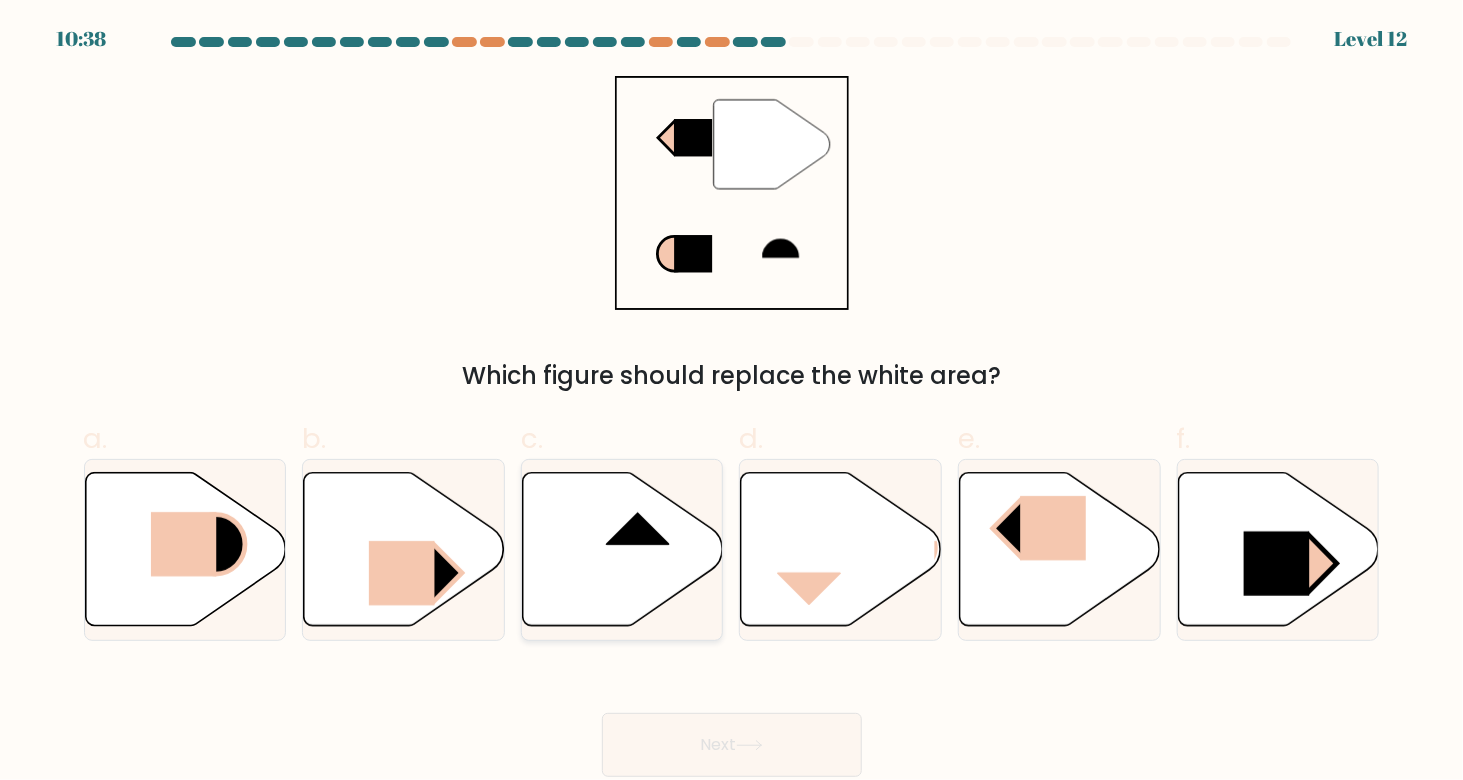 click 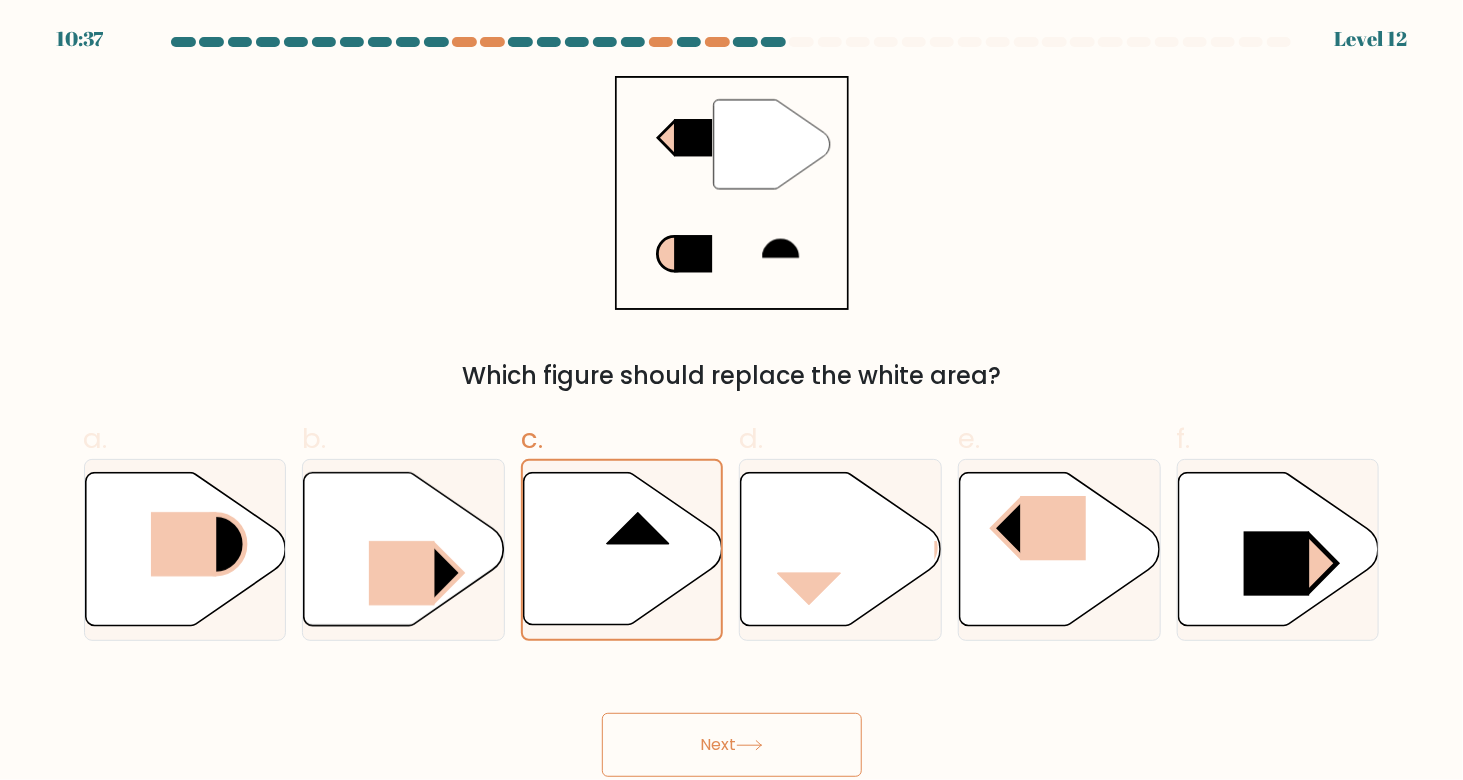 click on "Next" at bounding box center [732, 745] 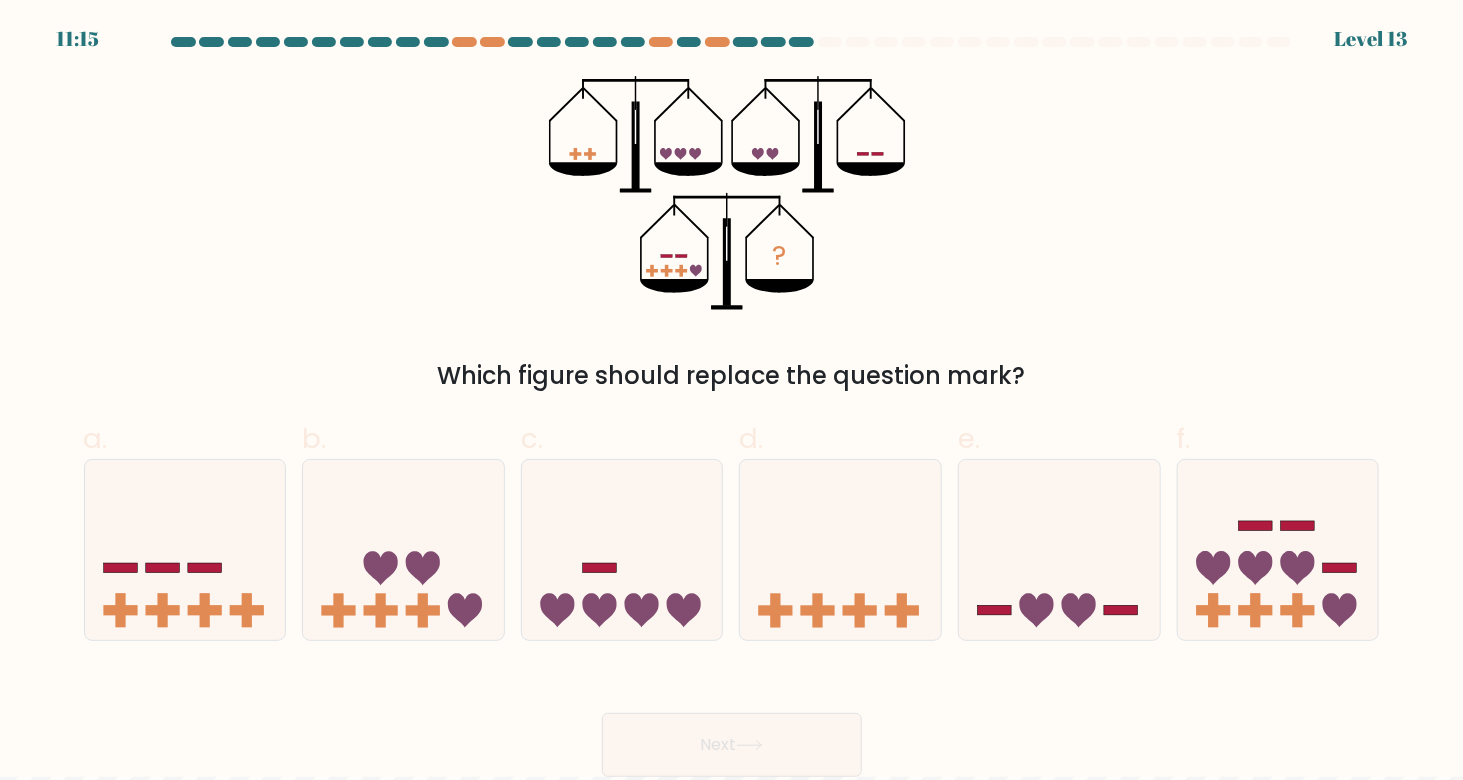 click at bounding box center [731, 1741] 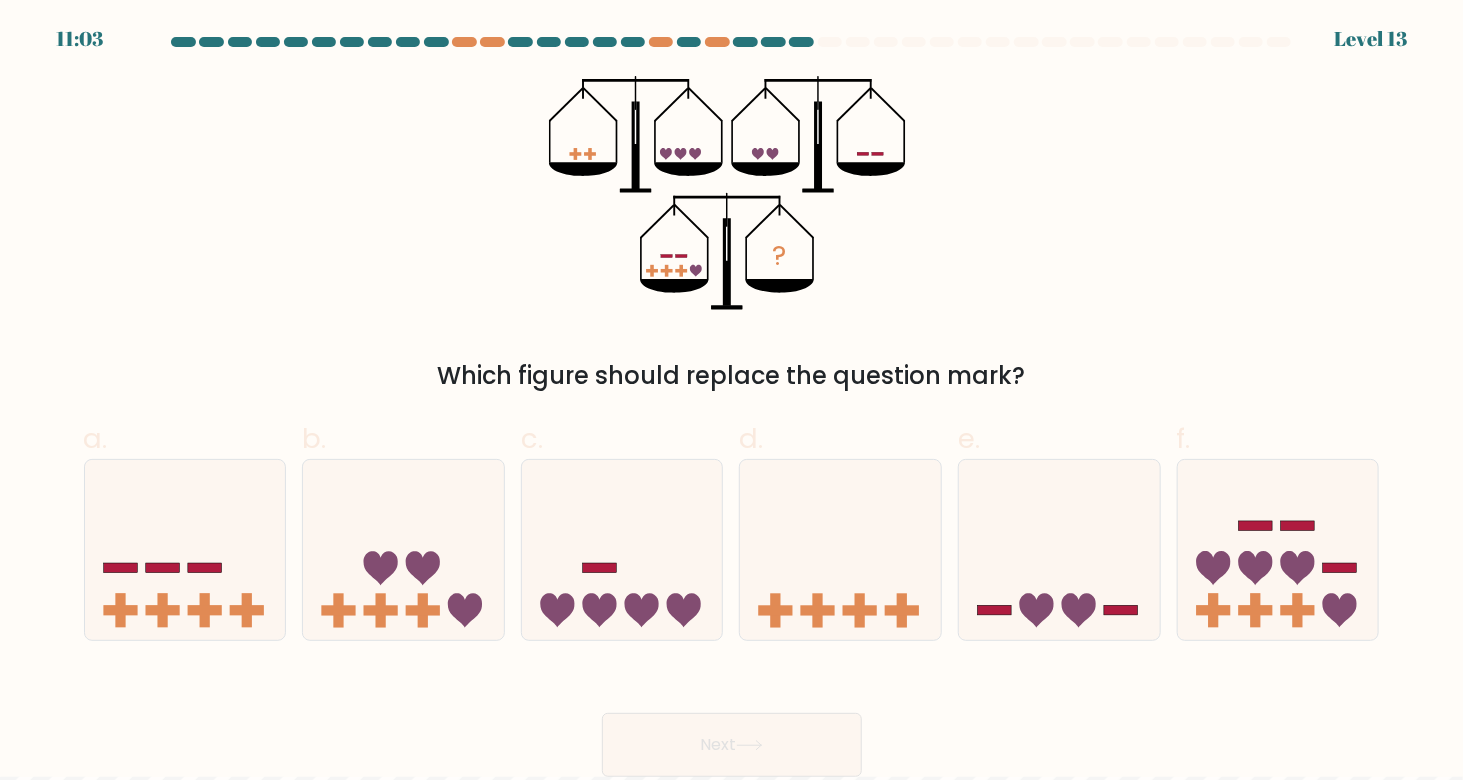 click at bounding box center (731, 1741) 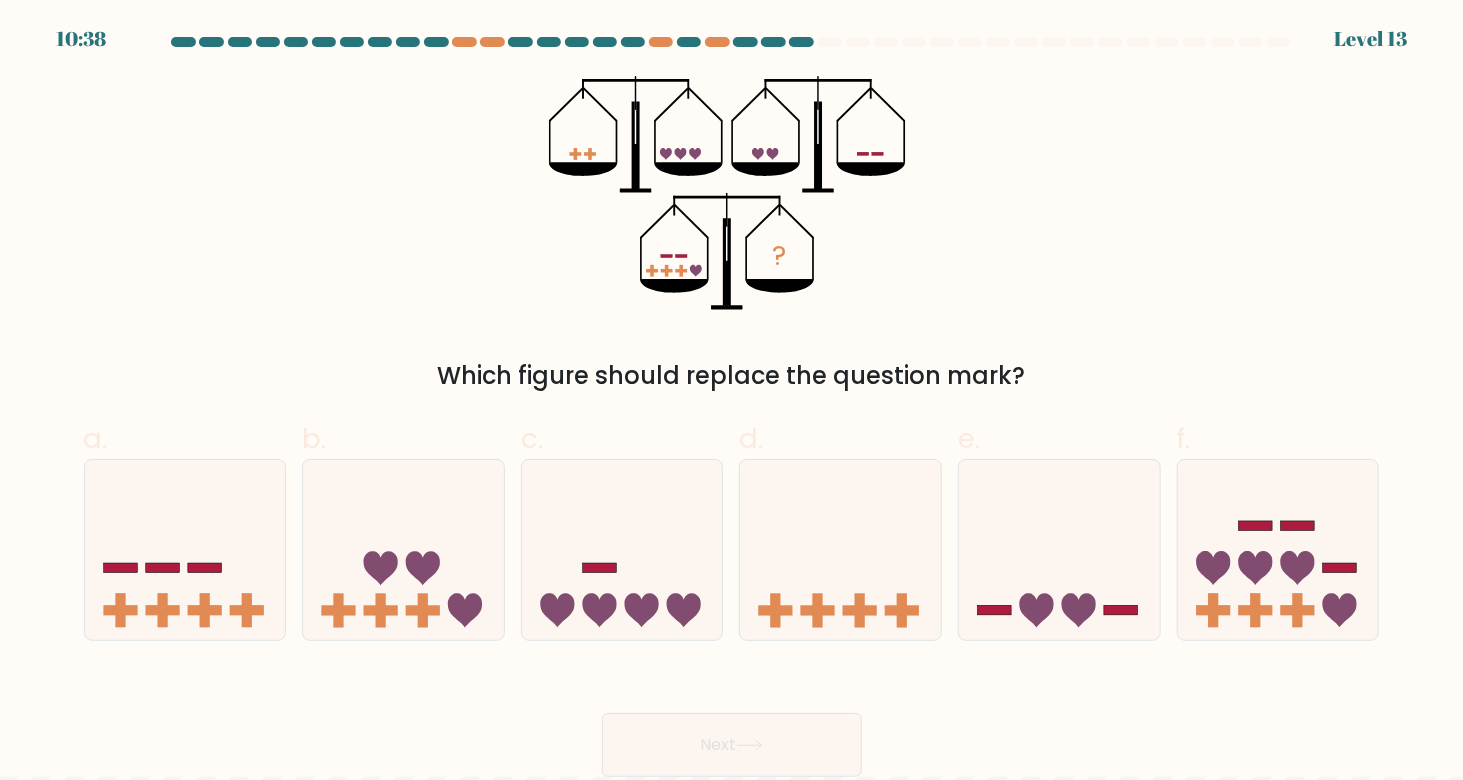 click at bounding box center (731, 1741) 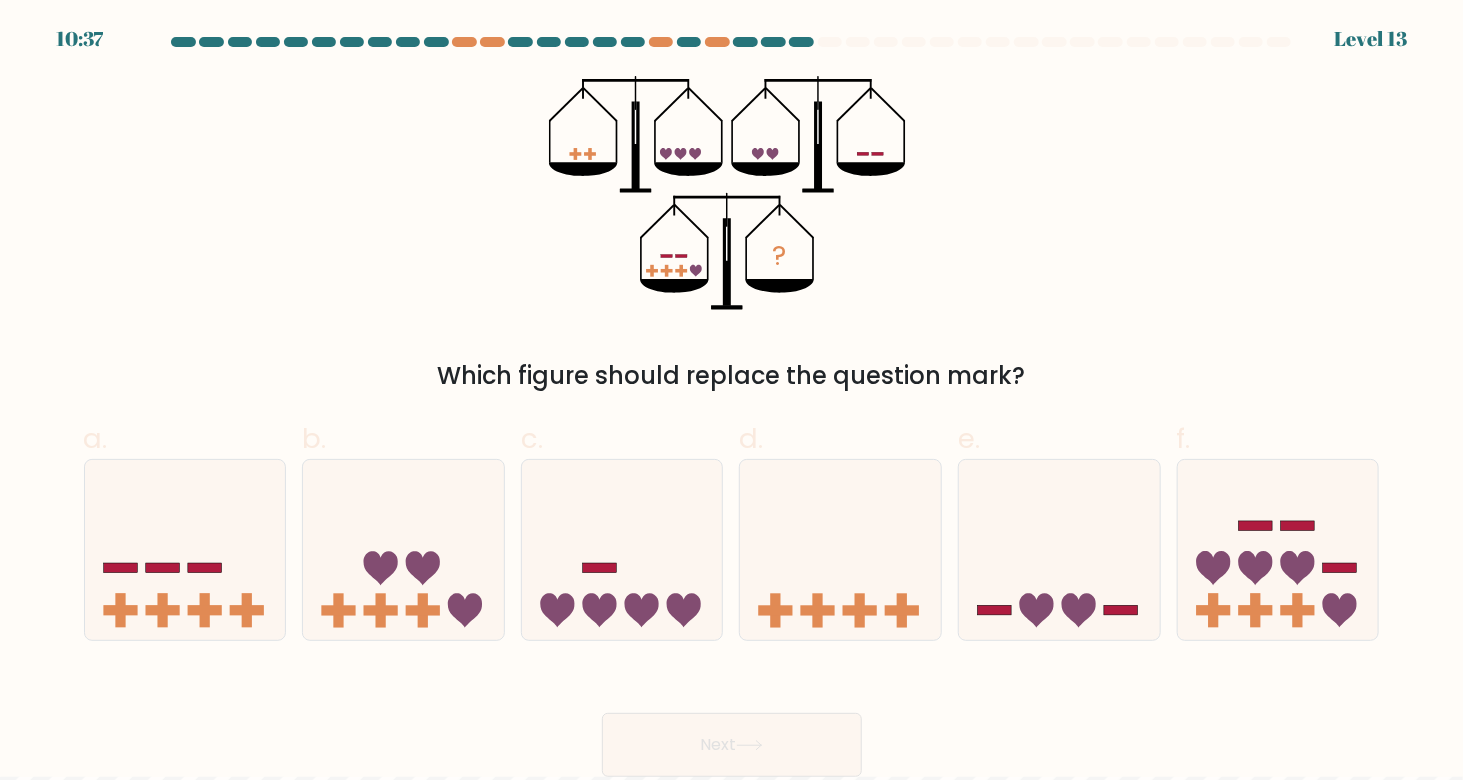 click at bounding box center (731, 1741) 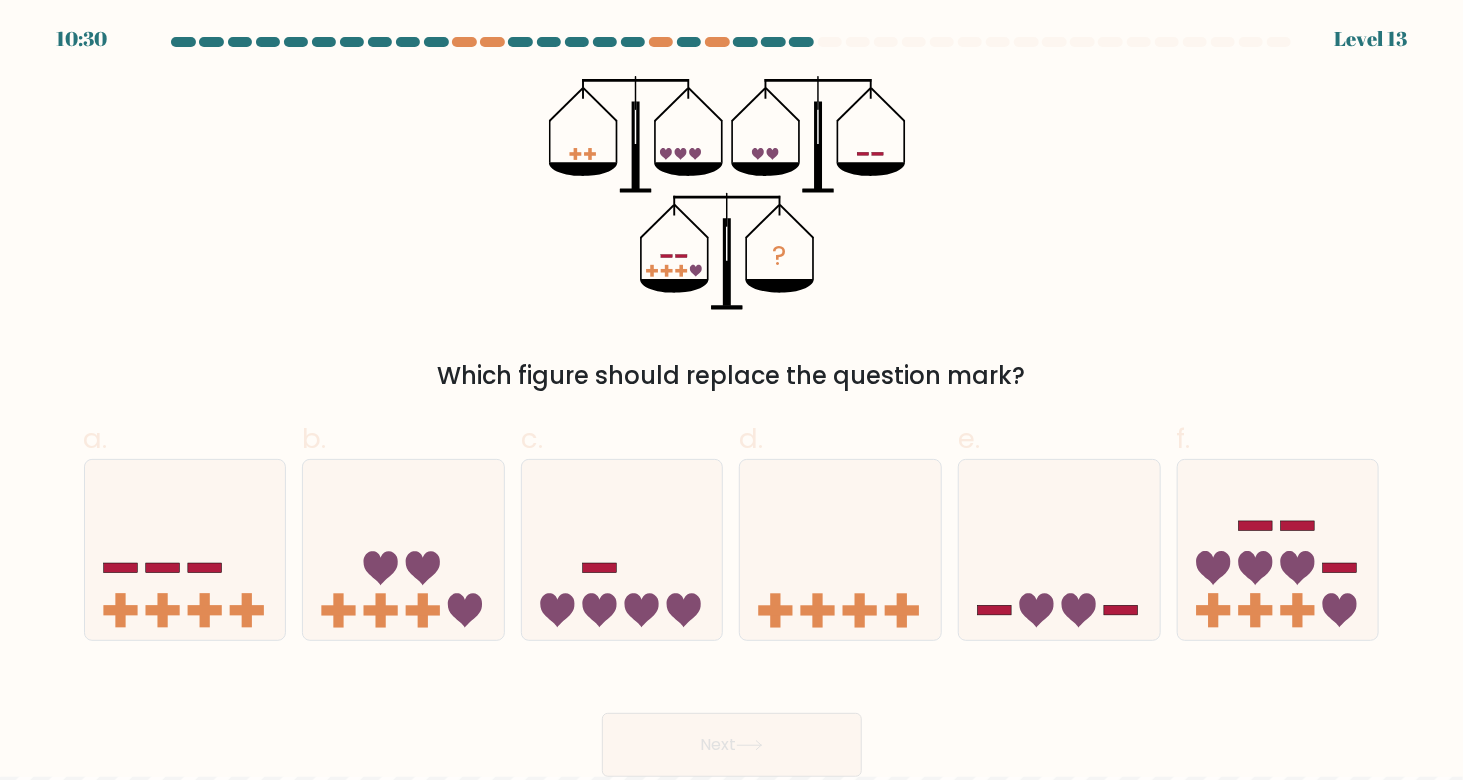 drag, startPoint x: 1080, startPoint y: 78, endPoint x: 1050, endPoint y: 101, distance: 37.802116 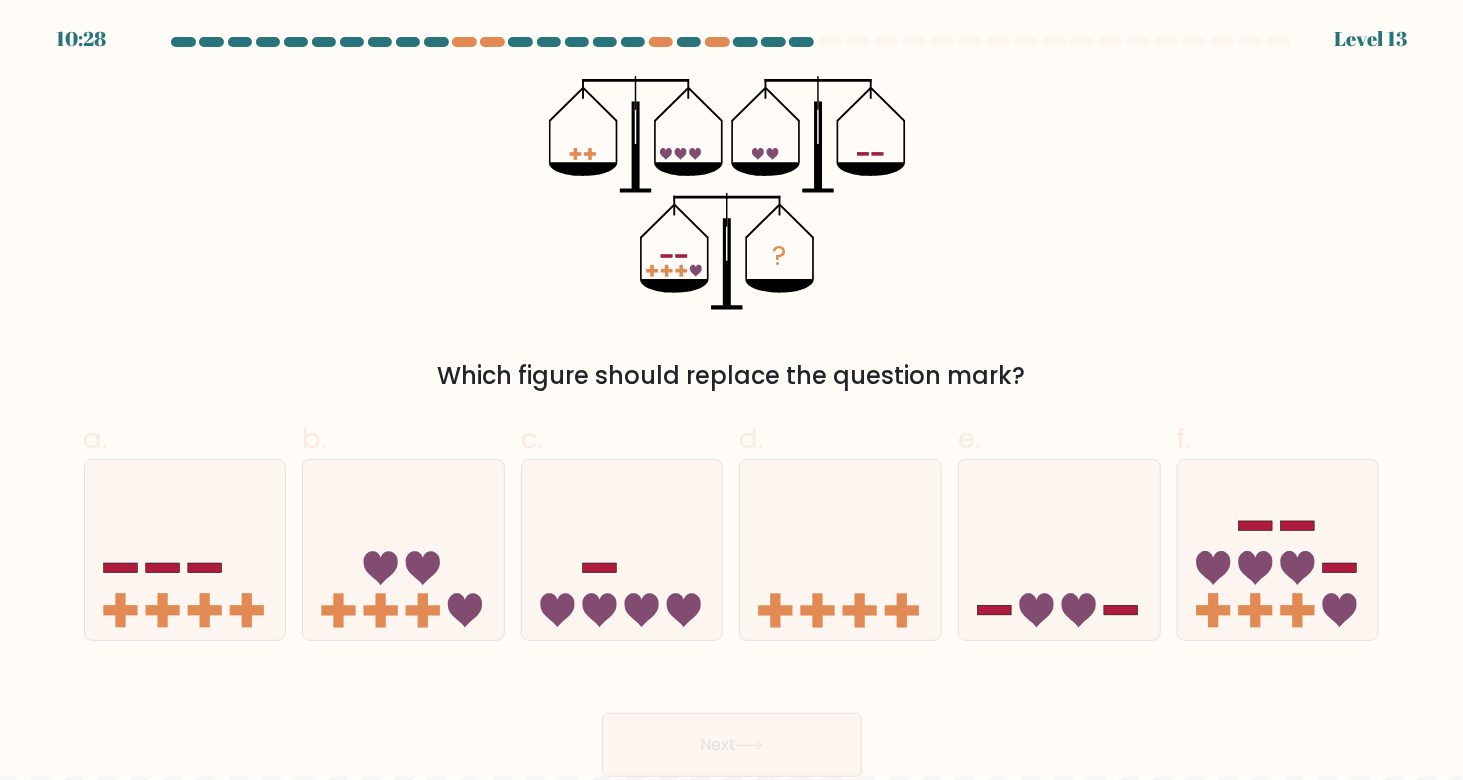 click at bounding box center (731, 1557) 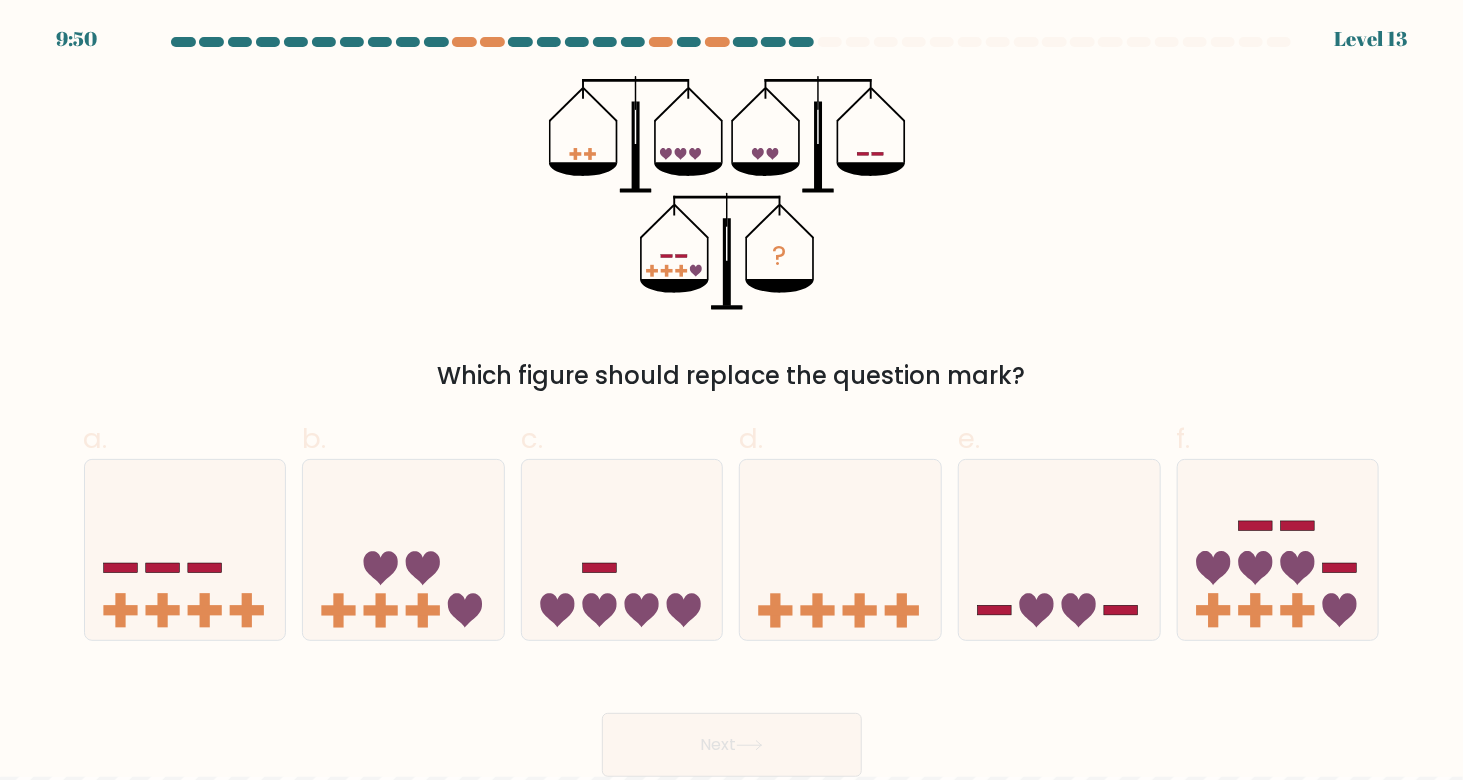 click at bounding box center [731, 1557] 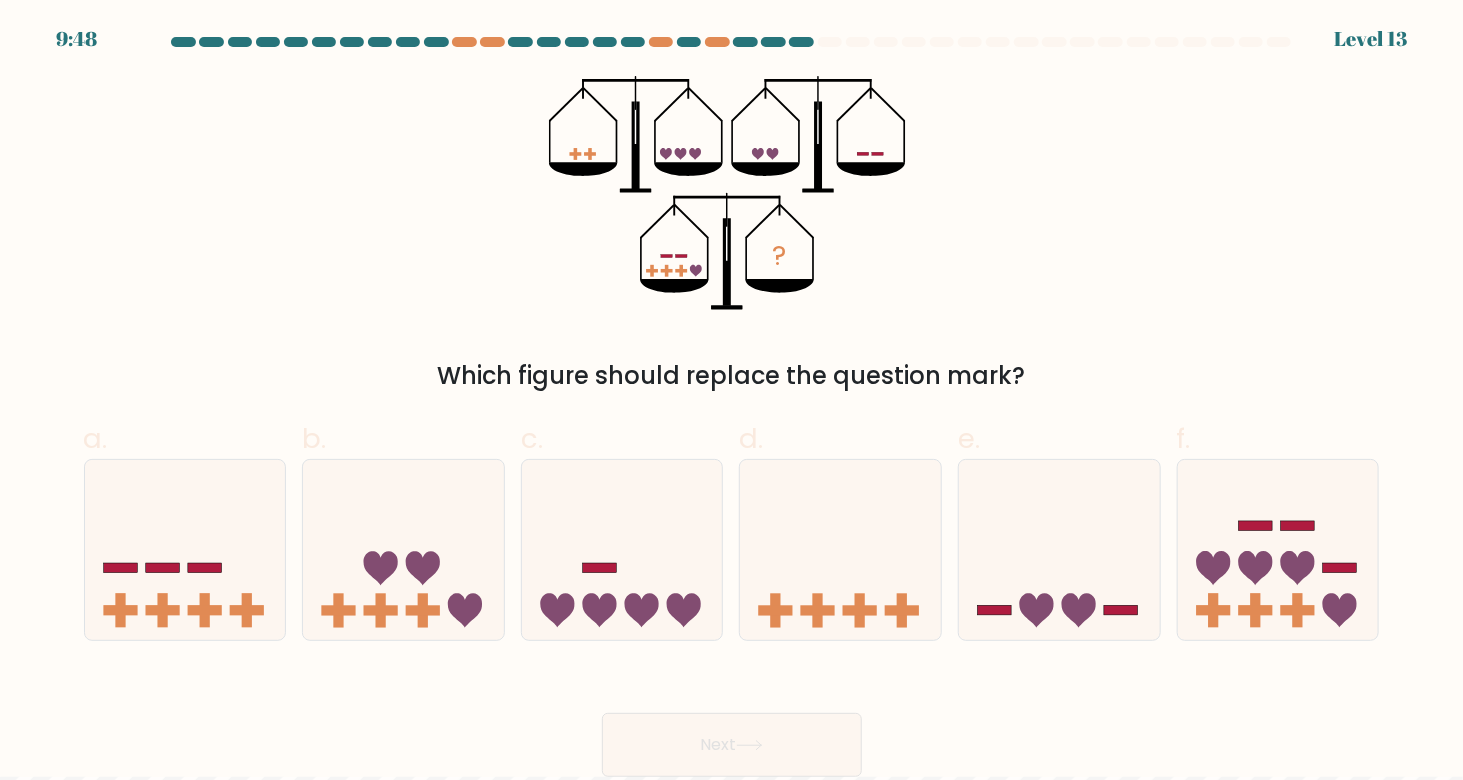 click at bounding box center [731, 1557] 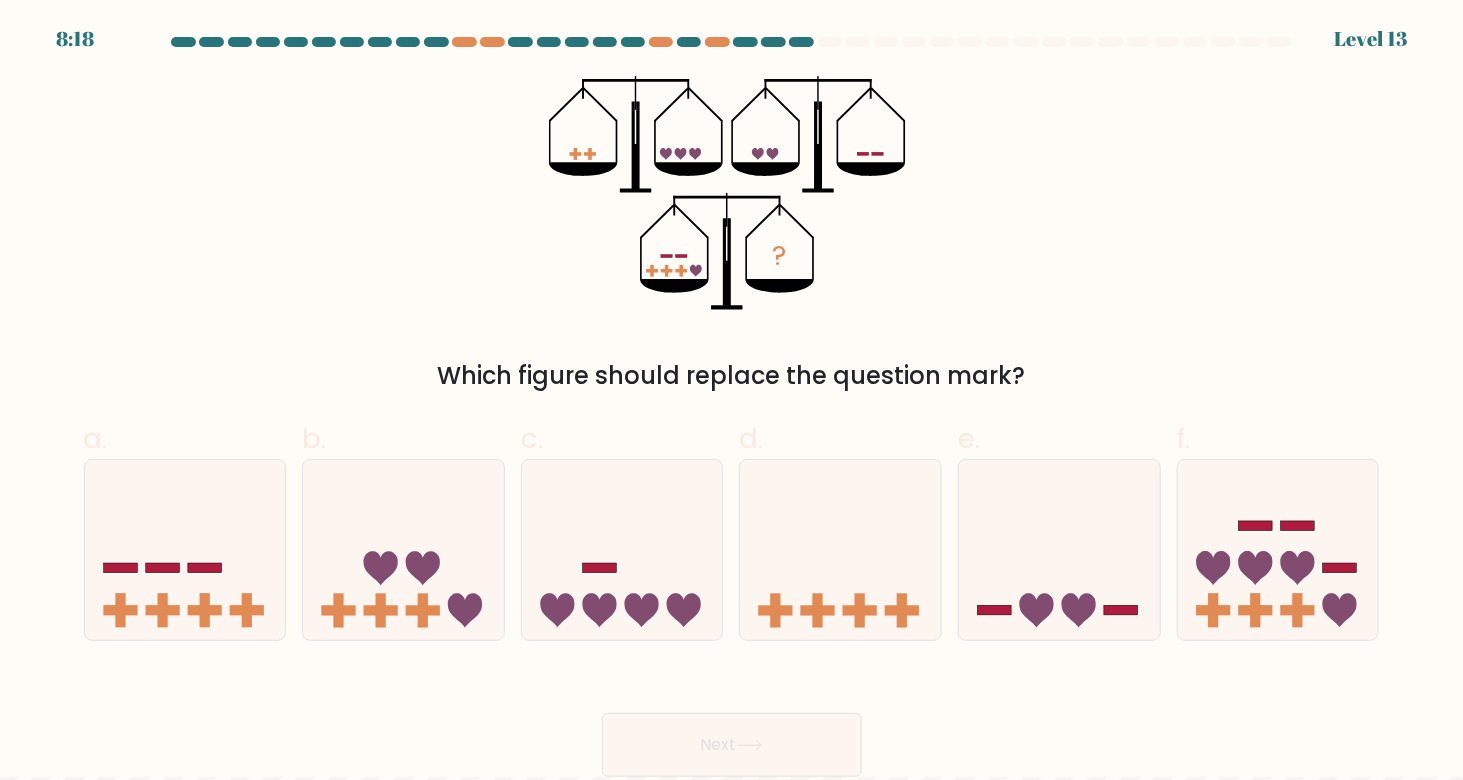 click at bounding box center (731, 1741) 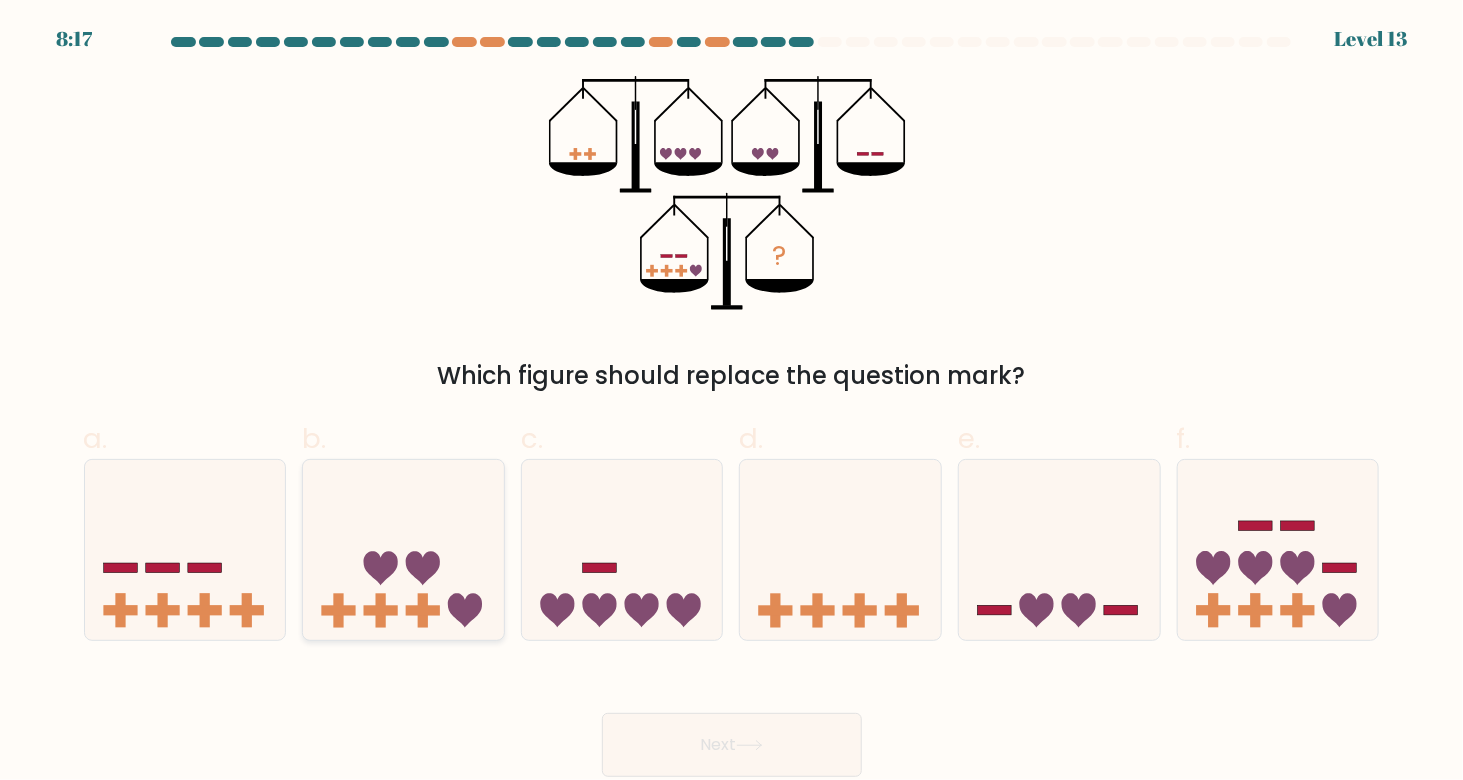 drag, startPoint x: 422, startPoint y: 546, endPoint x: 446, endPoint y: 563, distance: 29.410883 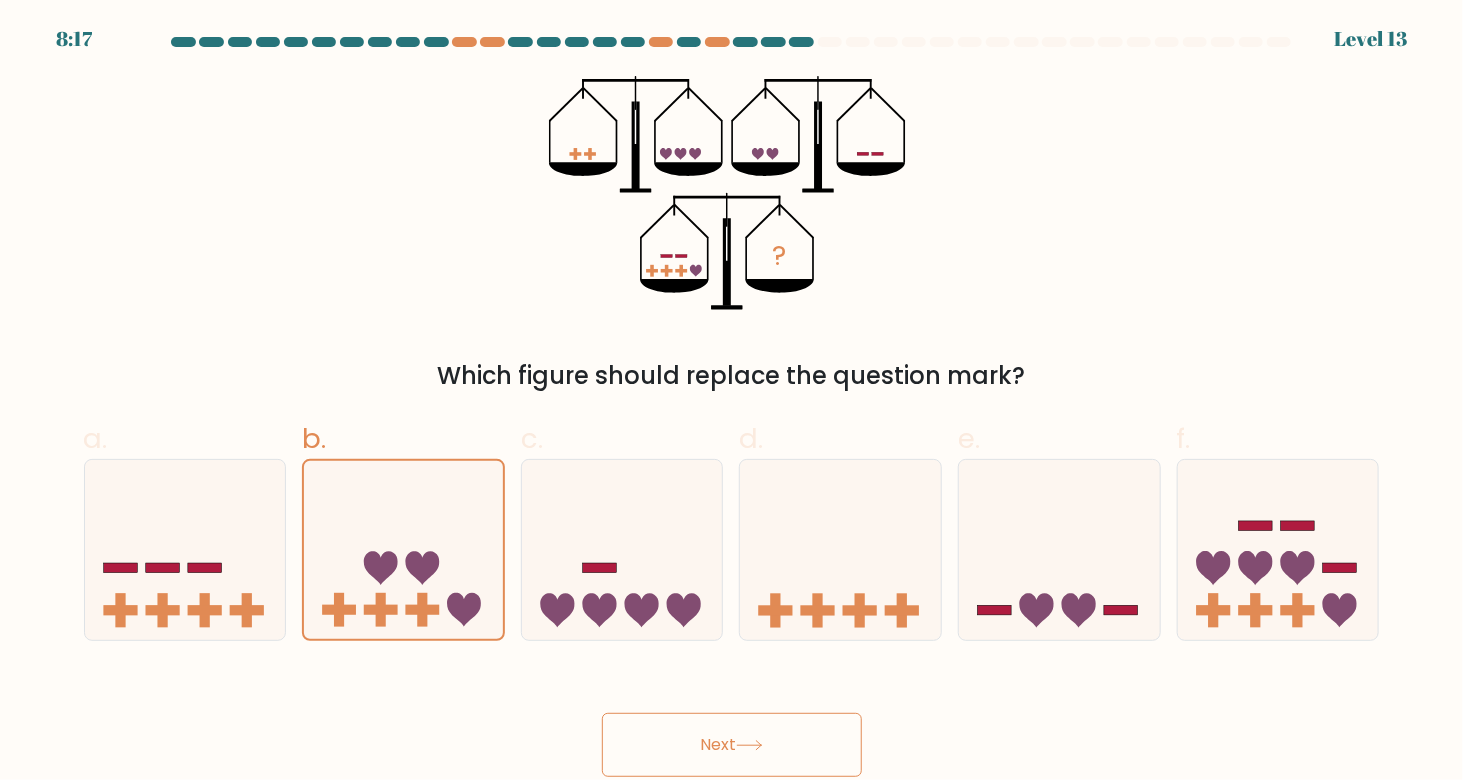click on "Next" at bounding box center (732, 745) 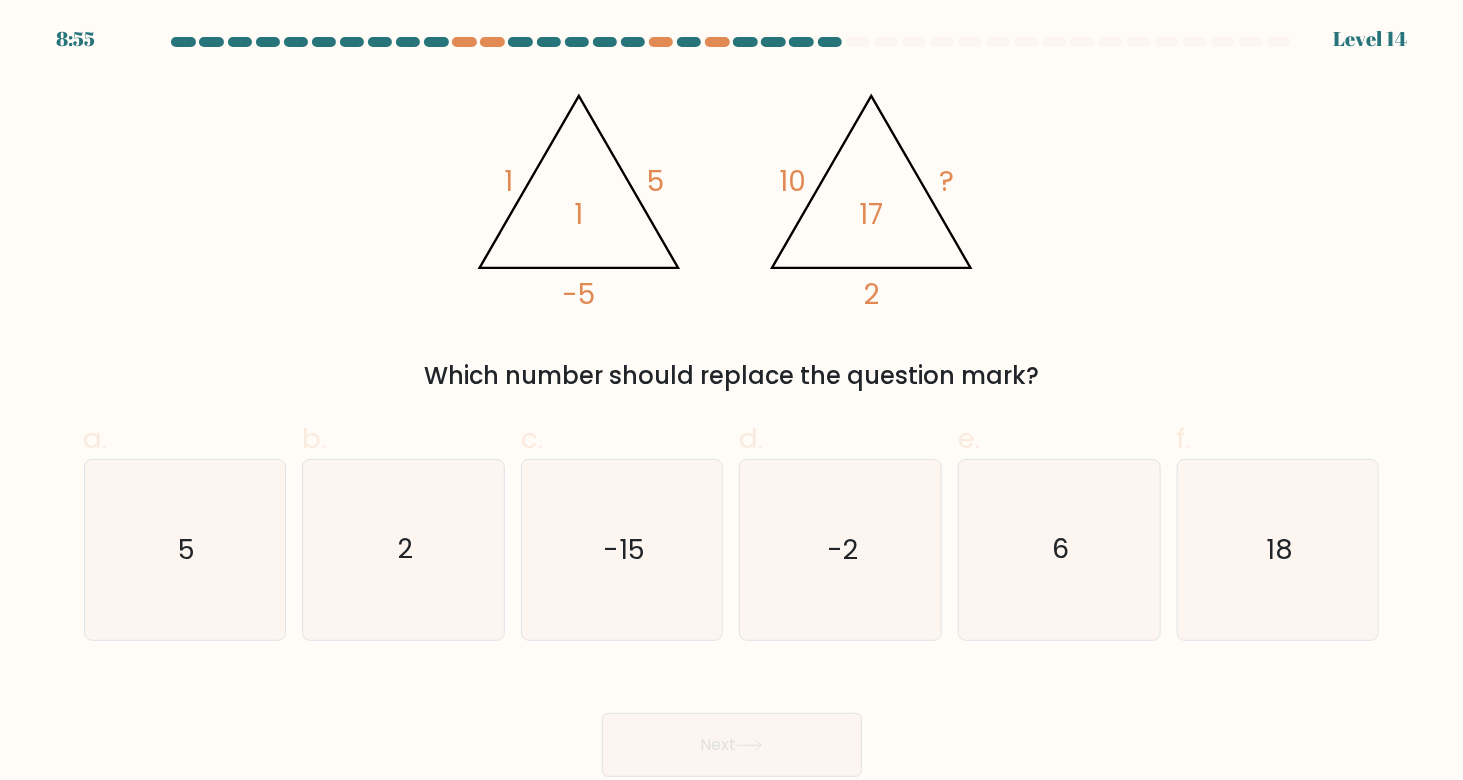 drag, startPoint x: 355, startPoint y: 382, endPoint x: 962, endPoint y: 382, distance: 607 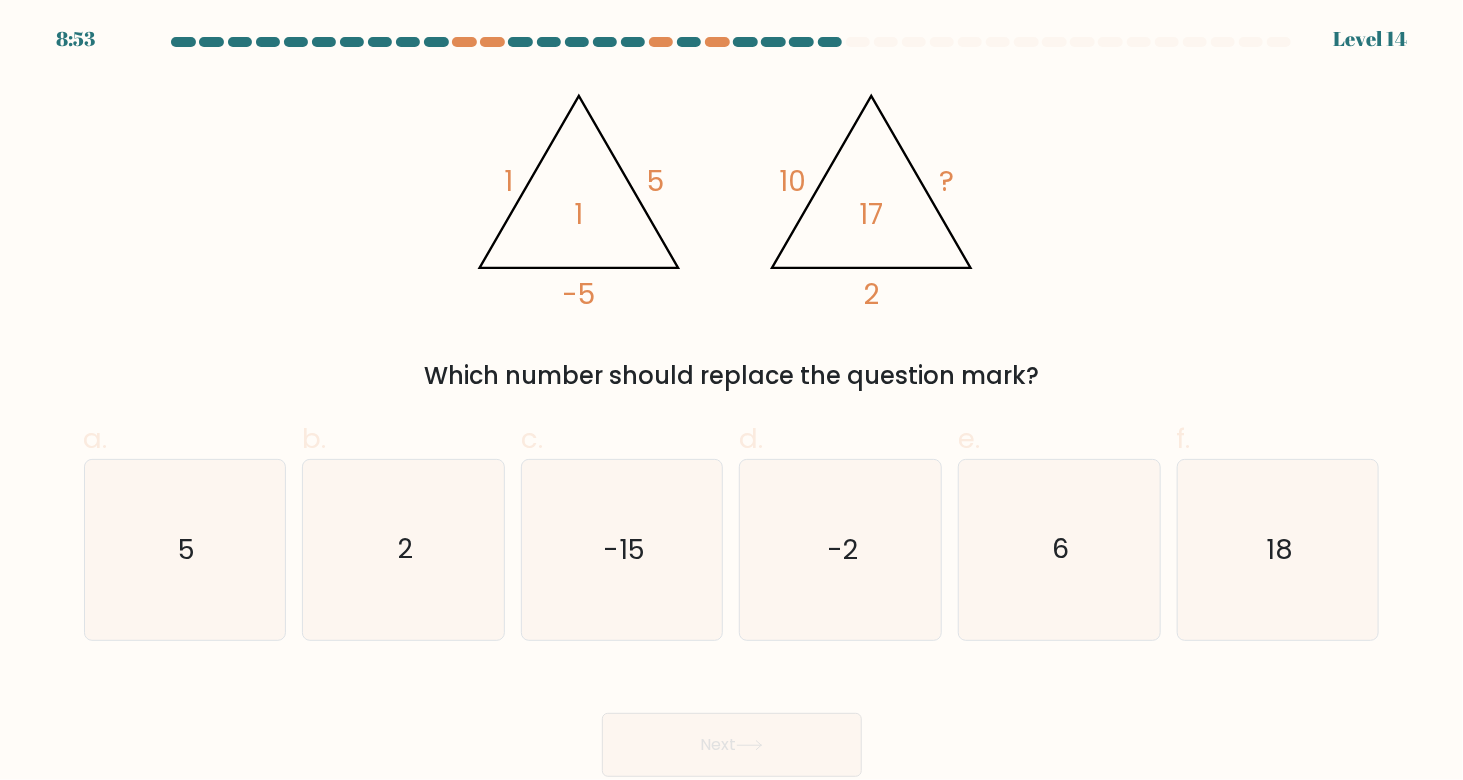 drag, startPoint x: 1061, startPoint y: 358, endPoint x: 408, endPoint y: 360, distance: 653.00305 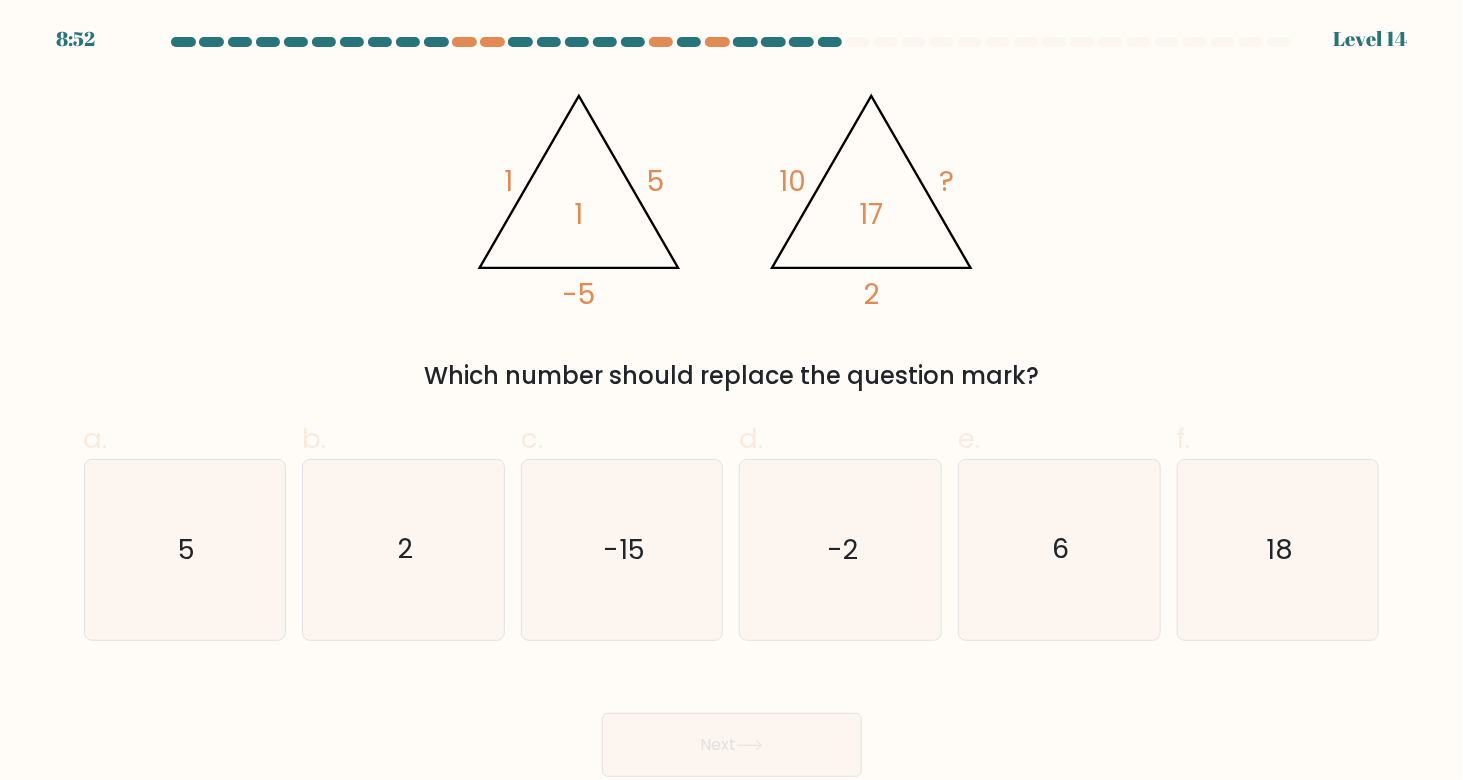 click on "Which number should replace the question mark?" at bounding box center [732, 376] 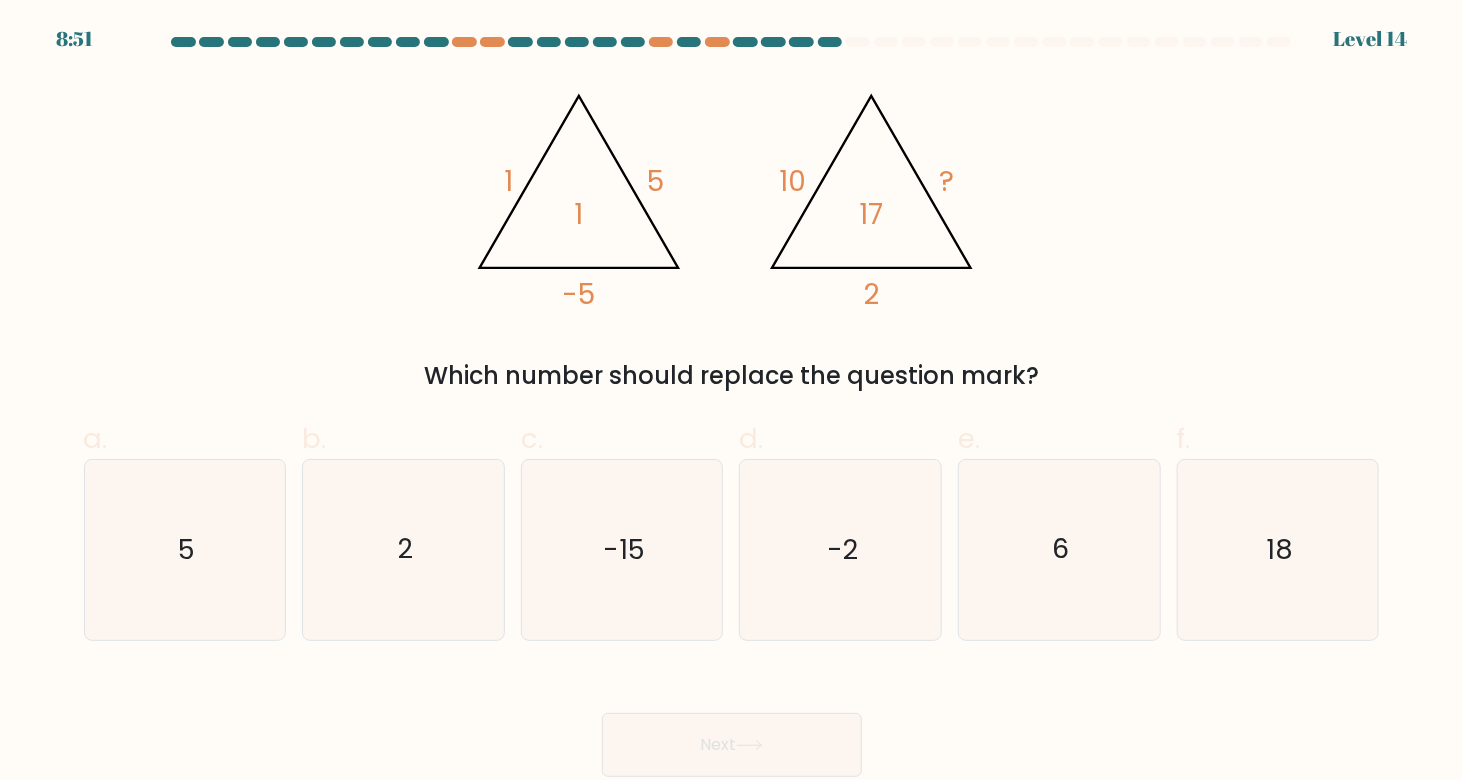 drag, startPoint x: 1092, startPoint y: 375, endPoint x: 507, endPoint y: 343, distance: 585.8746 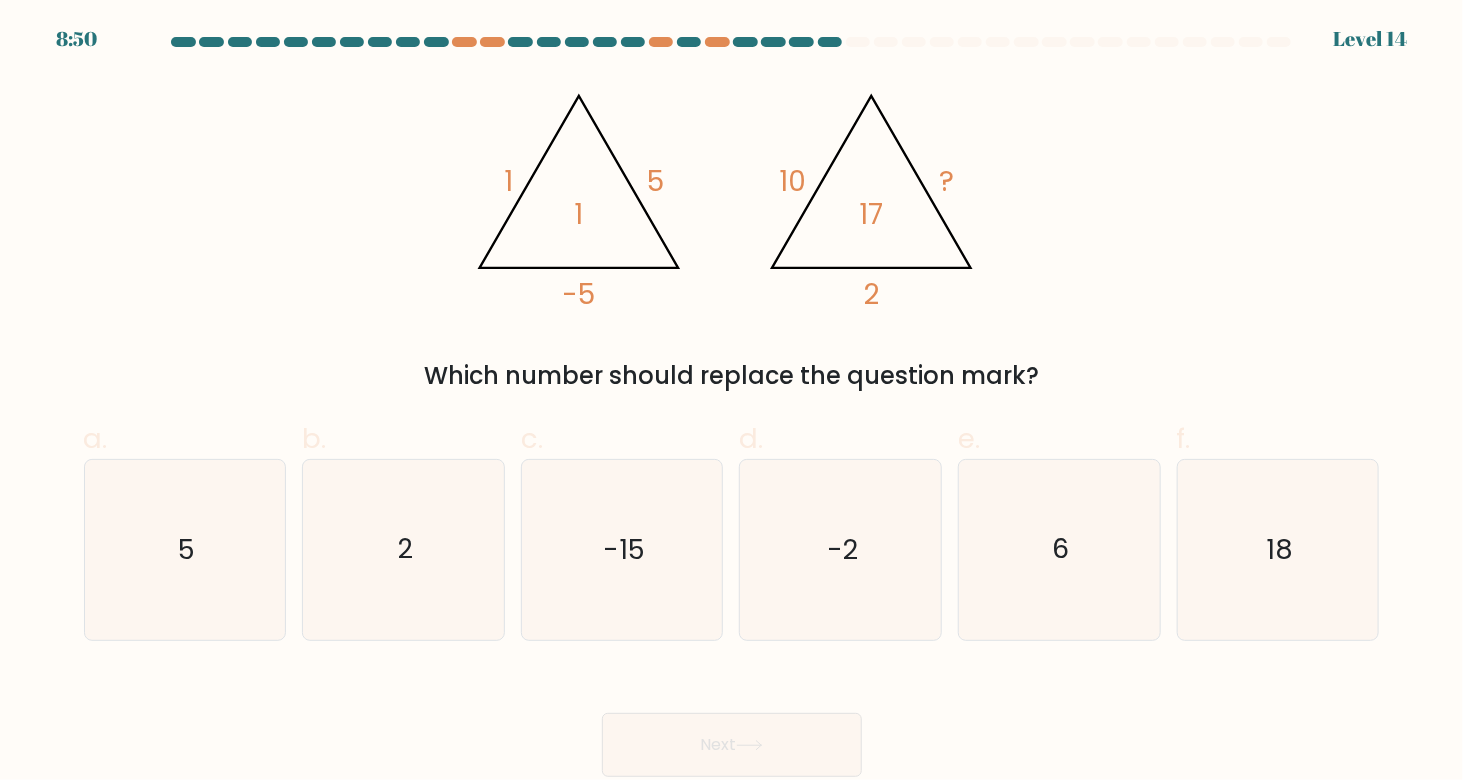 click on "Which number should replace the question mark?" at bounding box center (732, 376) 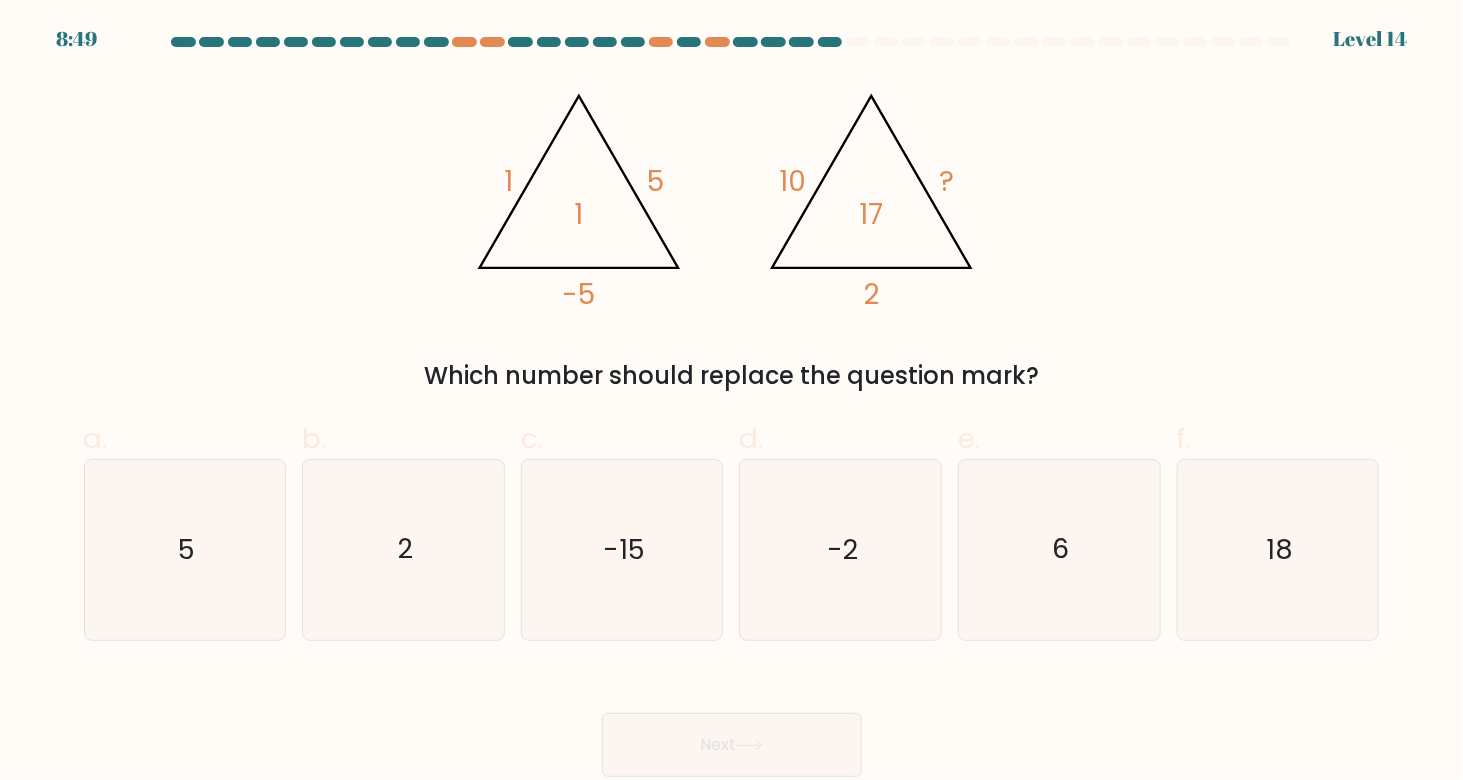 drag, startPoint x: 1089, startPoint y: 381, endPoint x: 425, endPoint y: 373, distance: 664.0482 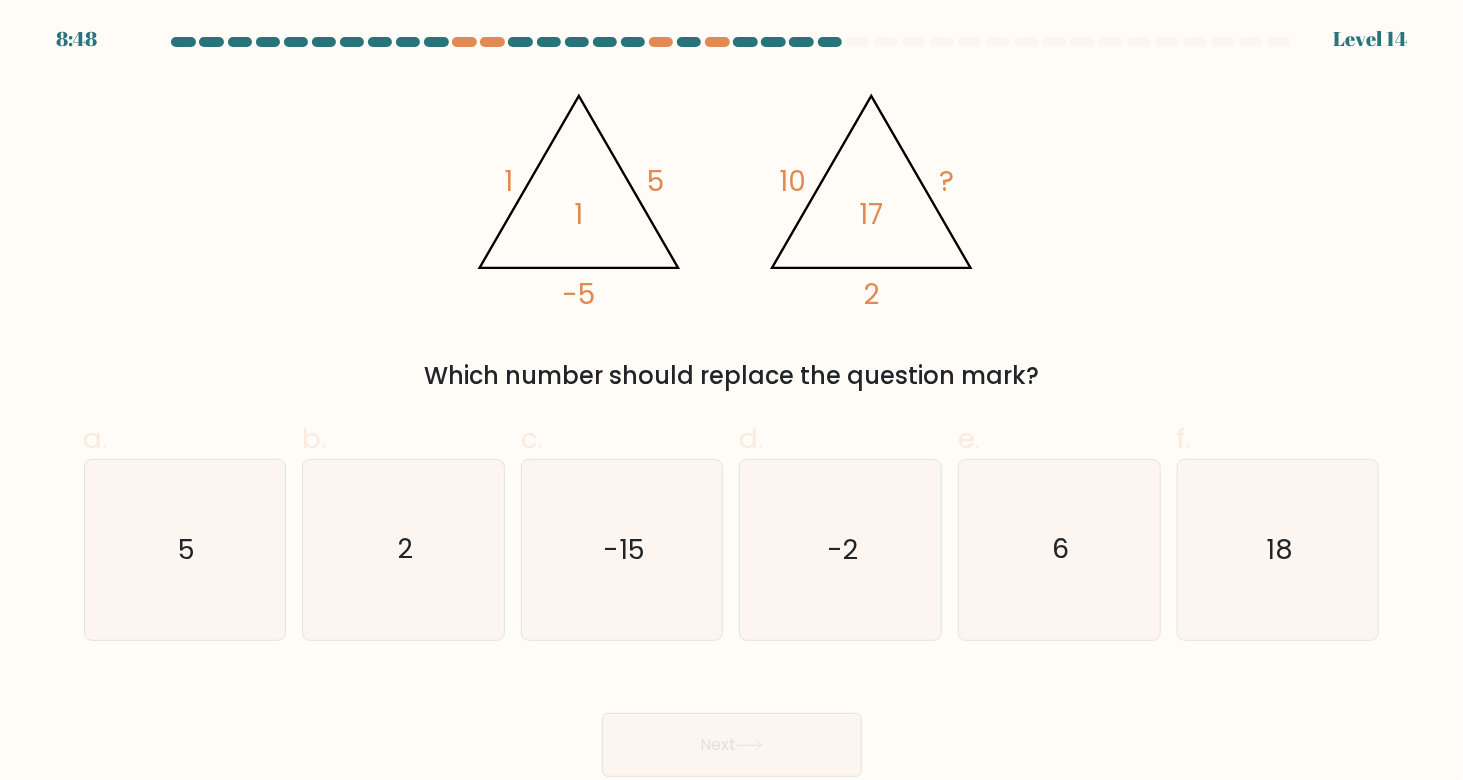 drag, startPoint x: 1082, startPoint y: 367, endPoint x: 505, endPoint y: 378, distance: 577.10486 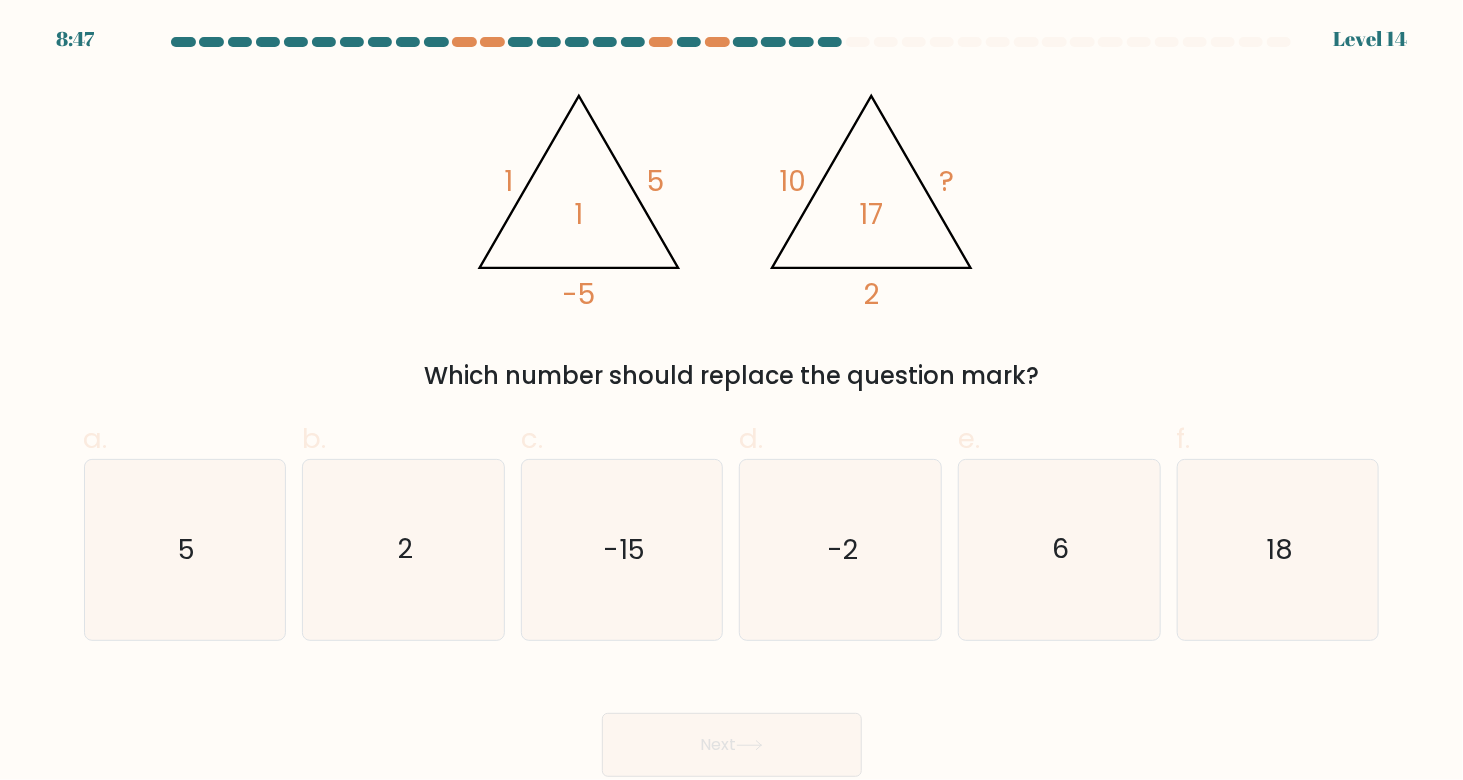 click on "a.
5
b.
2
c. 6" at bounding box center [732, 521] 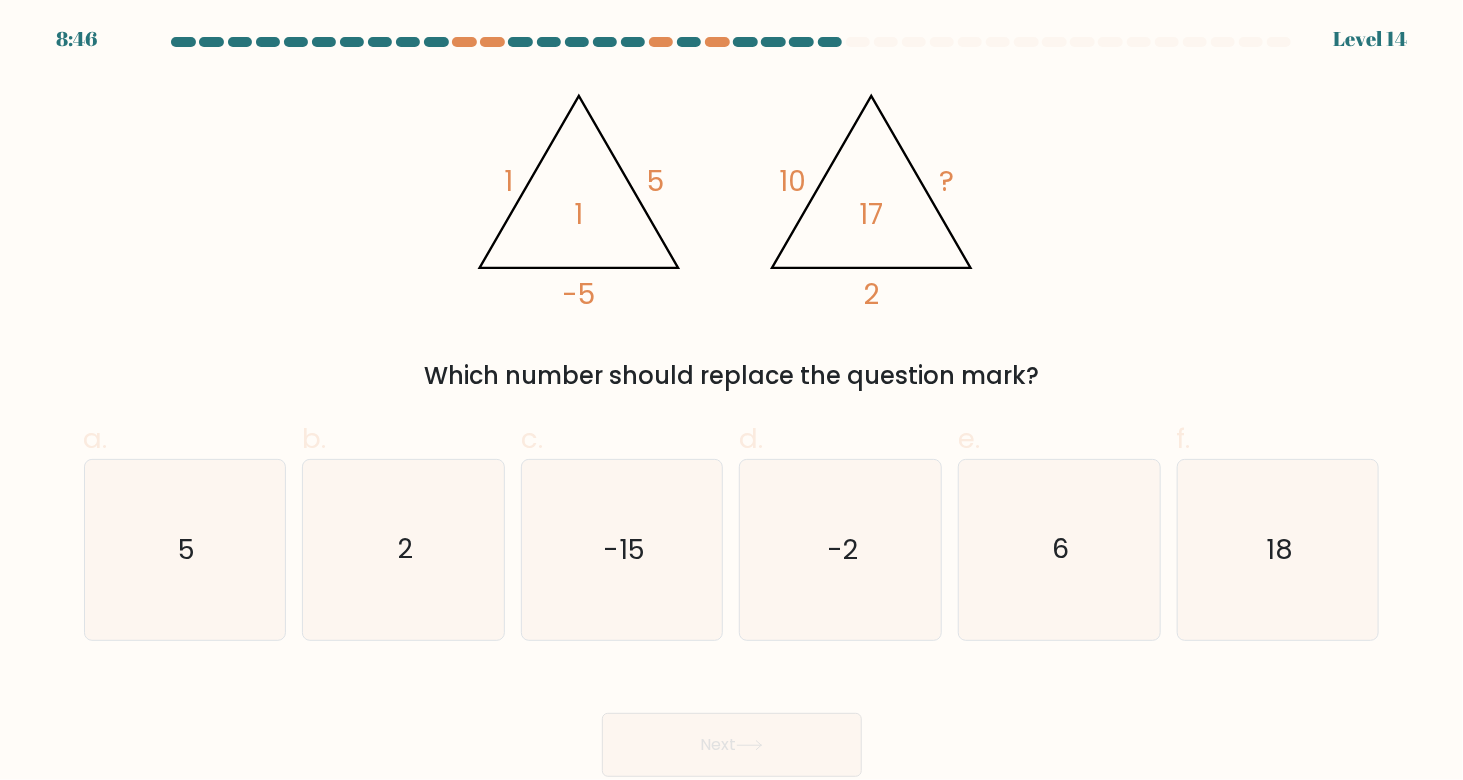 click at bounding box center [731, 407] 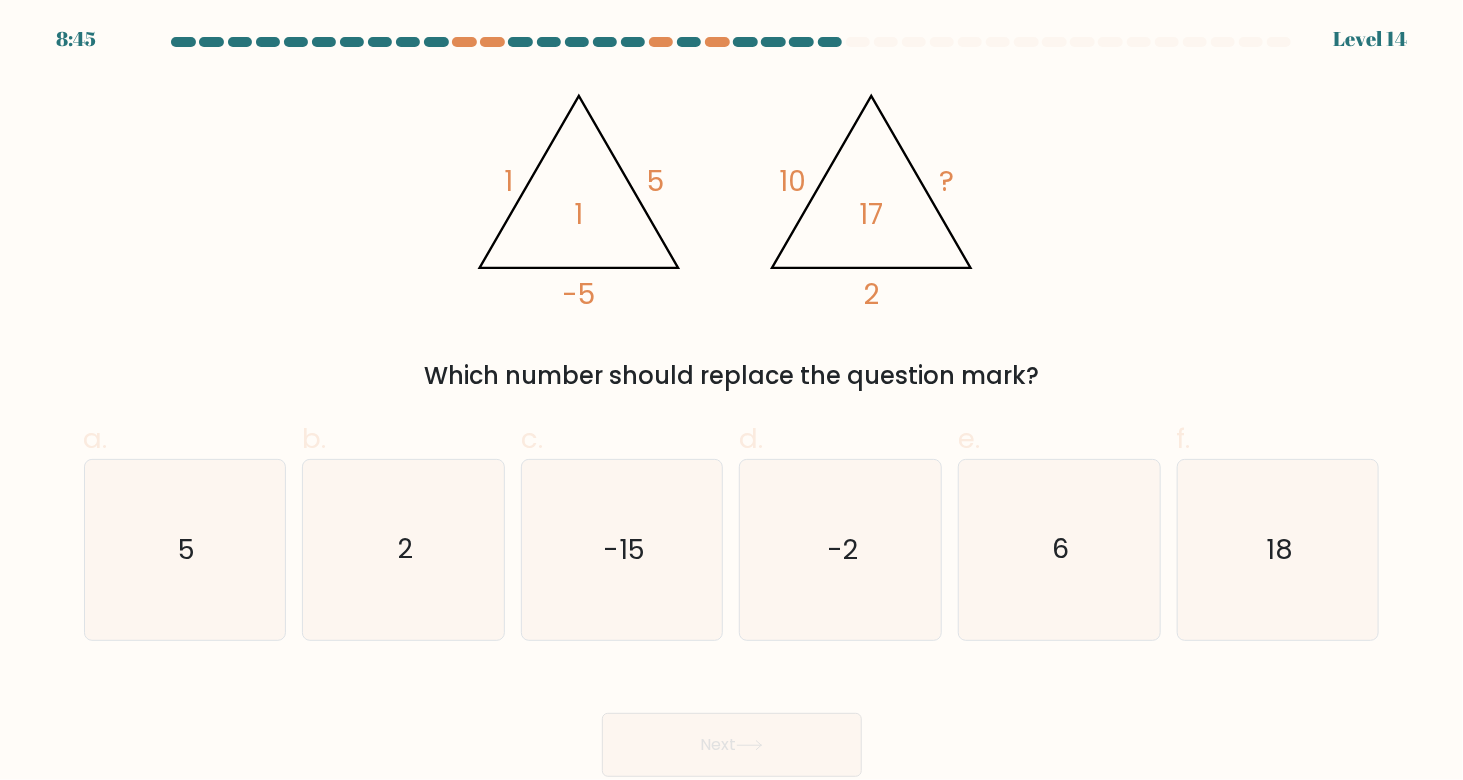 click on "a.
5
b.
2
c. 6" at bounding box center [732, 521] 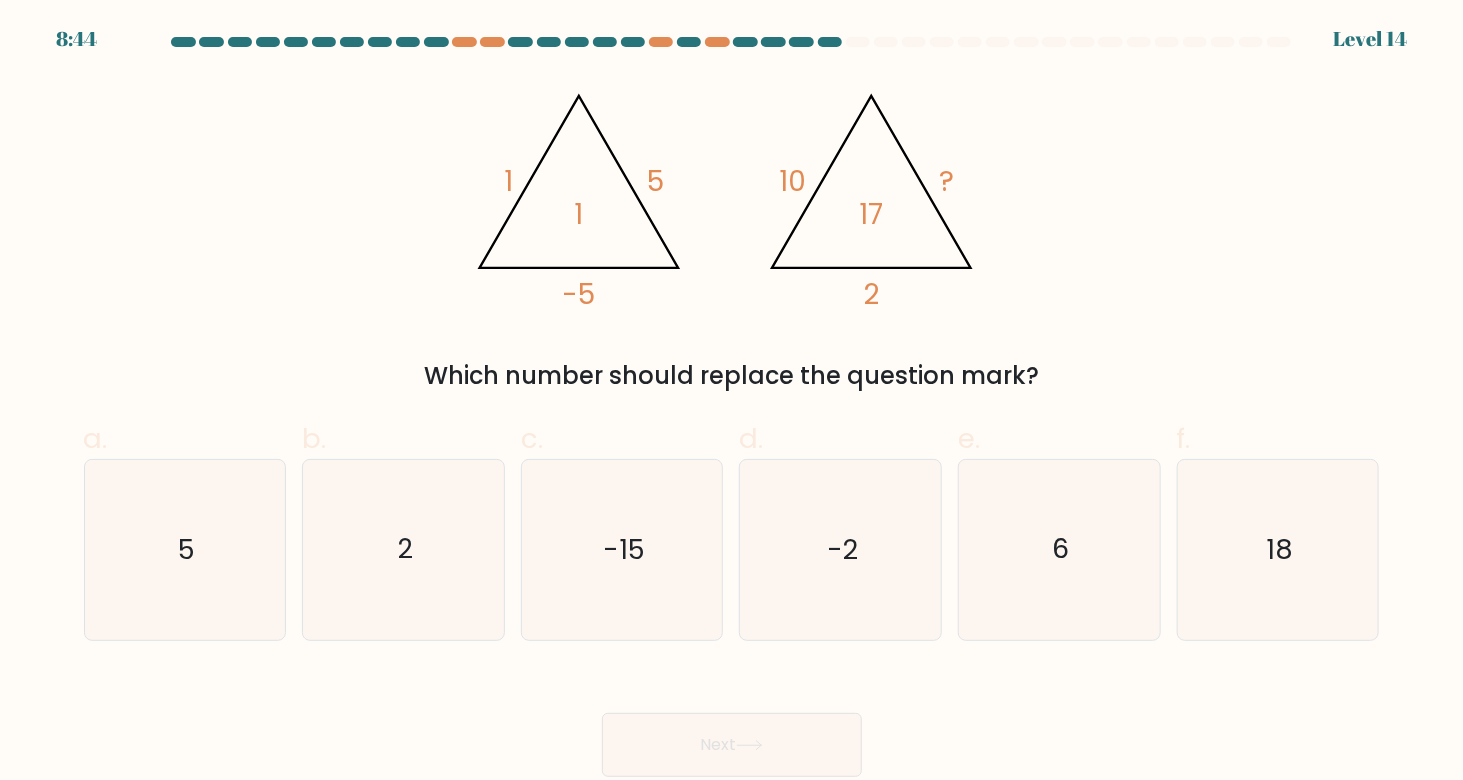 drag, startPoint x: 1142, startPoint y: 364, endPoint x: 232, endPoint y: 362, distance: 910.0022 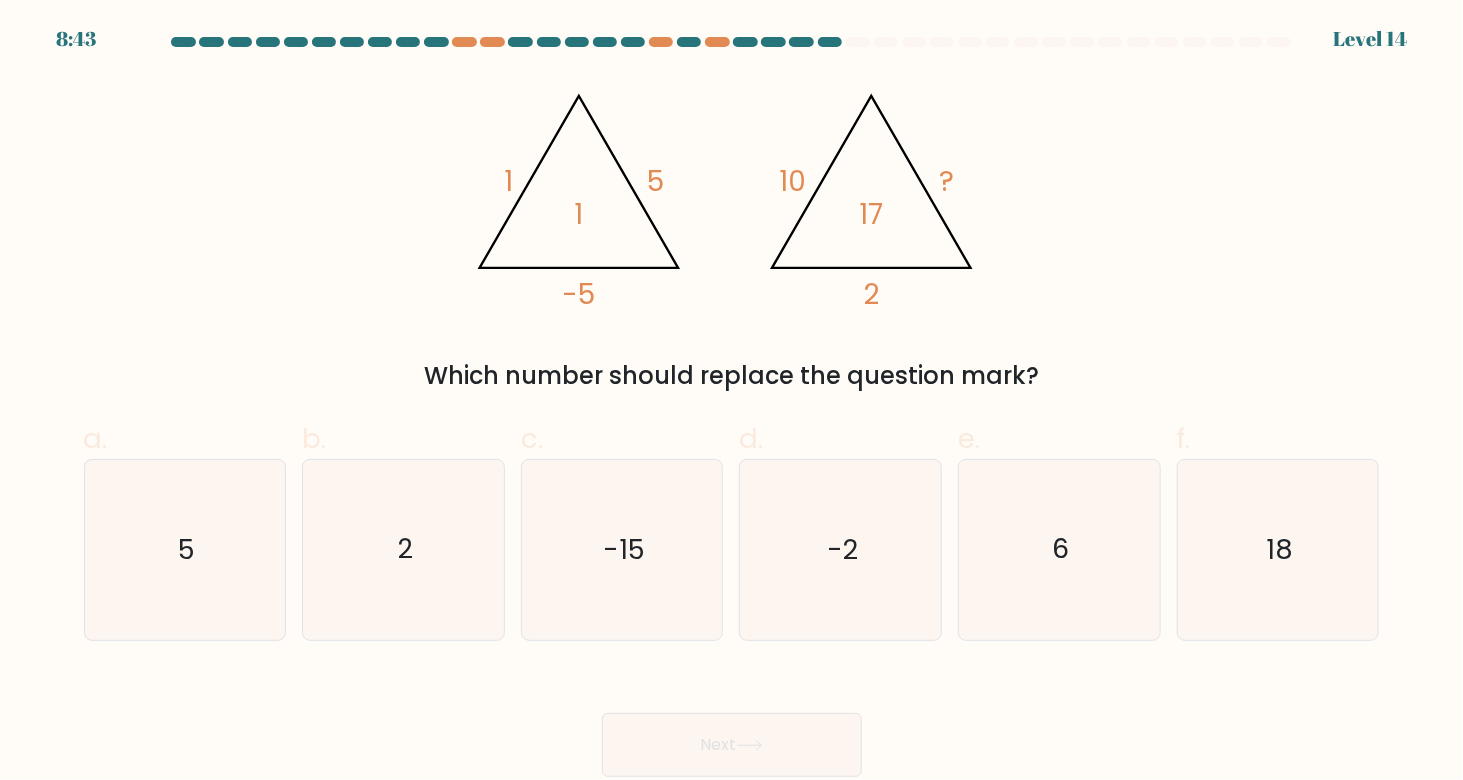 drag, startPoint x: 1083, startPoint y: 362, endPoint x: 463, endPoint y: 394, distance: 620.82526 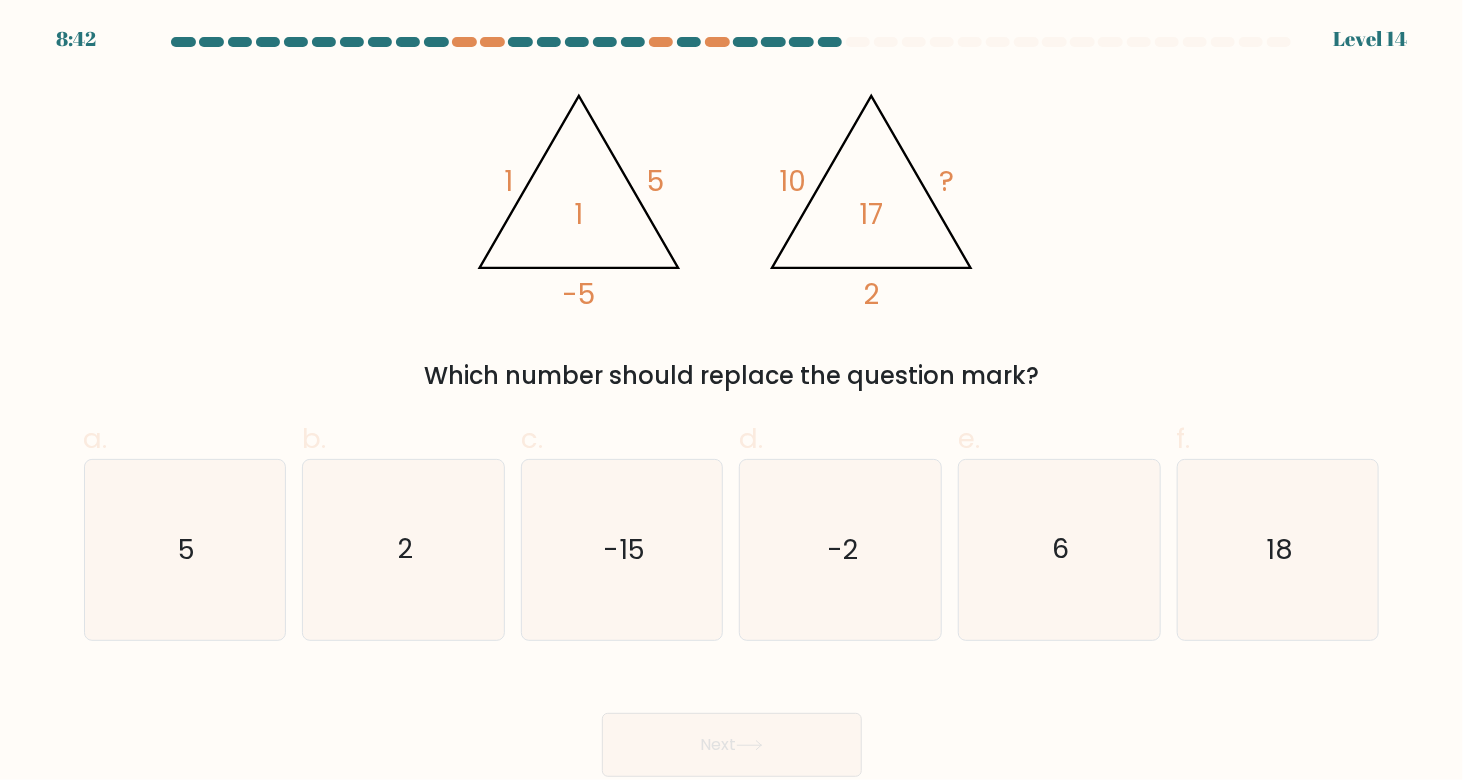 drag, startPoint x: 1032, startPoint y: 374, endPoint x: 569, endPoint y: 403, distance: 463.90732 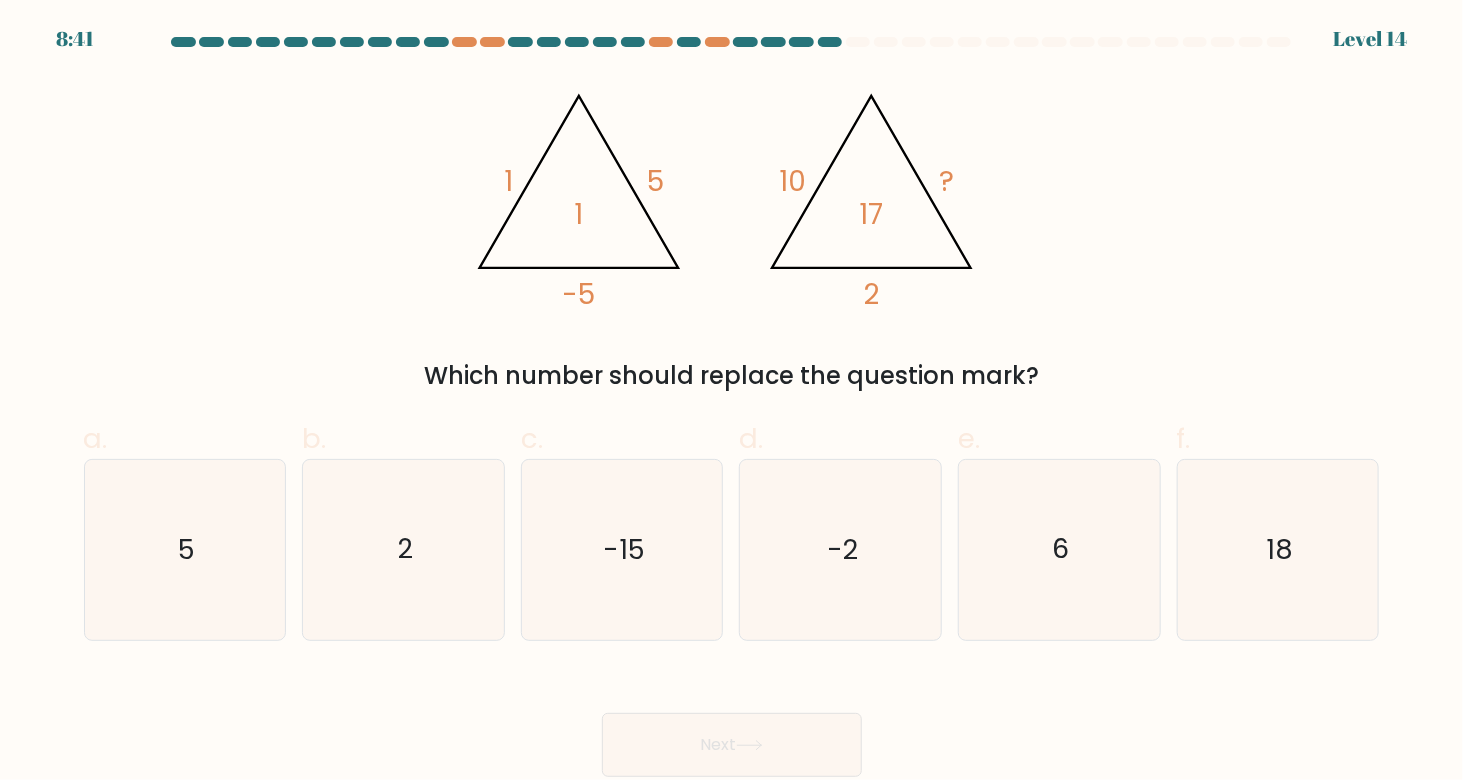 click on "a.
5
b.
2
c. 6" at bounding box center [732, 521] 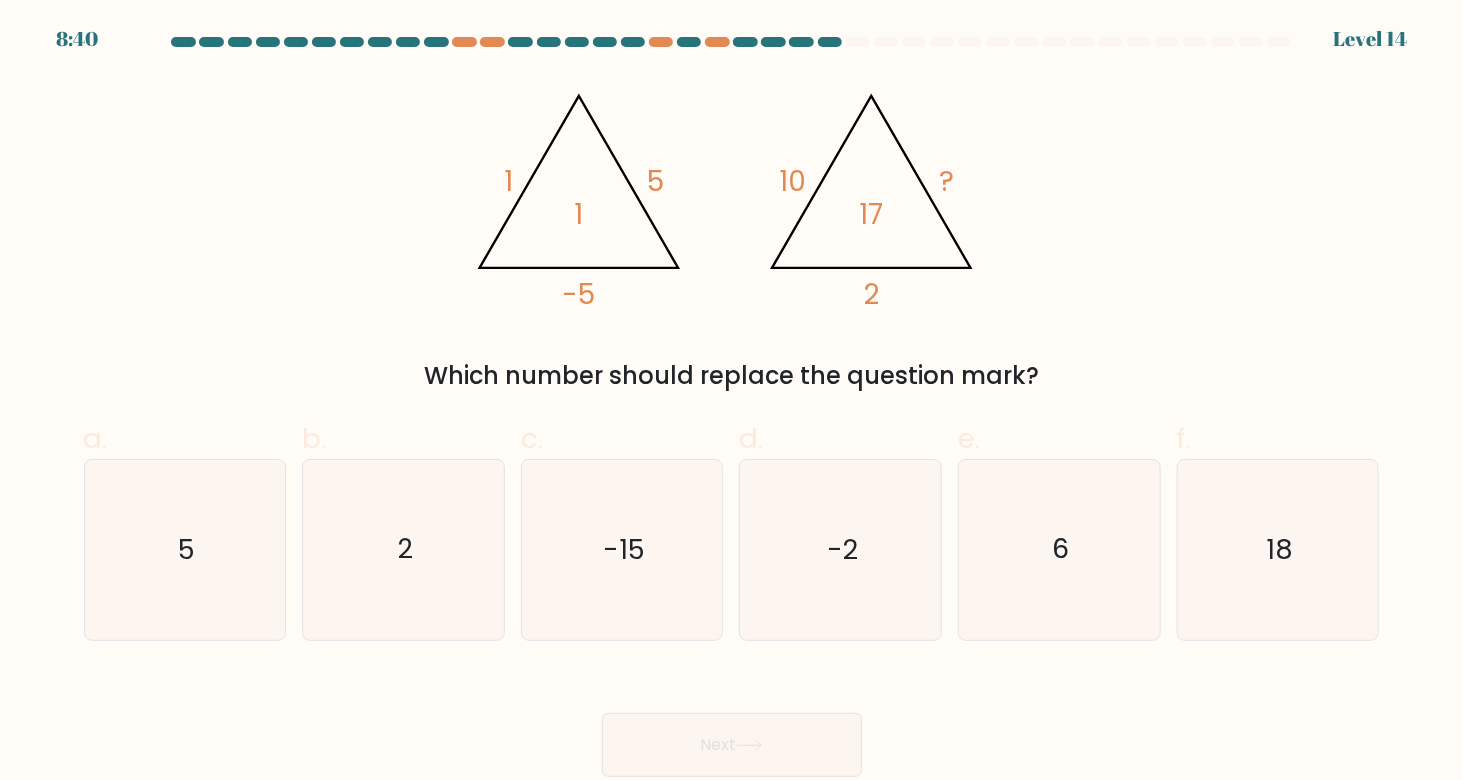 click on "Which number should replace the question mark?" at bounding box center [732, 376] 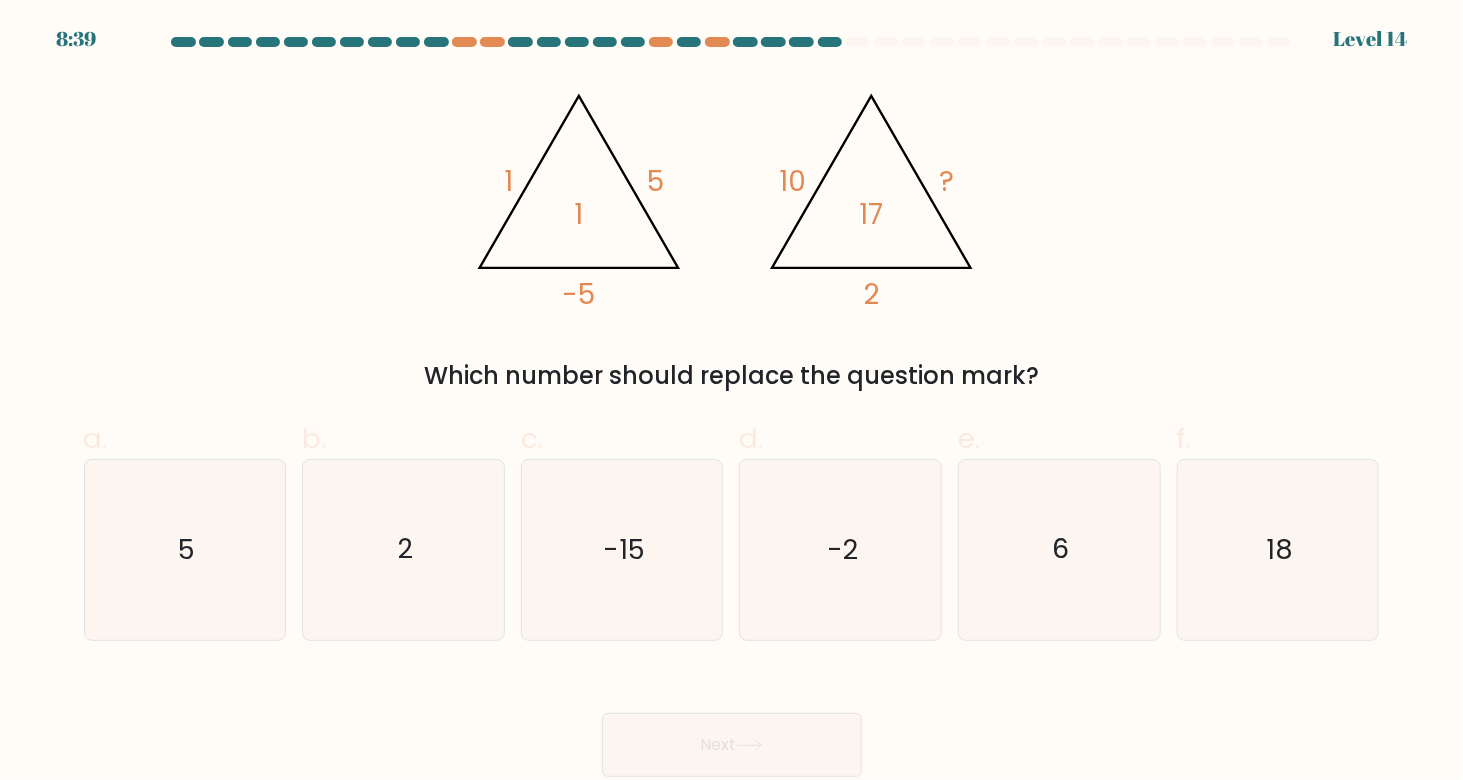 click on "a.
5
b.
2
c. 6" at bounding box center [732, 521] 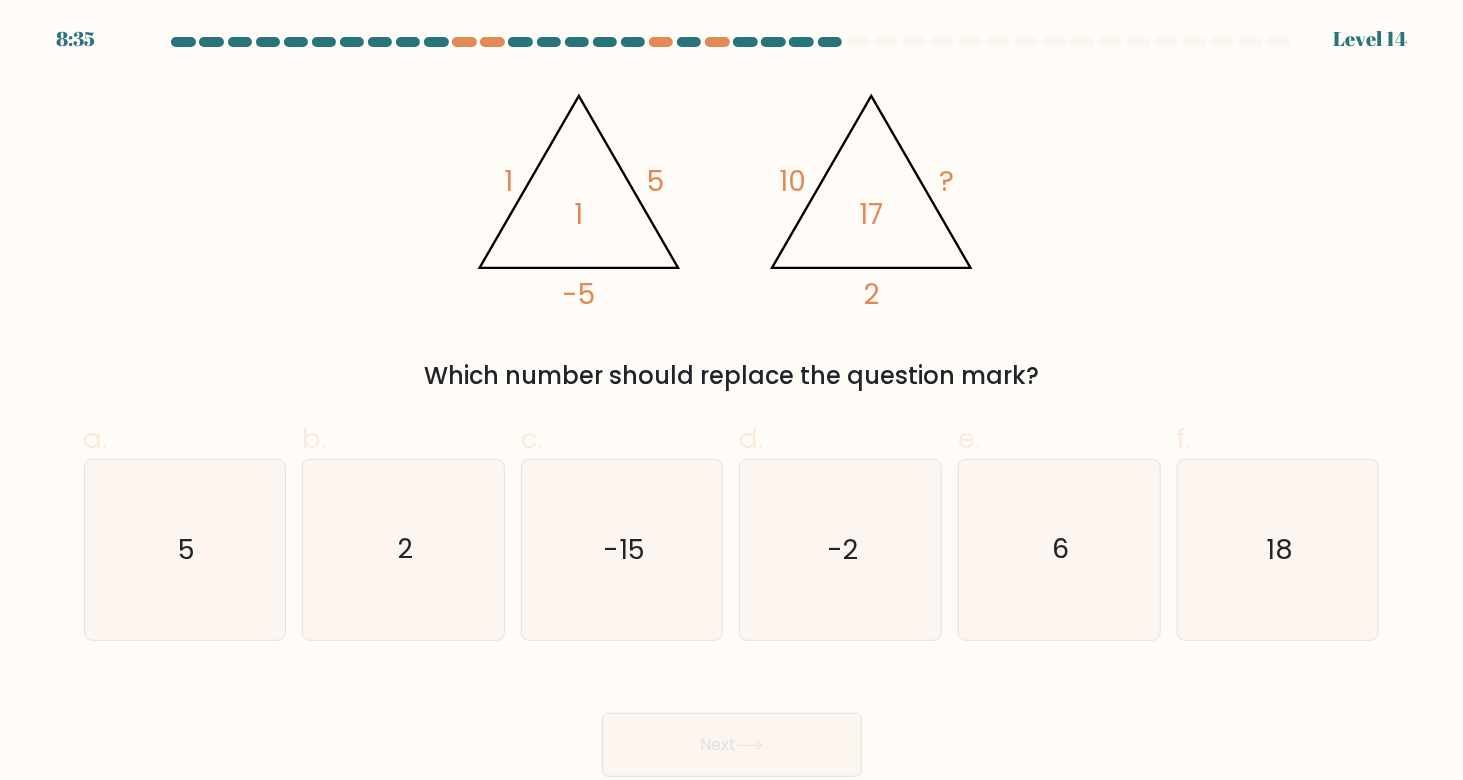 drag, startPoint x: 1057, startPoint y: 389, endPoint x: 610, endPoint y: 369, distance: 447.4472 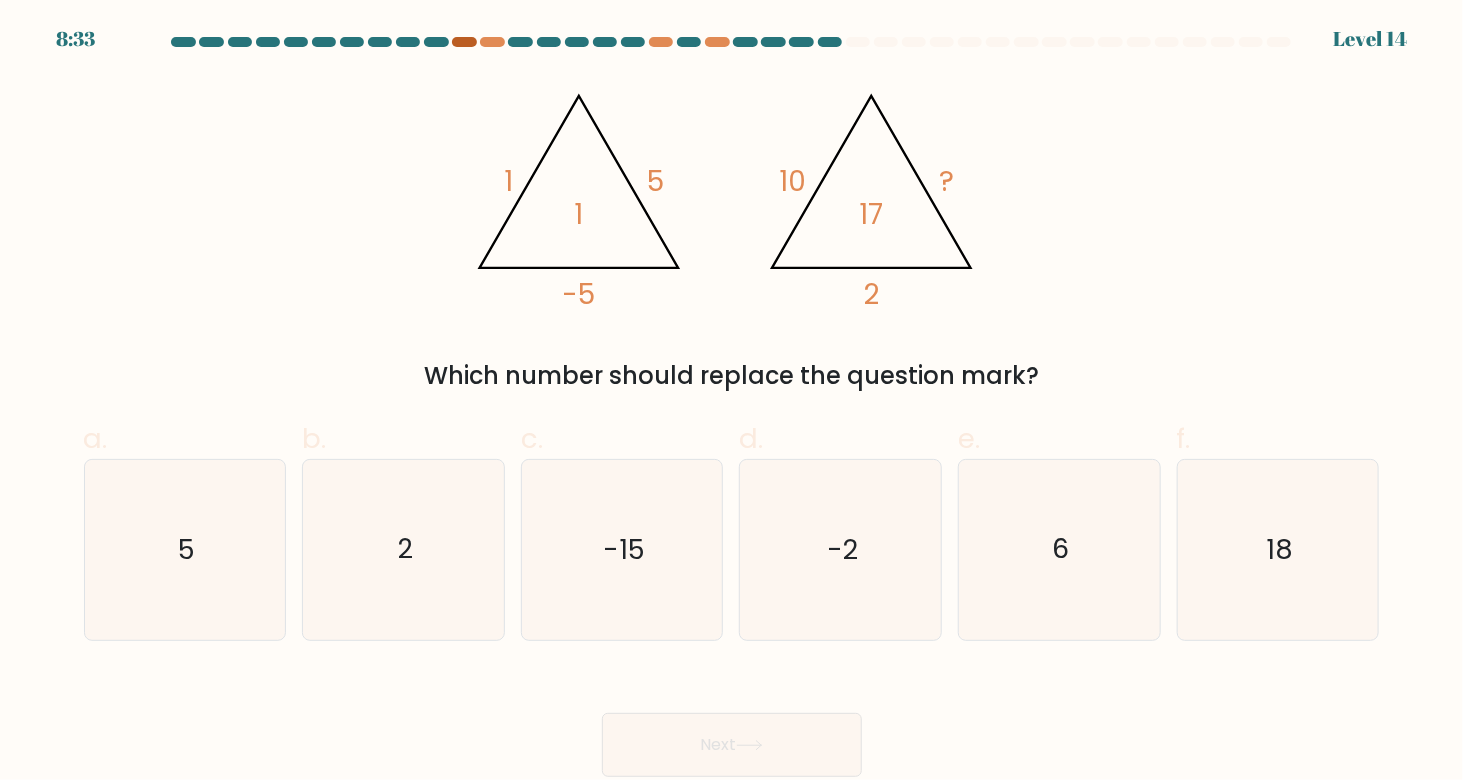 click at bounding box center [464, 42] 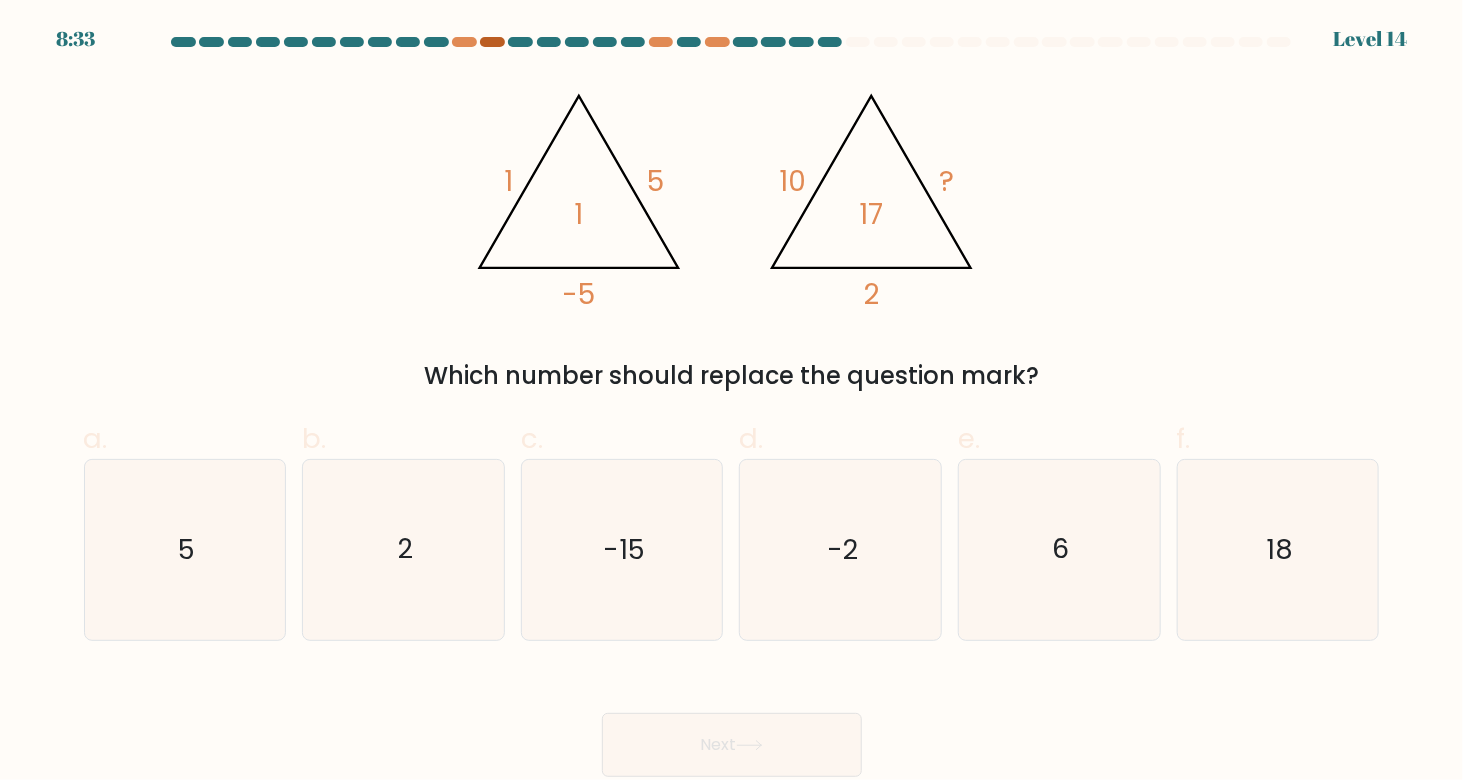 click at bounding box center (492, 42) 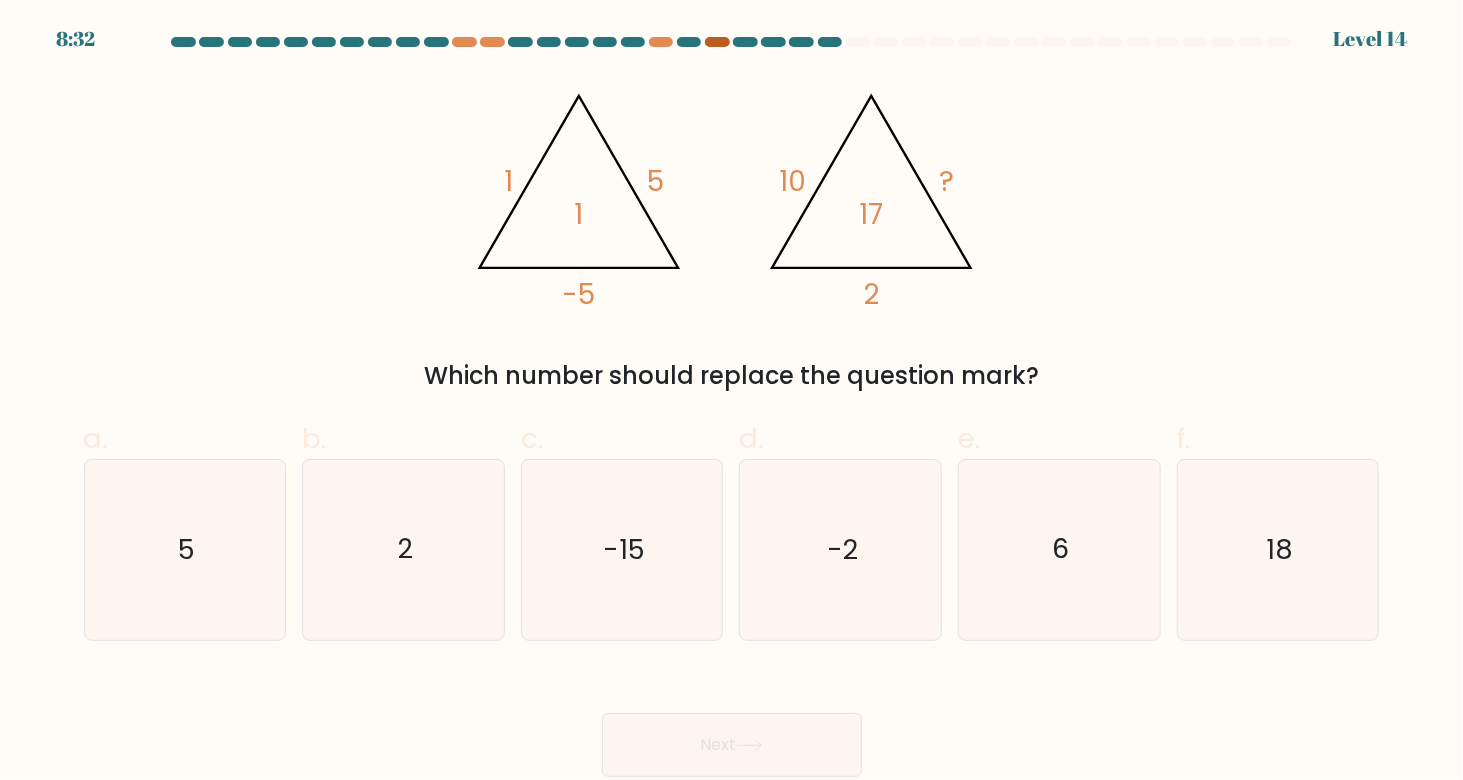 click at bounding box center (717, 42) 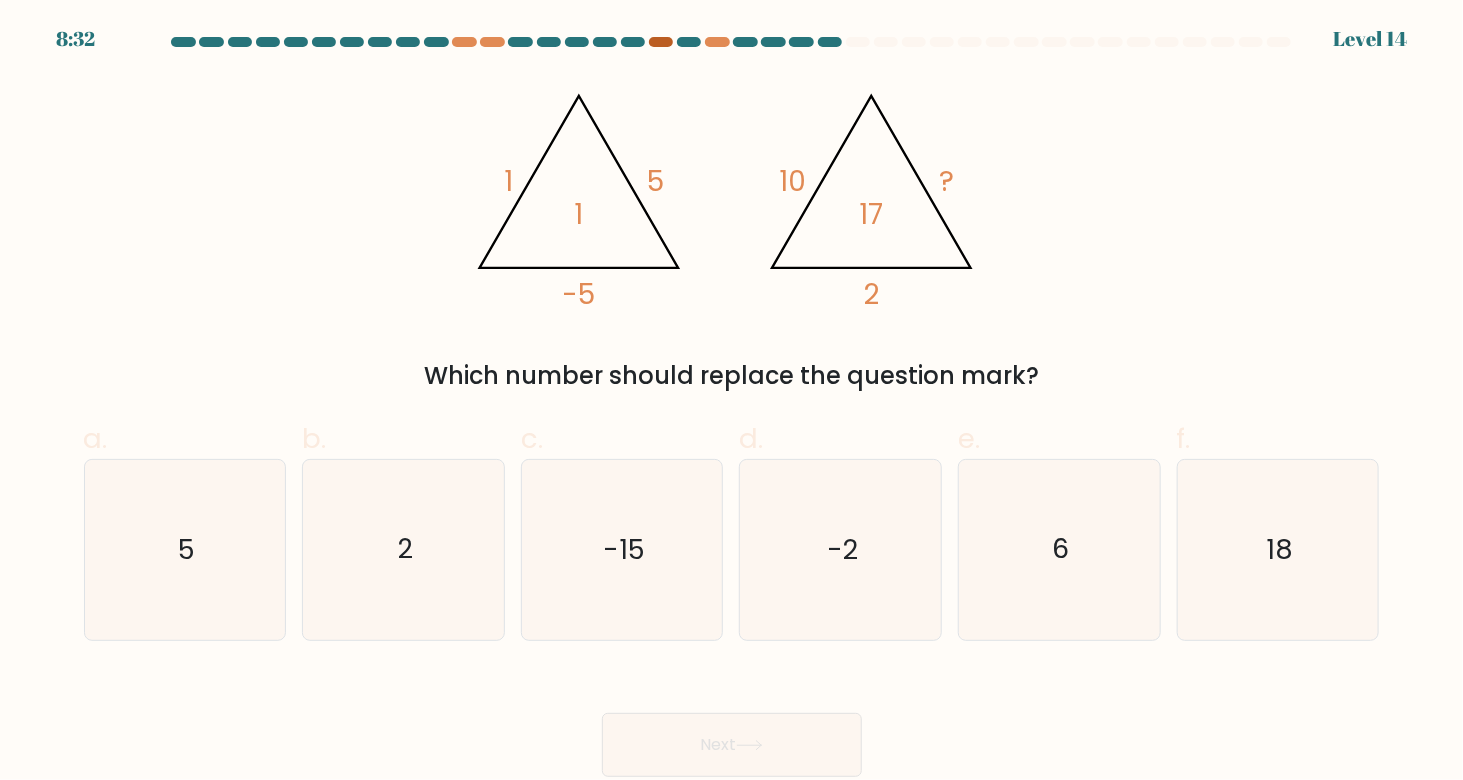 click at bounding box center [661, 42] 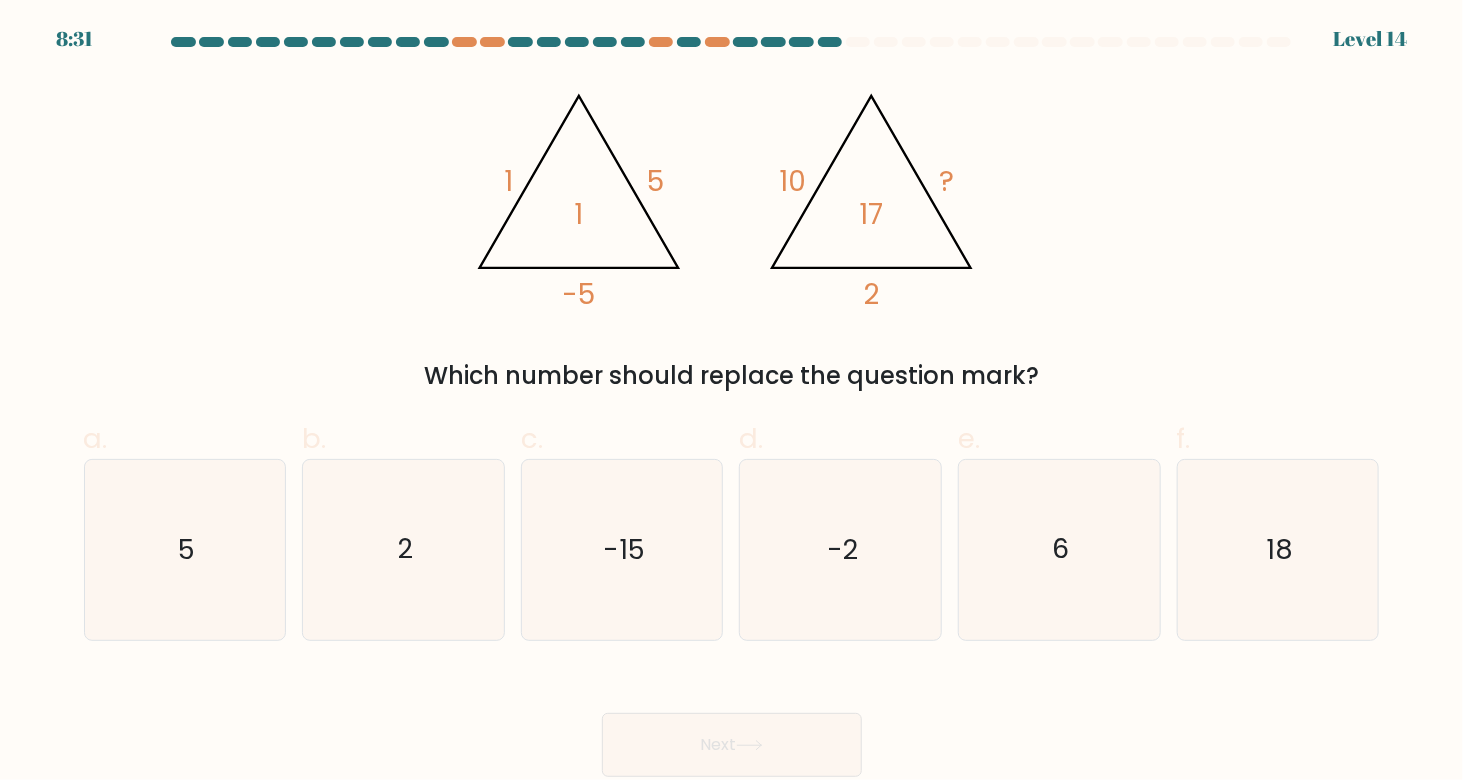 click on "8:31
Level 14" at bounding box center [731, 27] 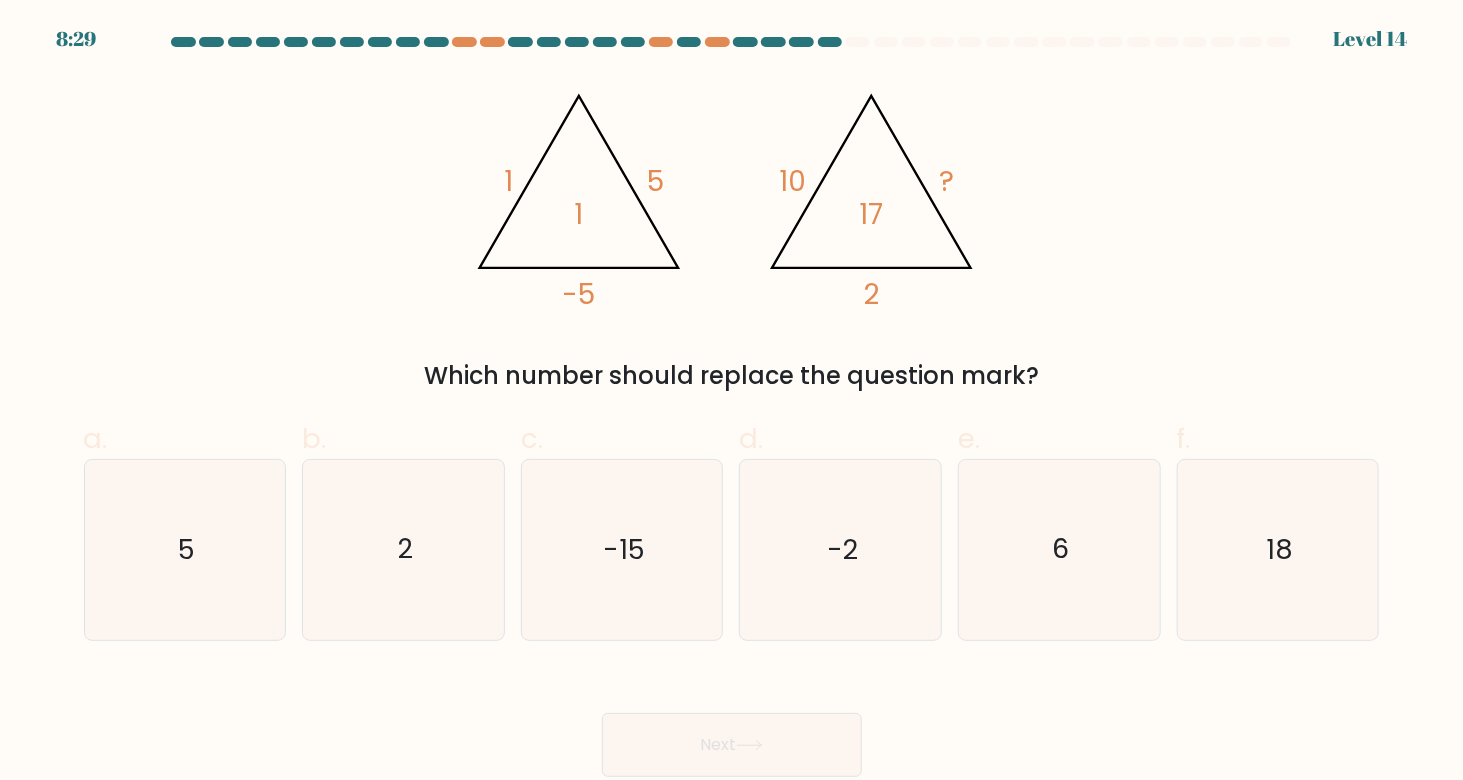 drag, startPoint x: 1048, startPoint y: 379, endPoint x: 279, endPoint y: 370, distance: 769.0527 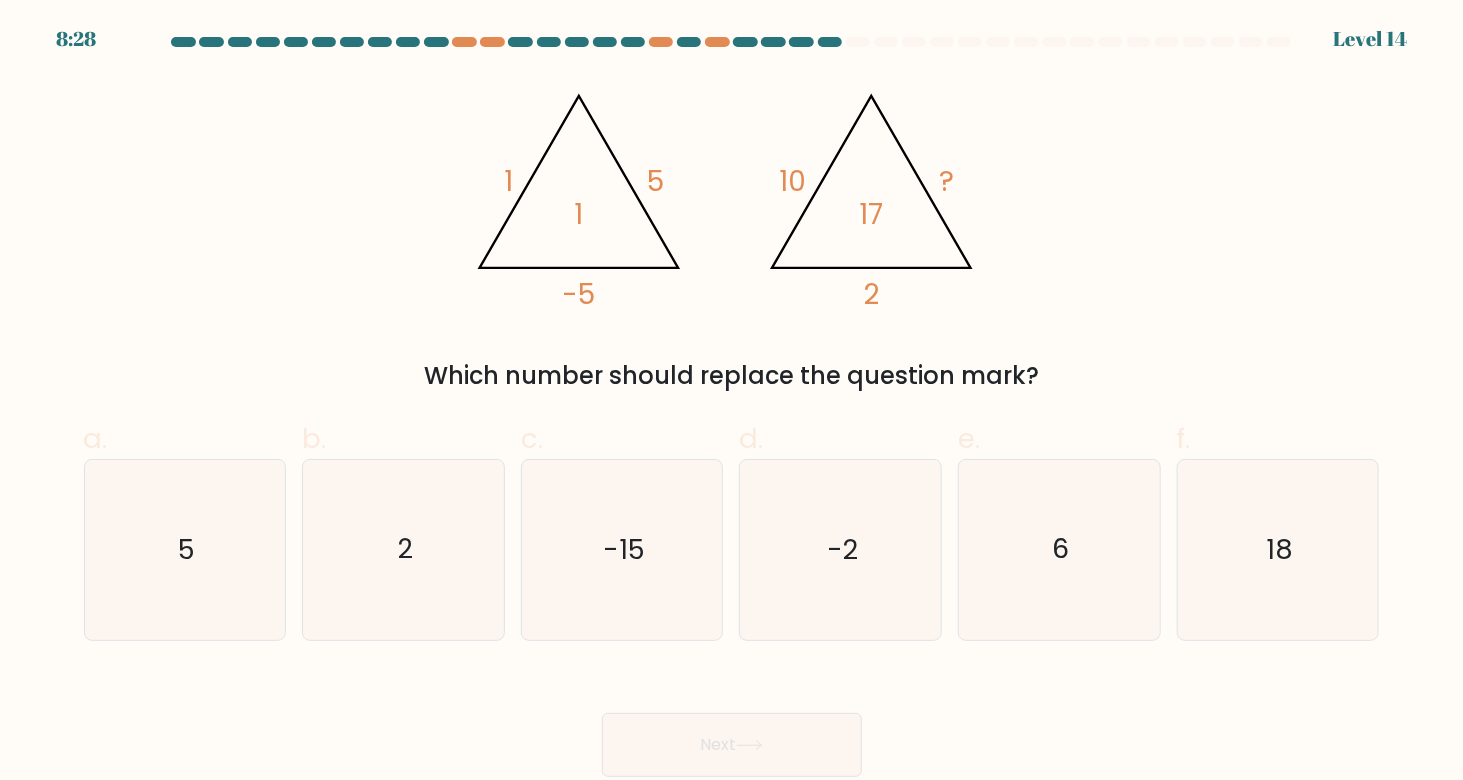 click on "Which number should replace the question mark?" at bounding box center [732, 376] 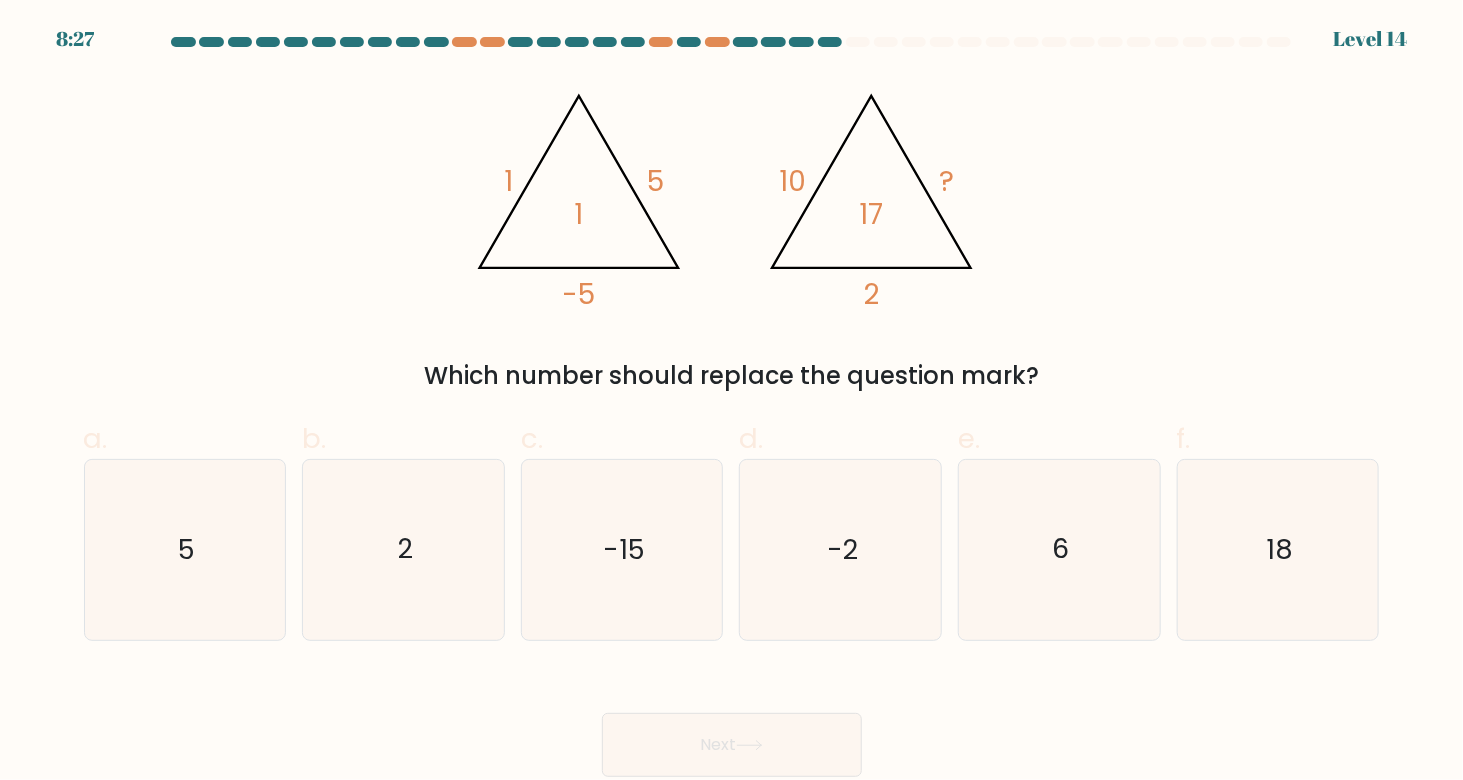 click on "@import url('https://fonts.googleapis.com/css?family=Abril+Fatface:400,100,100italic,300,300italic,400italic,500,500italic,700,700italic,900,900italic');                        1       5       -5       1                                       @import url('https://fonts.googleapis.com/css?family=Abril+Fatface:400,100,100italic,300,300italic,400italic,500,500italic,700,700italic,900,900italic');                        10       ?       2       17
Which number should replace the question mark?" at bounding box center (732, 235) 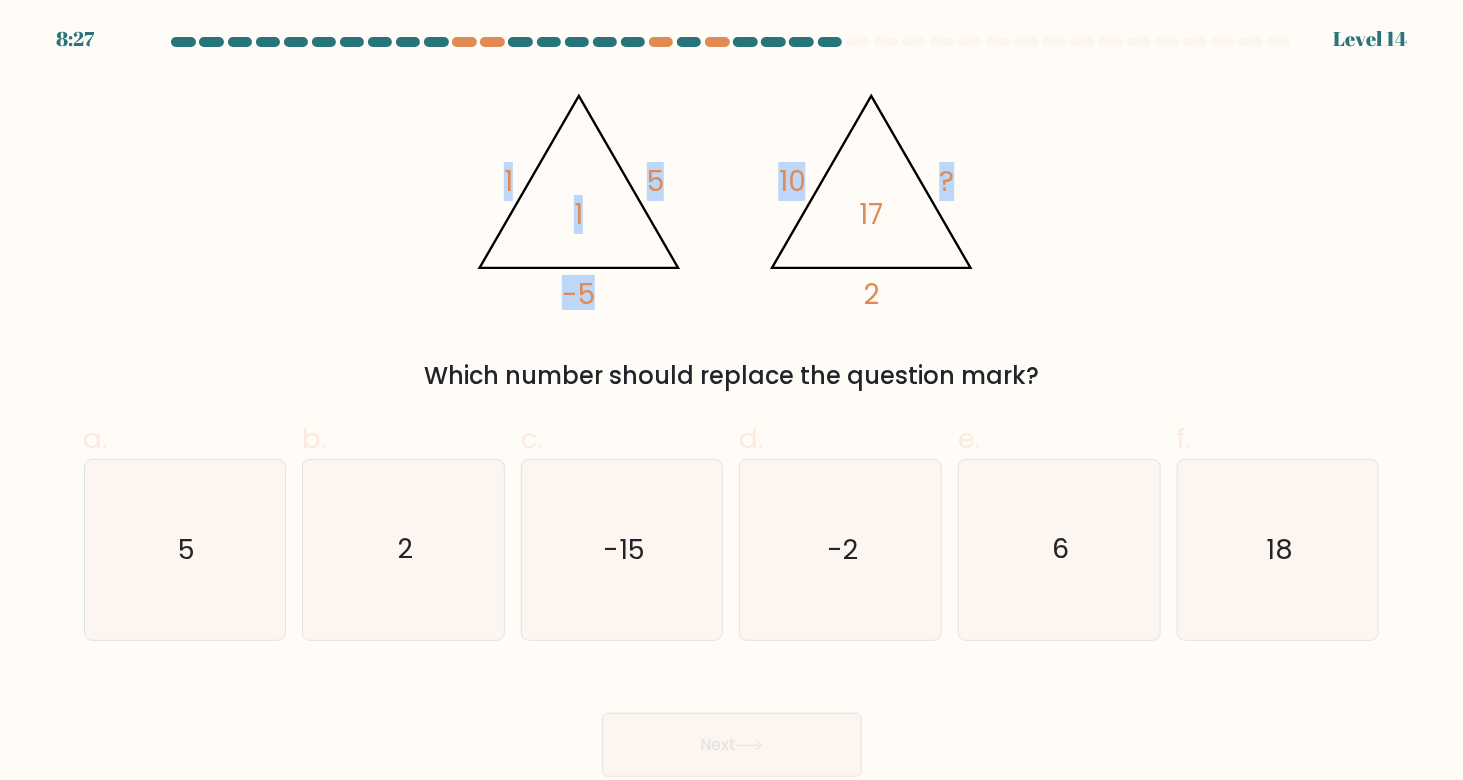 drag, startPoint x: 994, startPoint y: 243, endPoint x: 230, endPoint y: 187, distance: 766.0496 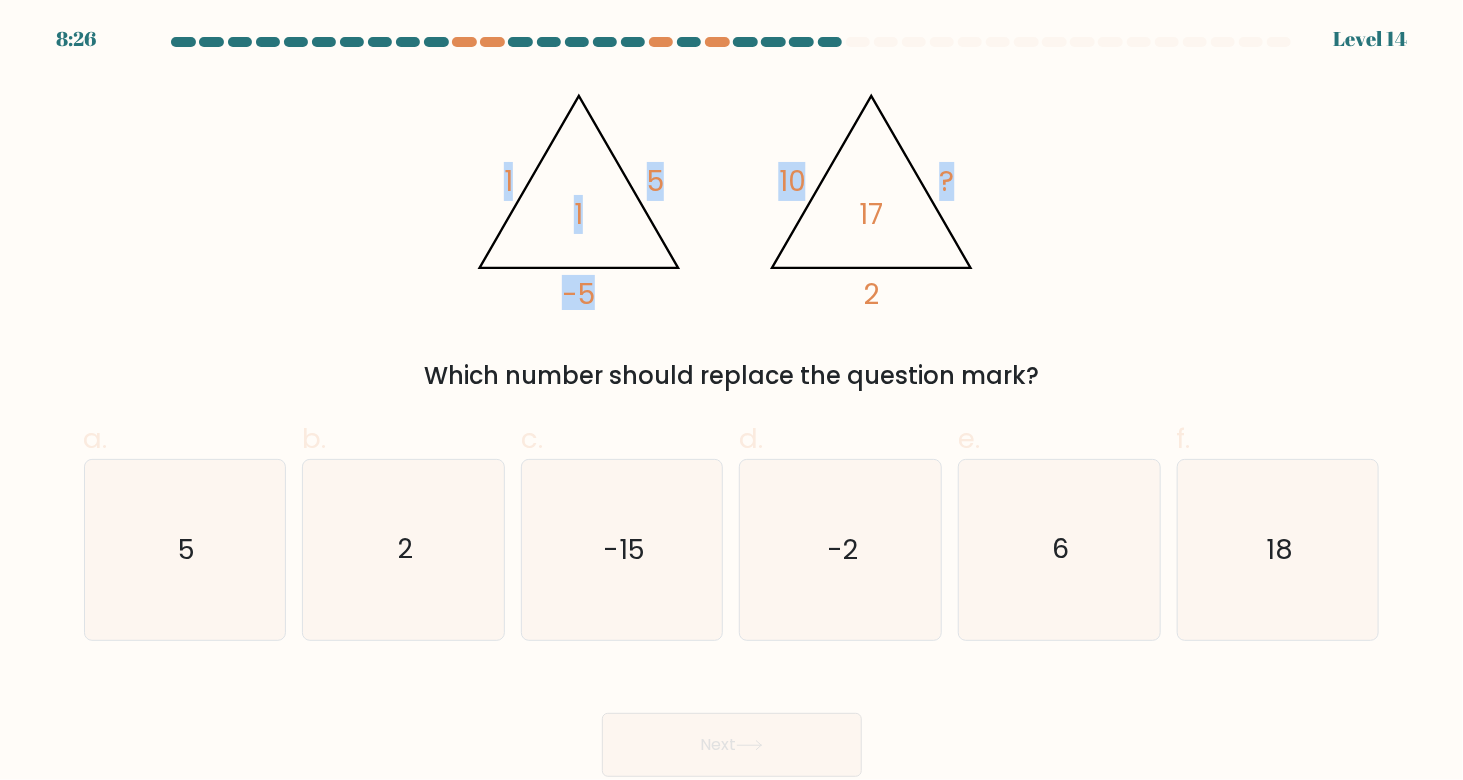 drag, startPoint x: 985, startPoint y: 245, endPoint x: 971, endPoint y: 245, distance: 14 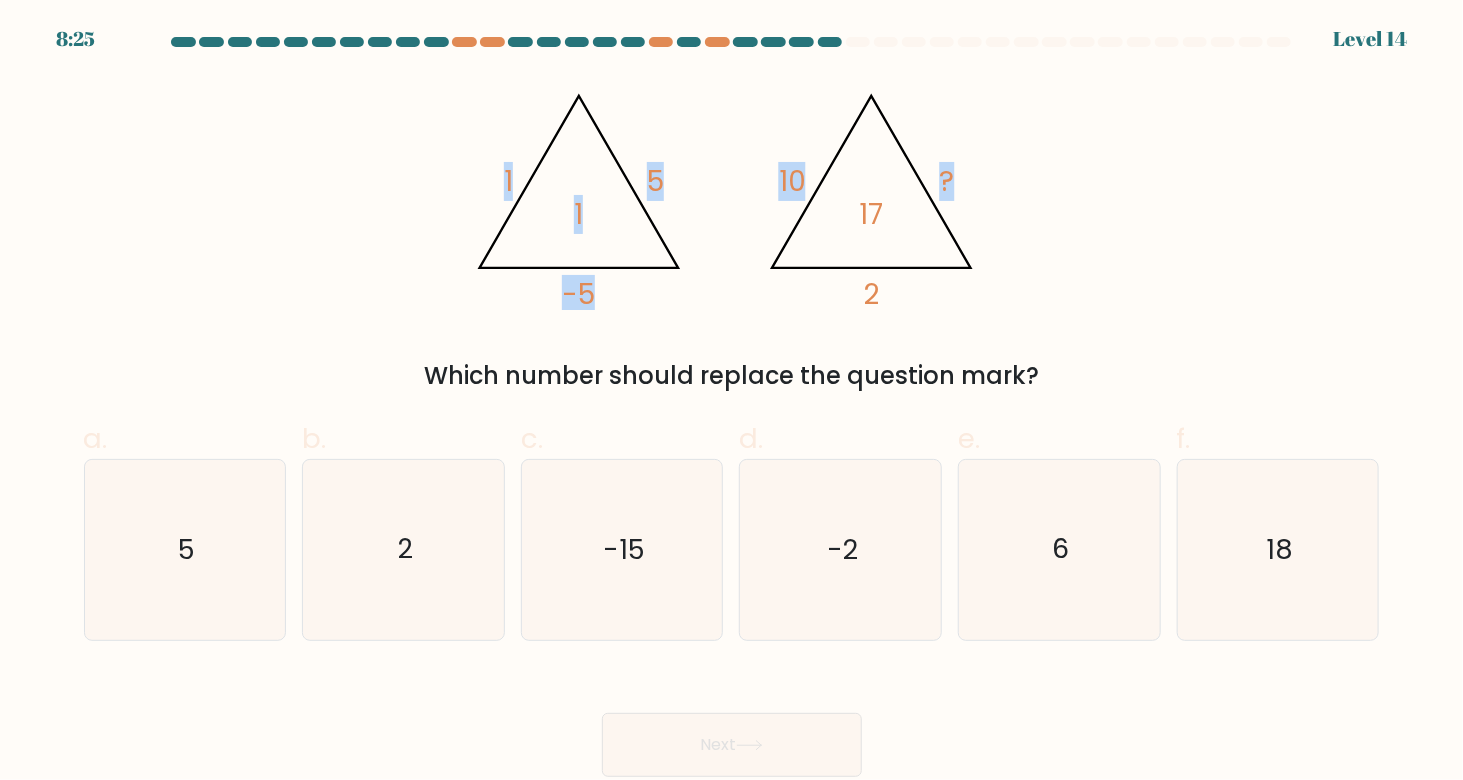 drag, startPoint x: 1102, startPoint y: 384, endPoint x: 436, endPoint y: 418, distance: 666.8673 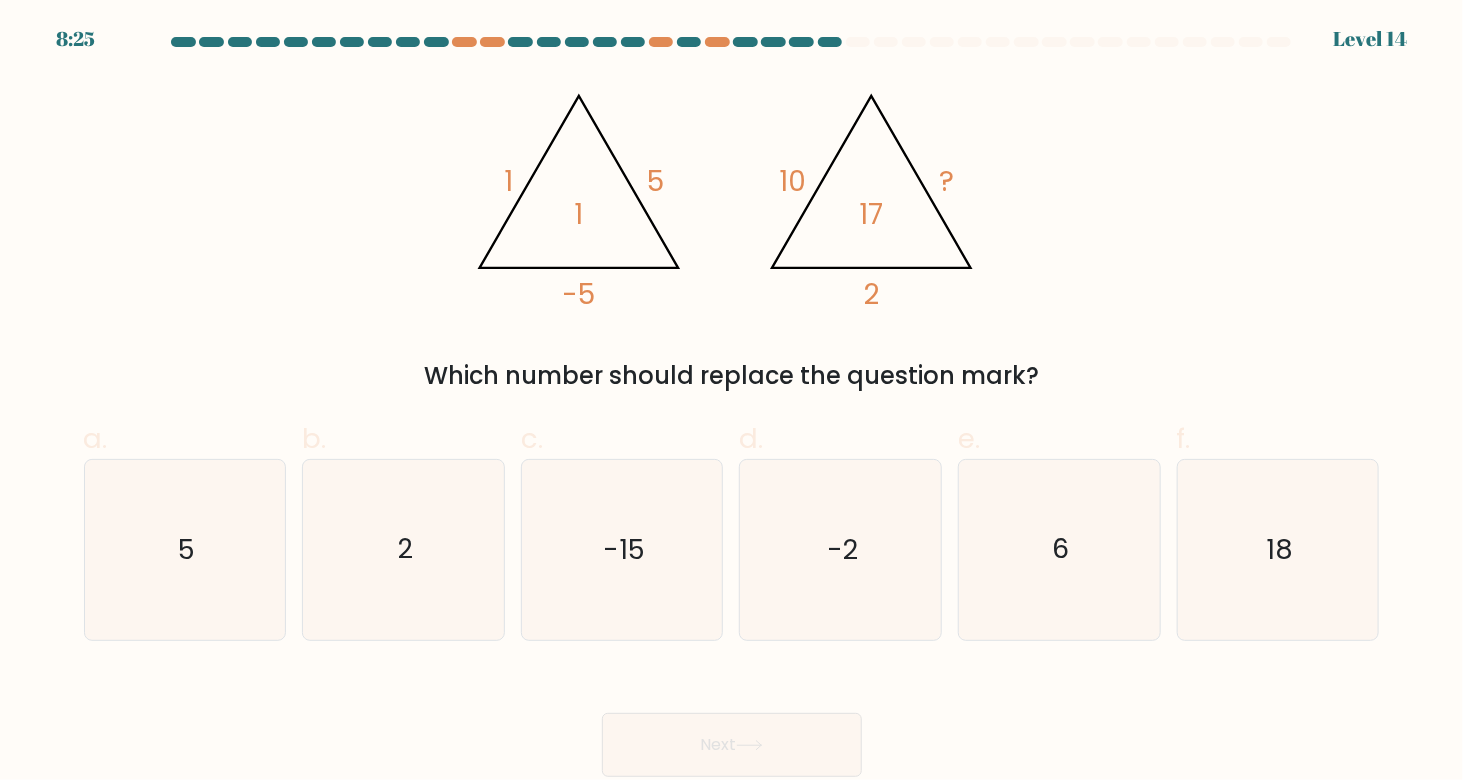 click on "e." at bounding box center (969, 438) 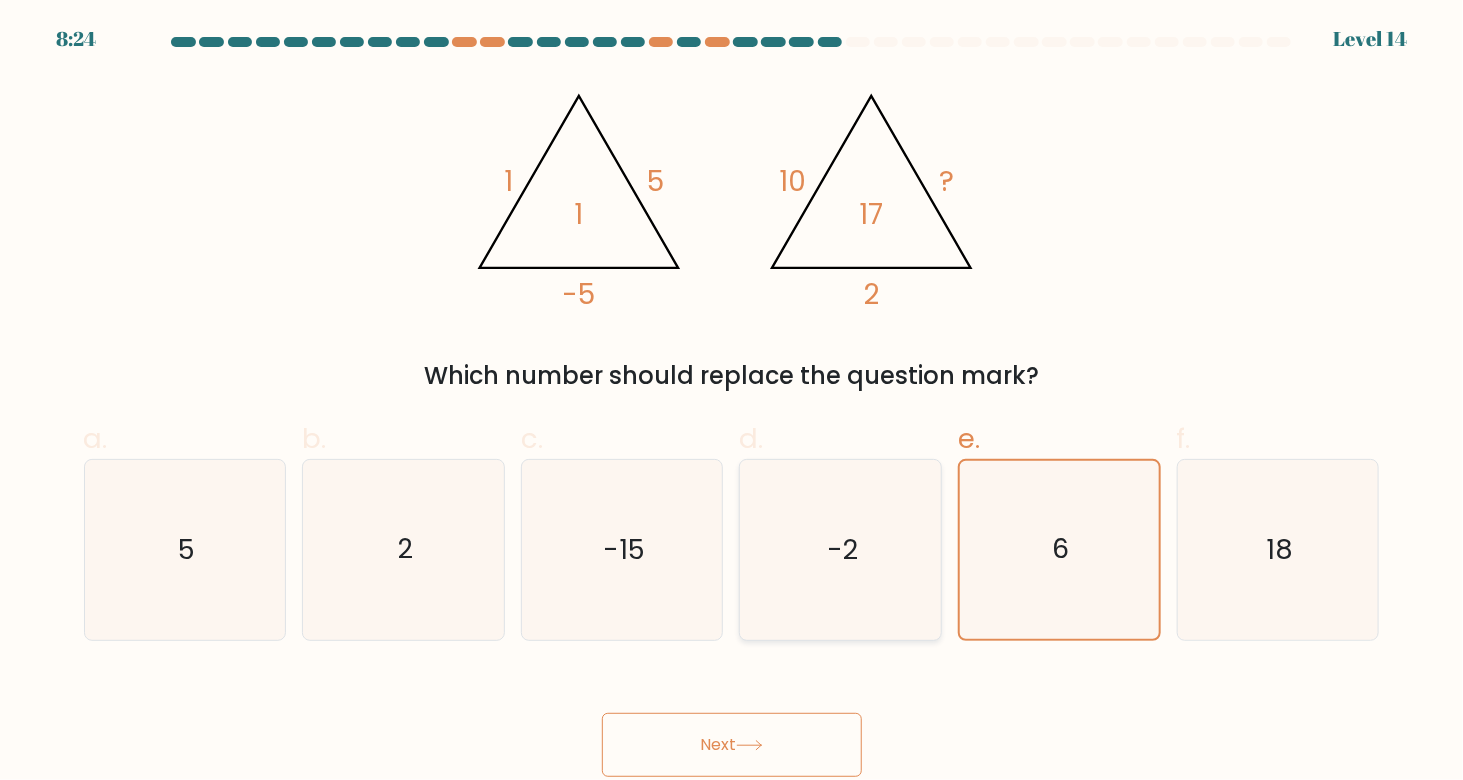 click on "-2" 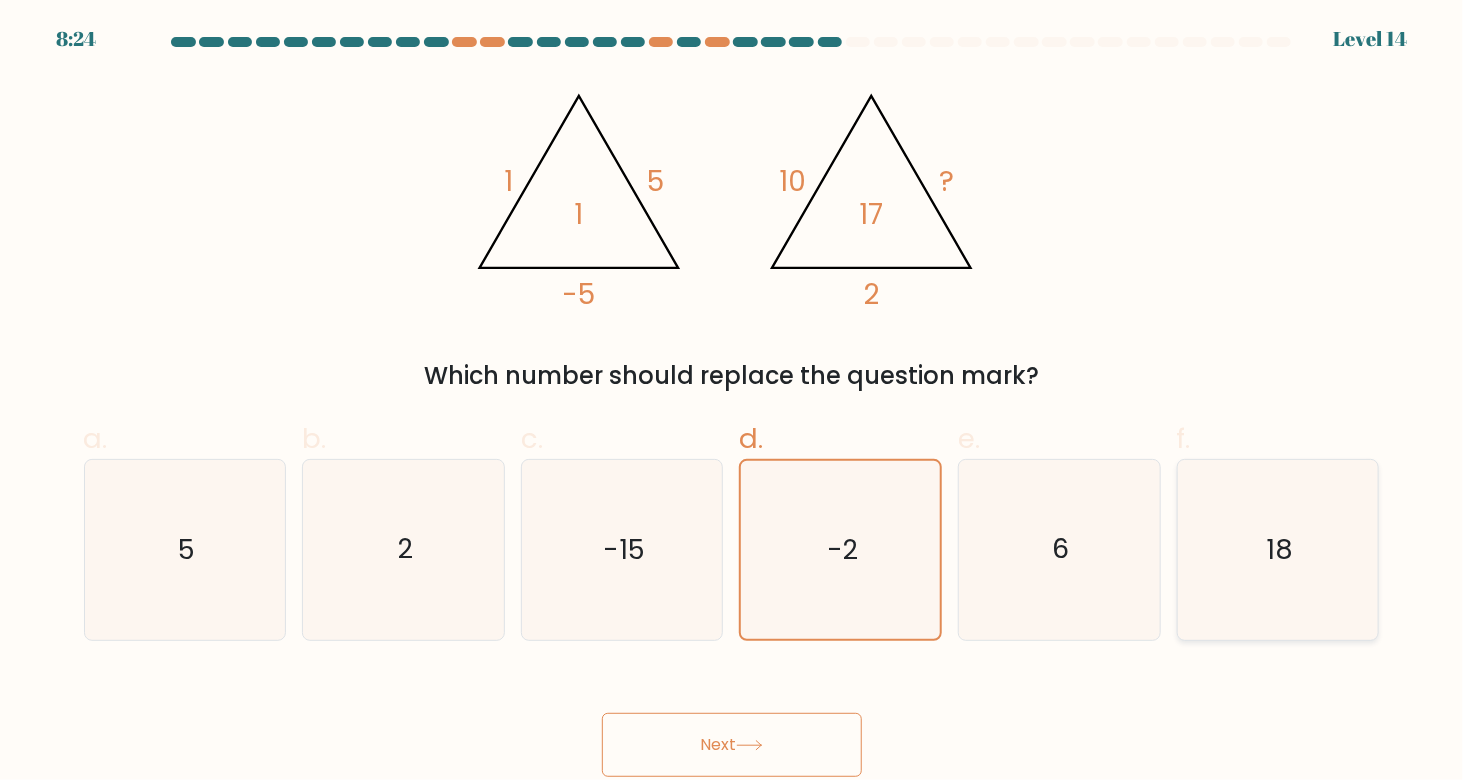 click on "18" 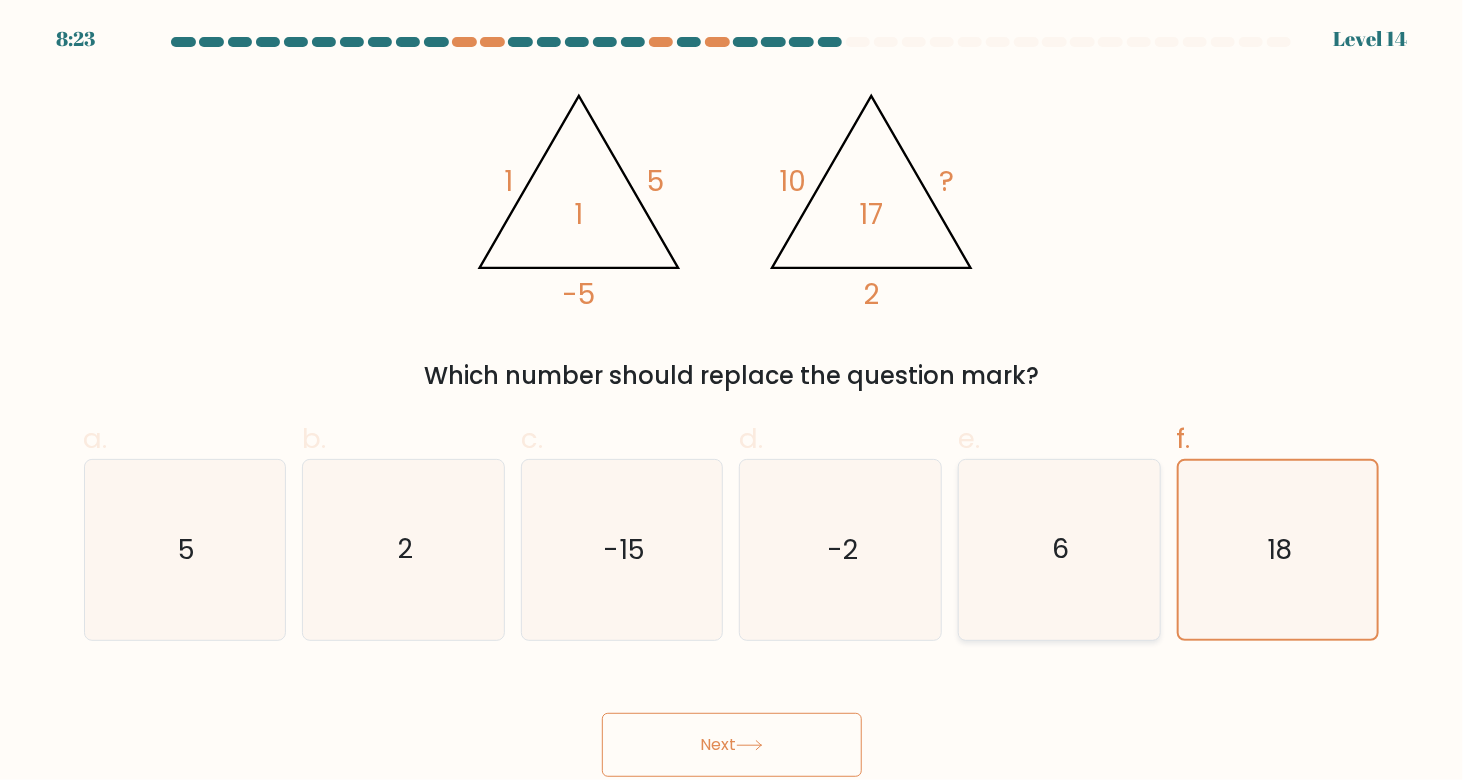 click on "6" 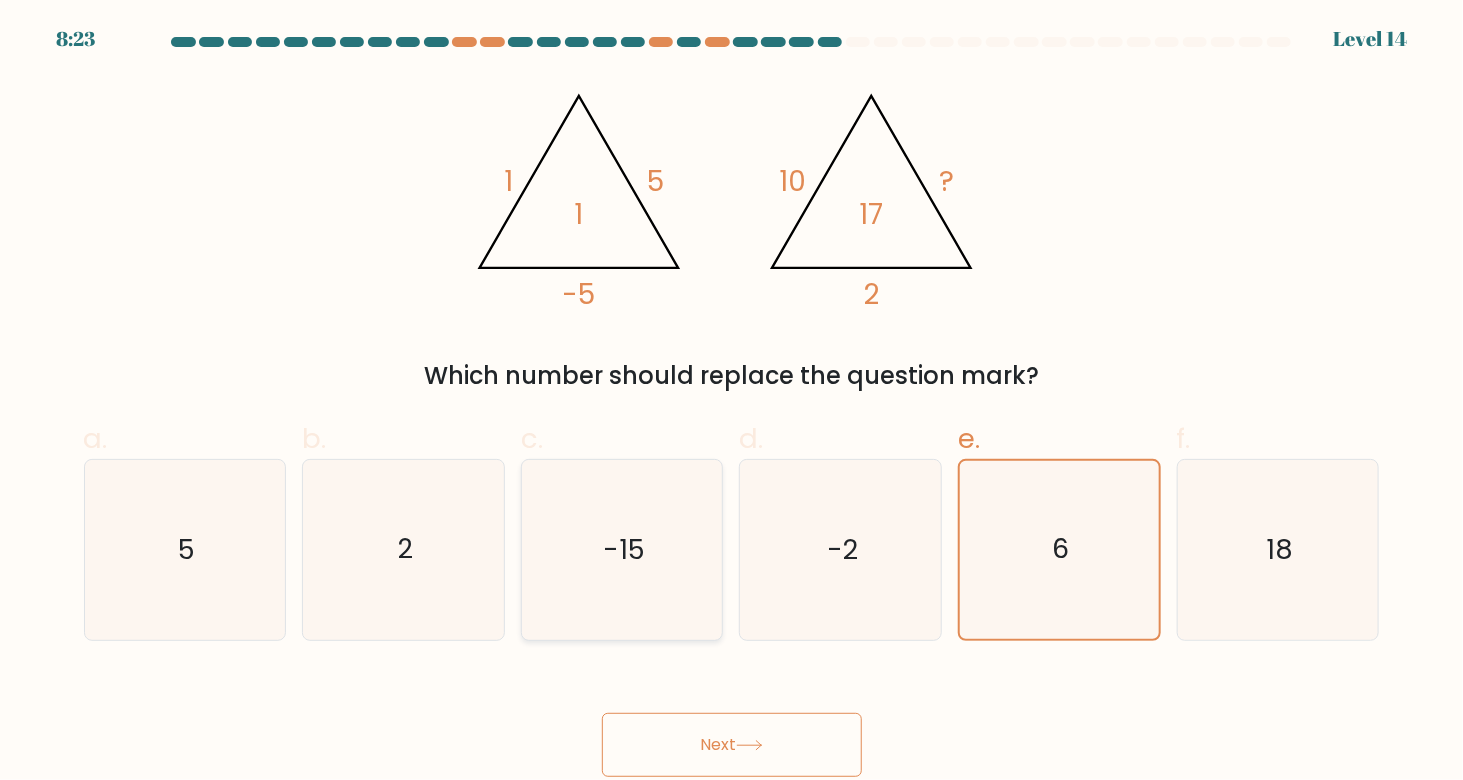 drag, startPoint x: 689, startPoint y: 555, endPoint x: 338, endPoint y: 536, distance: 351.51385 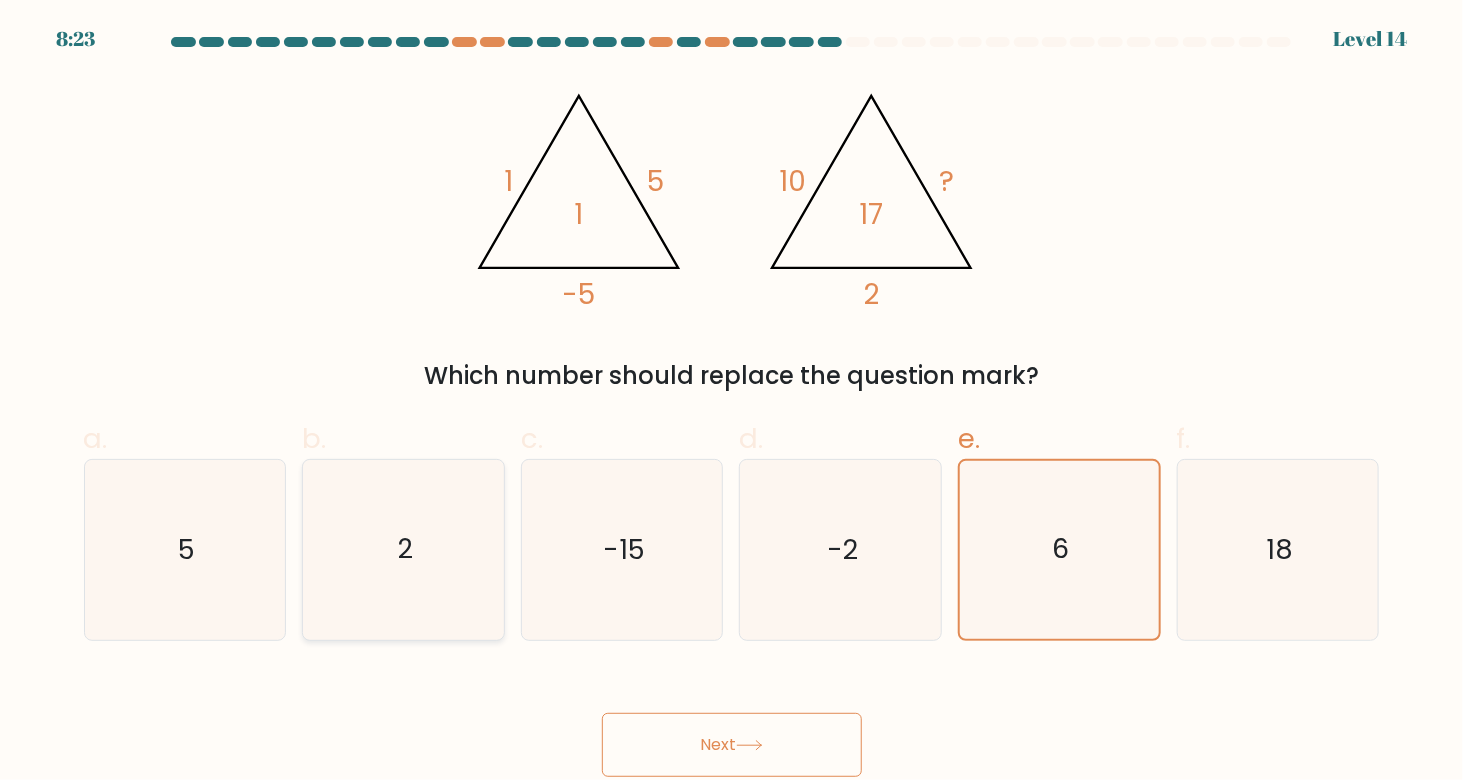 click on "c.
-15" at bounding box center (732, 396) 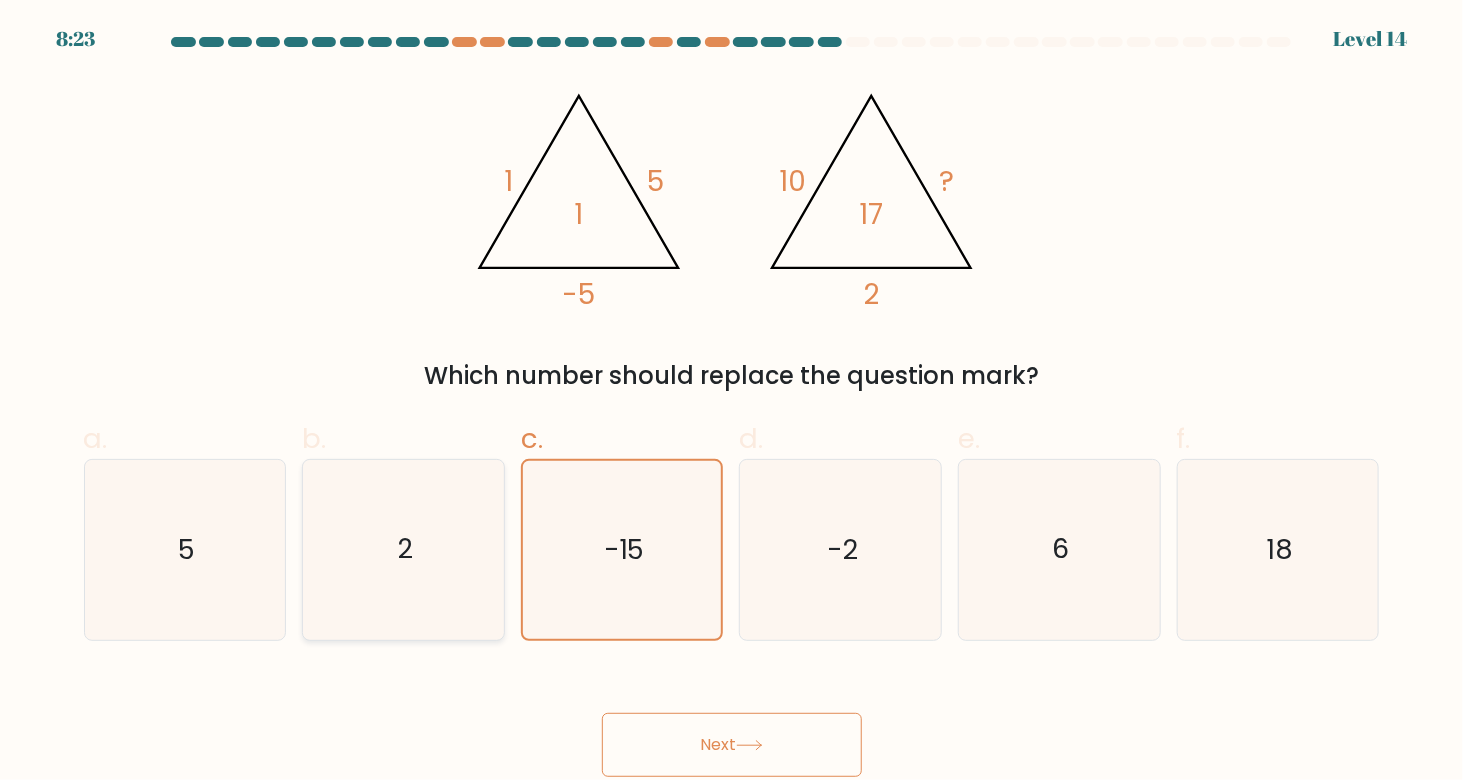 click on "2" 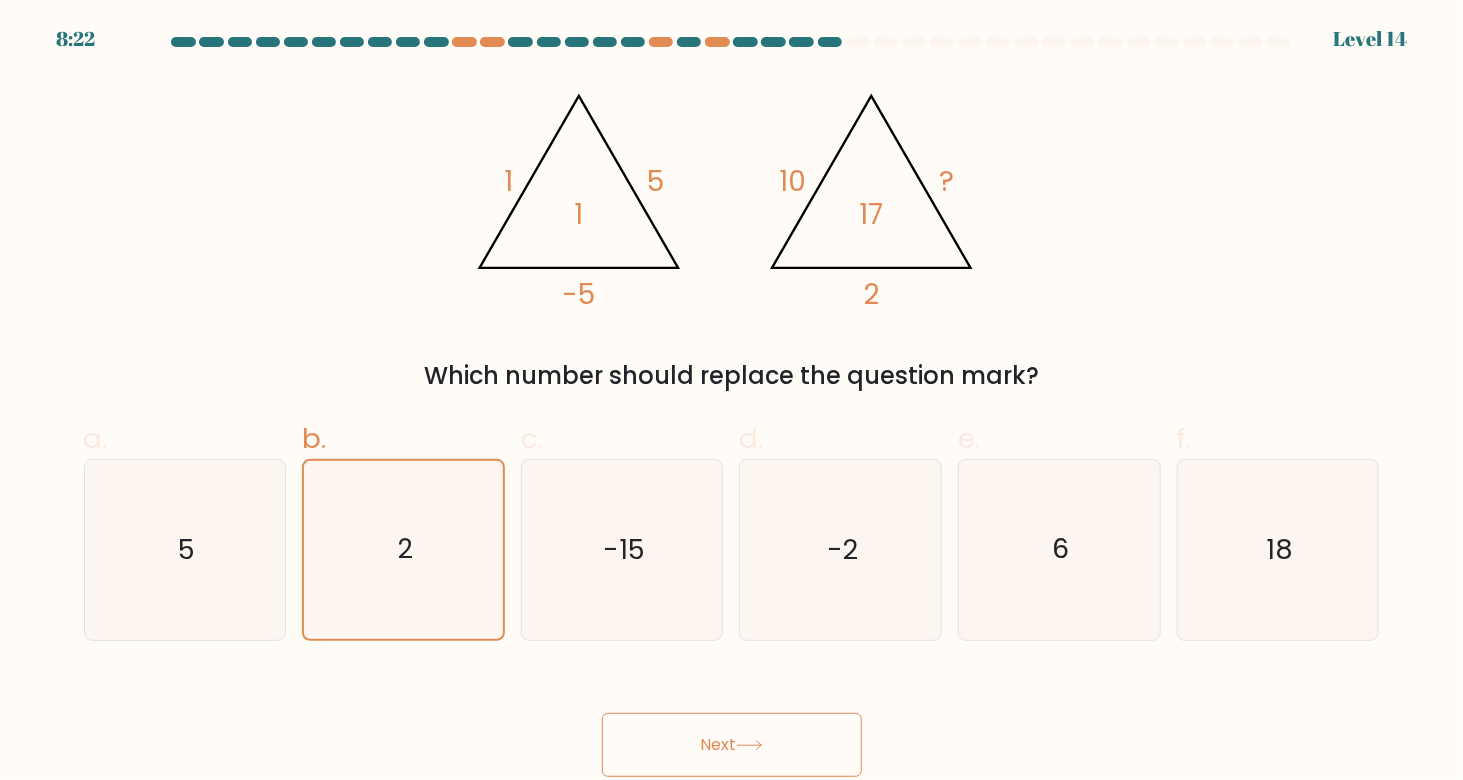 drag, startPoint x: 1078, startPoint y: 331, endPoint x: 253, endPoint y: 370, distance: 825.9213 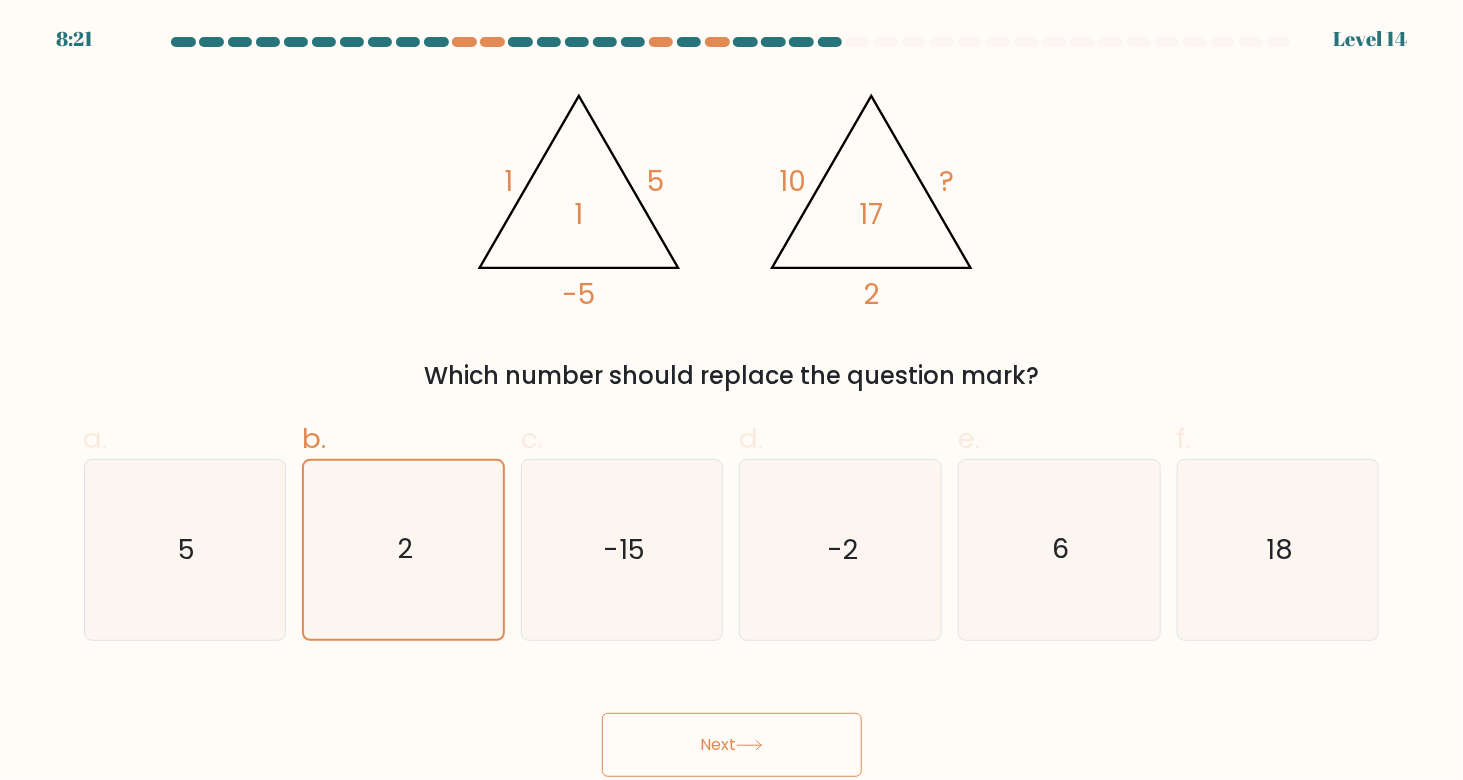 click on "a.
5
b.
2
c. 6" at bounding box center (732, 521) 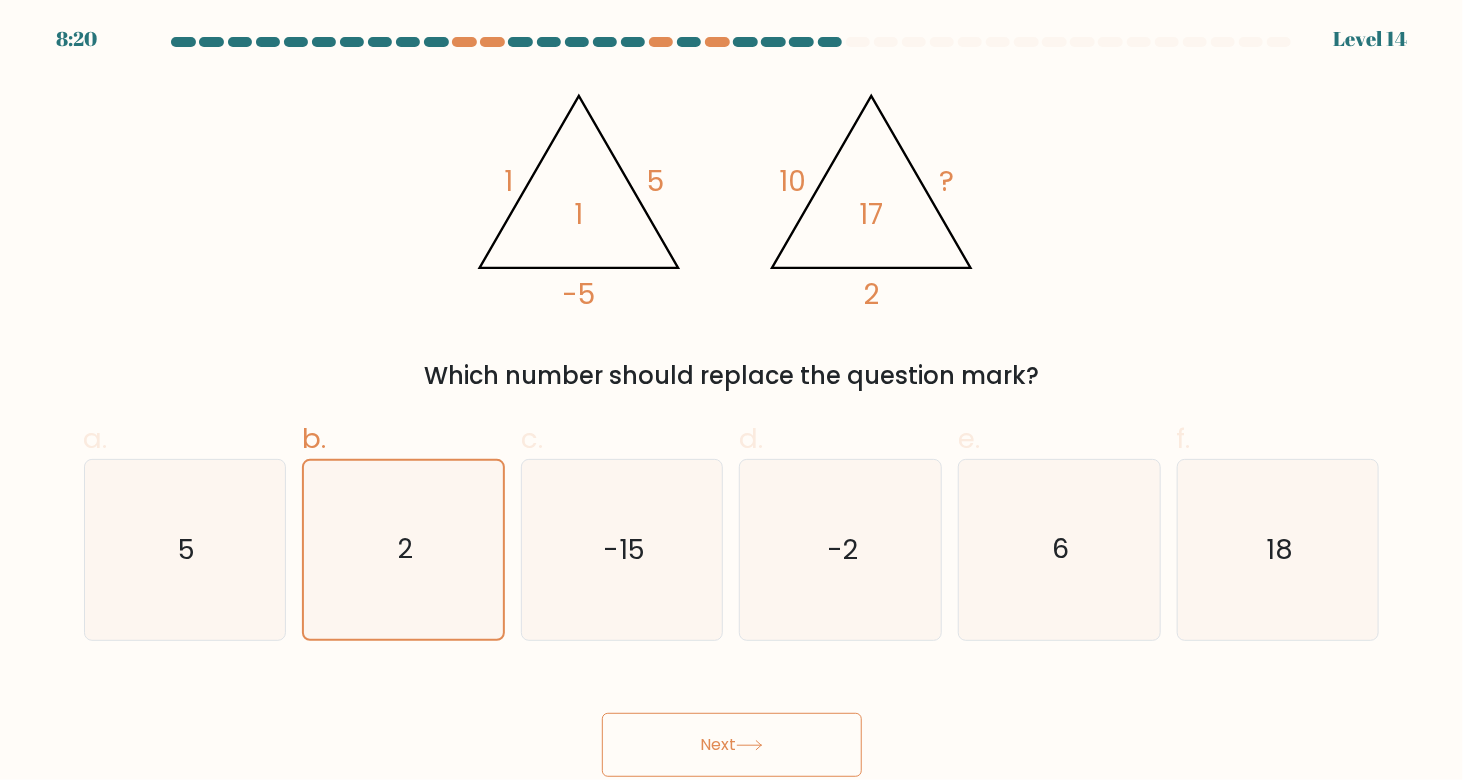 drag, startPoint x: 1177, startPoint y: 361, endPoint x: 248, endPoint y: 298, distance: 931.1337 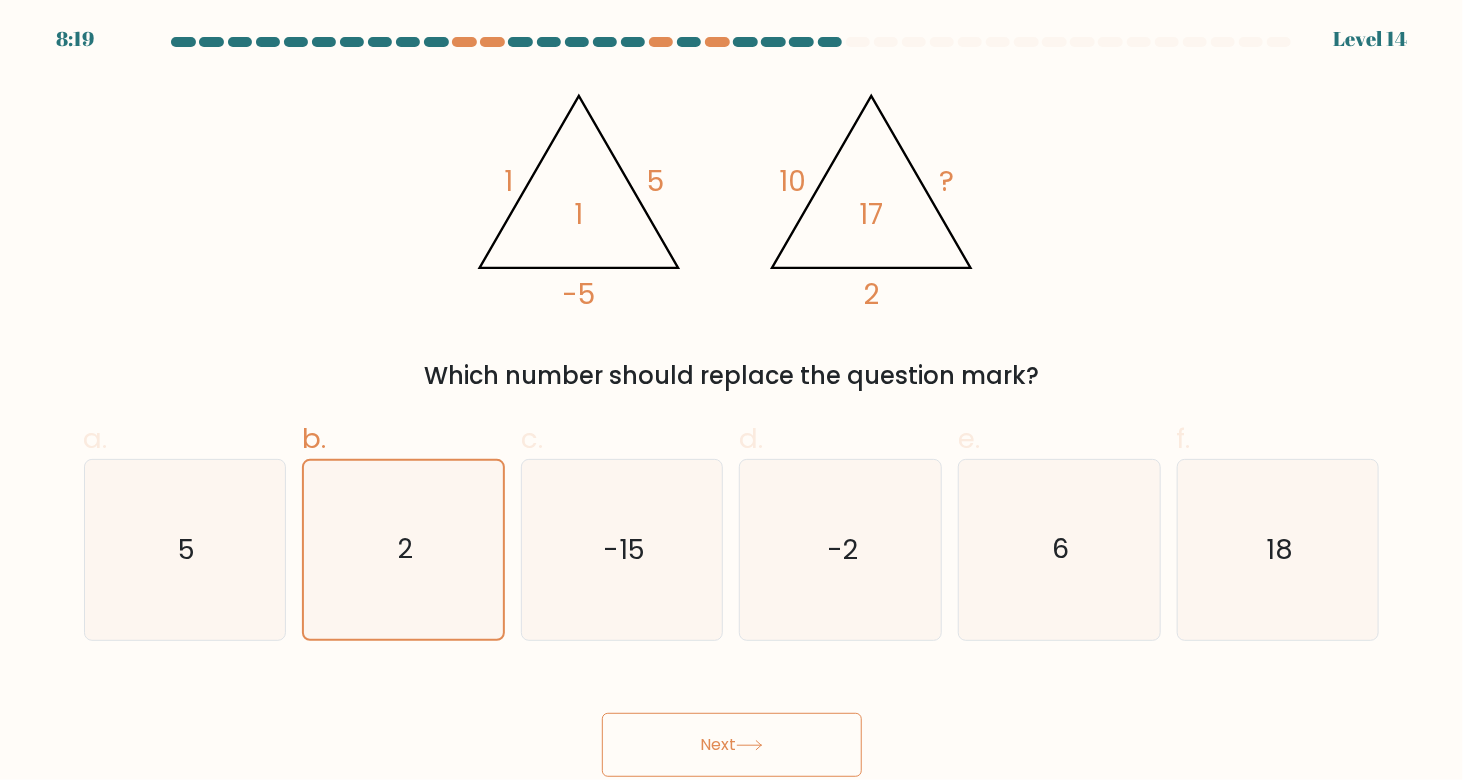 drag, startPoint x: 1035, startPoint y: 355, endPoint x: 458, endPoint y: 392, distance: 578.1851 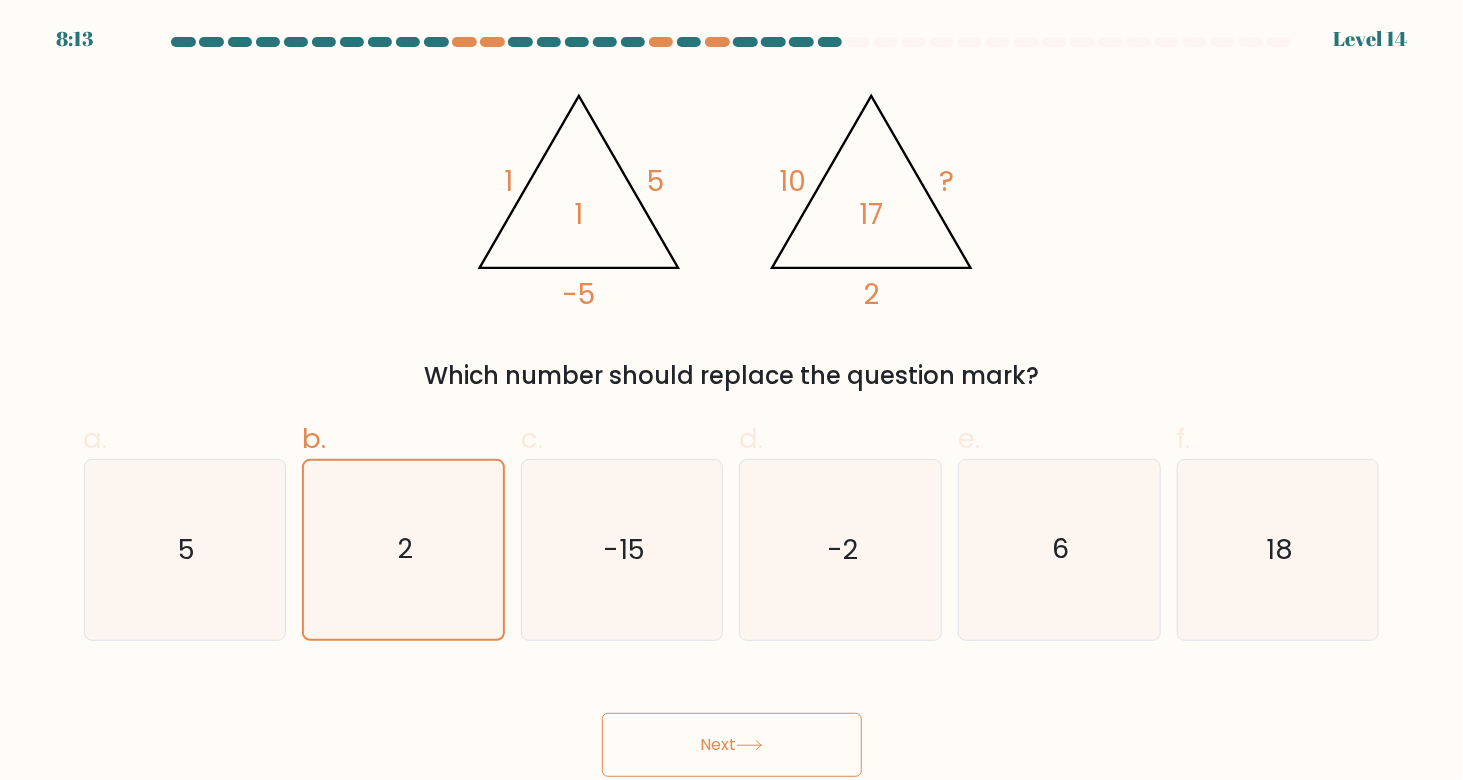 click on "Which number should replace the question mark?" at bounding box center [732, 376] 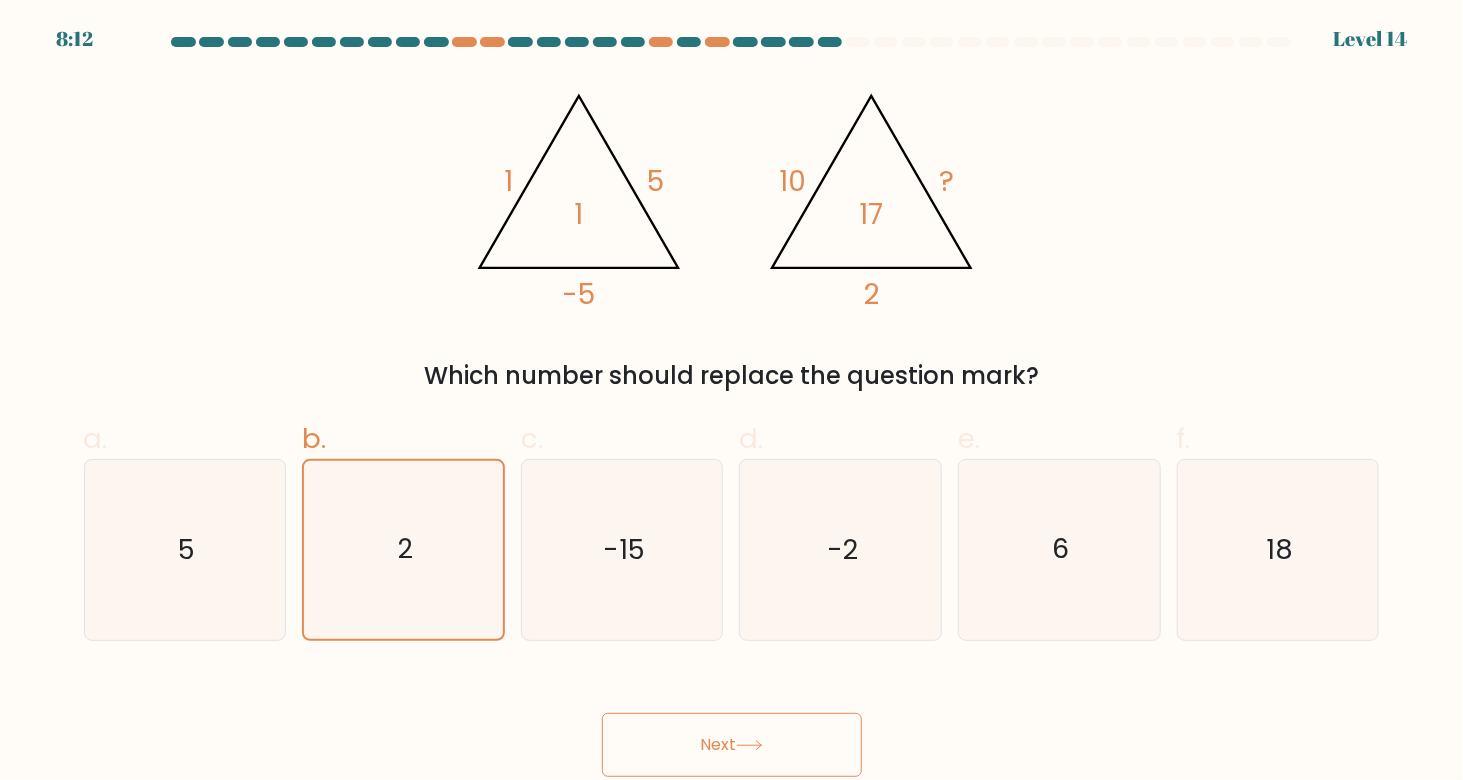 drag, startPoint x: 1101, startPoint y: 393, endPoint x: 452, endPoint y: 372, distance: 649.33966 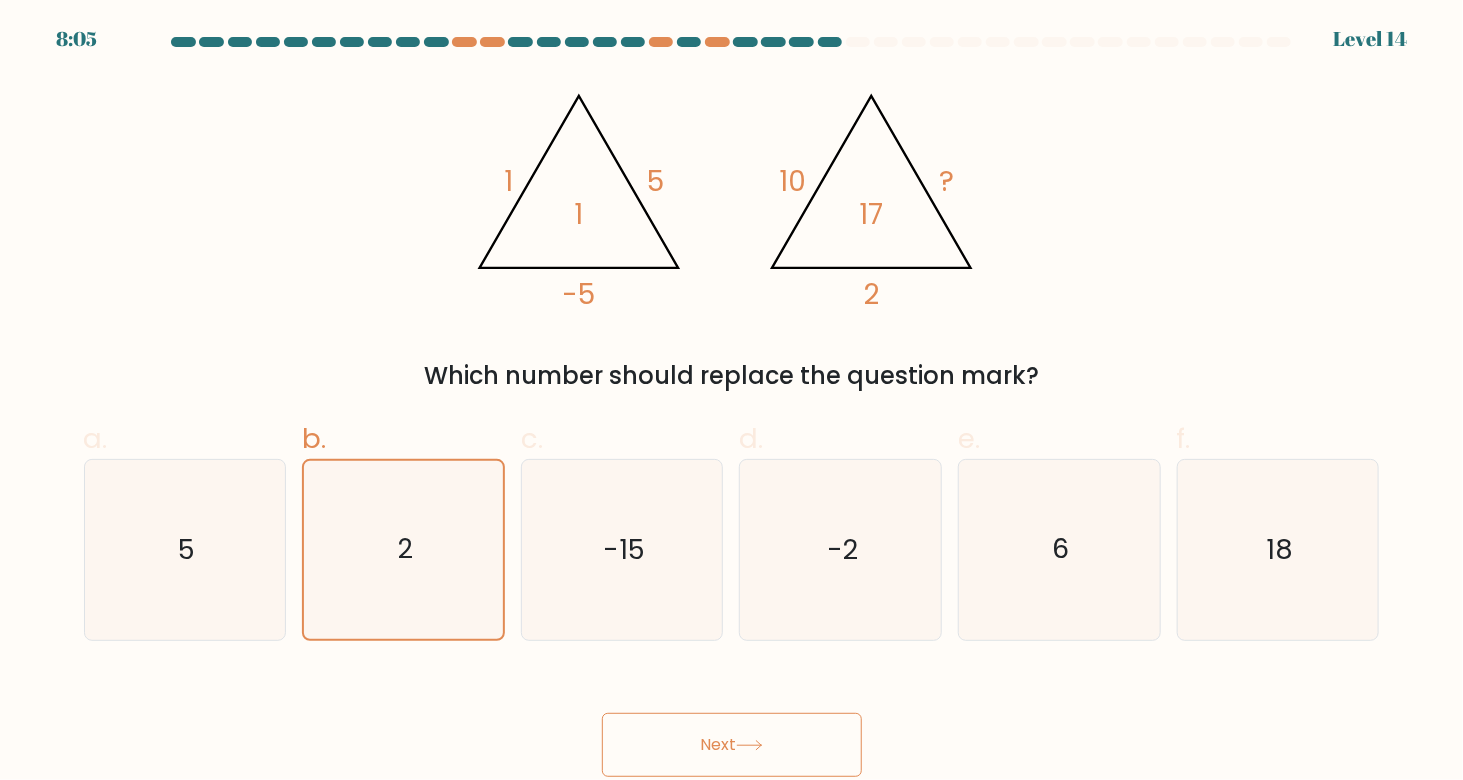 drag, startPoint x: 1049, startPoint y: 394, endPoint x: 594, endPoint y: 386, distance: 455.0703 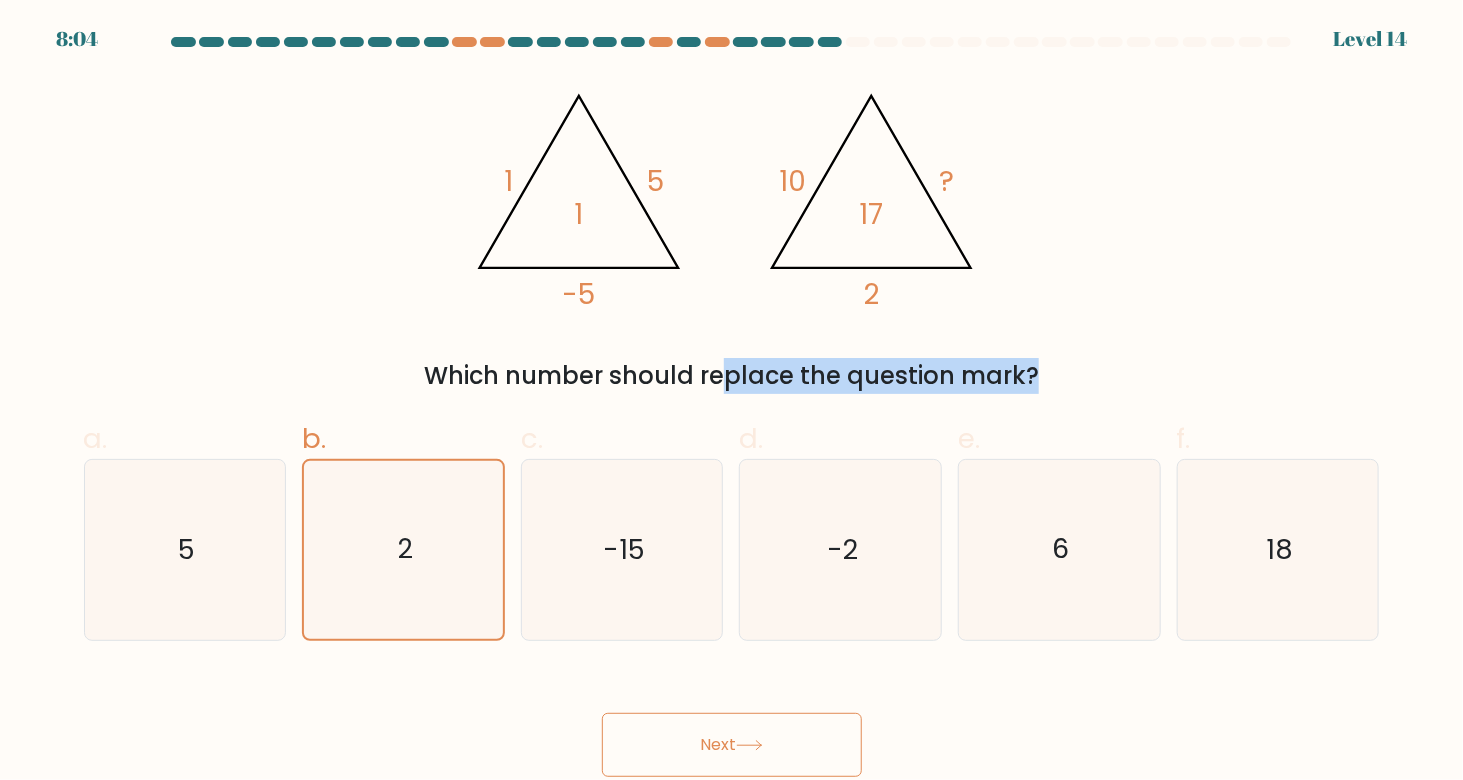 drag, startPoint x: 831, startPoint y: 351, endPoint x: 692, endPoint y: 372, distance: 140.57738 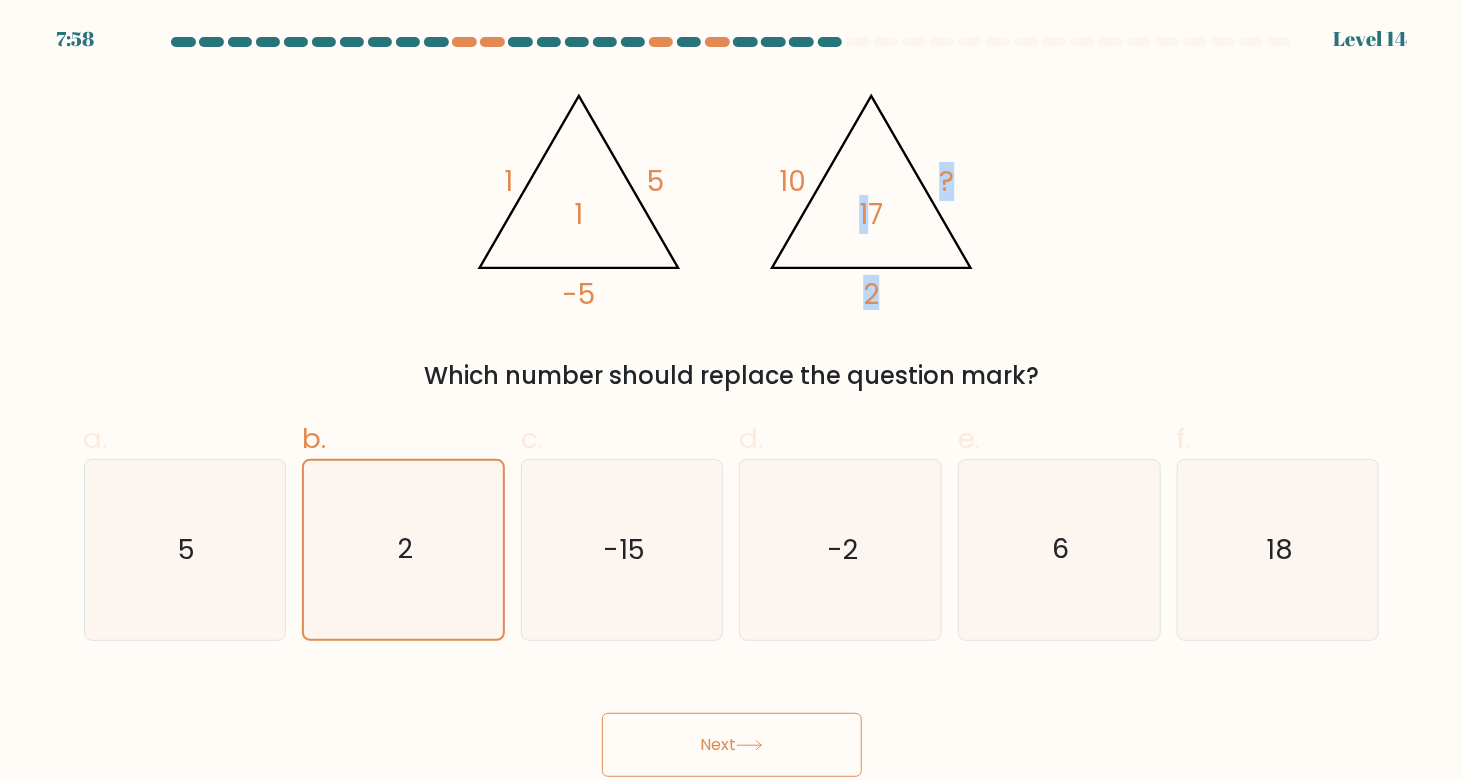 drag, startPoint x: 865, startPoint y: 226, endPoint x: 912, endPoint y: 227, distance: 47.010635 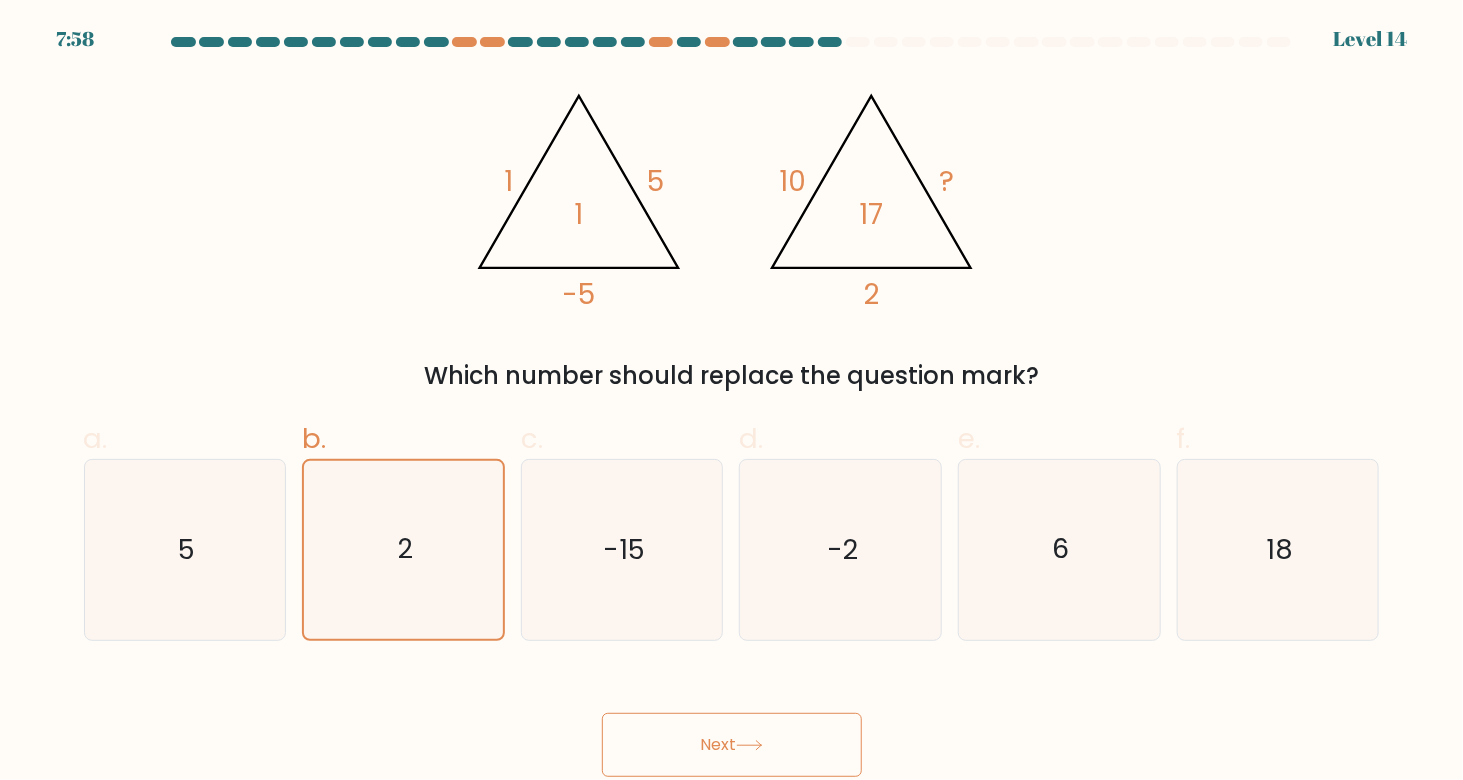 click on "@import url('https://fonts.googleapis.com/css?family=Abril+Fatface:400,100,100italic,300,300italic,400italic,500,500italic,700,700italic,900,900italic');                        1       5       -5       1                                       @import url('https://fonts.googleapis.com/css?family=Abril+Fatface:400,100,100italic,300,300italic,400italic,500,500italic,700,700italic,900,900italic');                        10       ?       2       17
Which number should replace the question mark?" at bounding box center [732, 235] 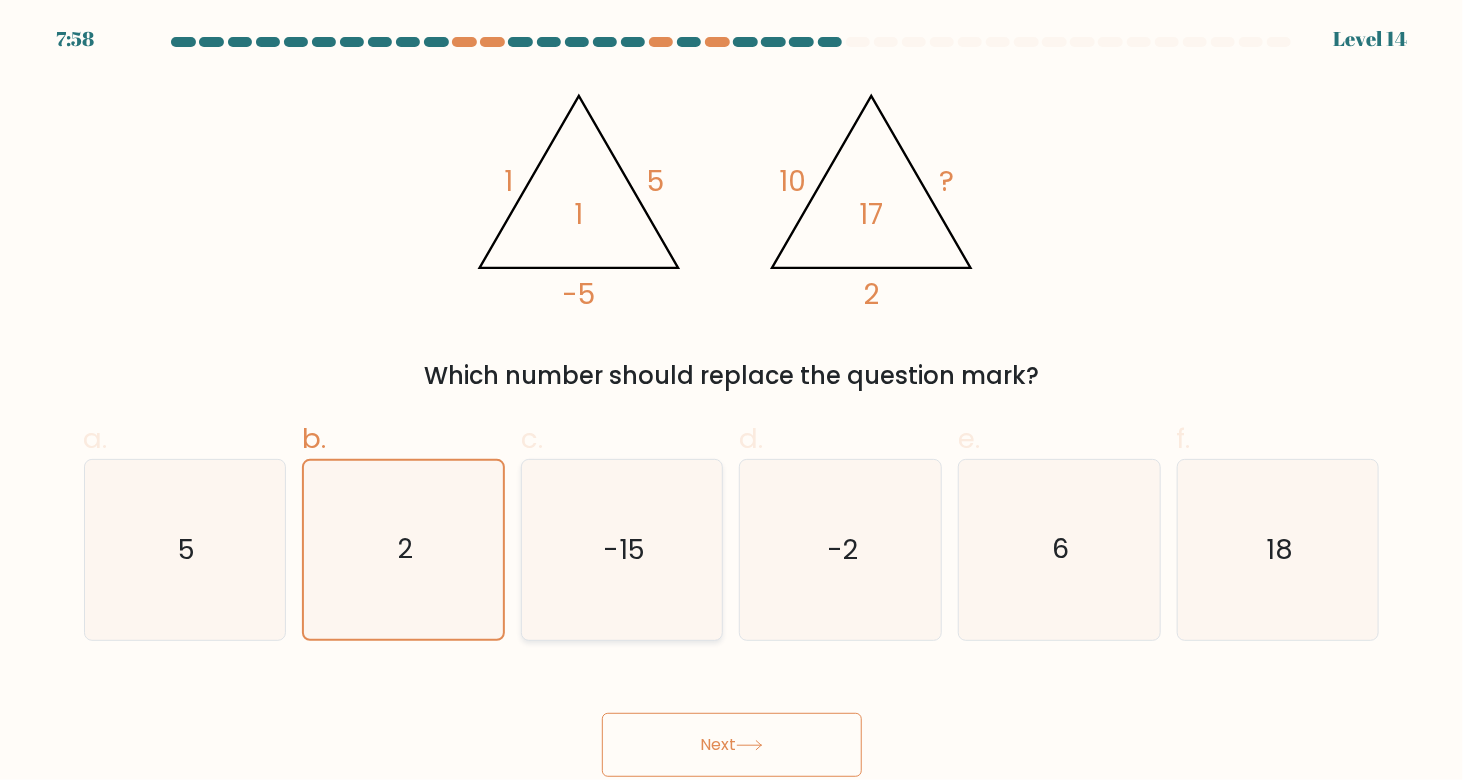 click on "-15" at bounding box center [622, 549] 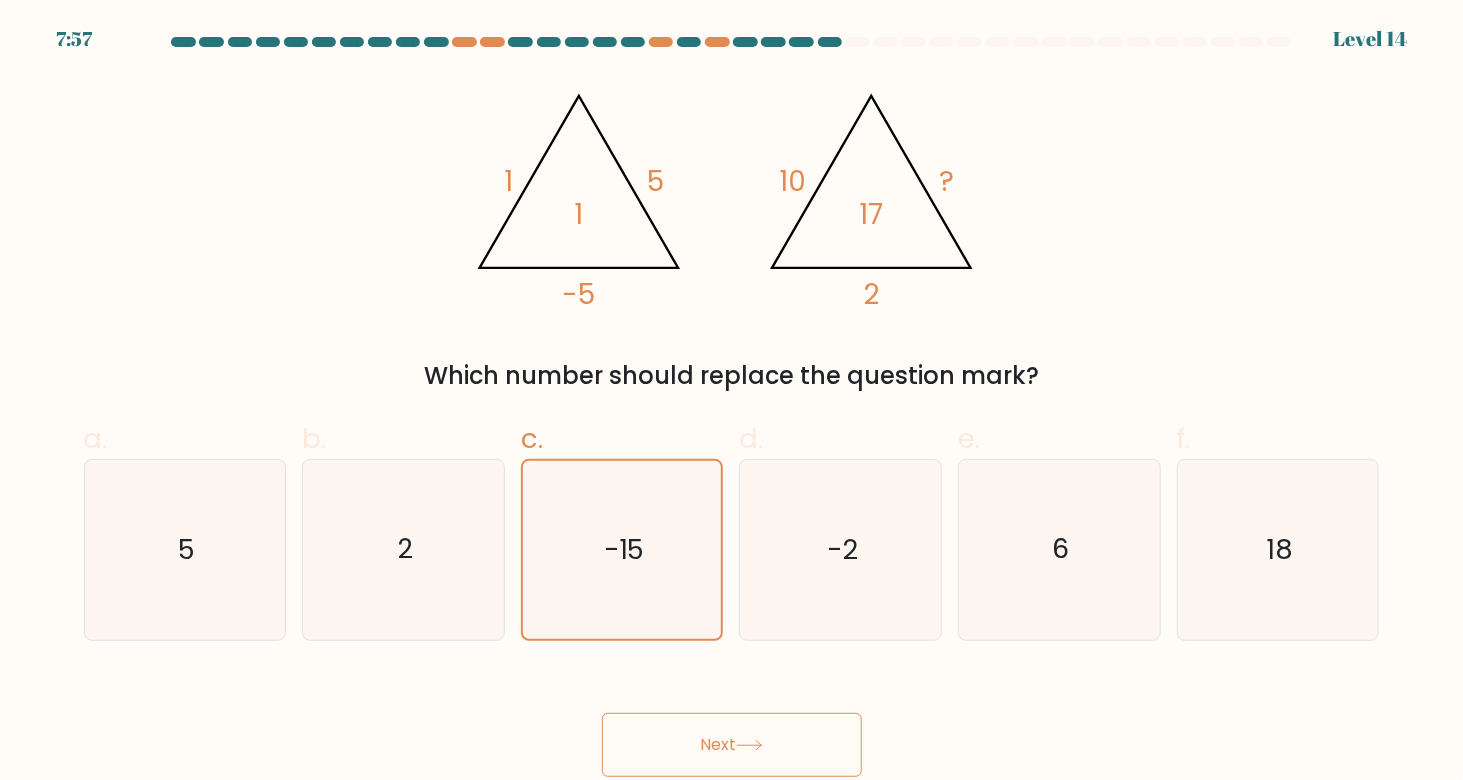 click on "Next" at bounding box center [732, 745] 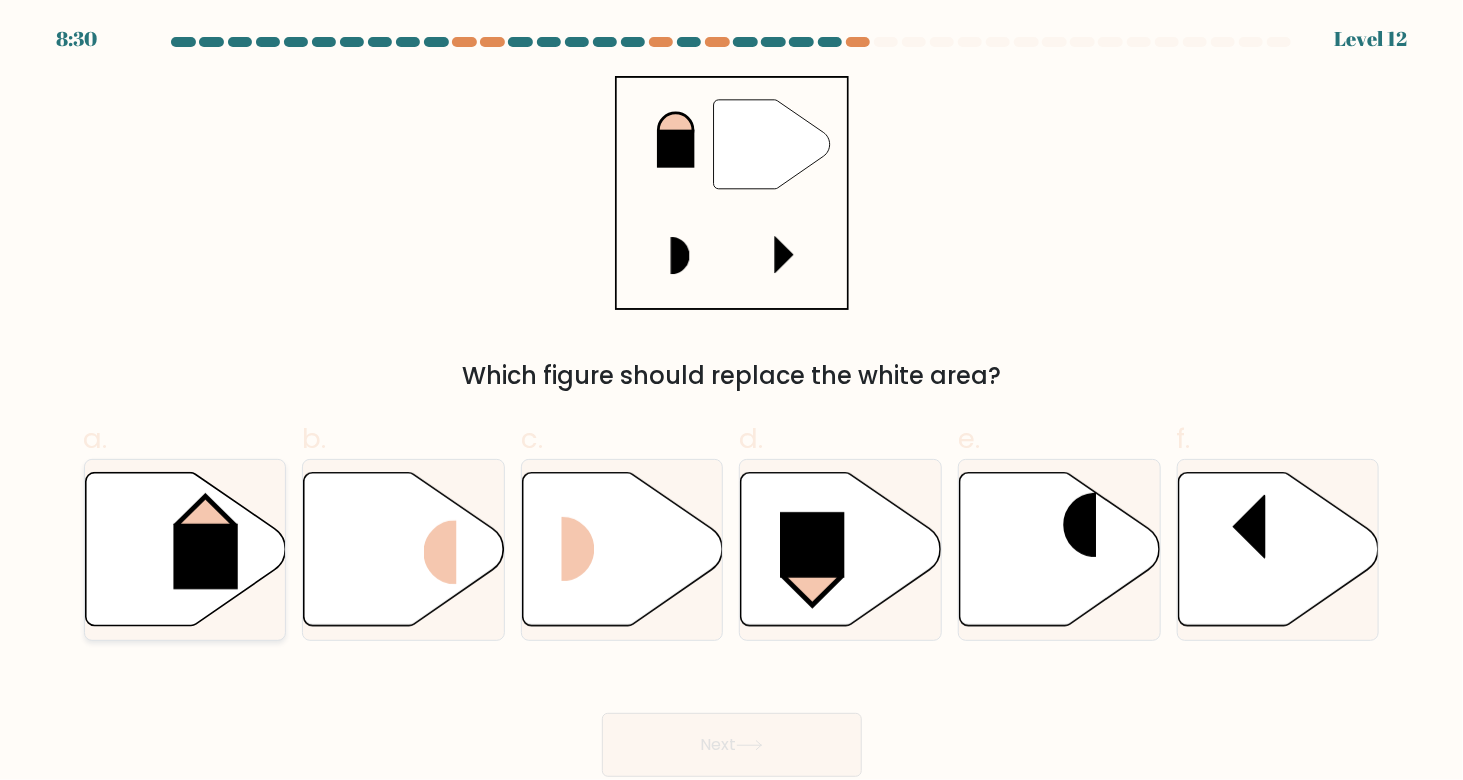 click 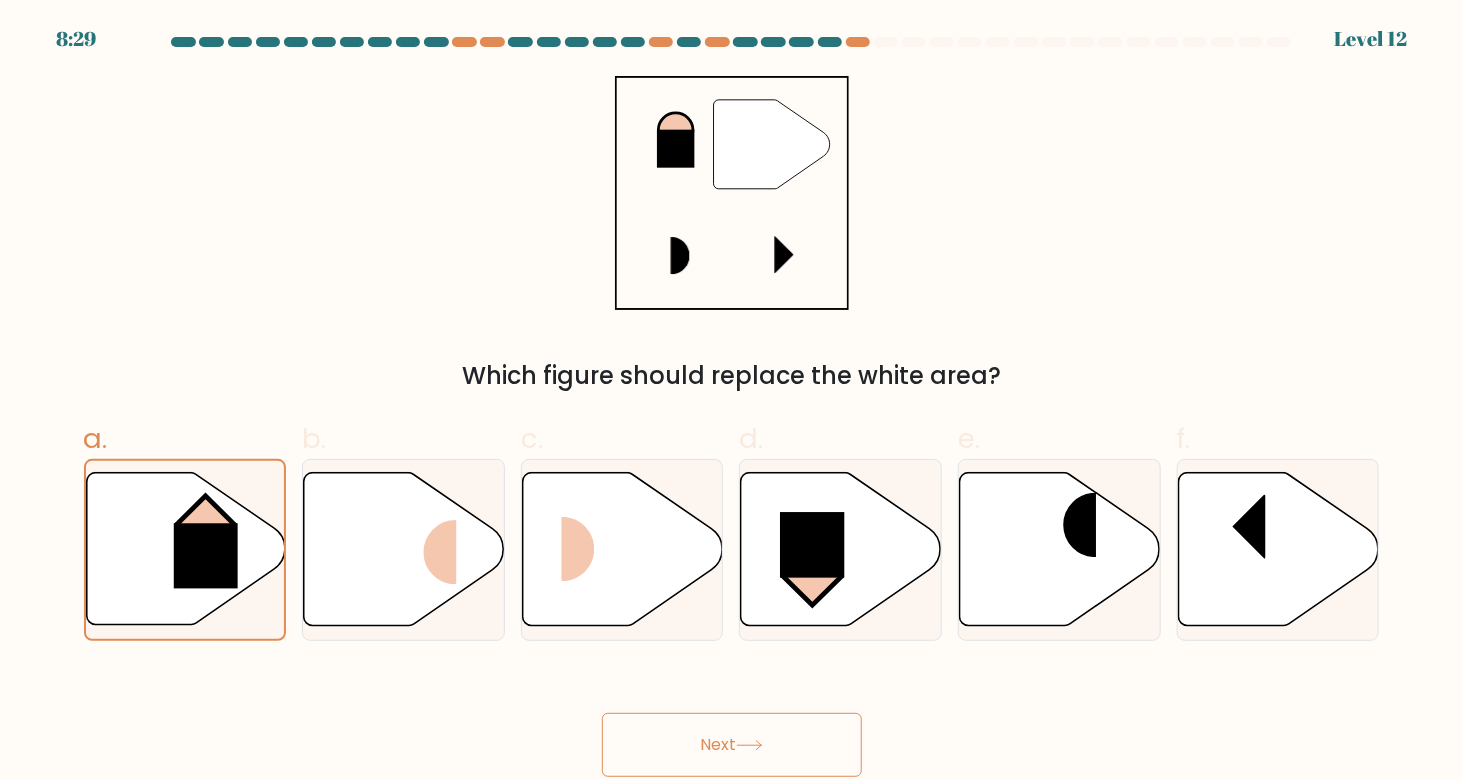 click on "Next" at bounding box center [732, 745] 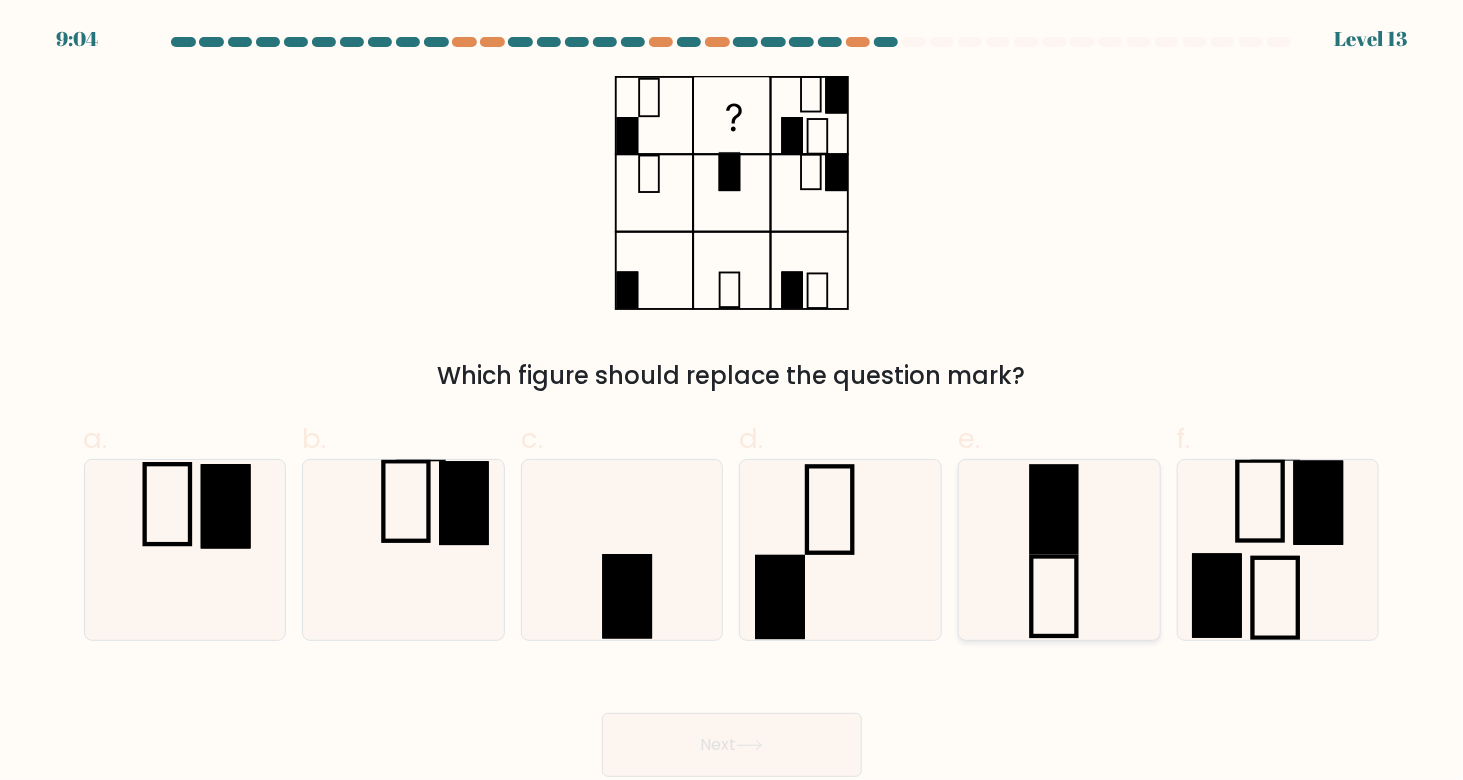 click 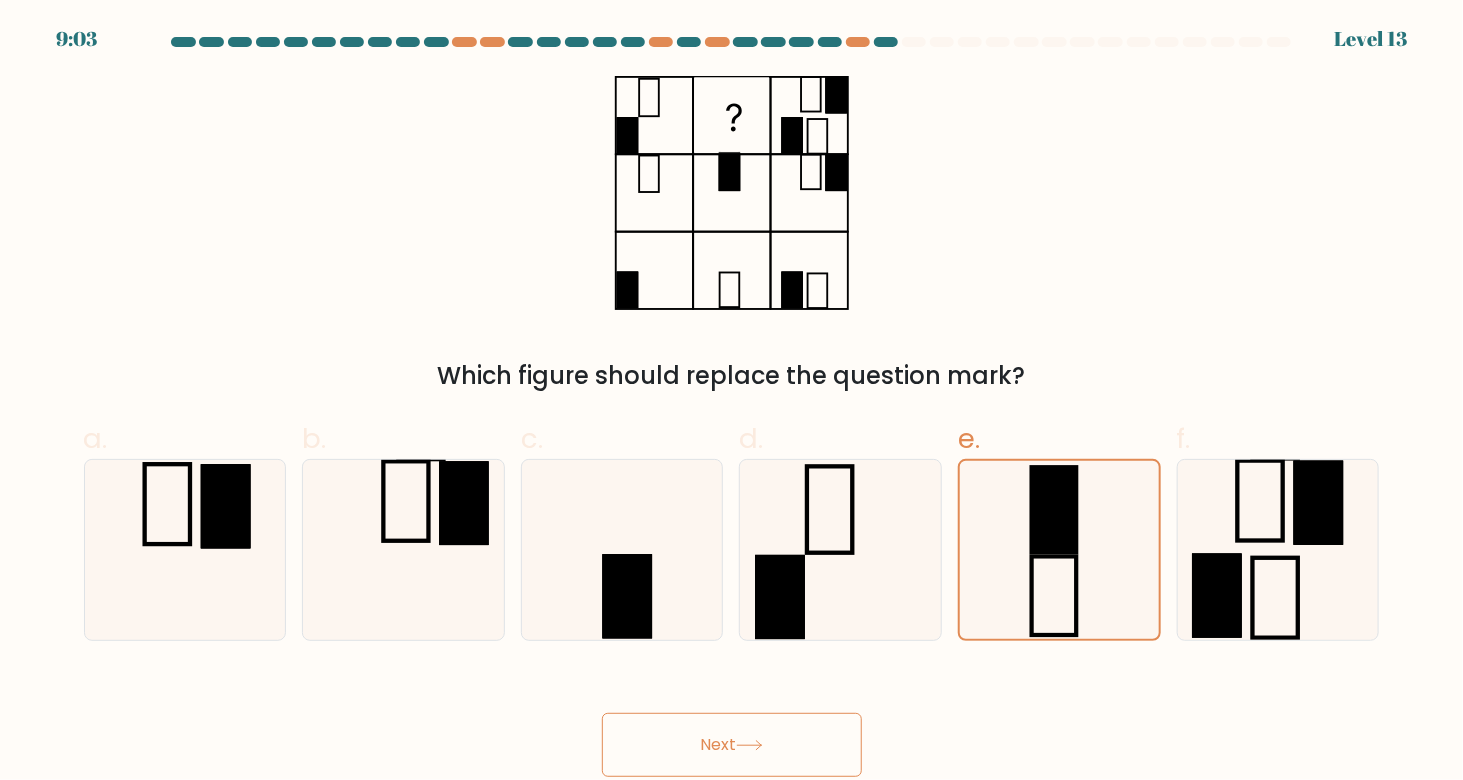click 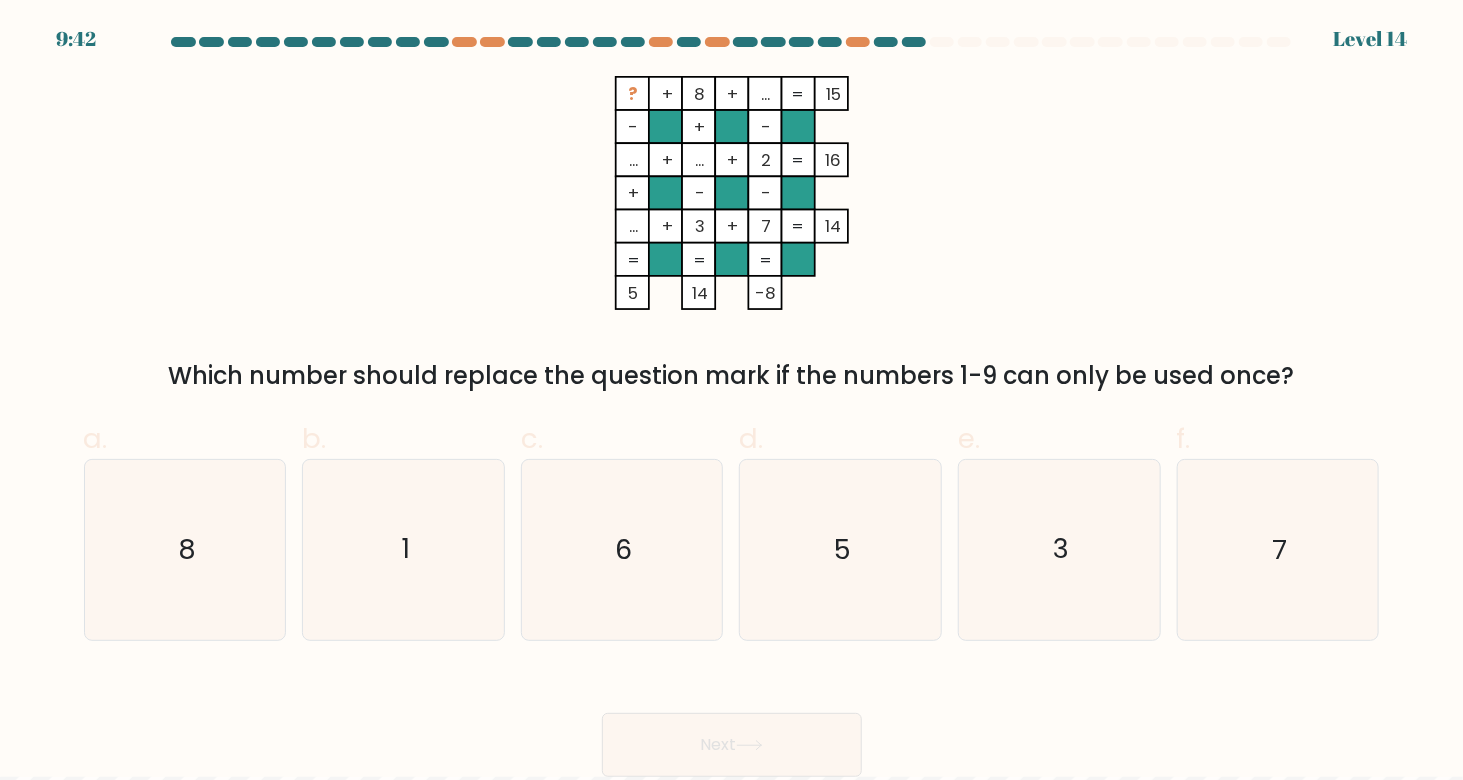 click at bounding box center (731, 1741) 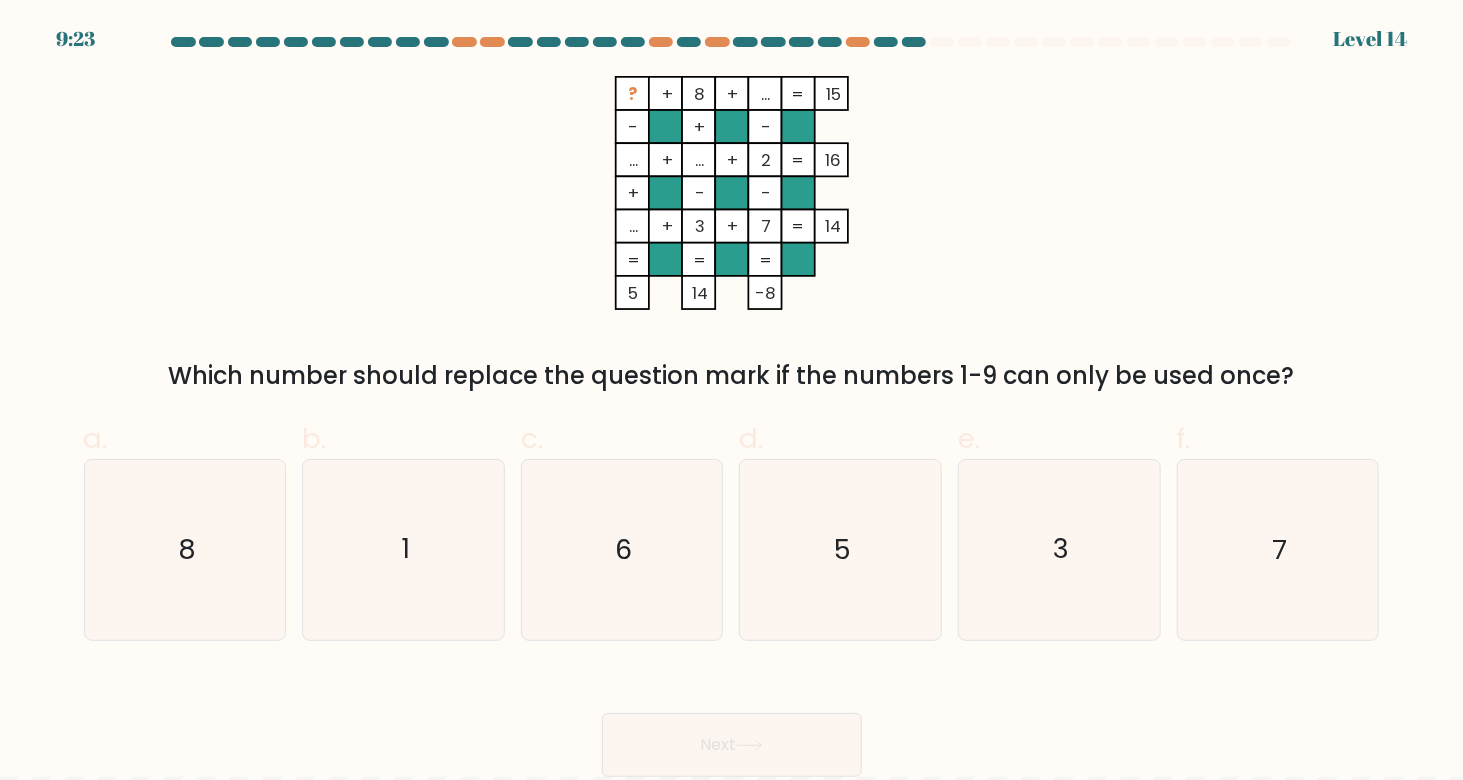 click at bounding box center [731, 1741] 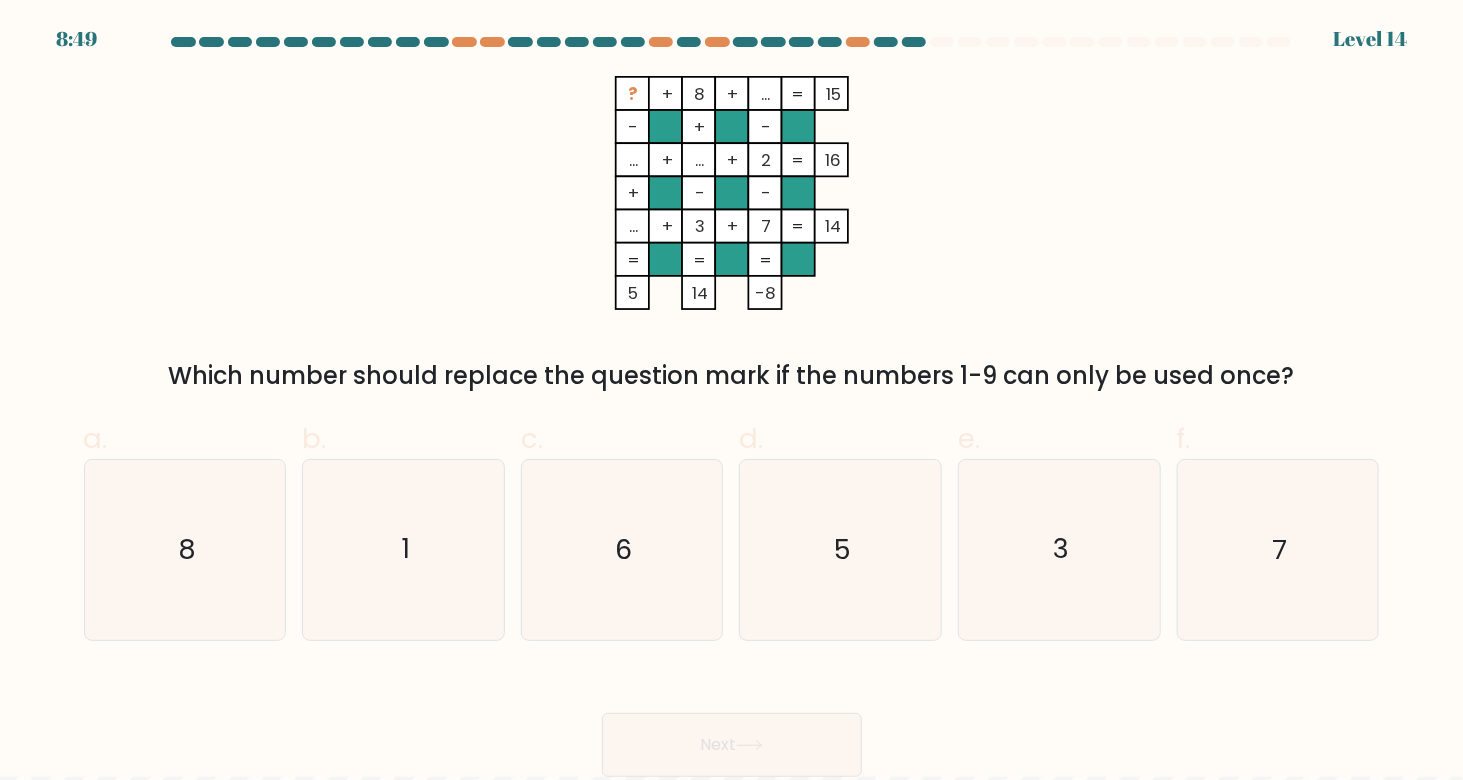click at bounding box center (731, 1741) 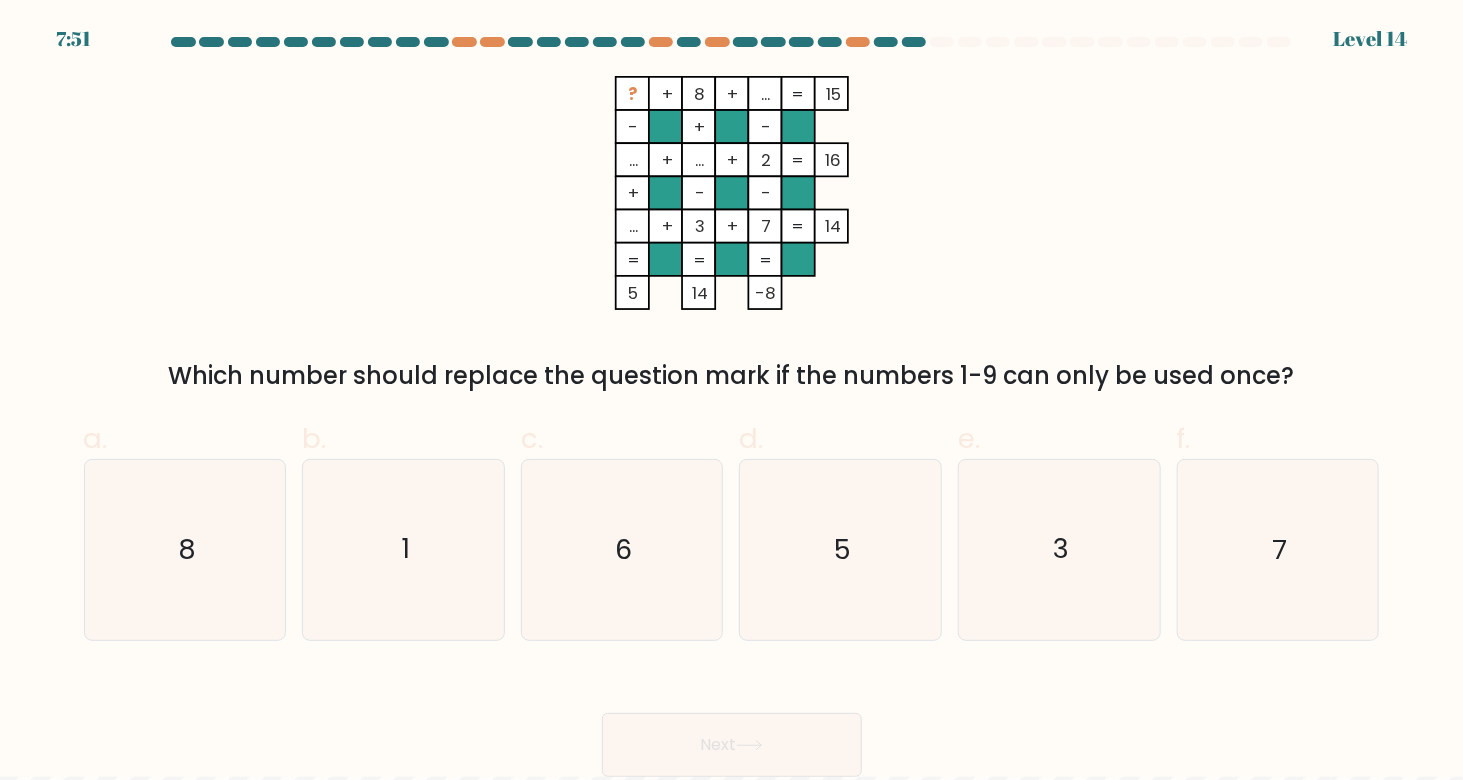 drag, startPoint x: 1442, startPoint y: 79, endPoint x: 1434, endPoint y: 101, distance: 23.409399 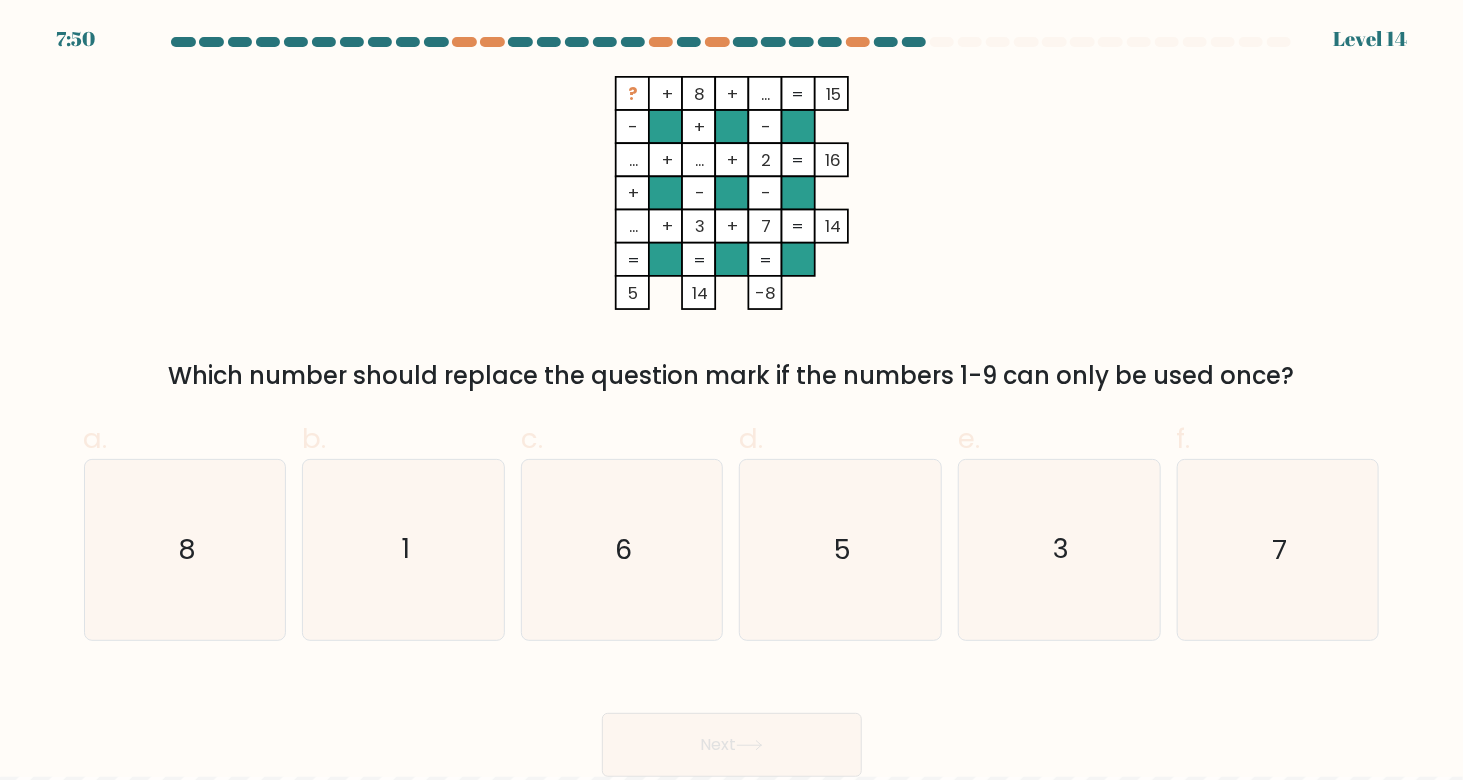drag, startPoint x: 1423, startPoint y: 71, endPoint x: 1394, endPoint y: 114, distance: 51.86521 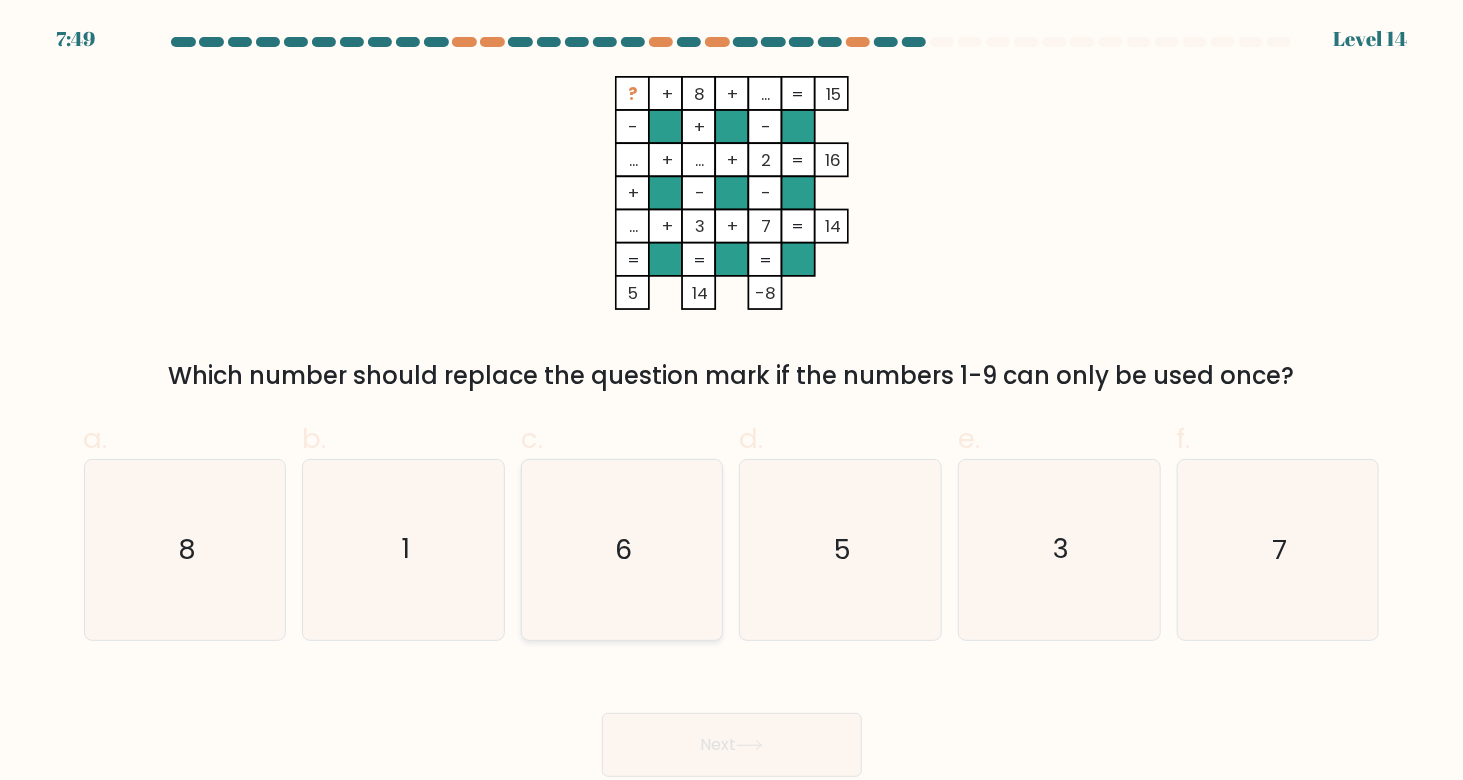 click on "6" 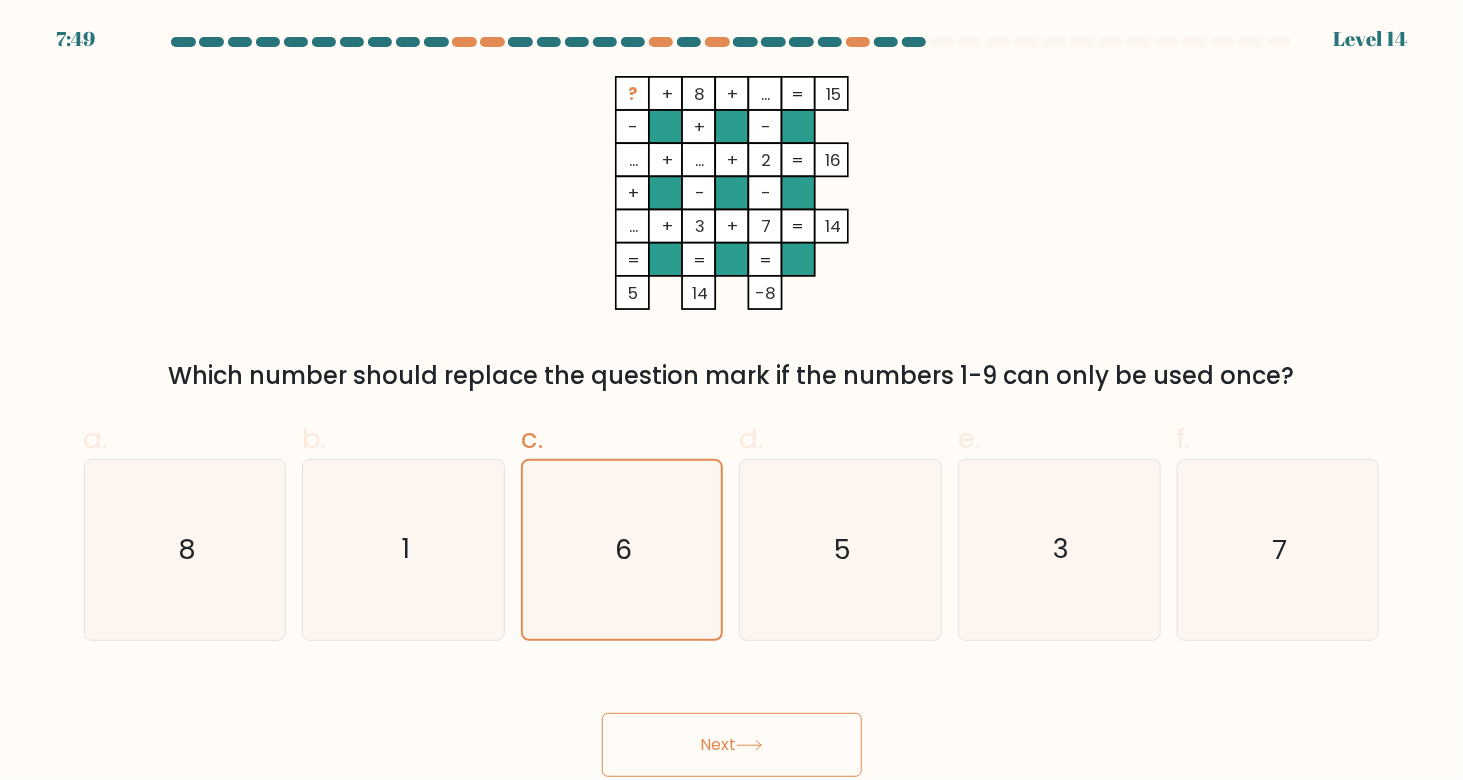 click on "Next" at bounding box center (732, 745) 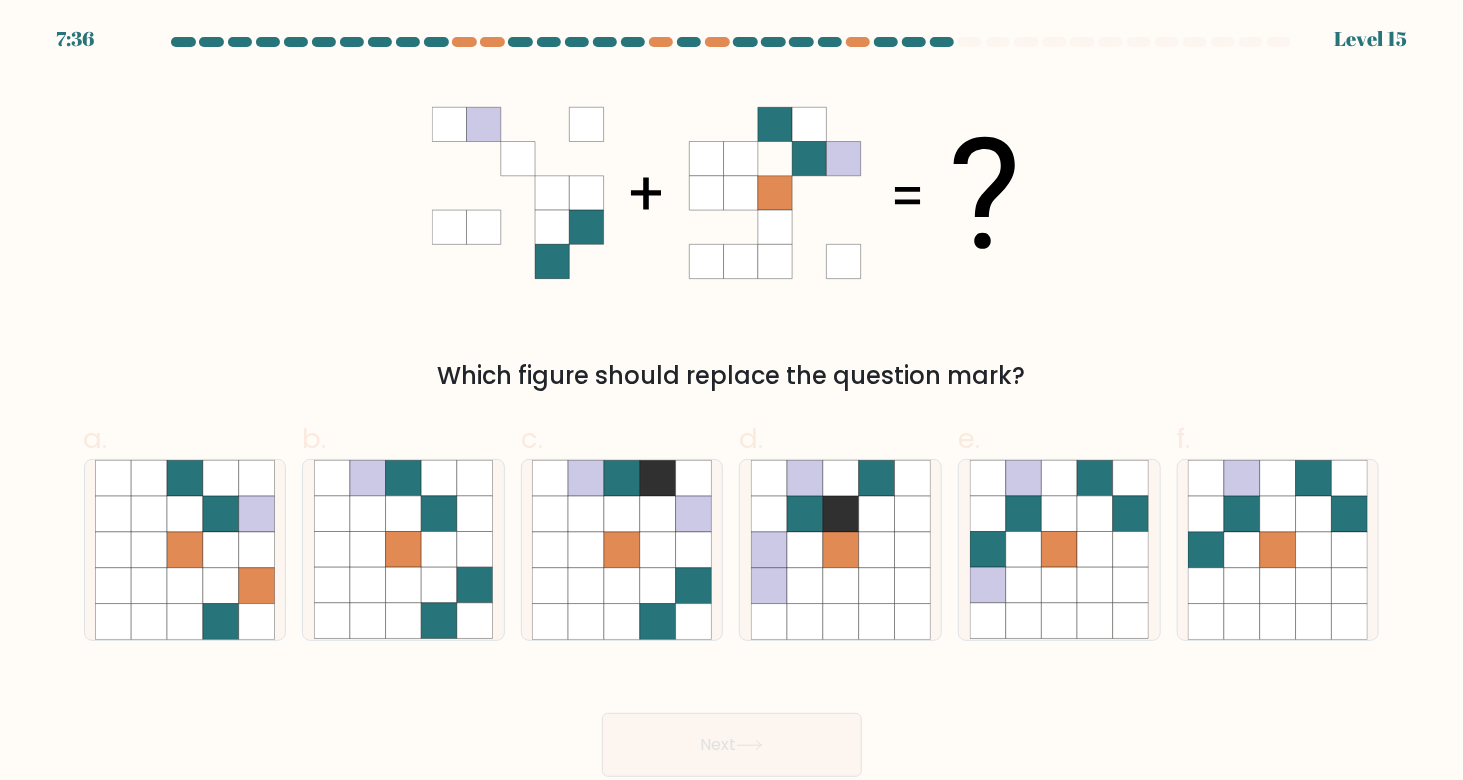 drag, startPoint x: 948, startPoint y: 43, endPoint x: 984, endPoint y: 37, distance: 36.496574 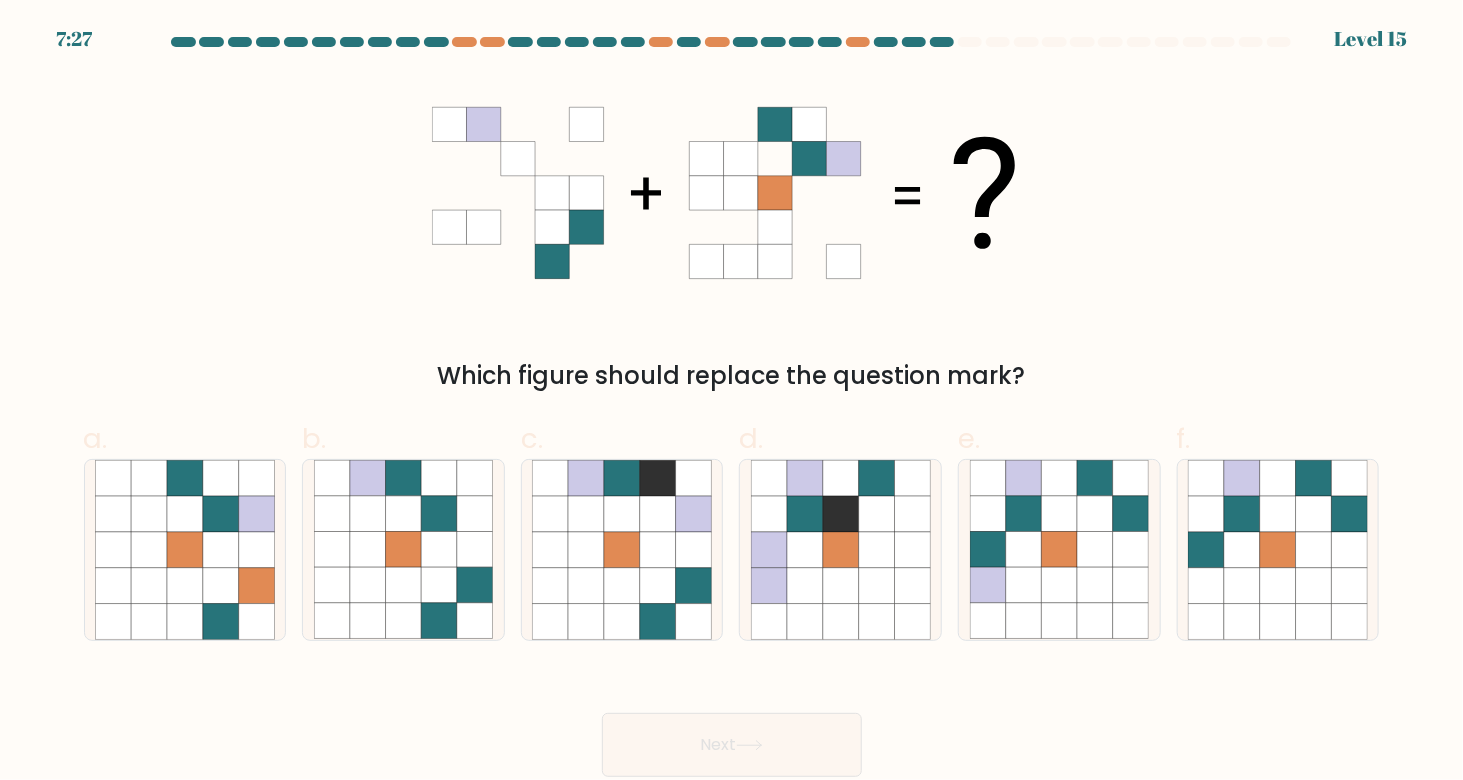 click on "7:27
Level 15" at bounding box center (731, 27) 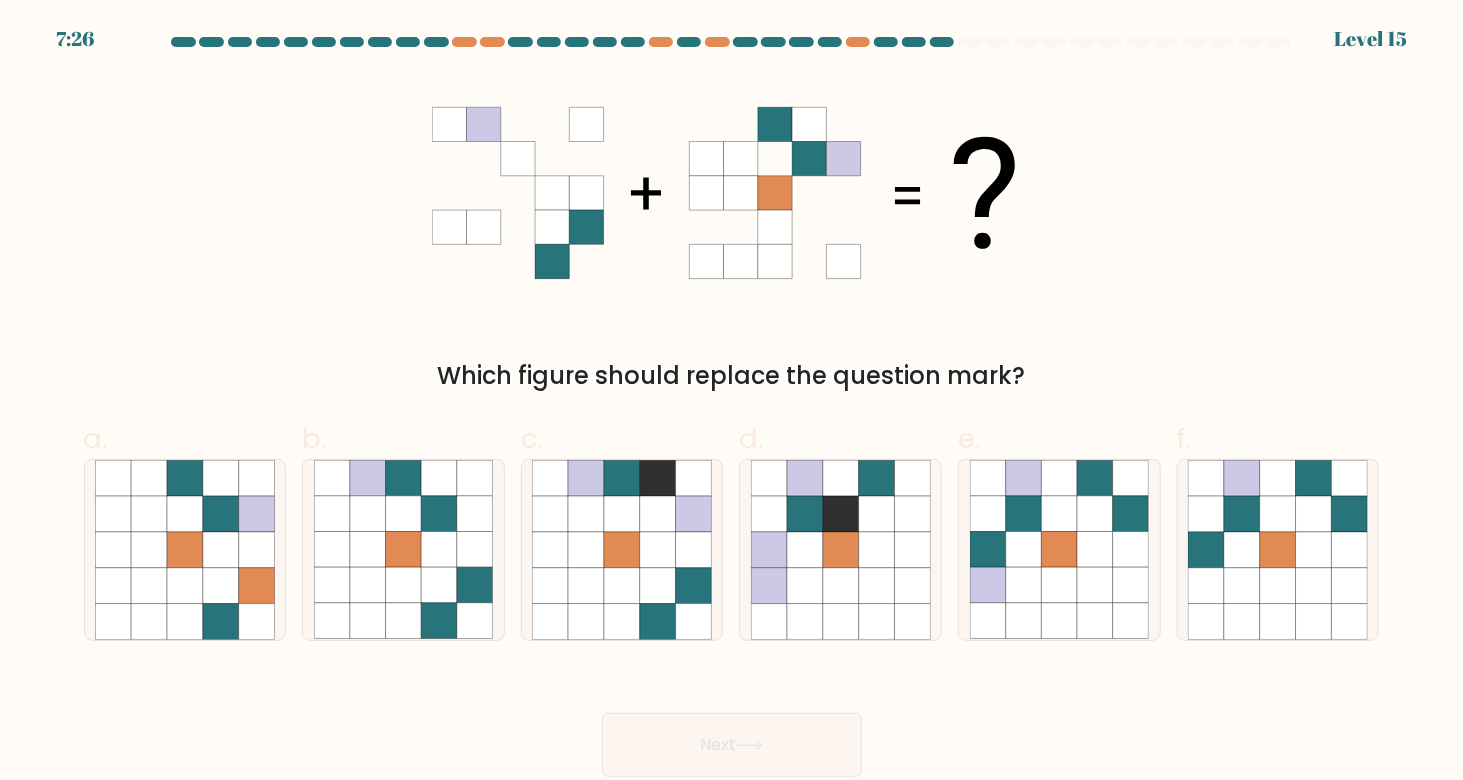 click at bounding box center (942, 42) 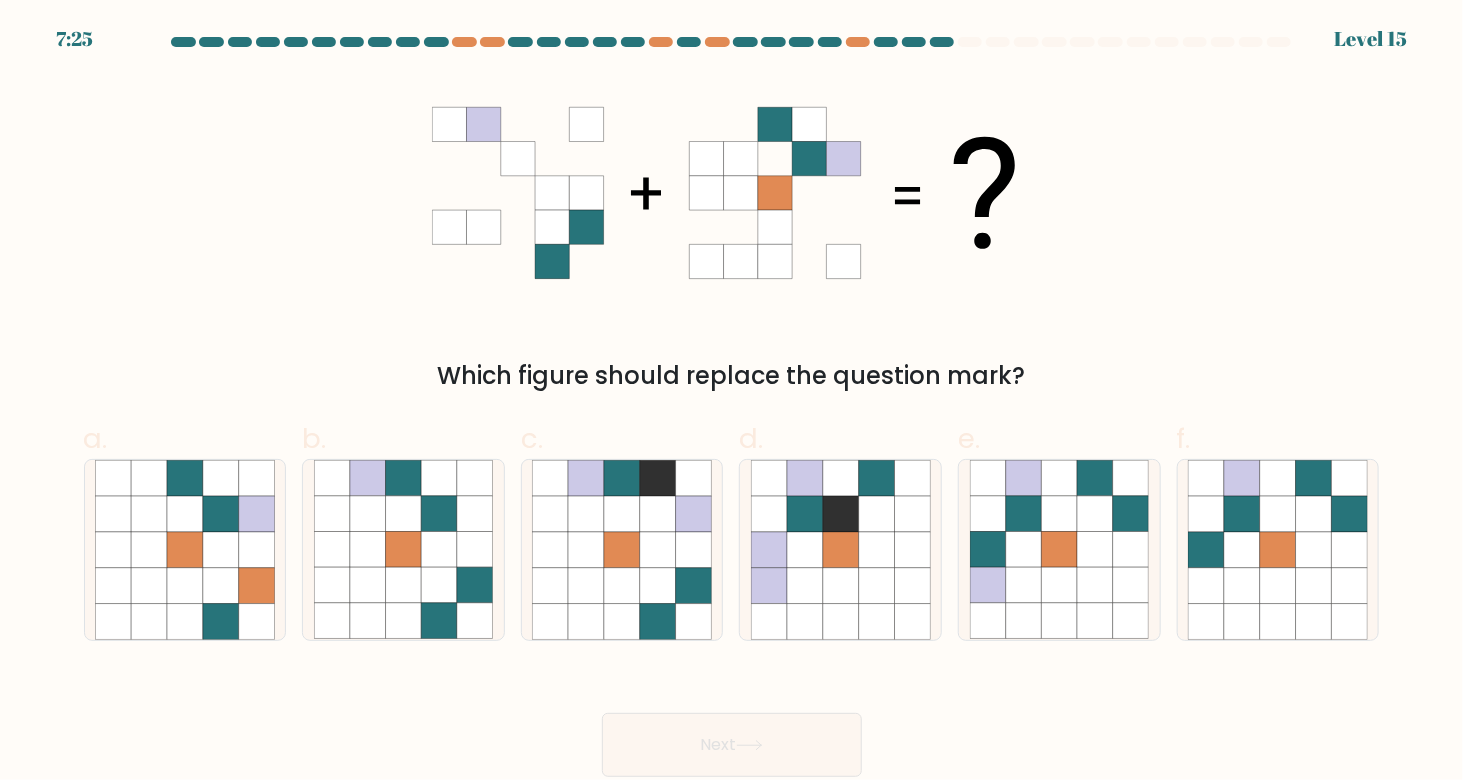 click on "7:25
Level 15" at bounding box center (731, 27) 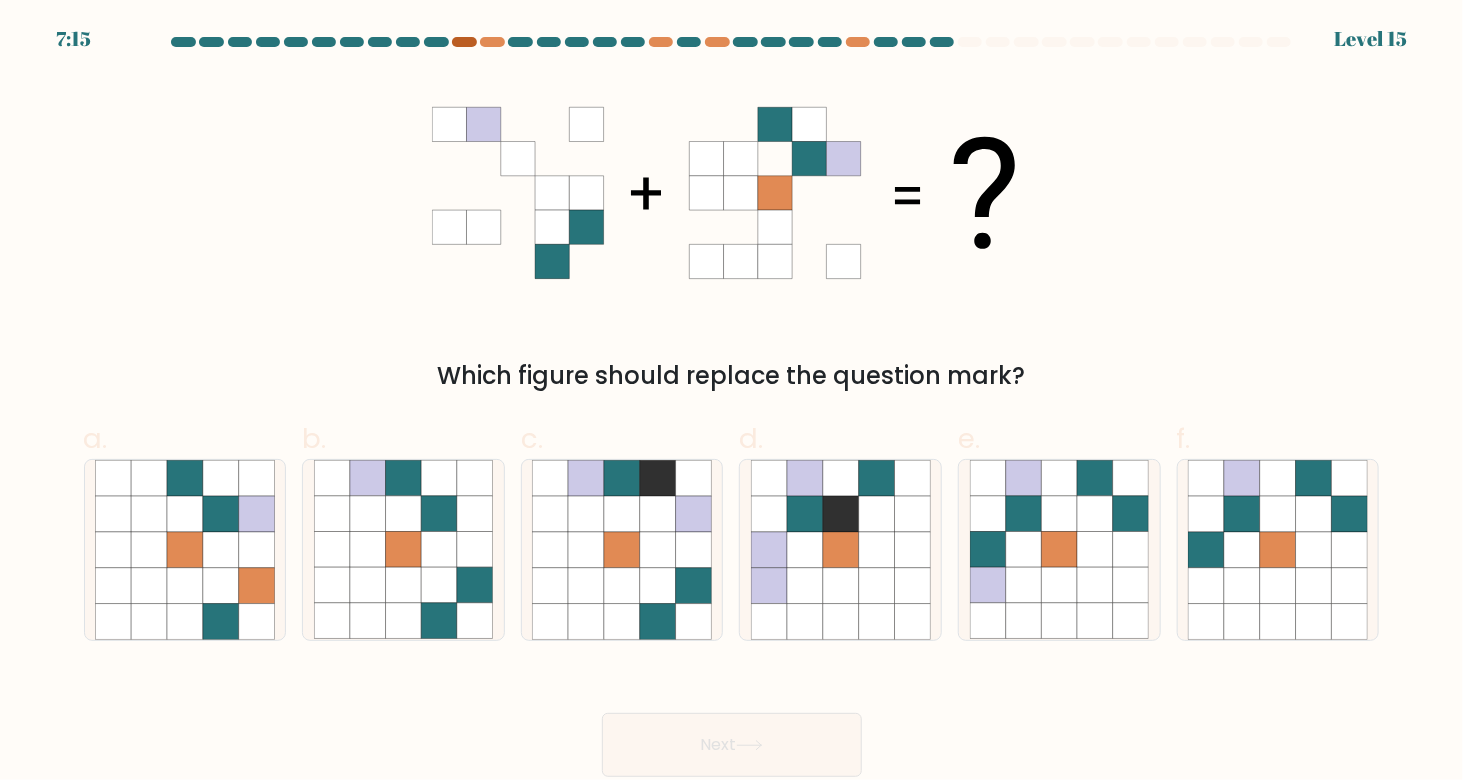 click at bounding box center (464, 42) 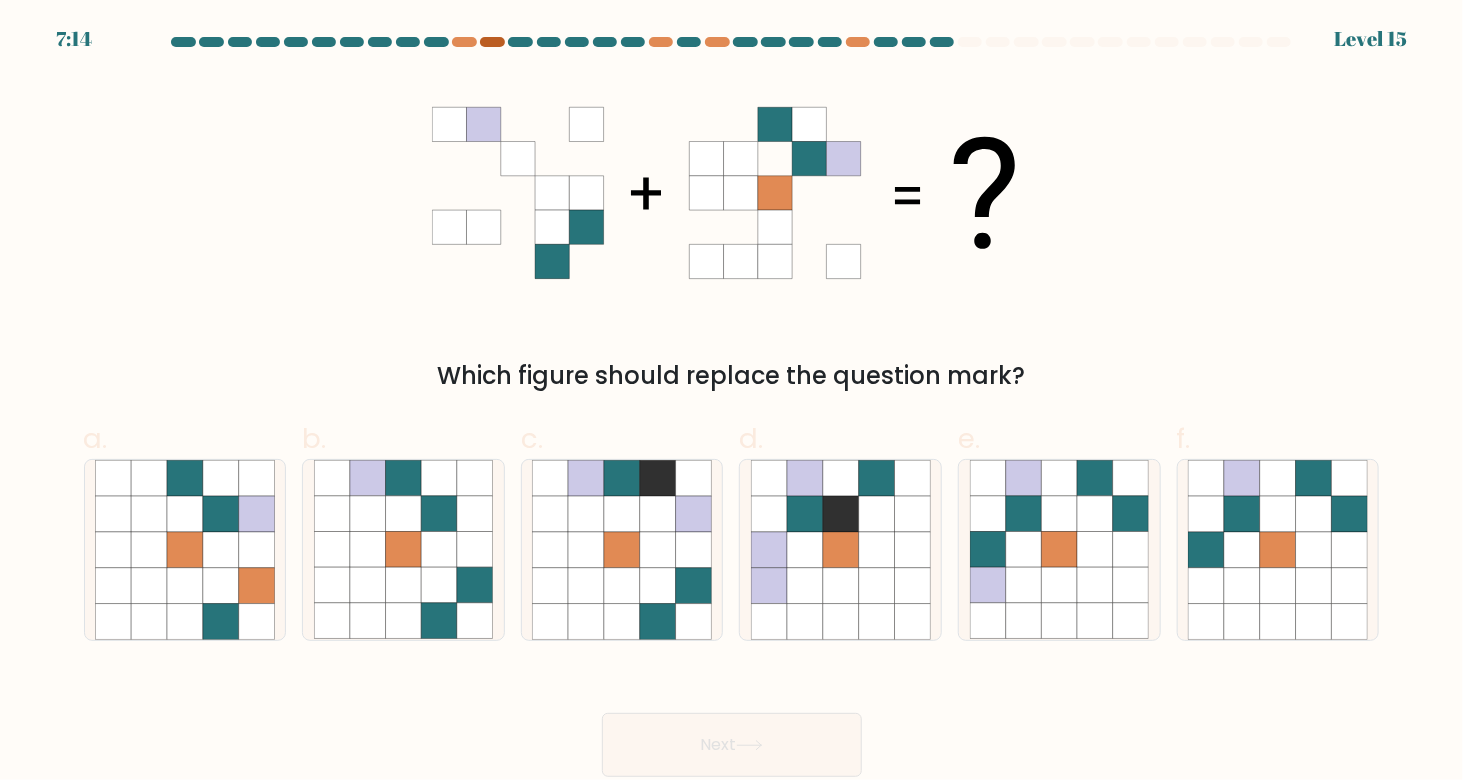 click at bounding box center (492, 42) 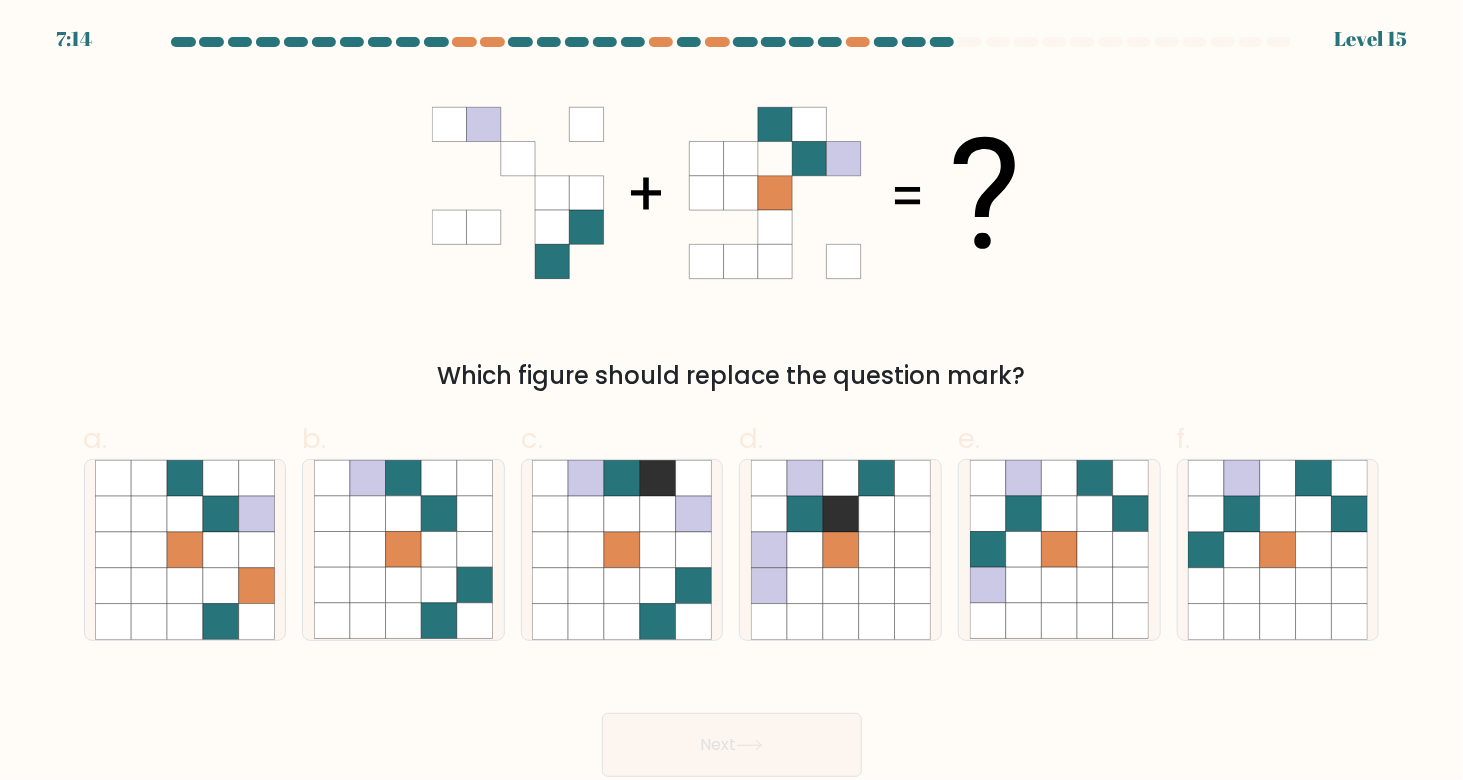 click at bounding box center (732, 46) 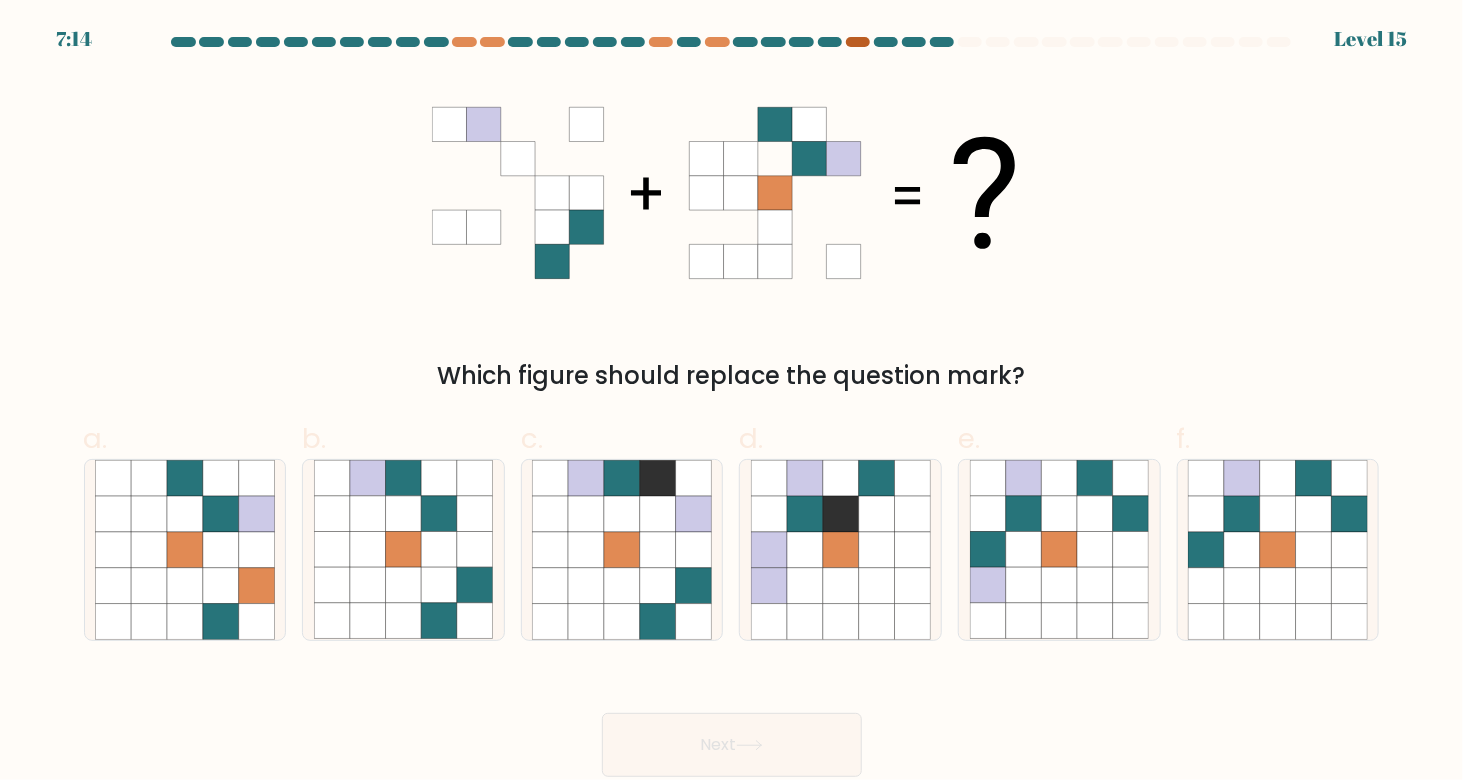 click at bounding box center [858, 42] 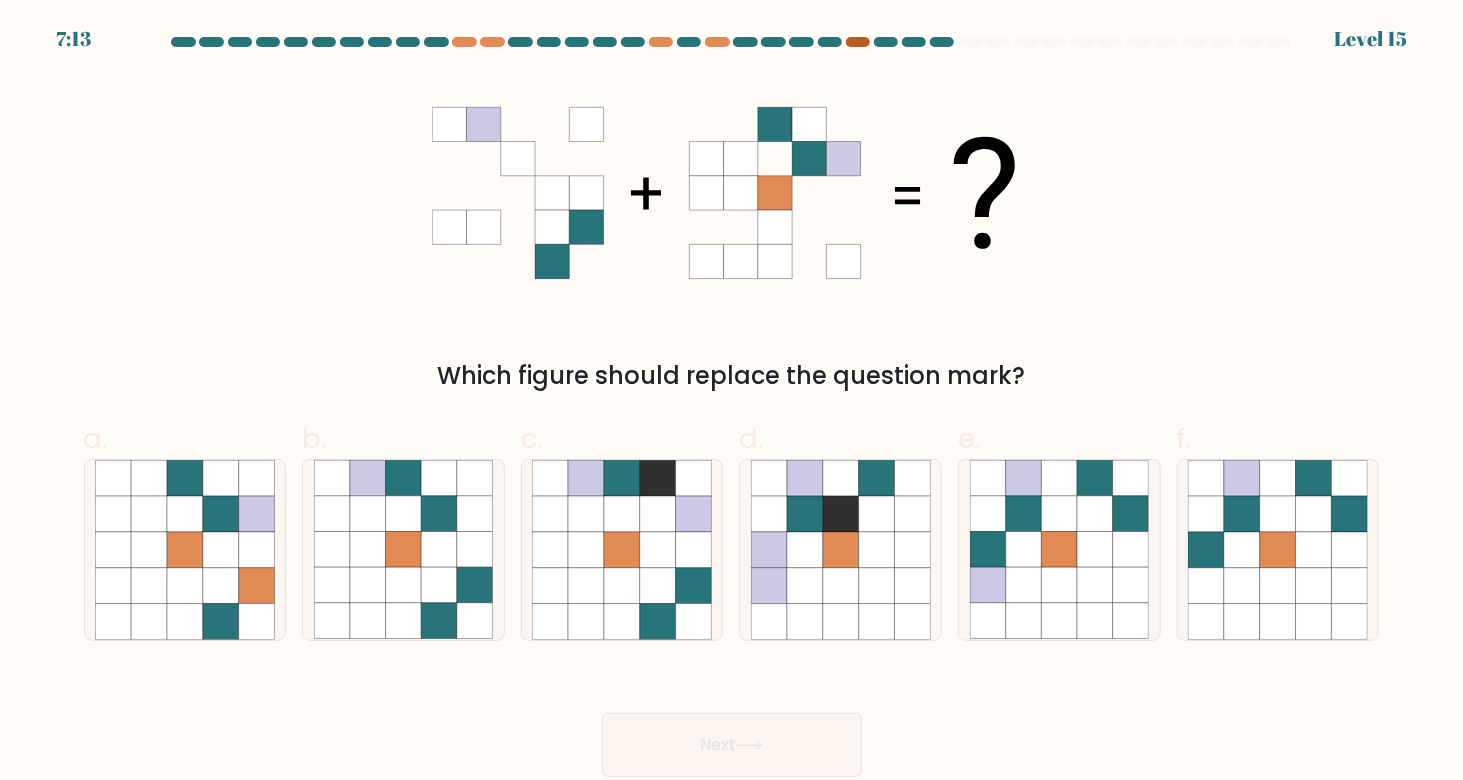 click at bounding box center (858, 42) 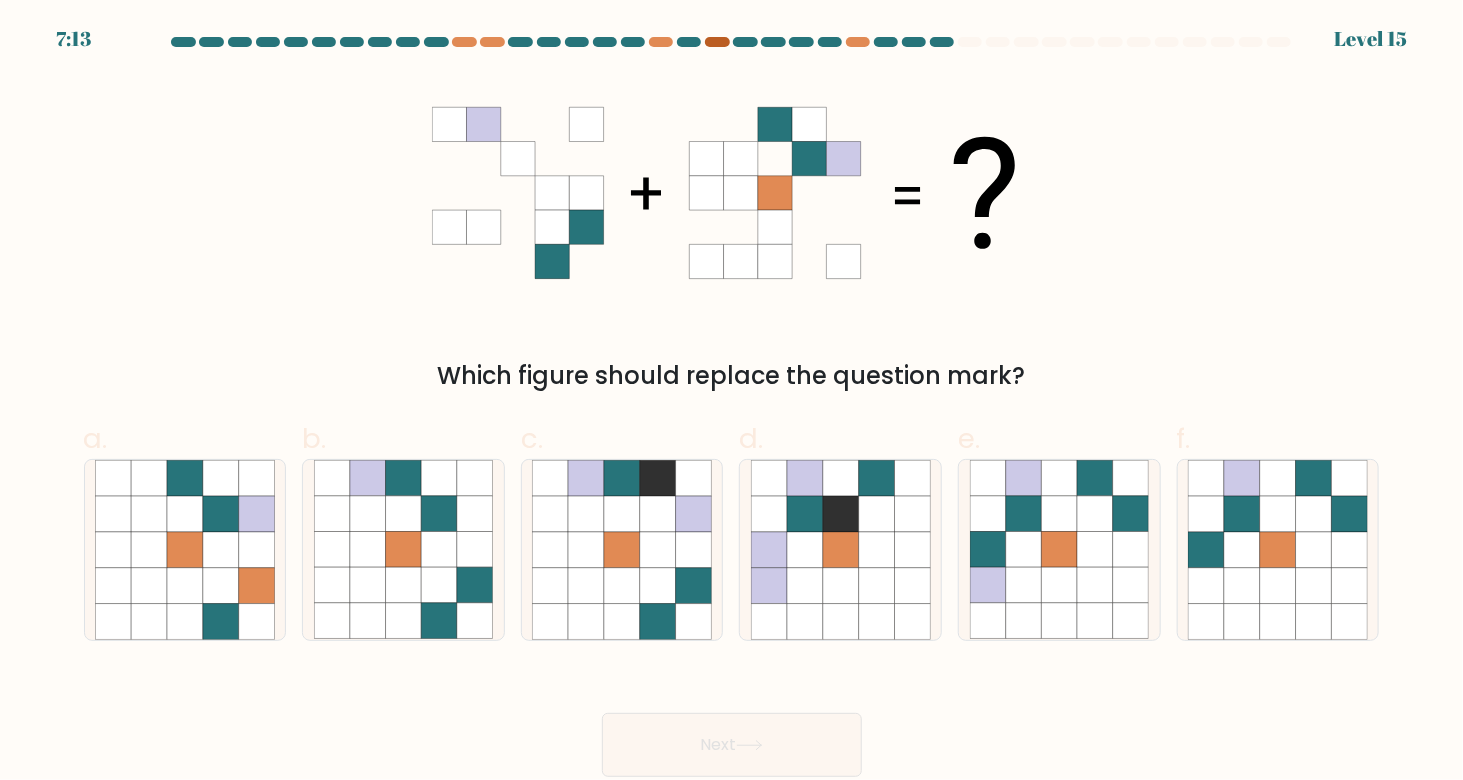 click at bounding box center [717, 42] 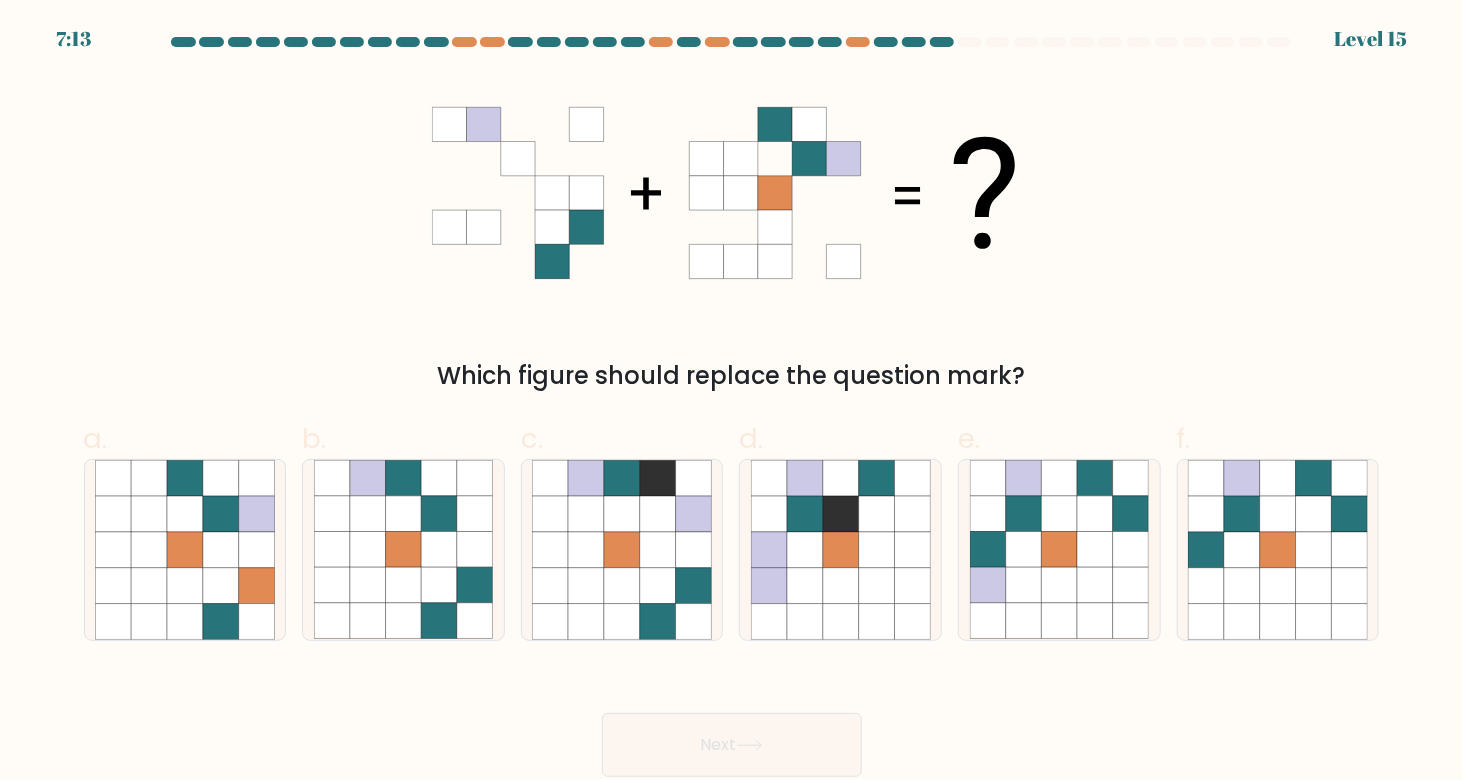 click at bounding box center [732, 42] 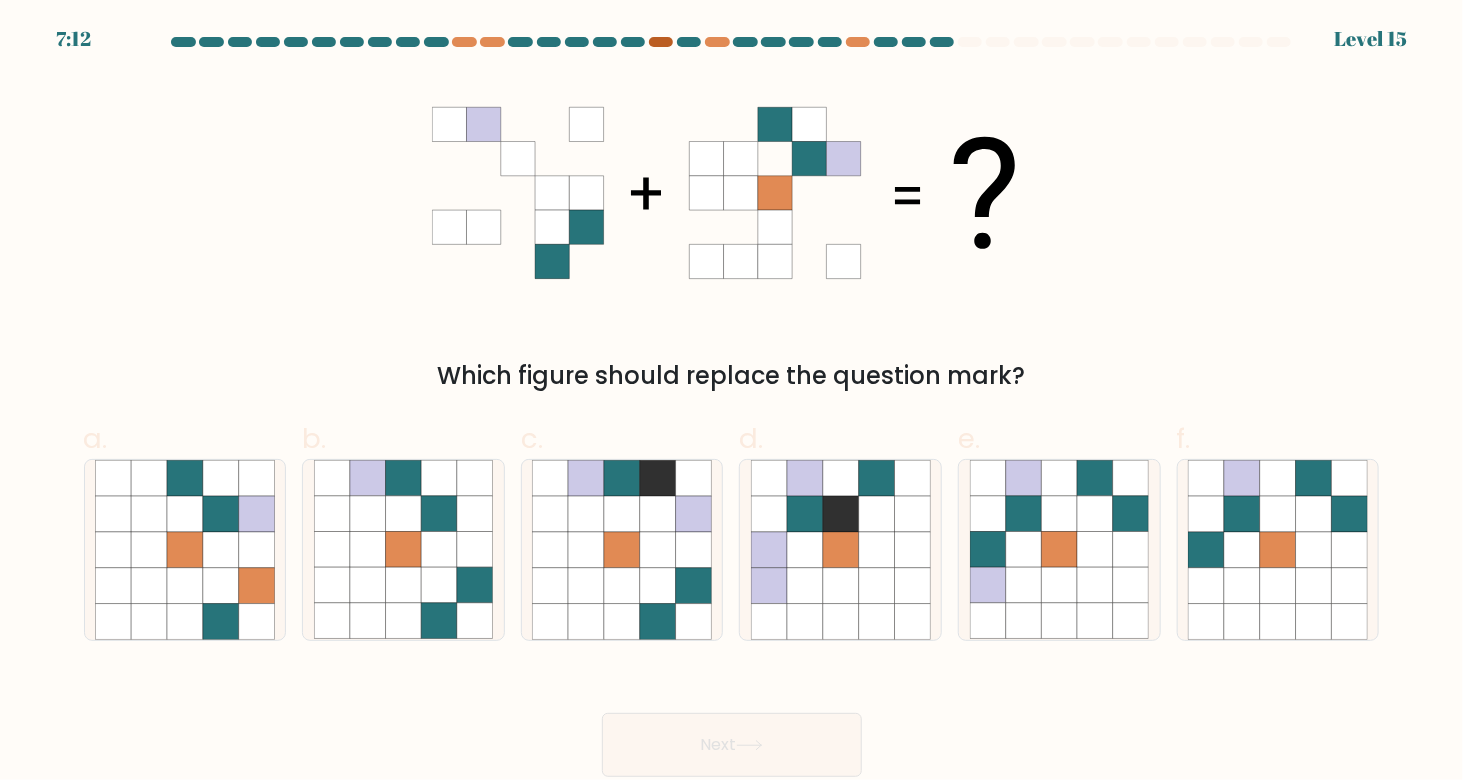 click at bounding box center (661, 42) 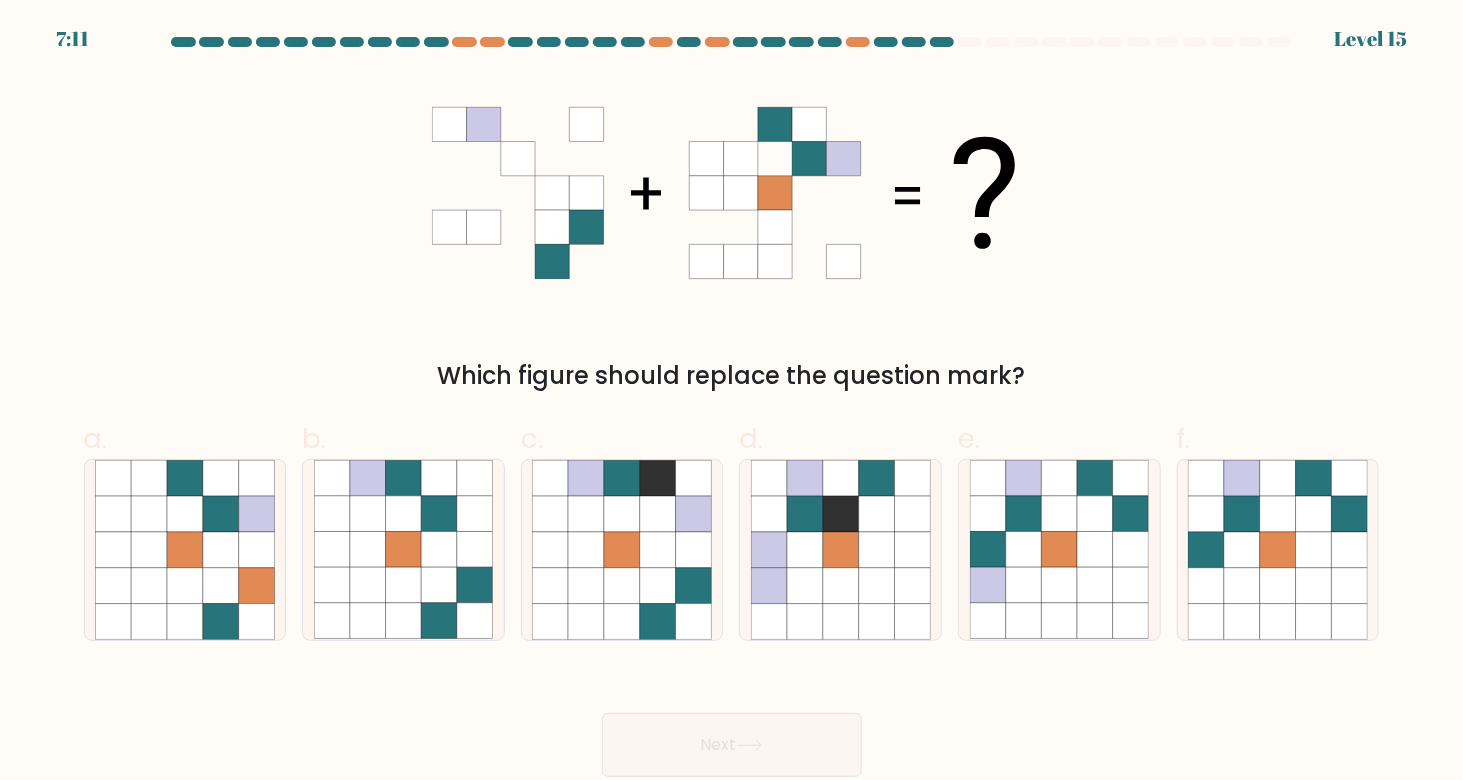 click on "7:11
Level 15" at bounding box center (731, 27) 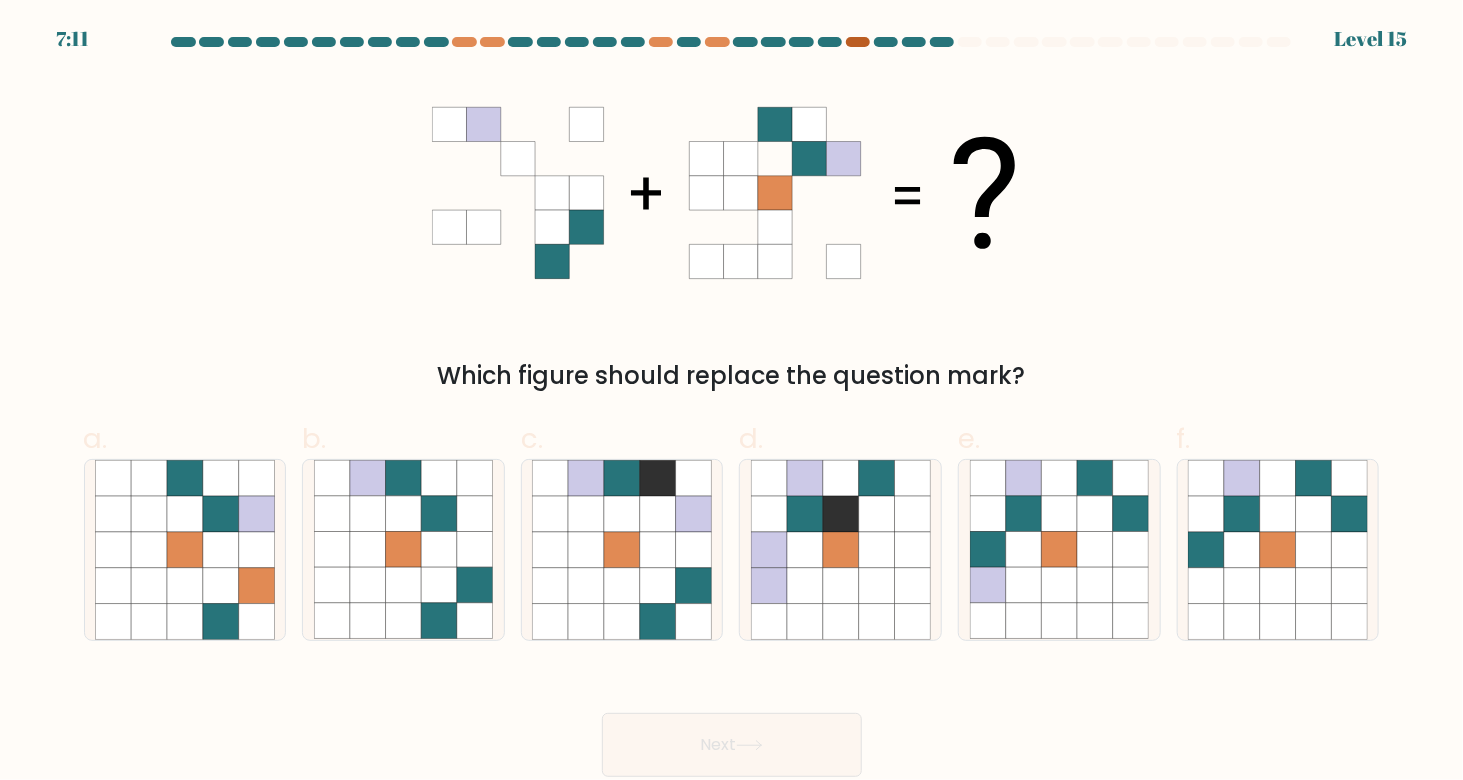 click at bounding box center [858, 42] 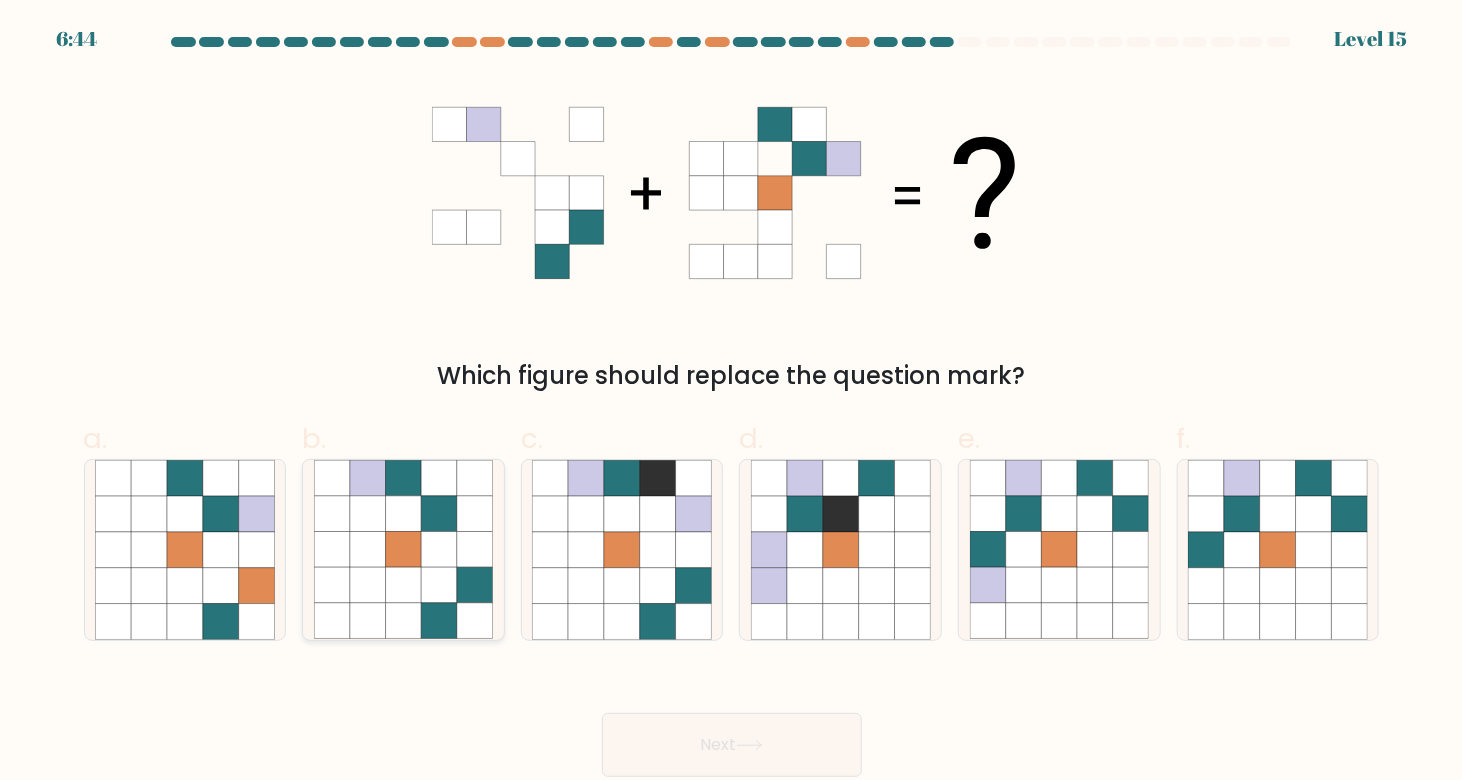 click 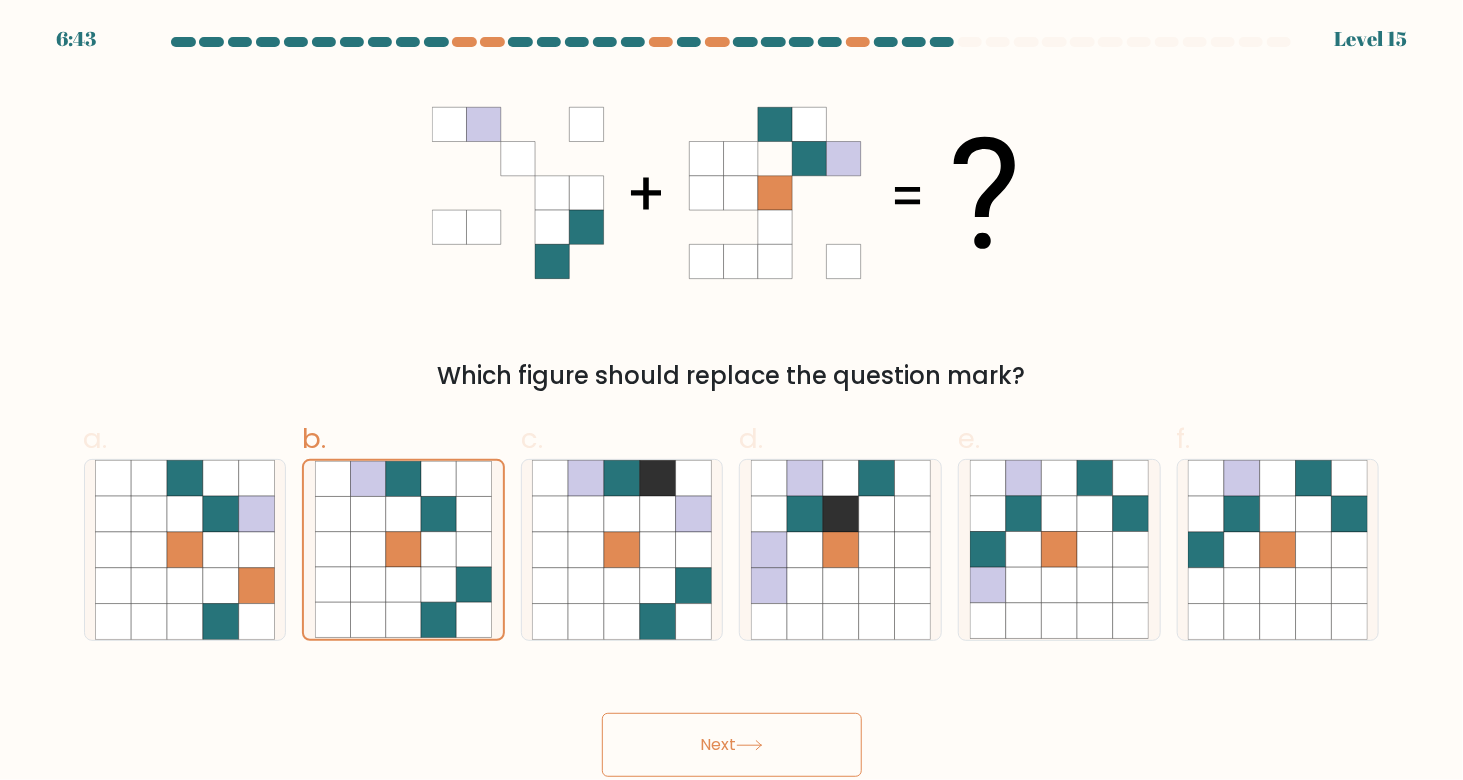 click on "Next" at bounding box center [732, 745] 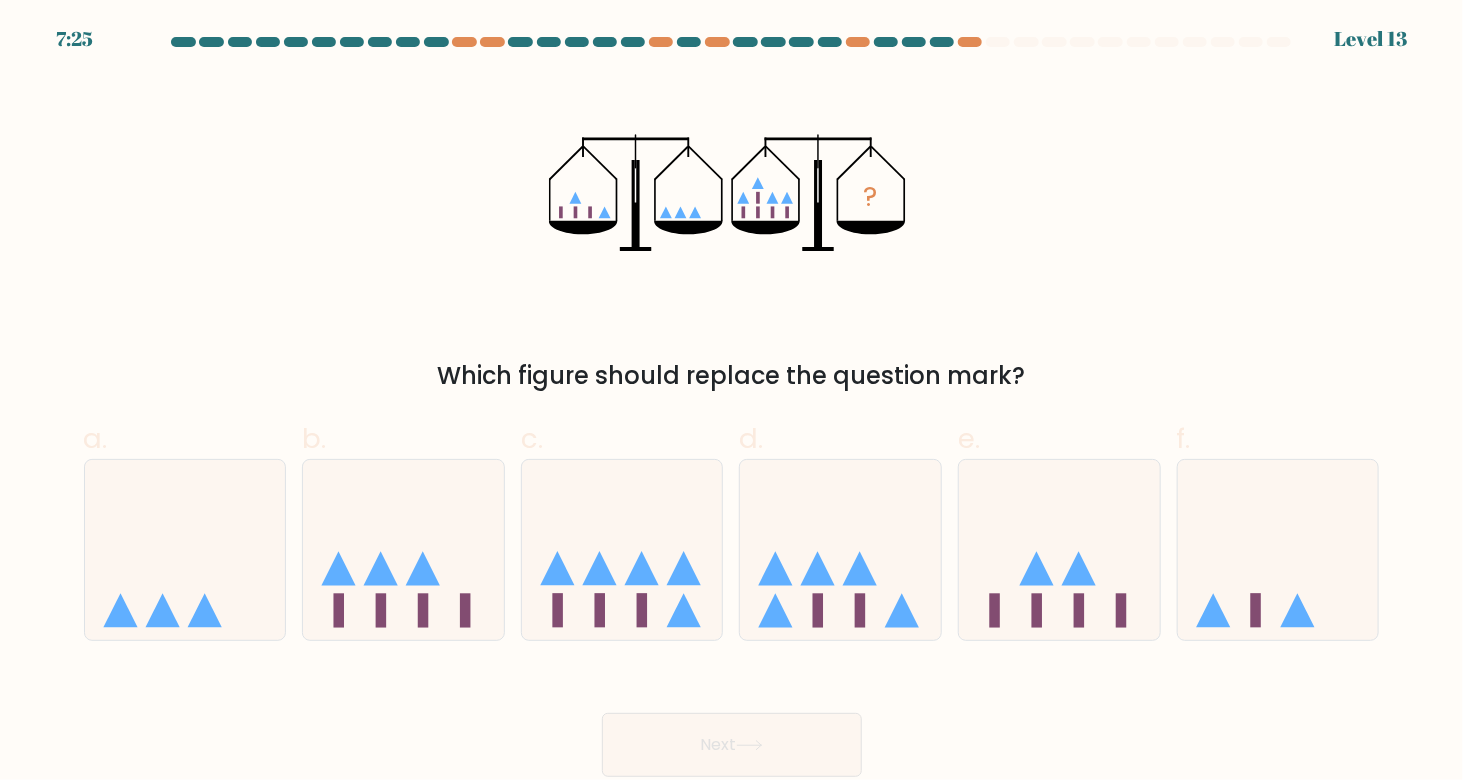 click on "d." at bounding box center (840, 529) 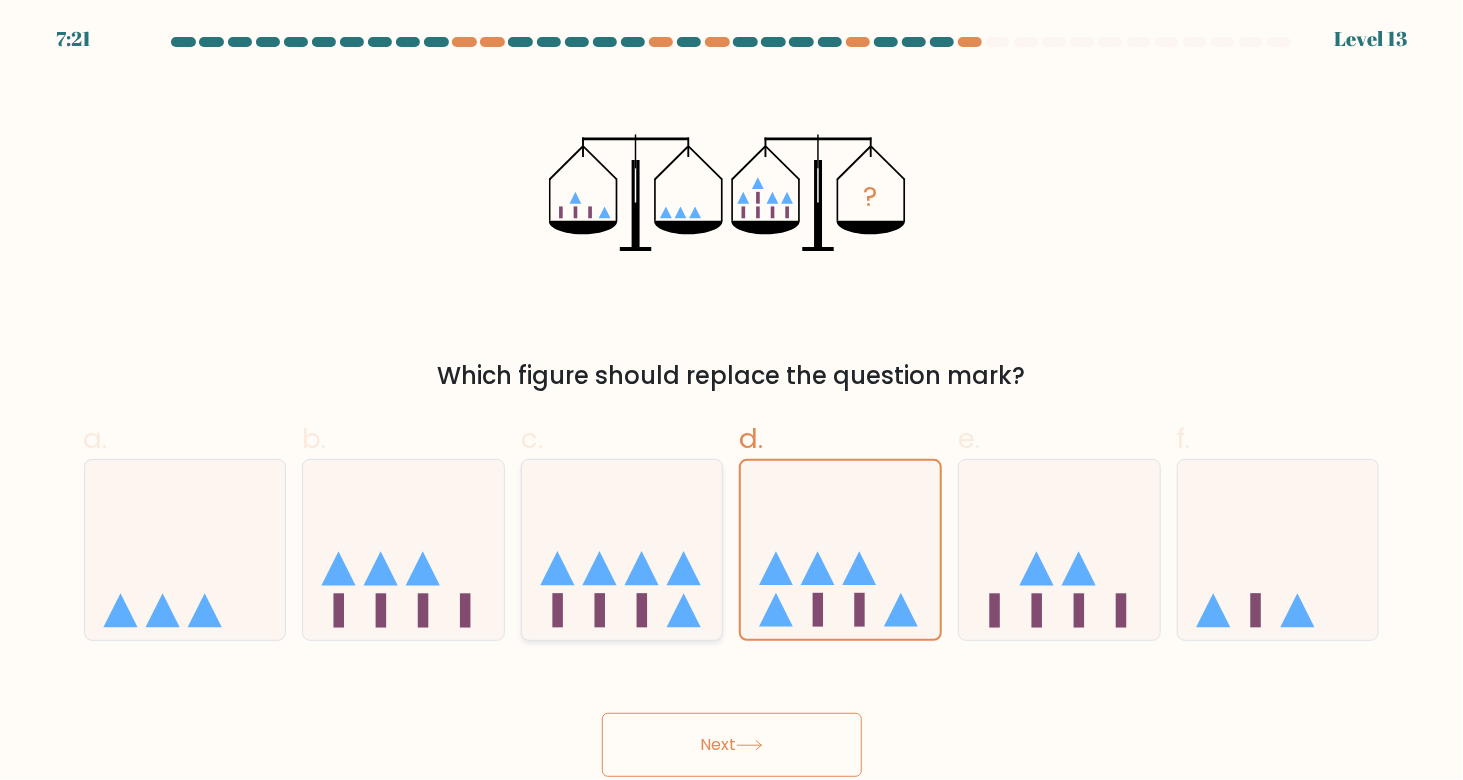 drag, startPoint x: 652, startPoint y: 567, endPoint x: 660, endPoint y: 594, distance: 28.160255 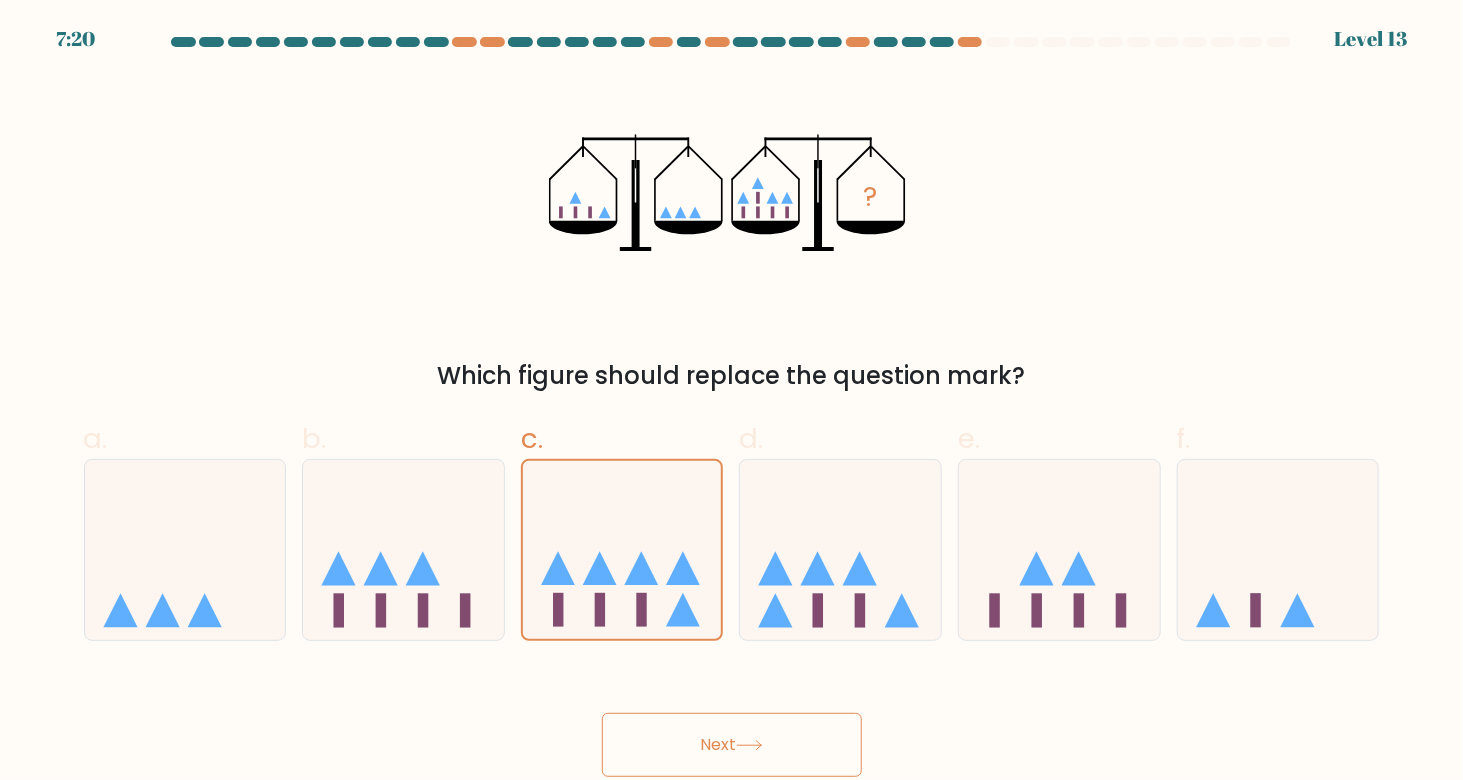 click on "Next" at bounding box center (732, 745) 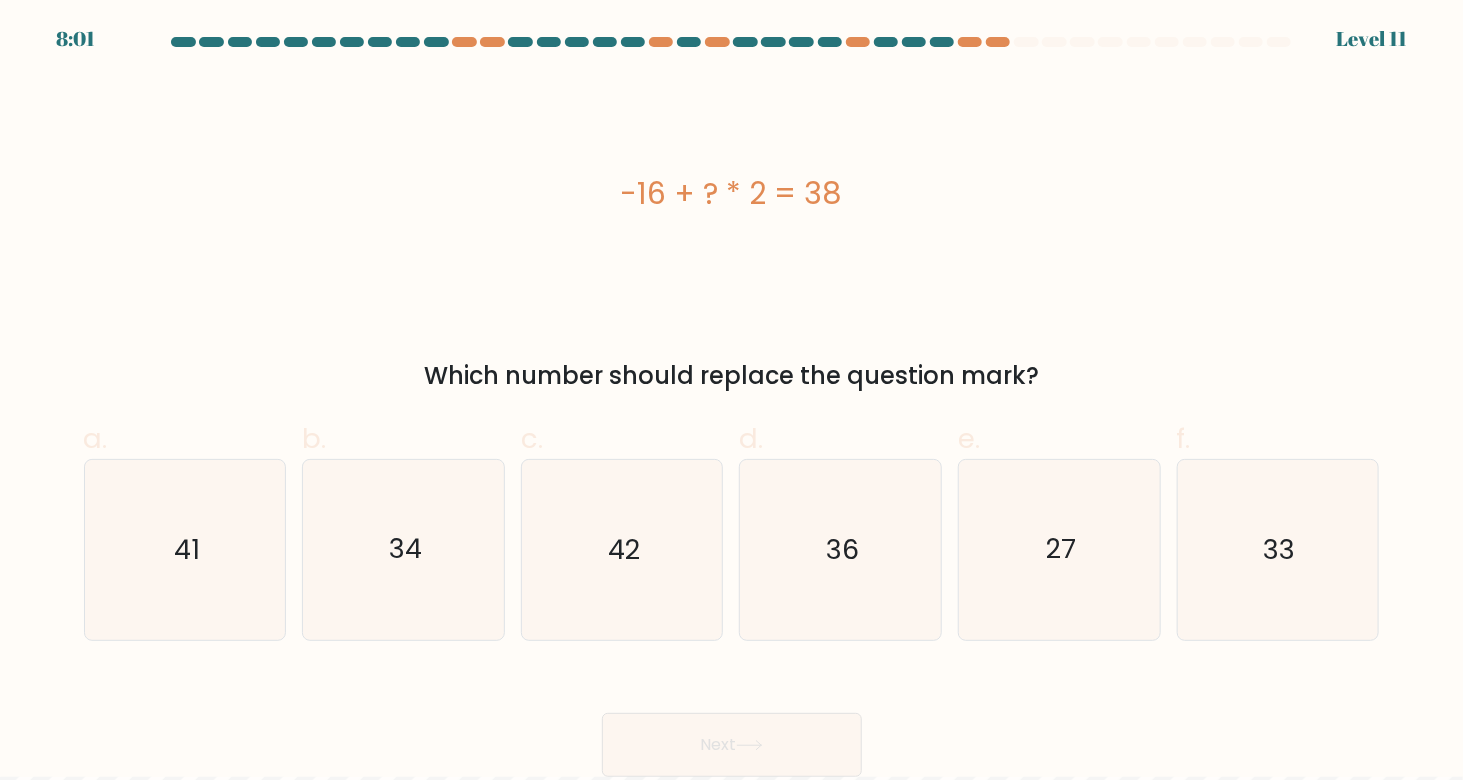 click at bounding box center (731, 1741) 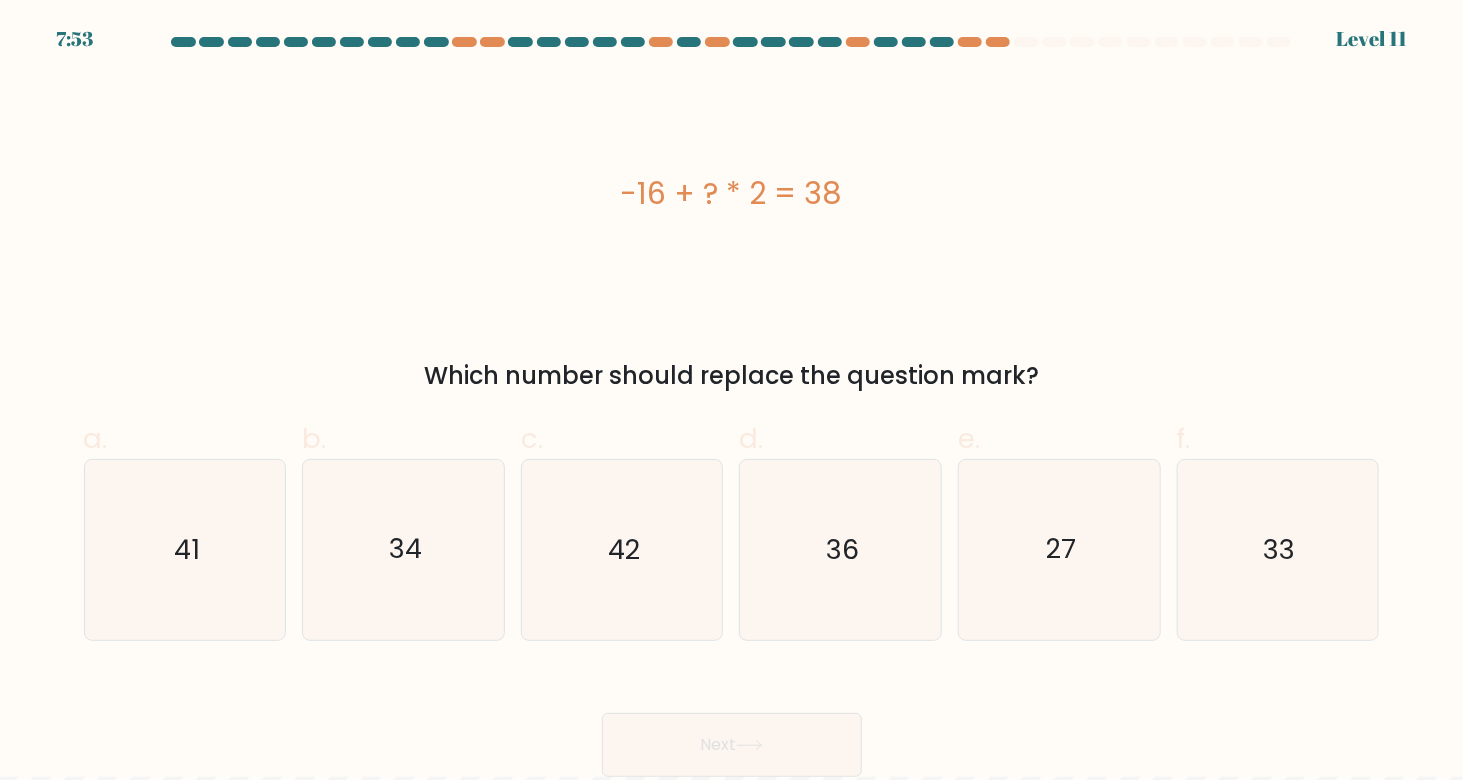 click on "#8c00ff 100% 10%" at bounding box center (731, 1649) 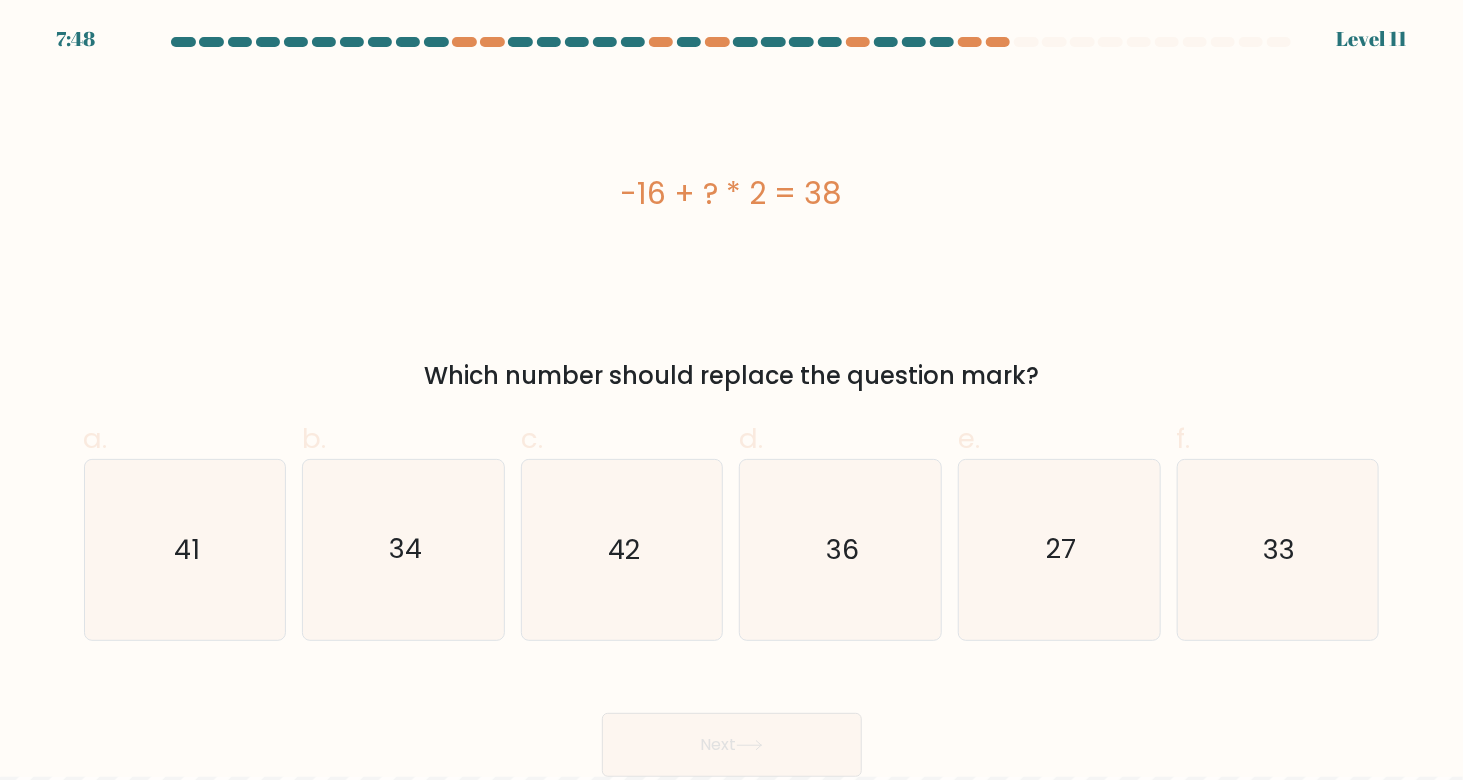 click at bounding box center (731, 1741) 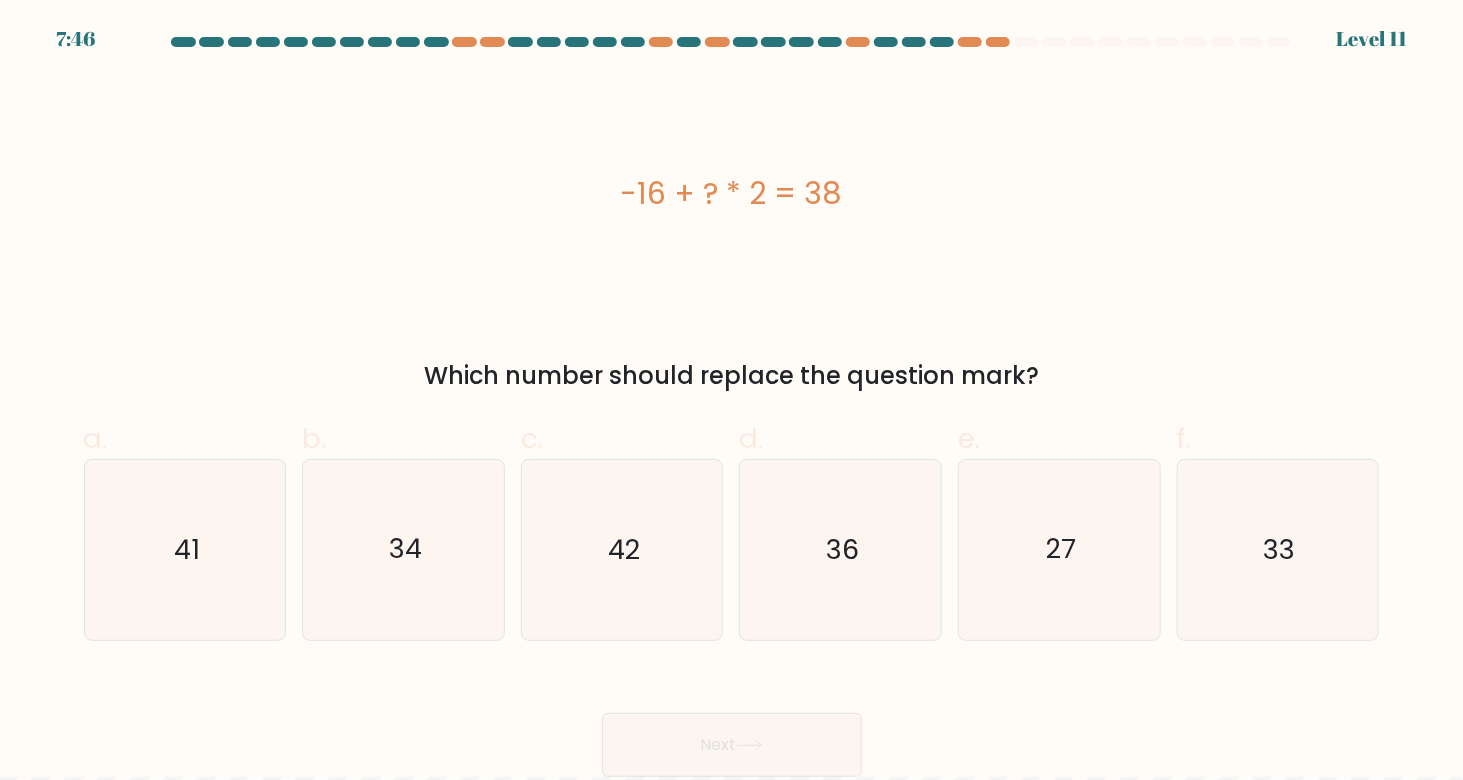 click on "#8c00ff 100% 10%" at bounding box center (731, 1649) 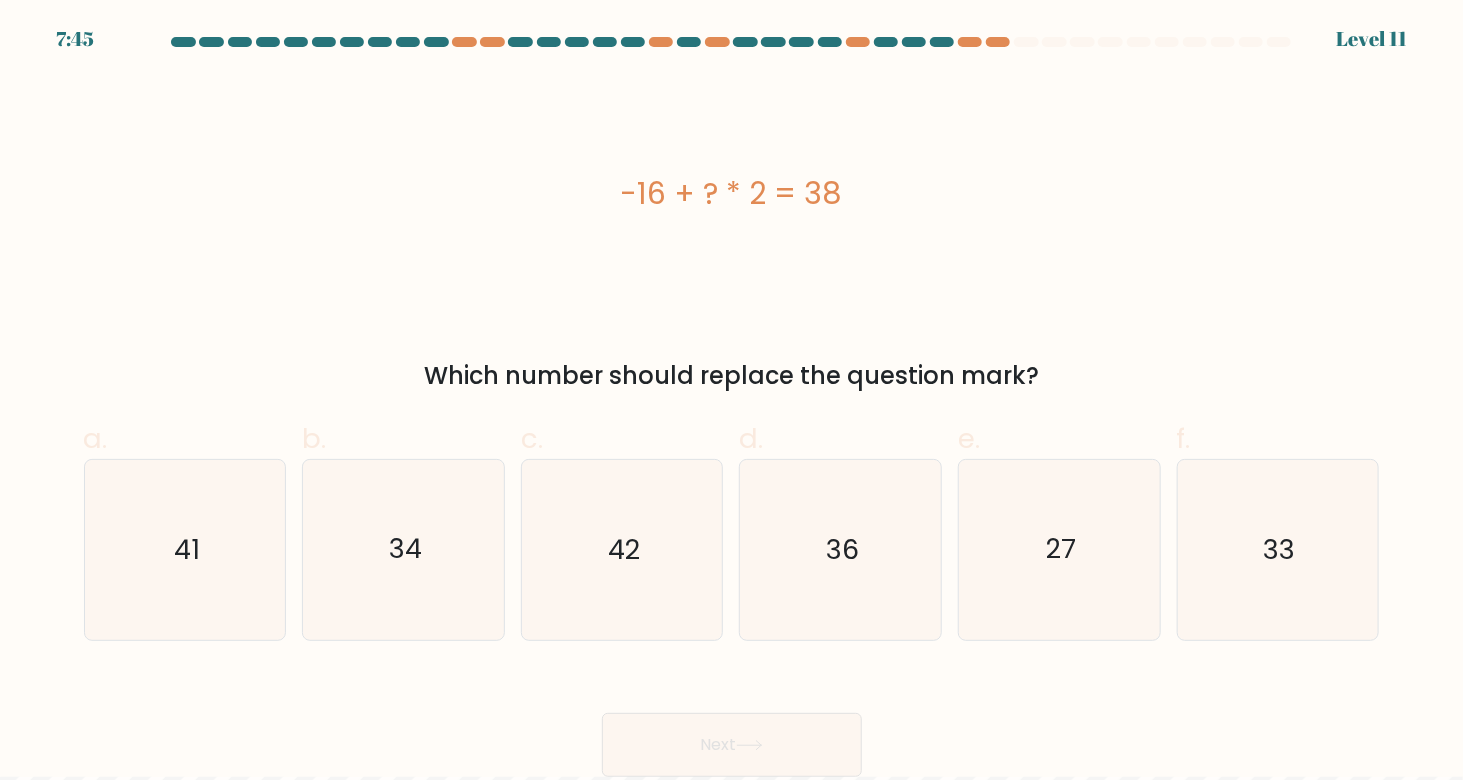 drag, startPoint x: 1363, startPoint y: 46, endPoint x: 1120, endPoint y: 115, distance: 252.60641 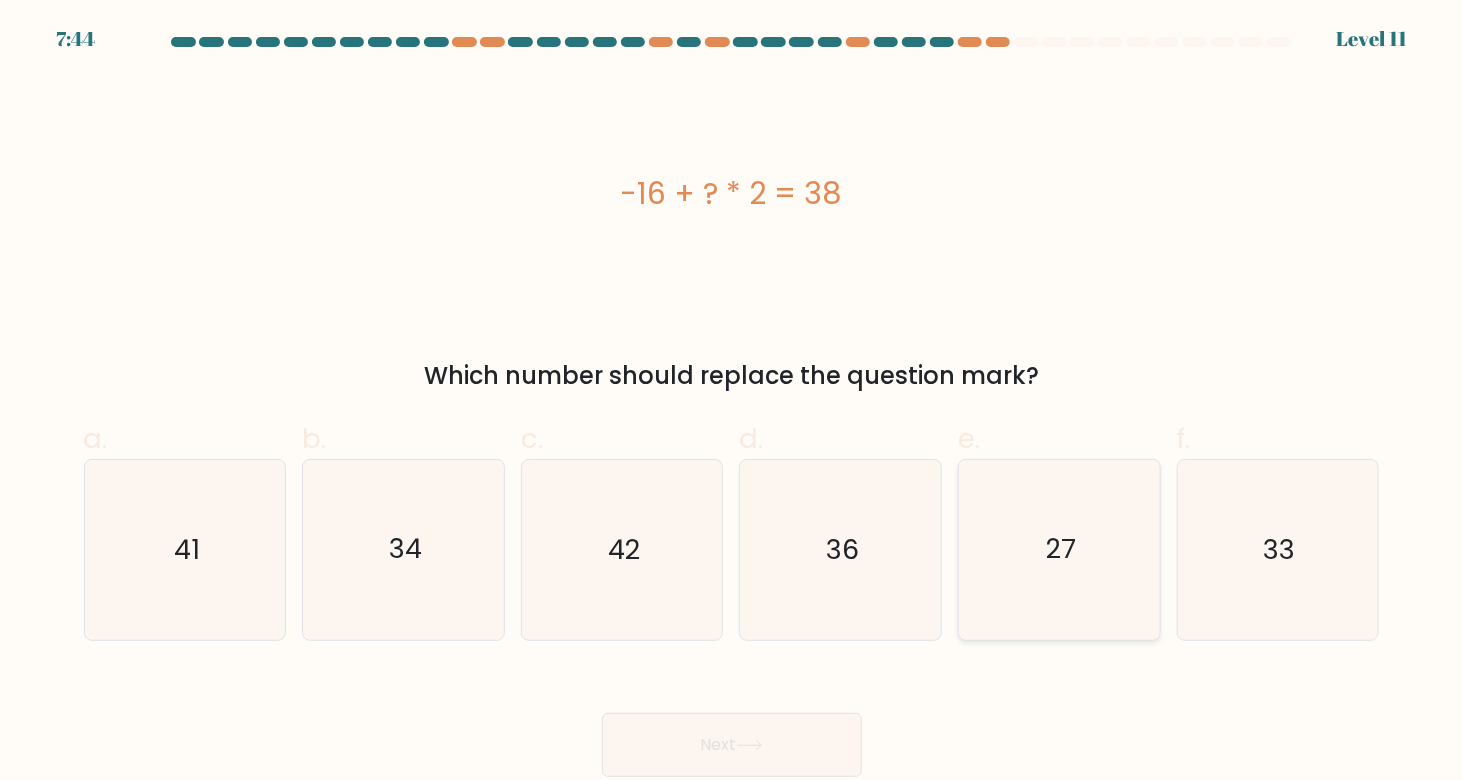 click on "27" 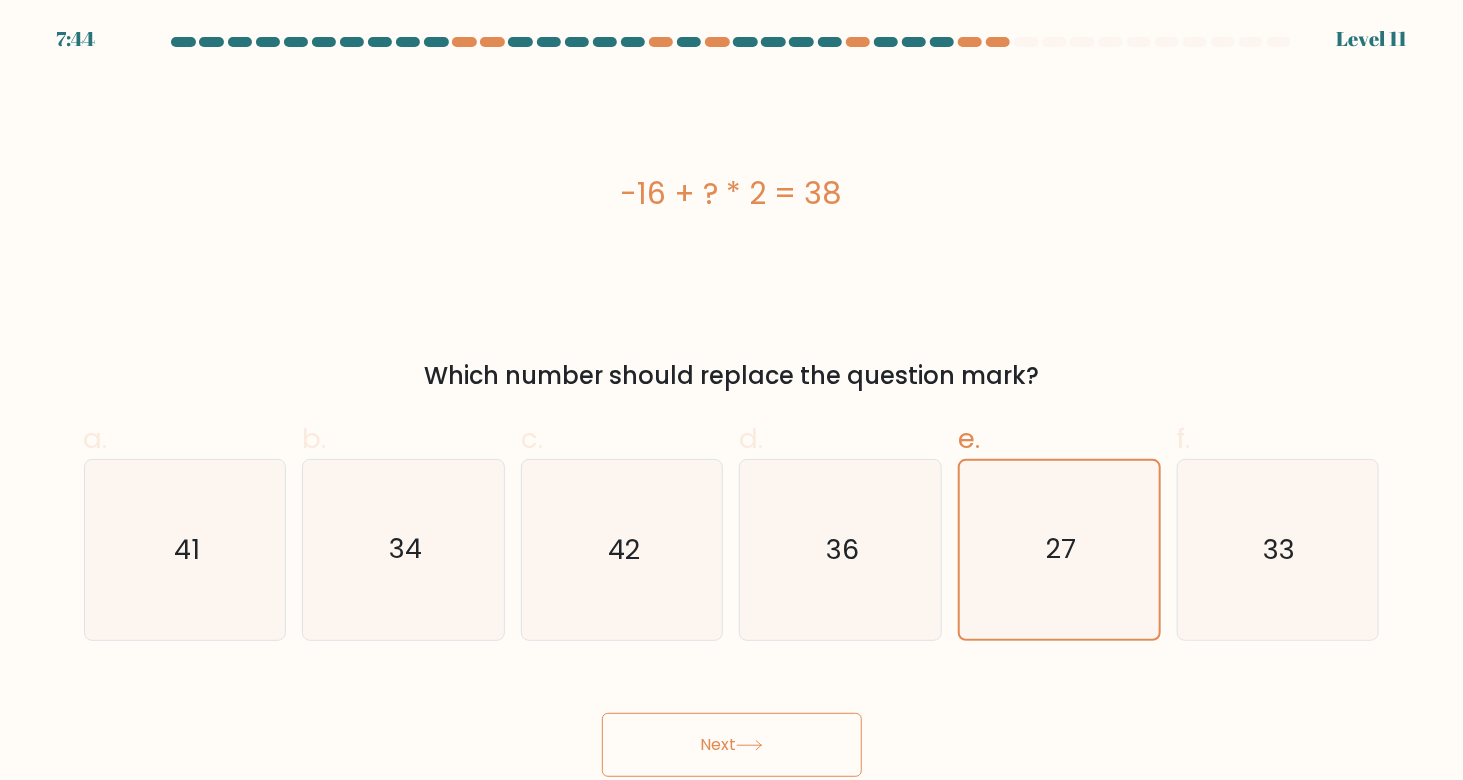 click on "Next" at bounding box center [732, 745] 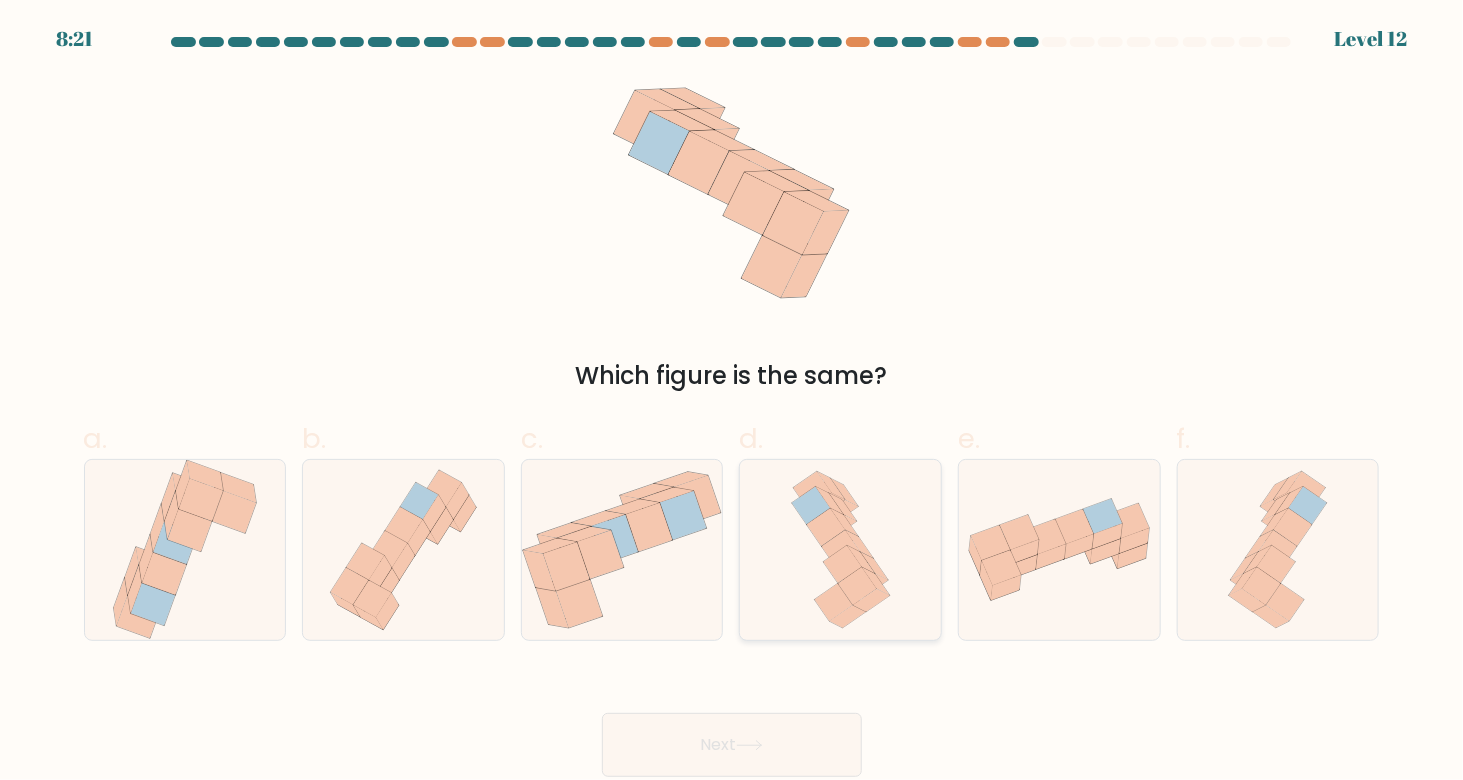 click 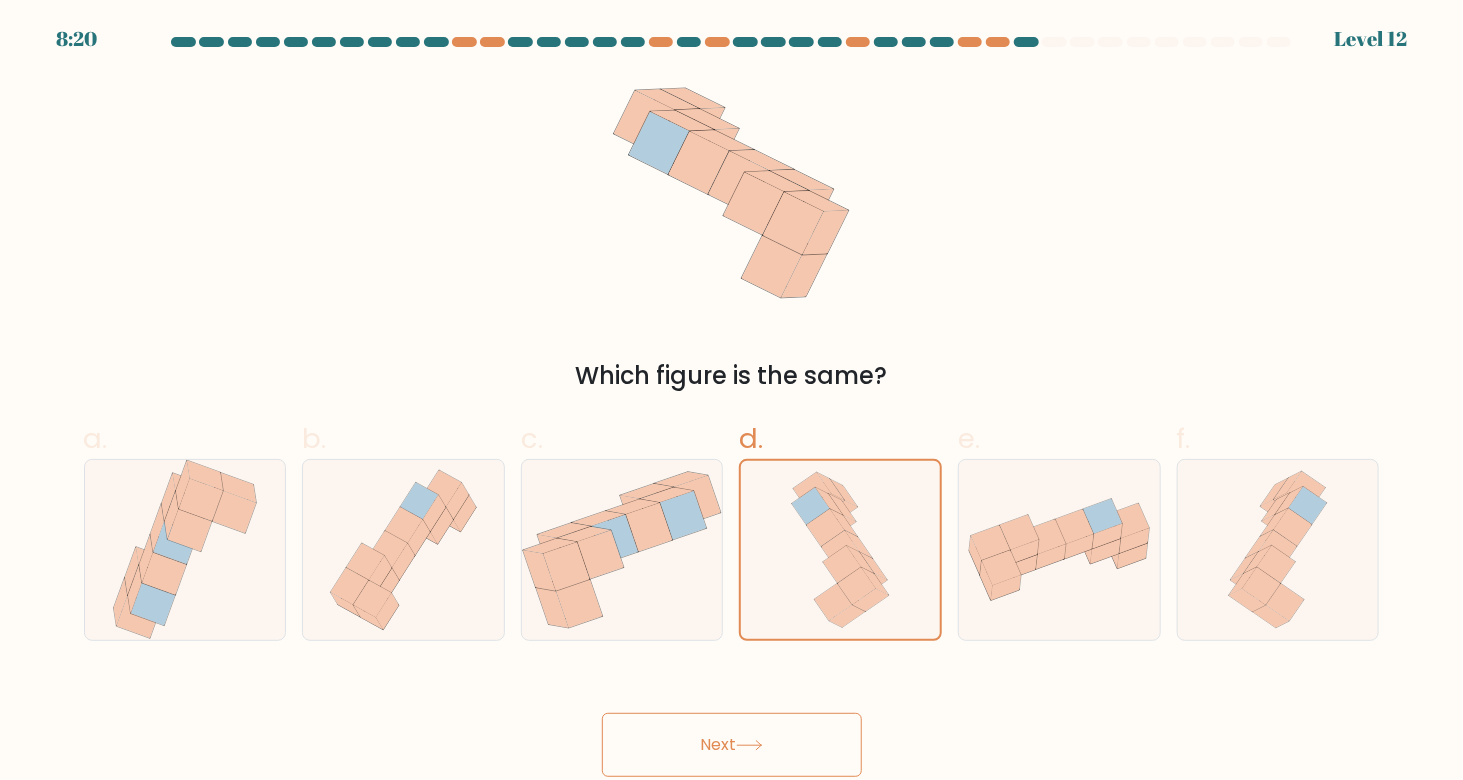 click on "Next" at bounding box center [732, 745] 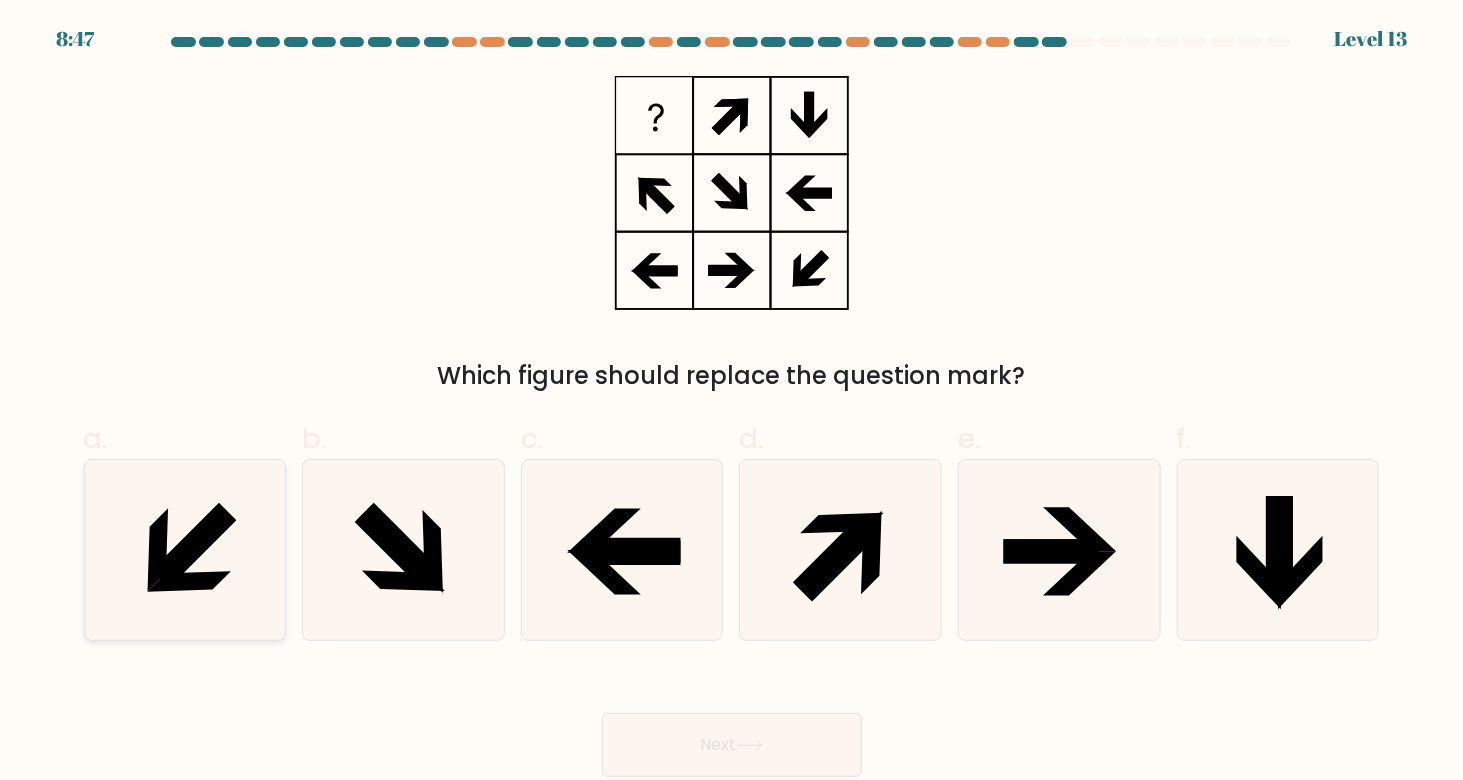 drag, startPoint x: 22, startPoint y: 535, endPoint x: 116, endPoint y: 555, distance: 96.10411 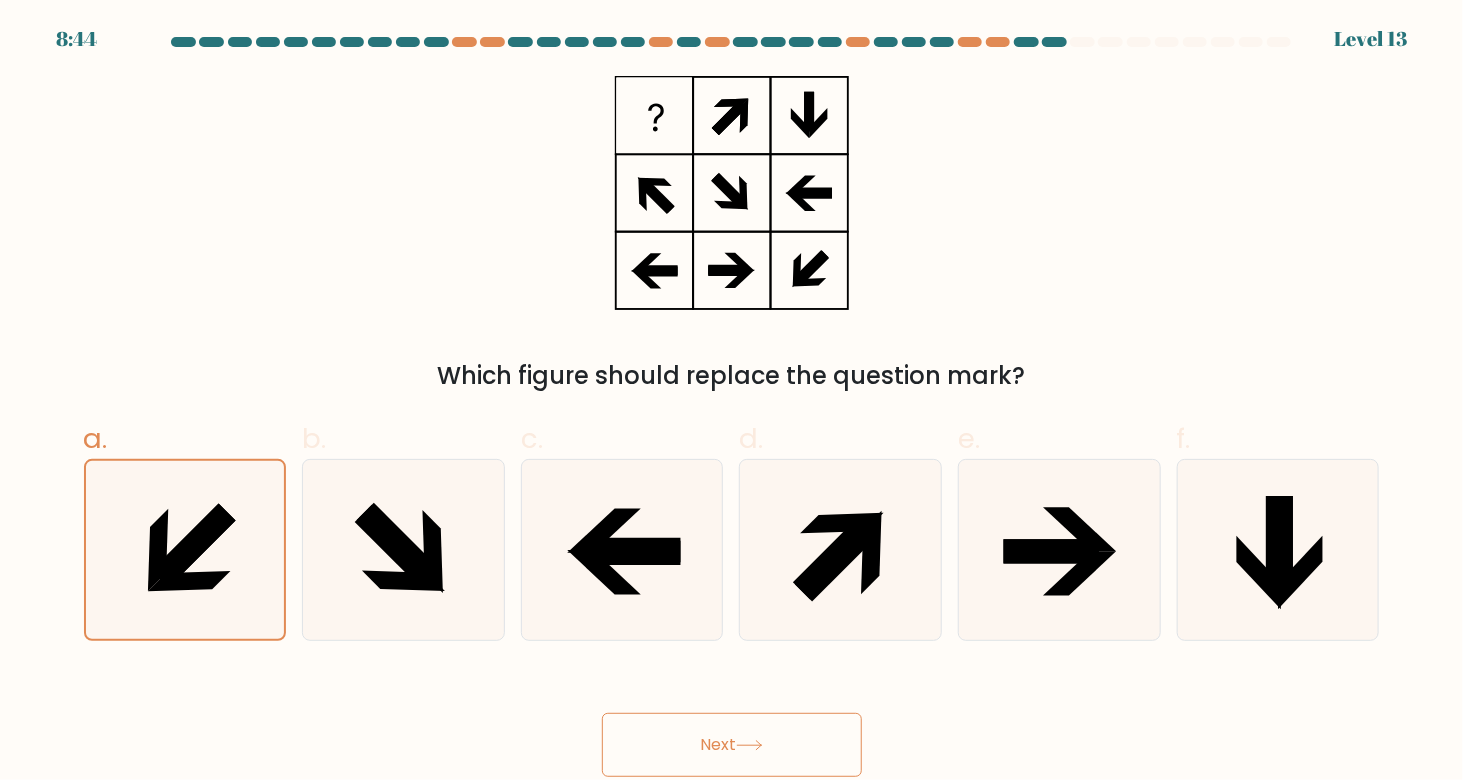 click on "Next" at bounding box center [732, 745] 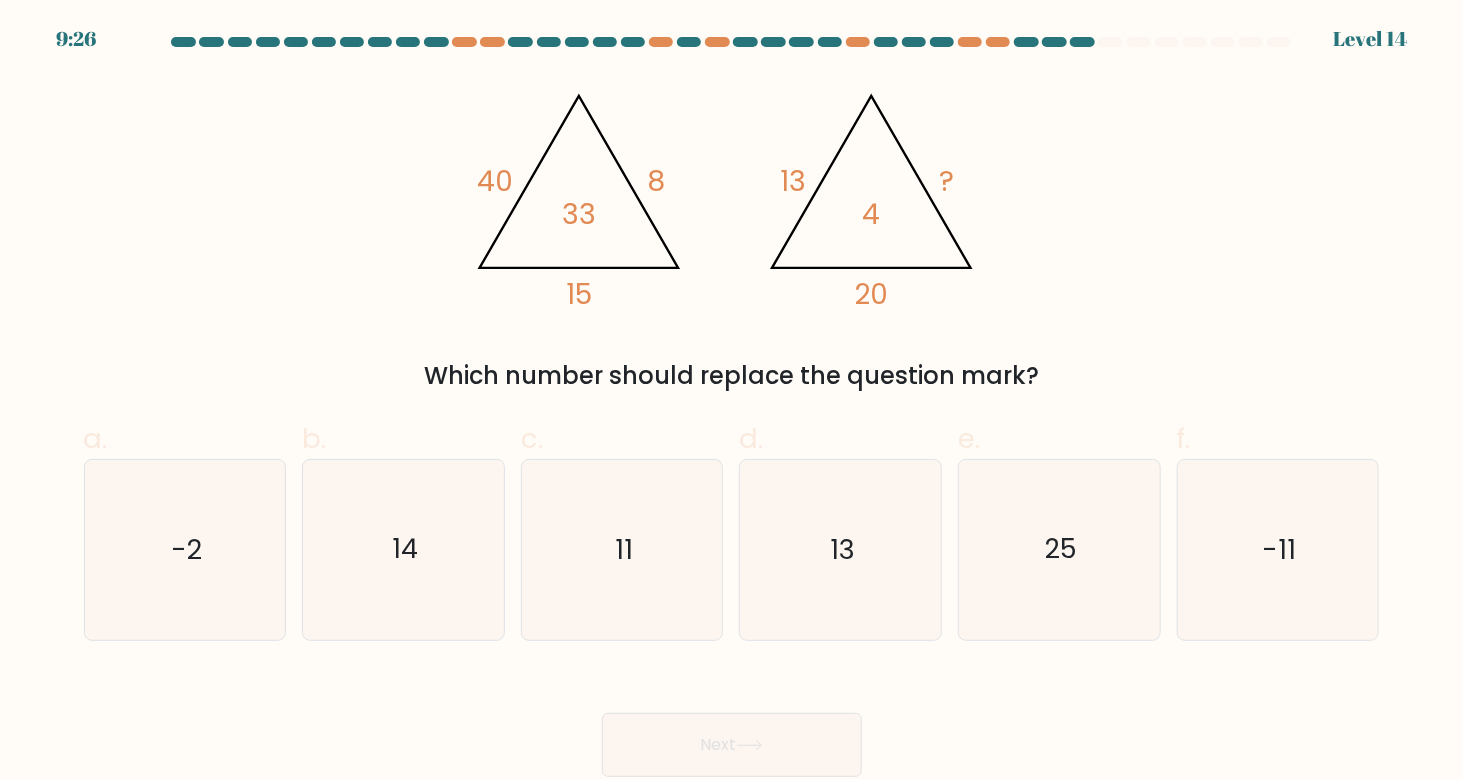 type 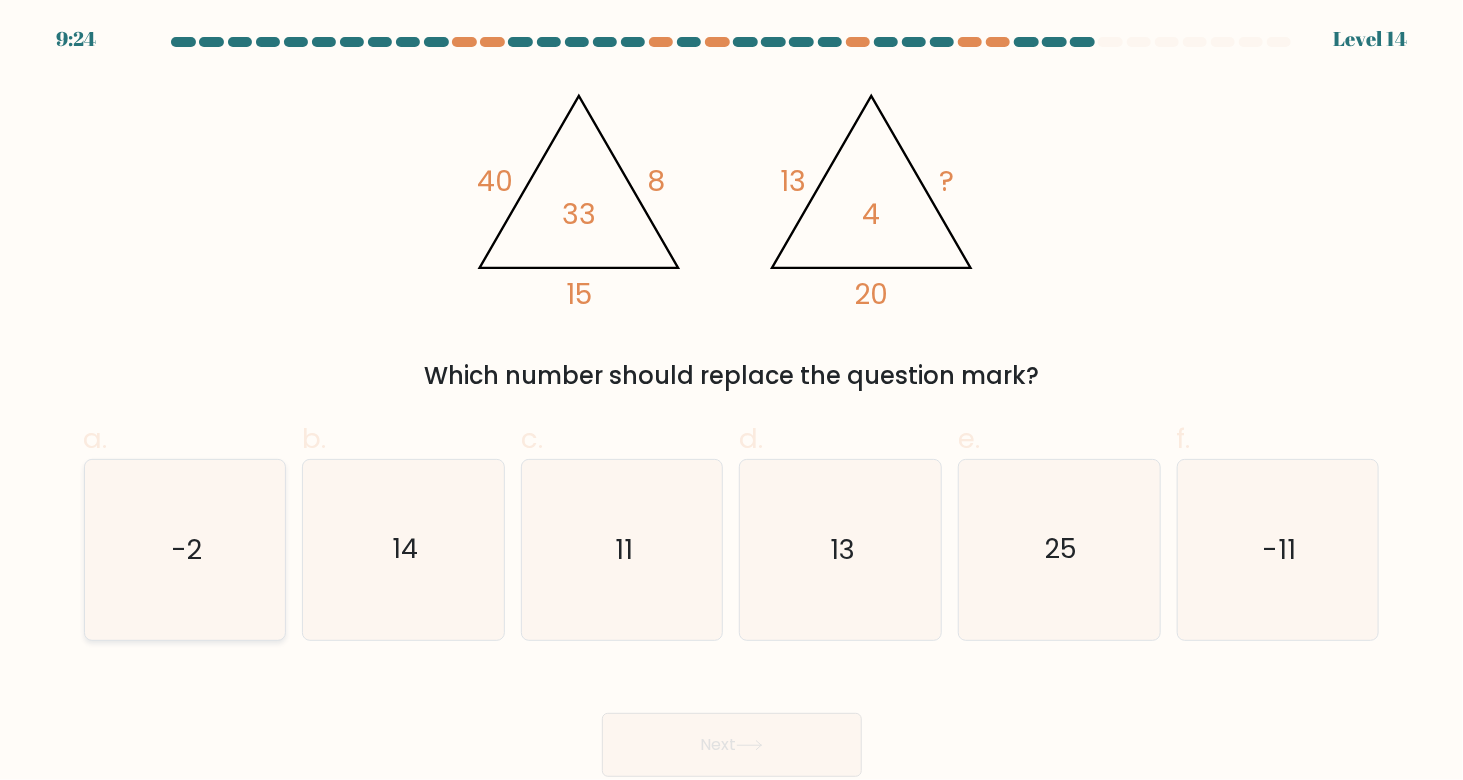 click on "-2" 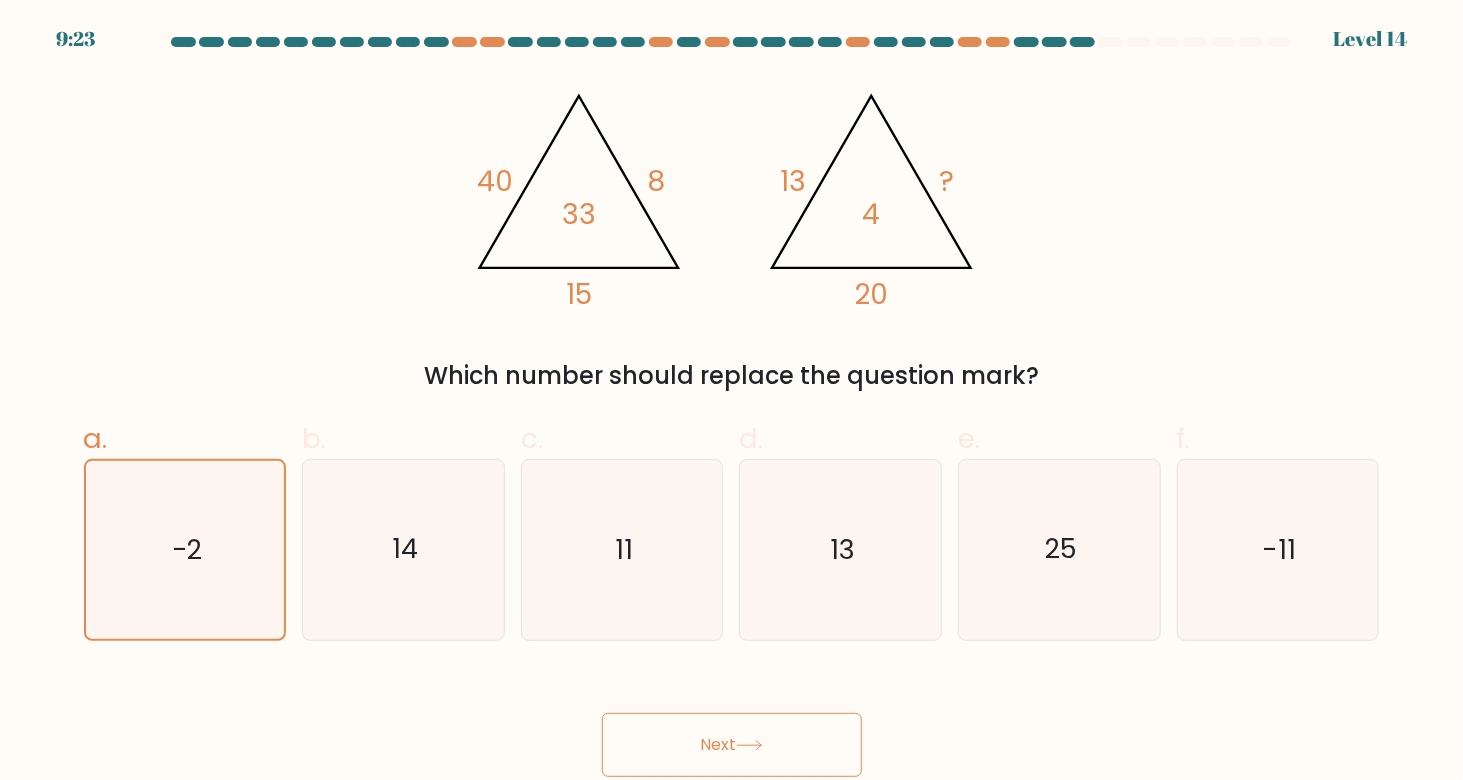 click on "Next" at bounding box center (732, 745) 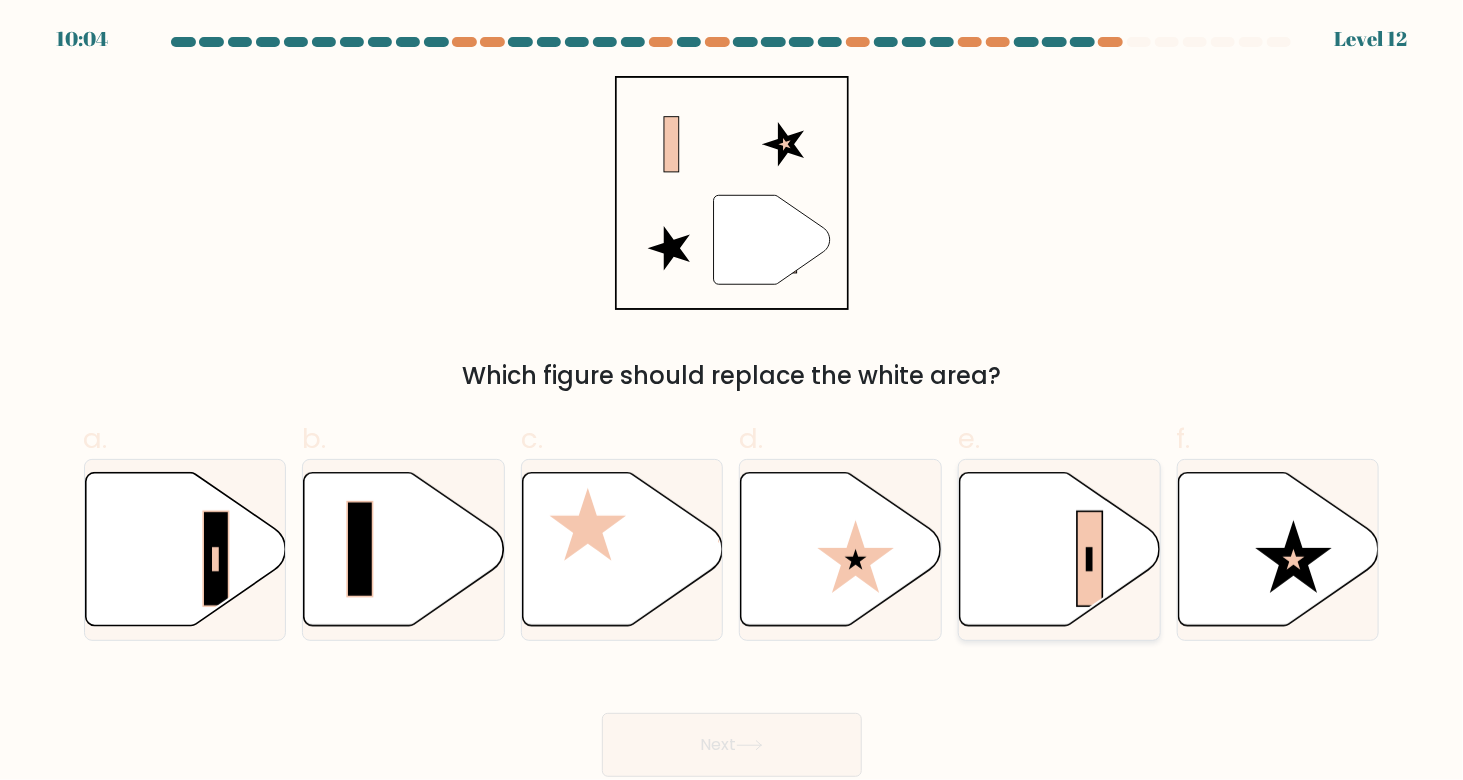 click 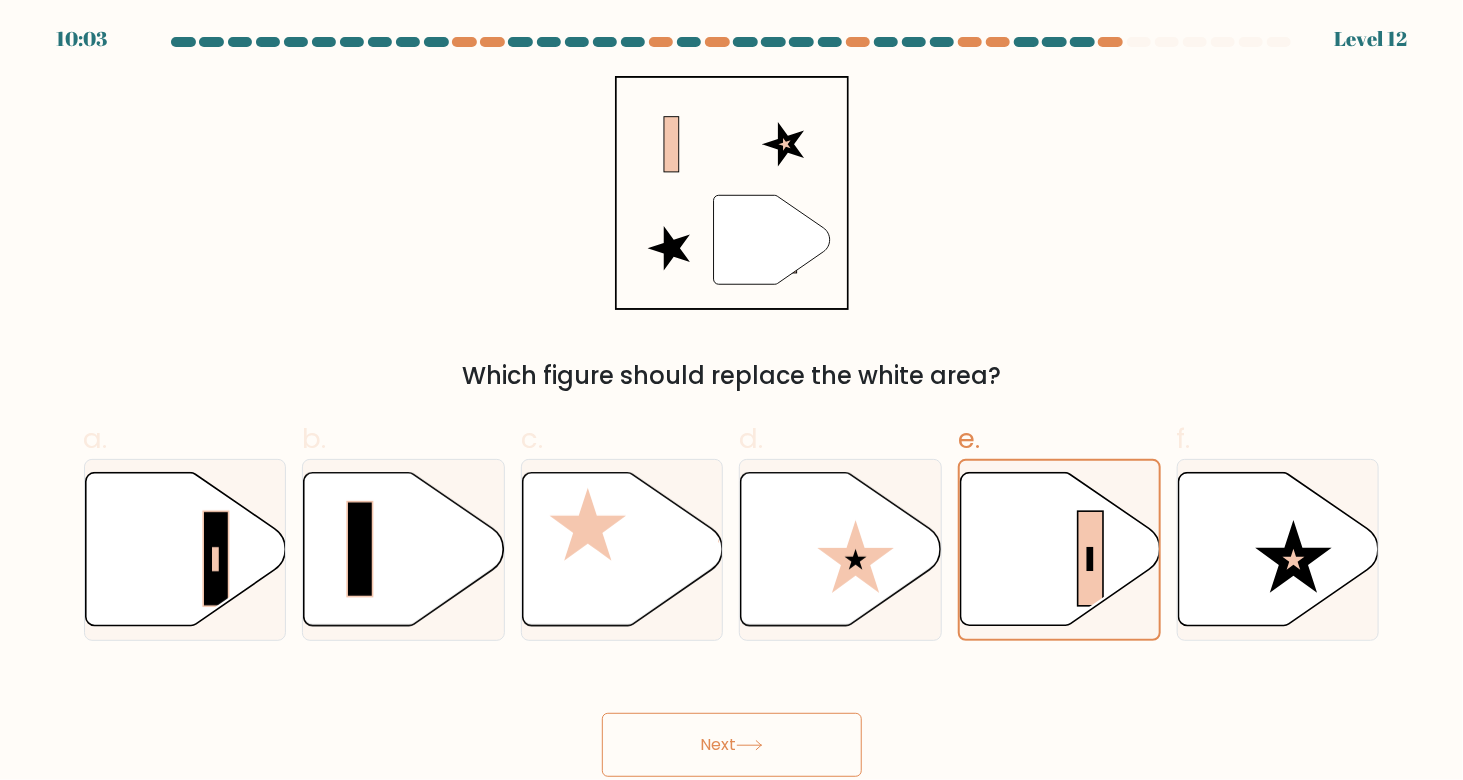 click on "Next" at bounding box center [732, 745] 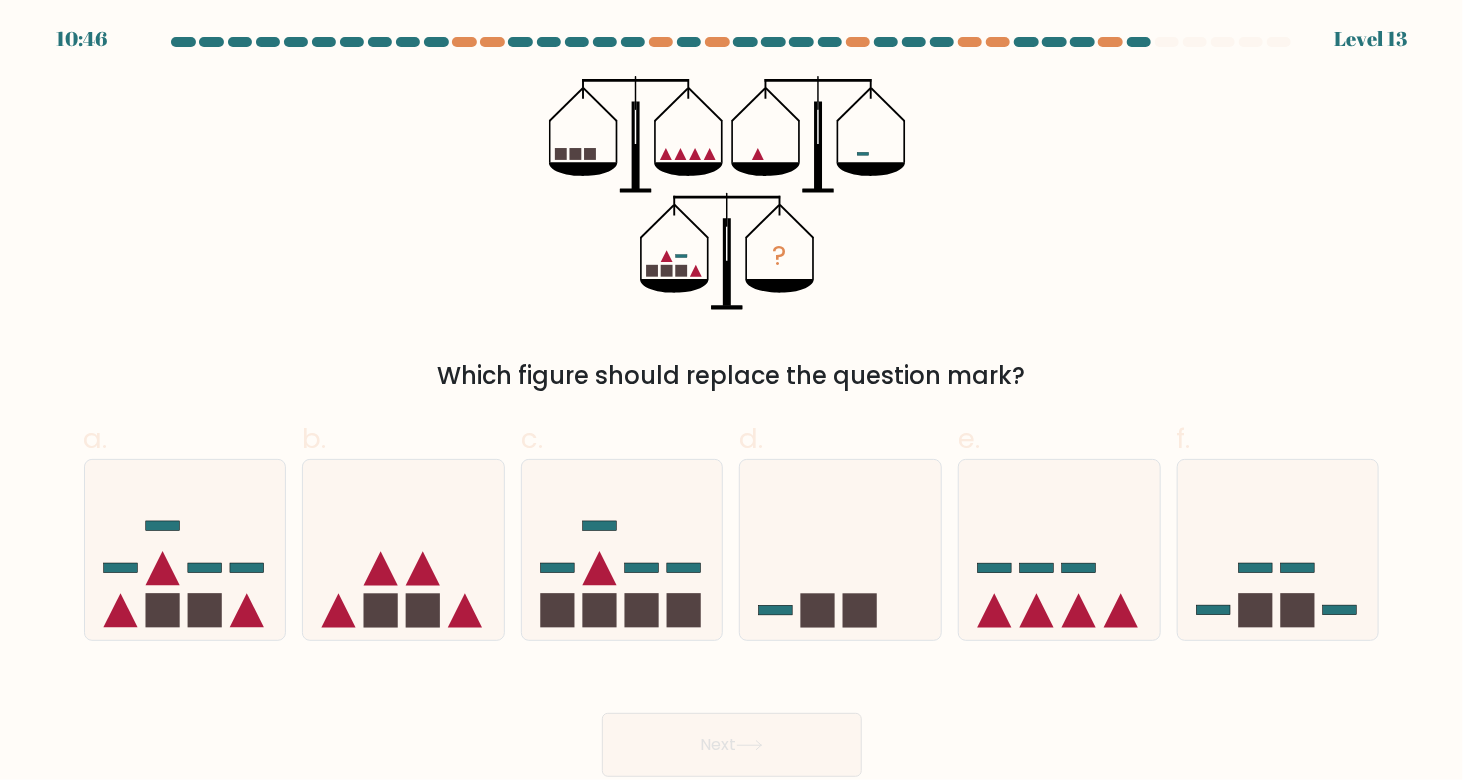 type 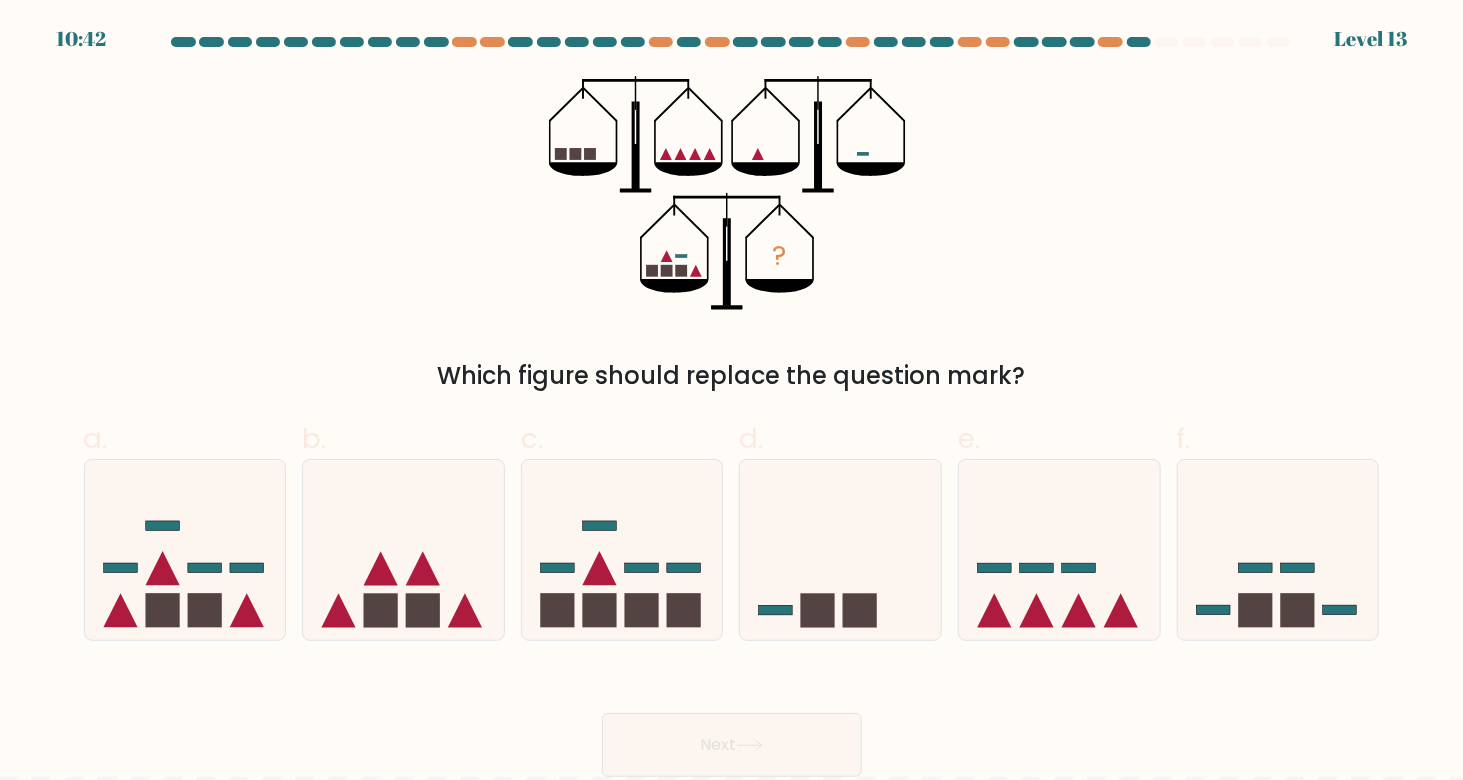 click at bounding box center (731, 1741) 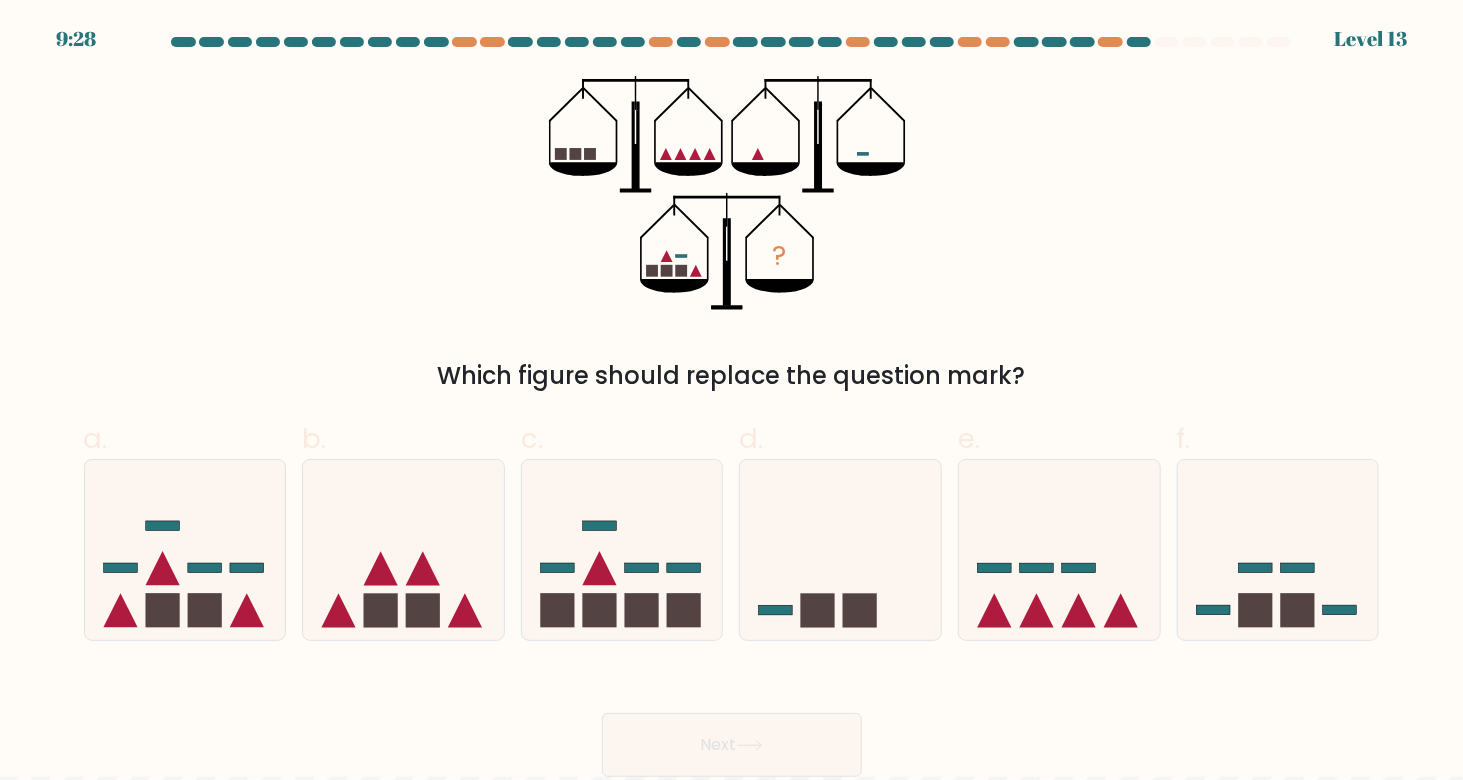 click at bounding box center [731, 1741] 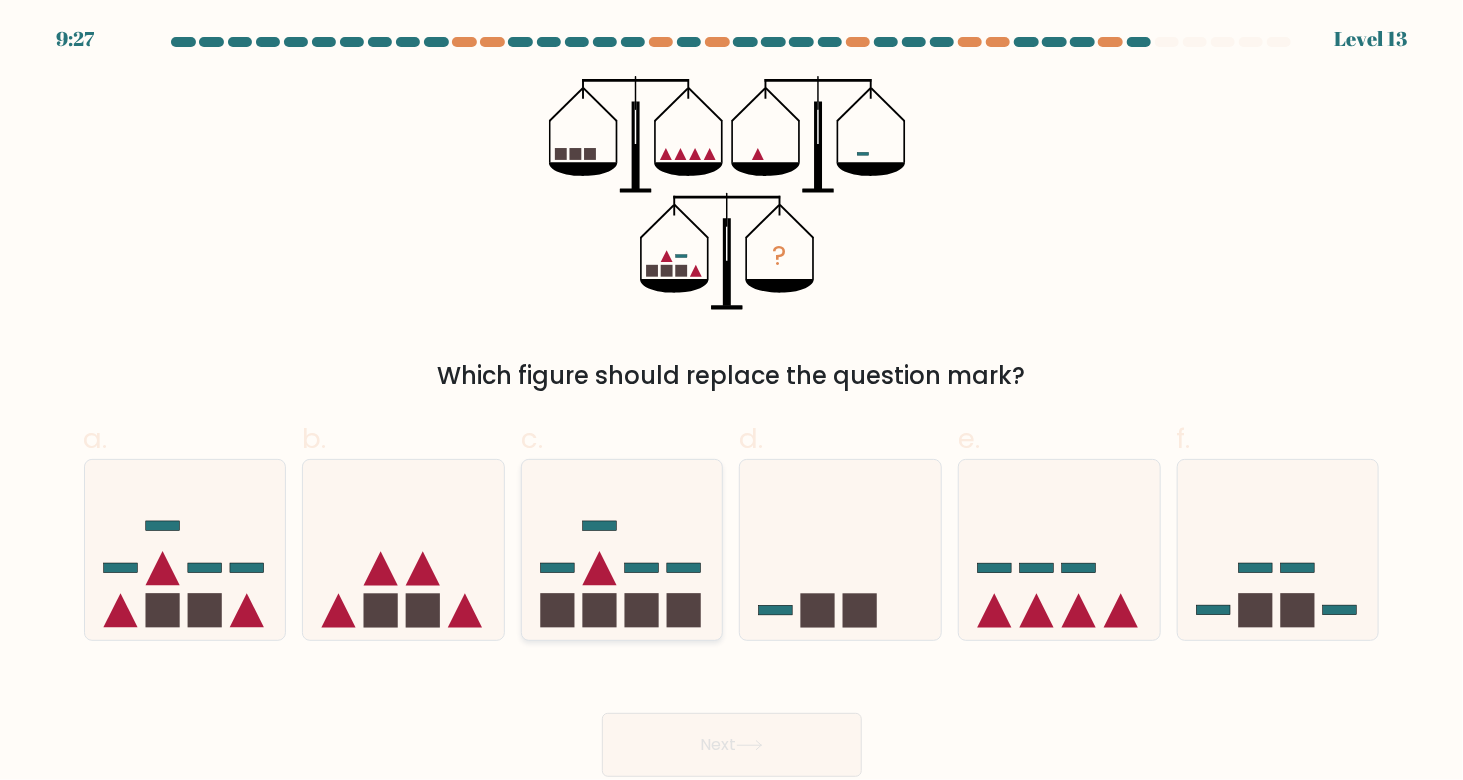 click 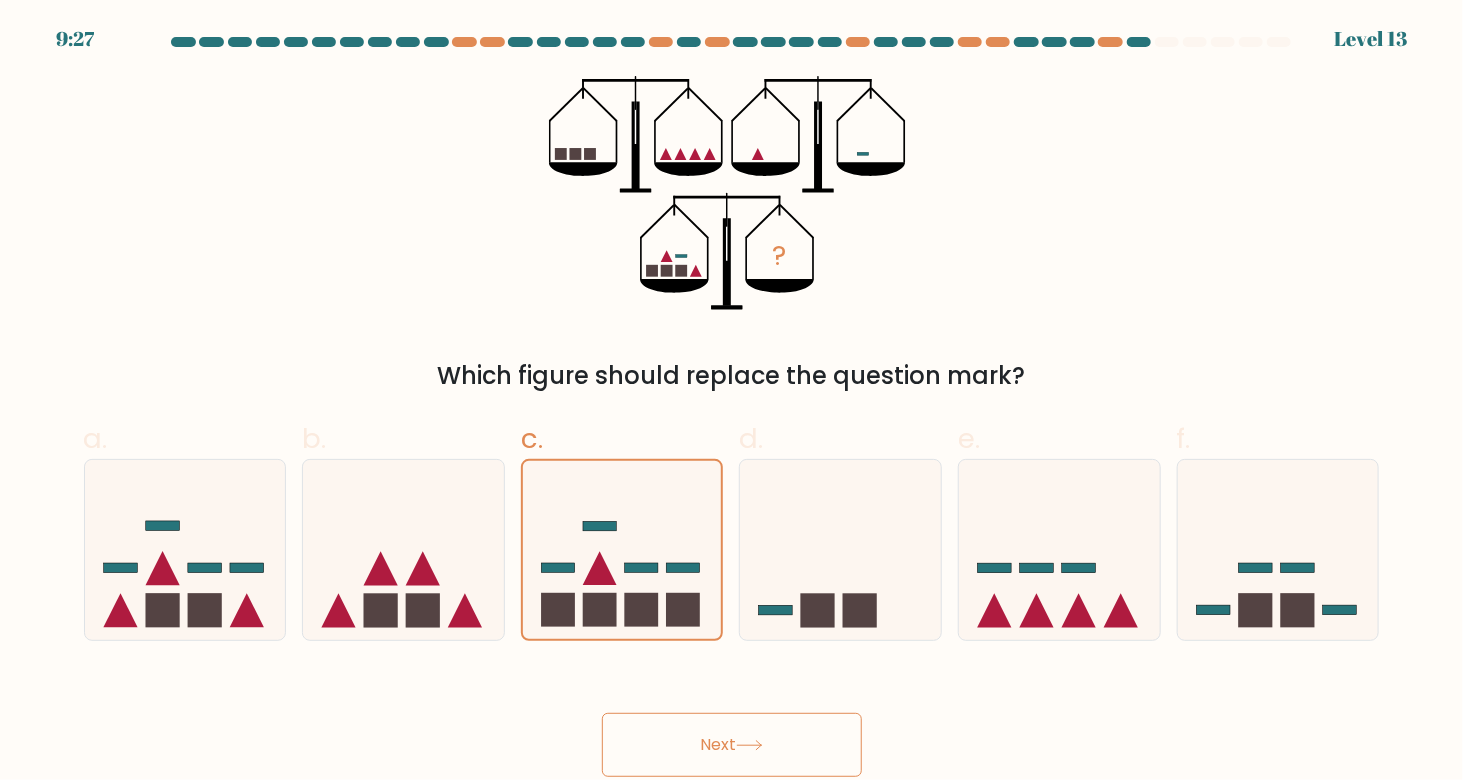 click on "Next" at bounding box center (732, 745) 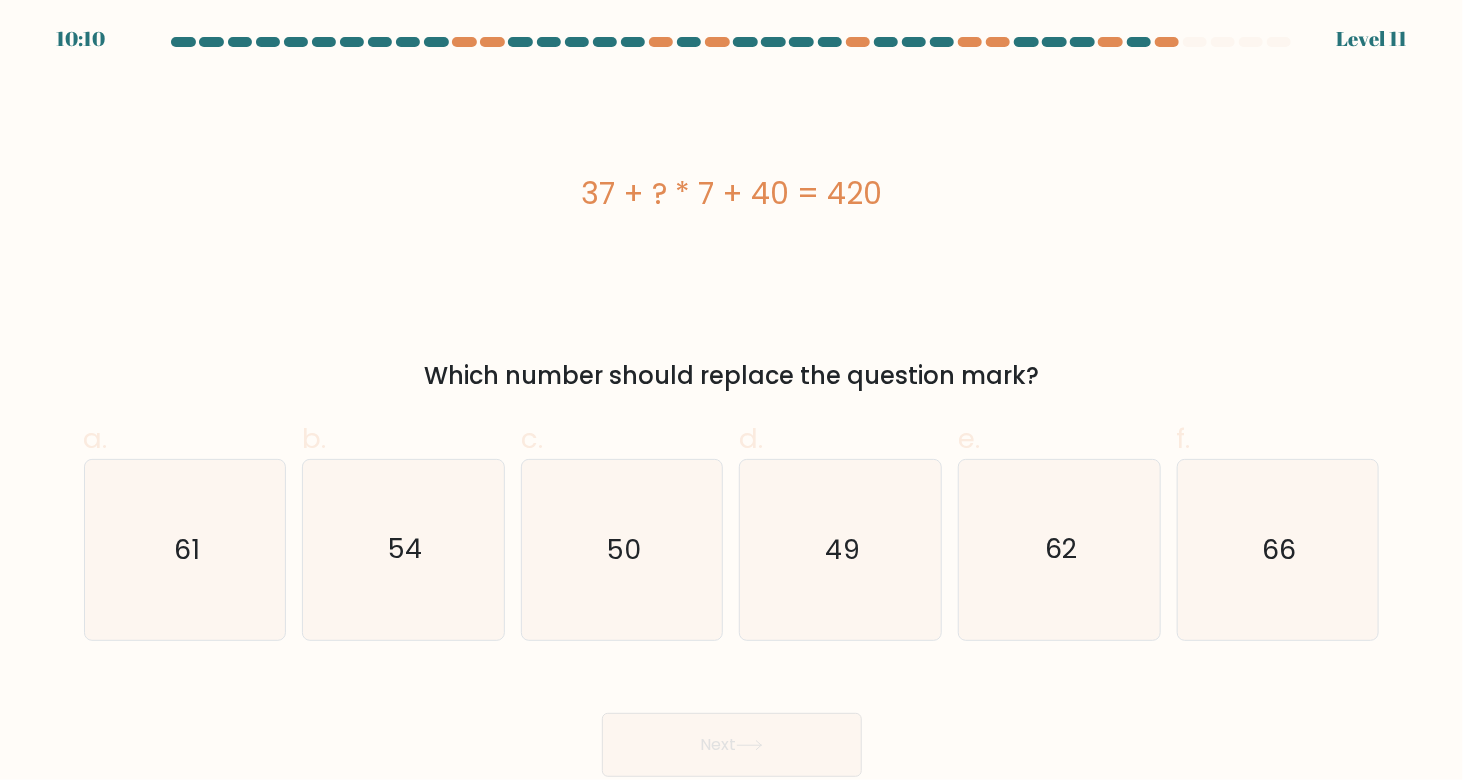 type 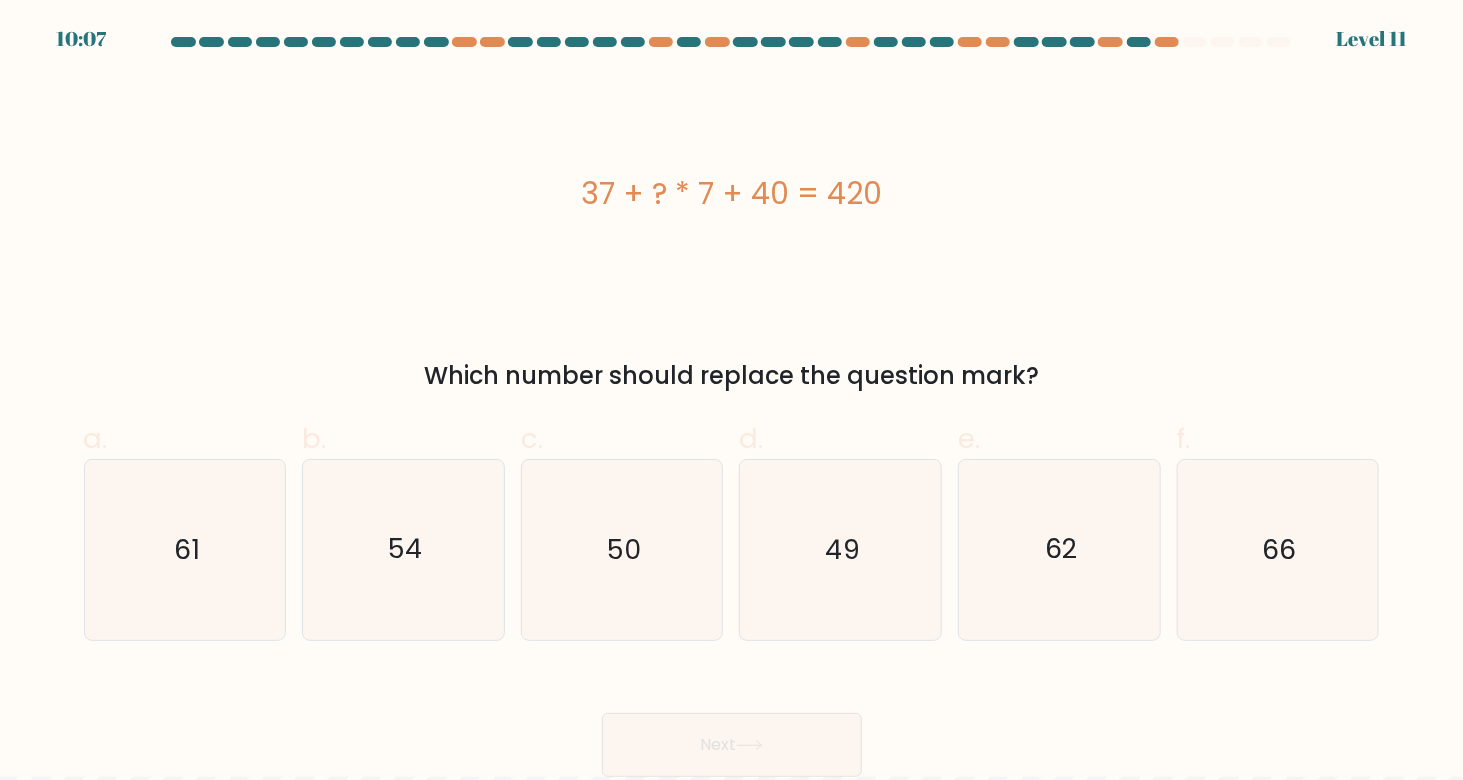 click at bounding box center (731, 1741) 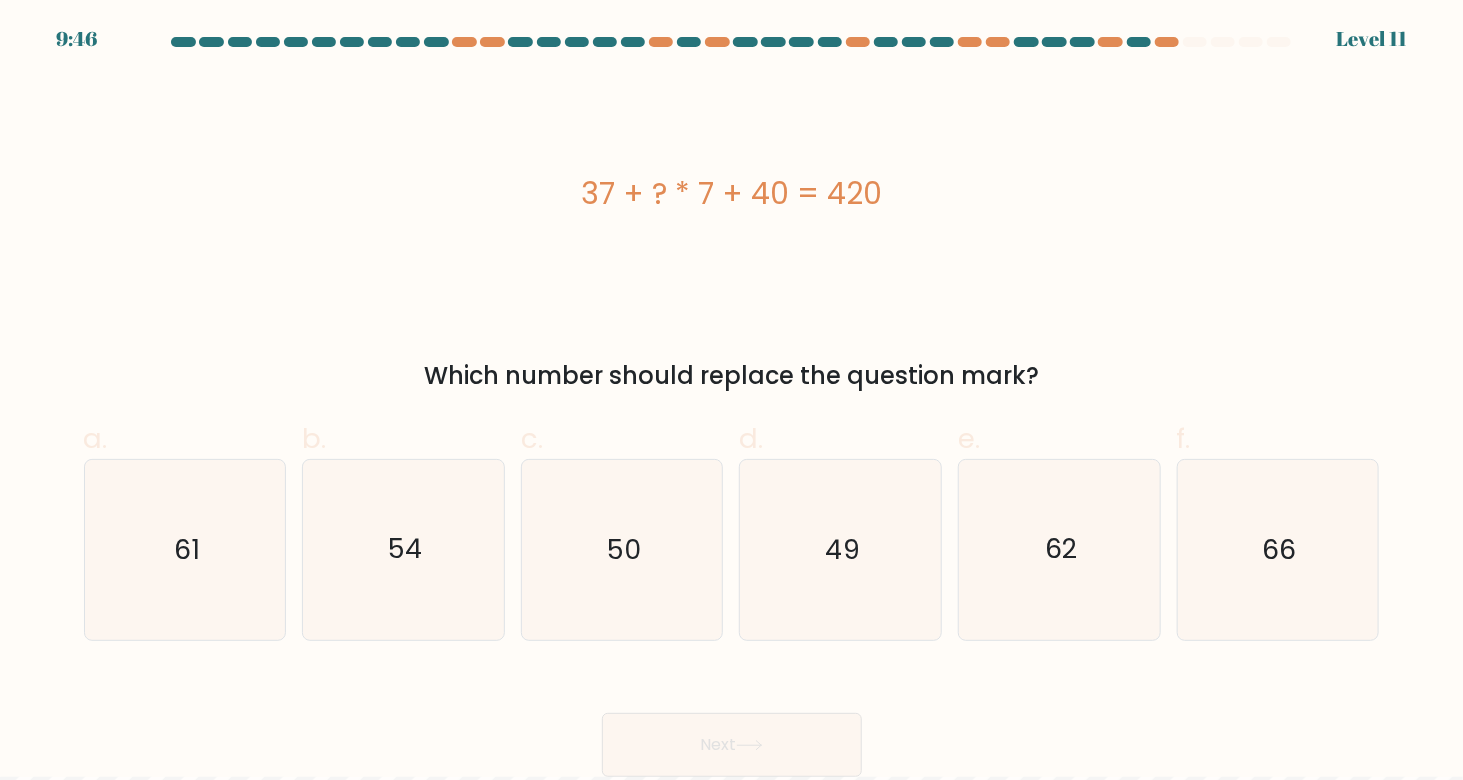 click at bounding box center (731, 1741) 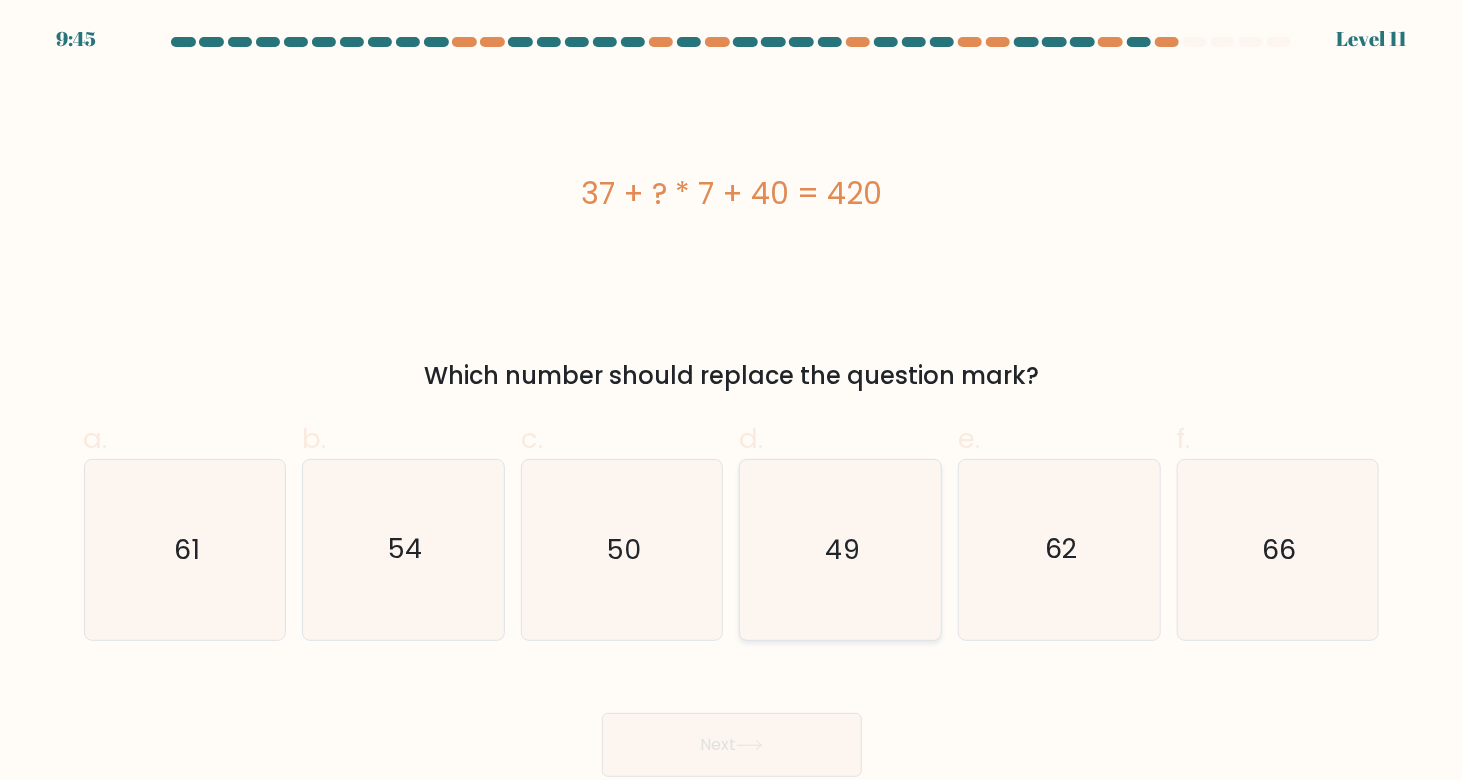 drag, startPoint x: 786, startPoint y: 549, endPoint x: 811, endPoint y: 558, distance: 26.57066 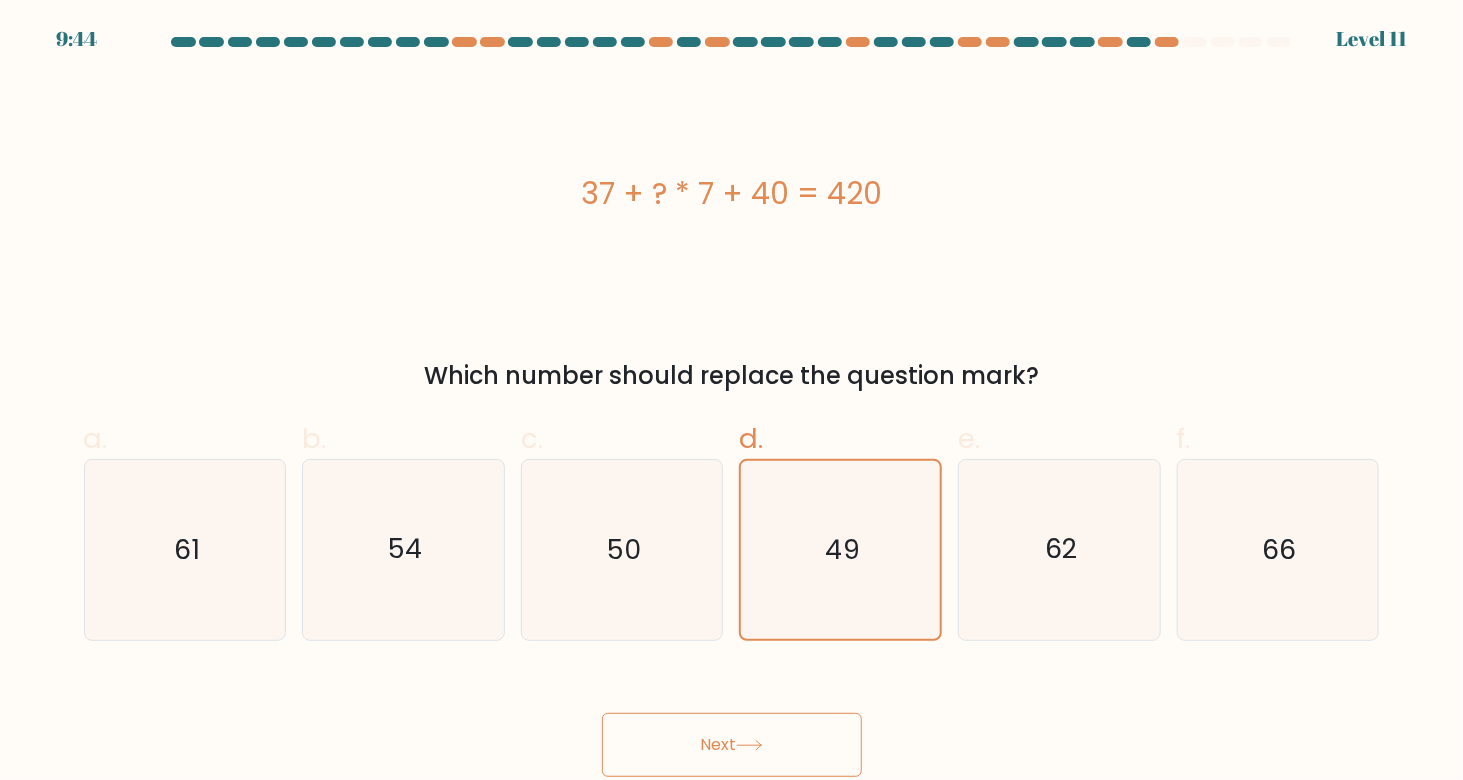 click on "Next" at bounding box center [732, 745] 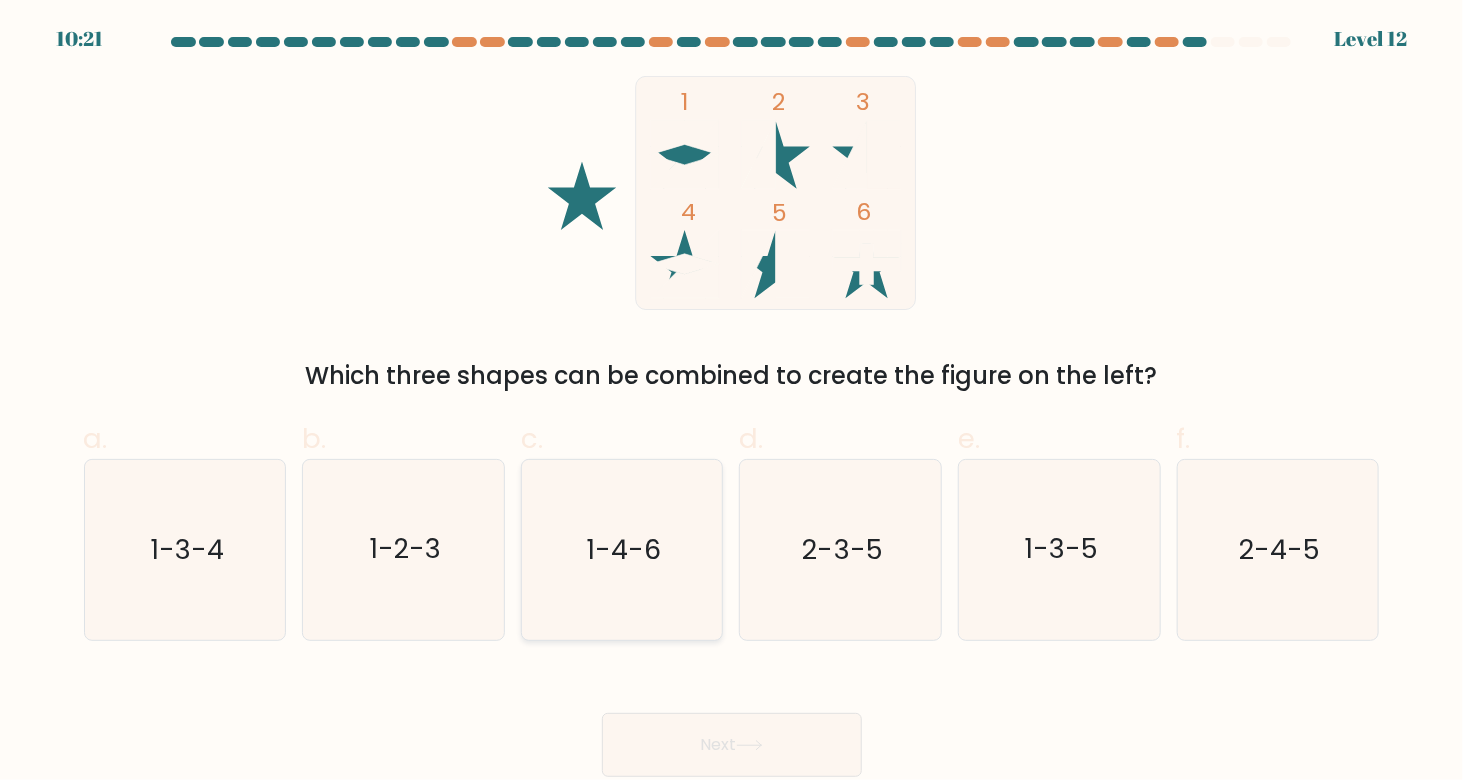 click on "1-4-6" 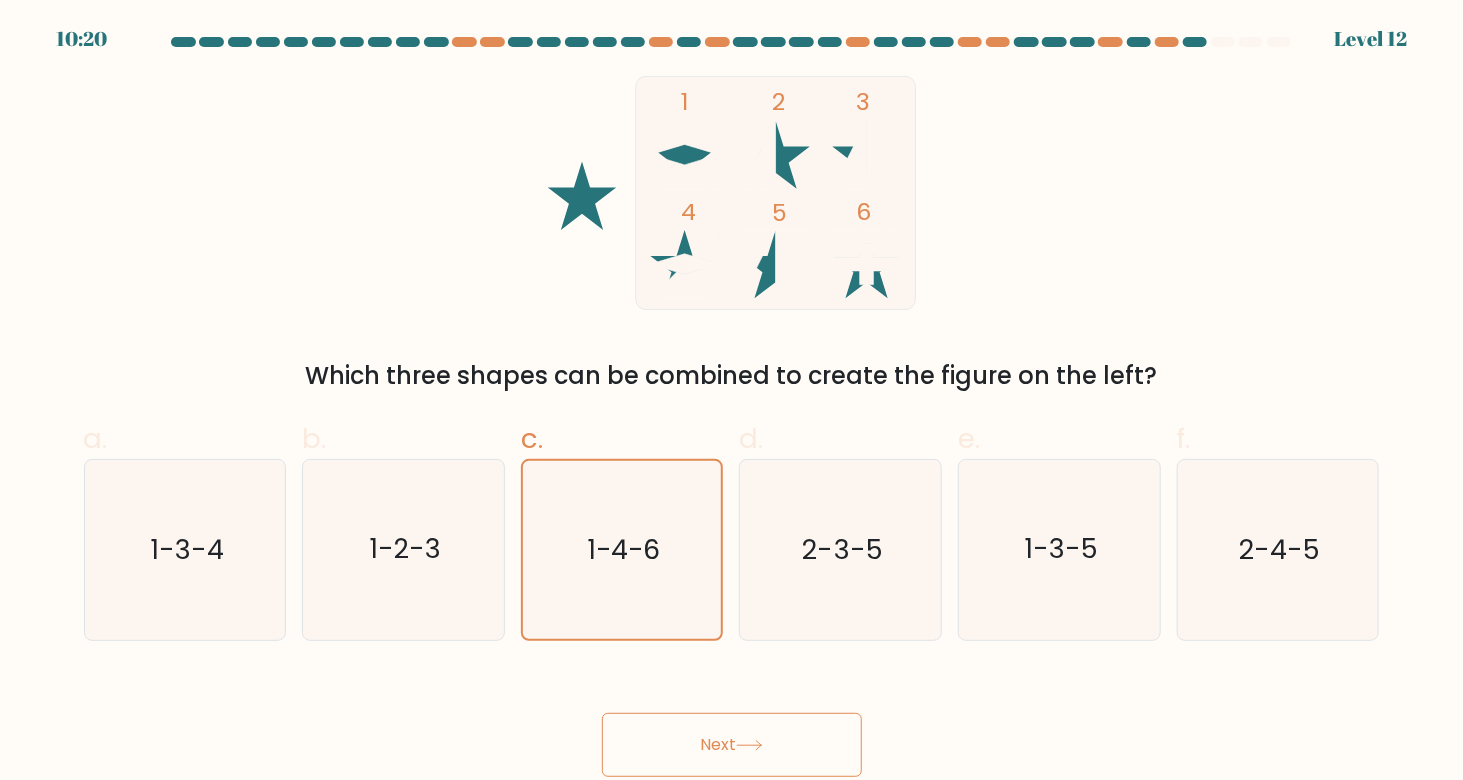 click on "Next" at bounding box center (732, 745) 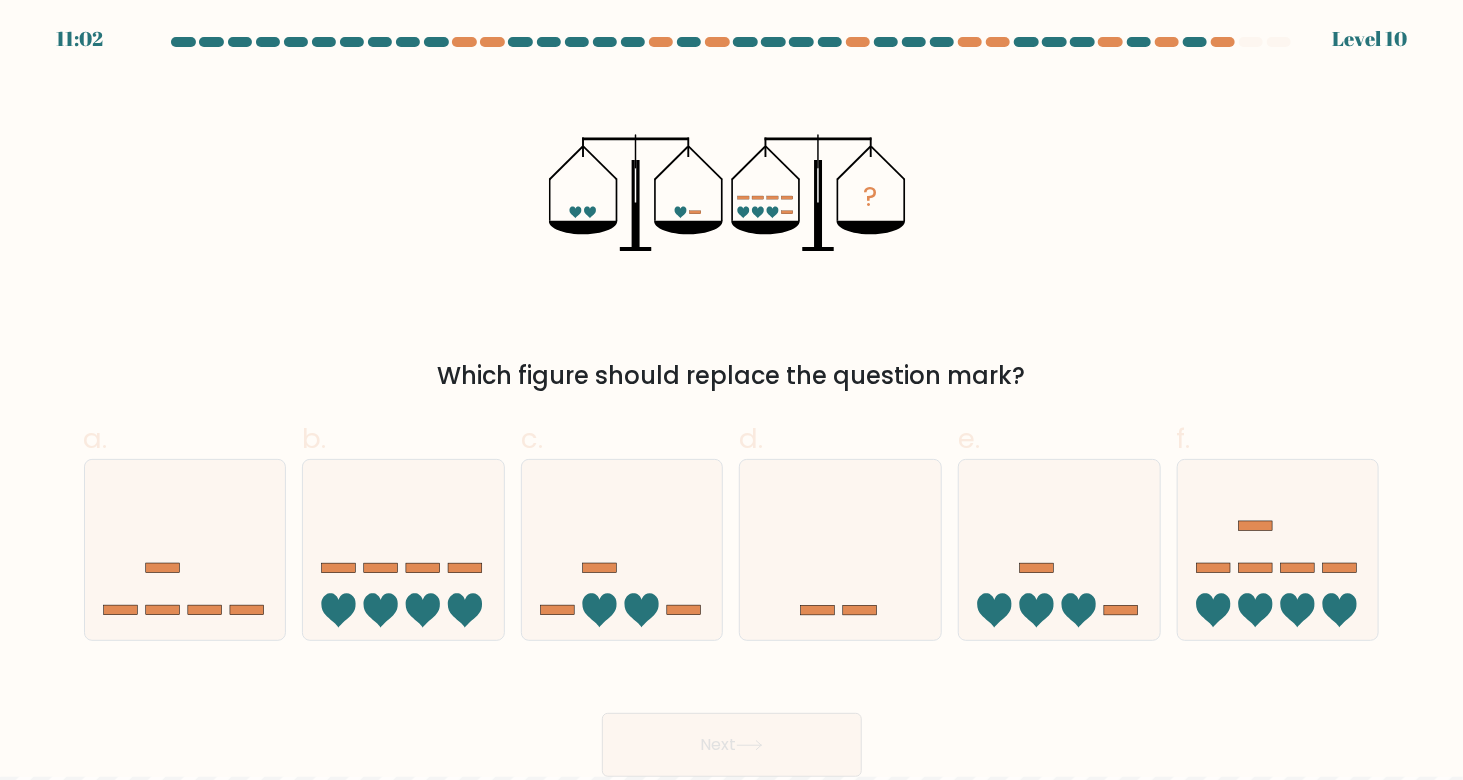 click at bounding box center (731, 1741) 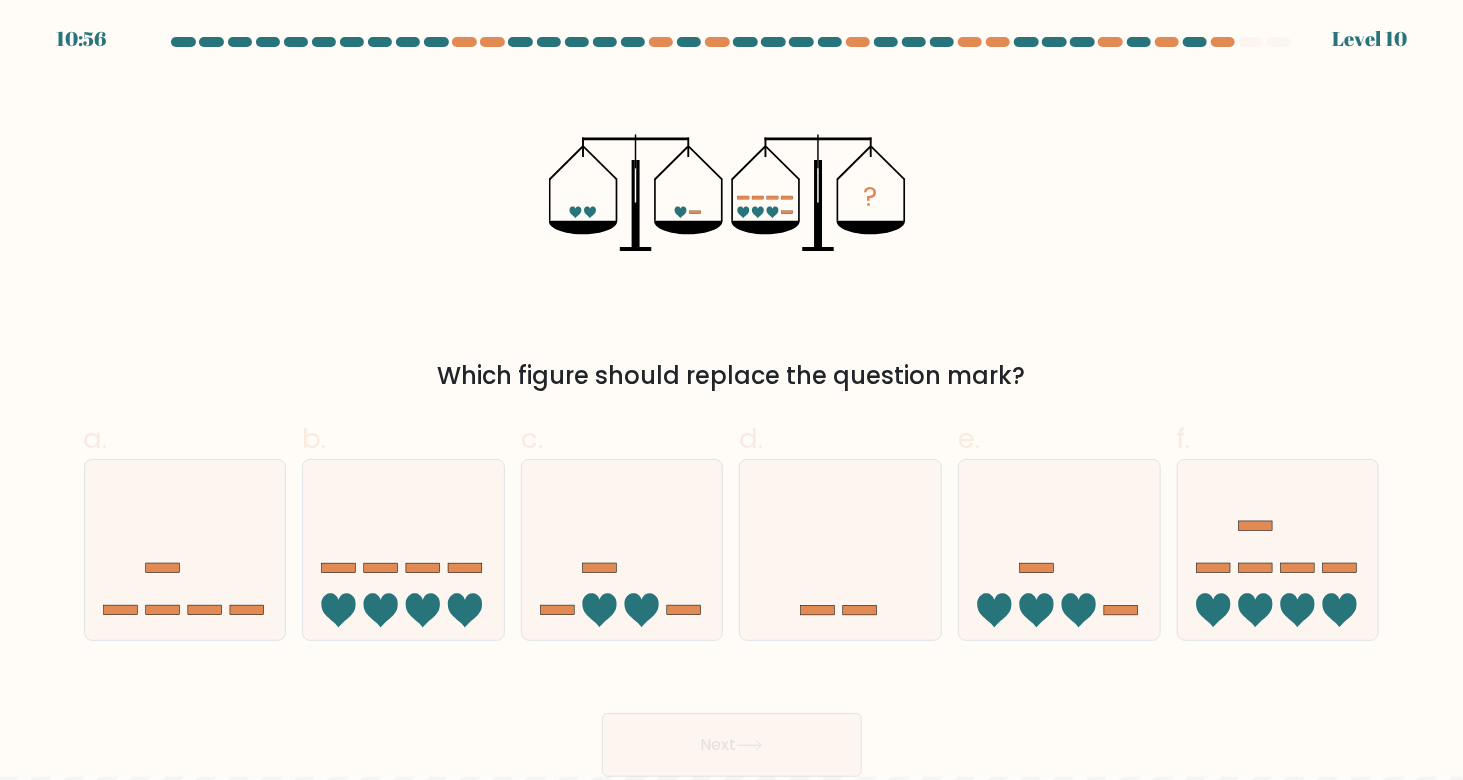 click at bounding box center [731, 1741] 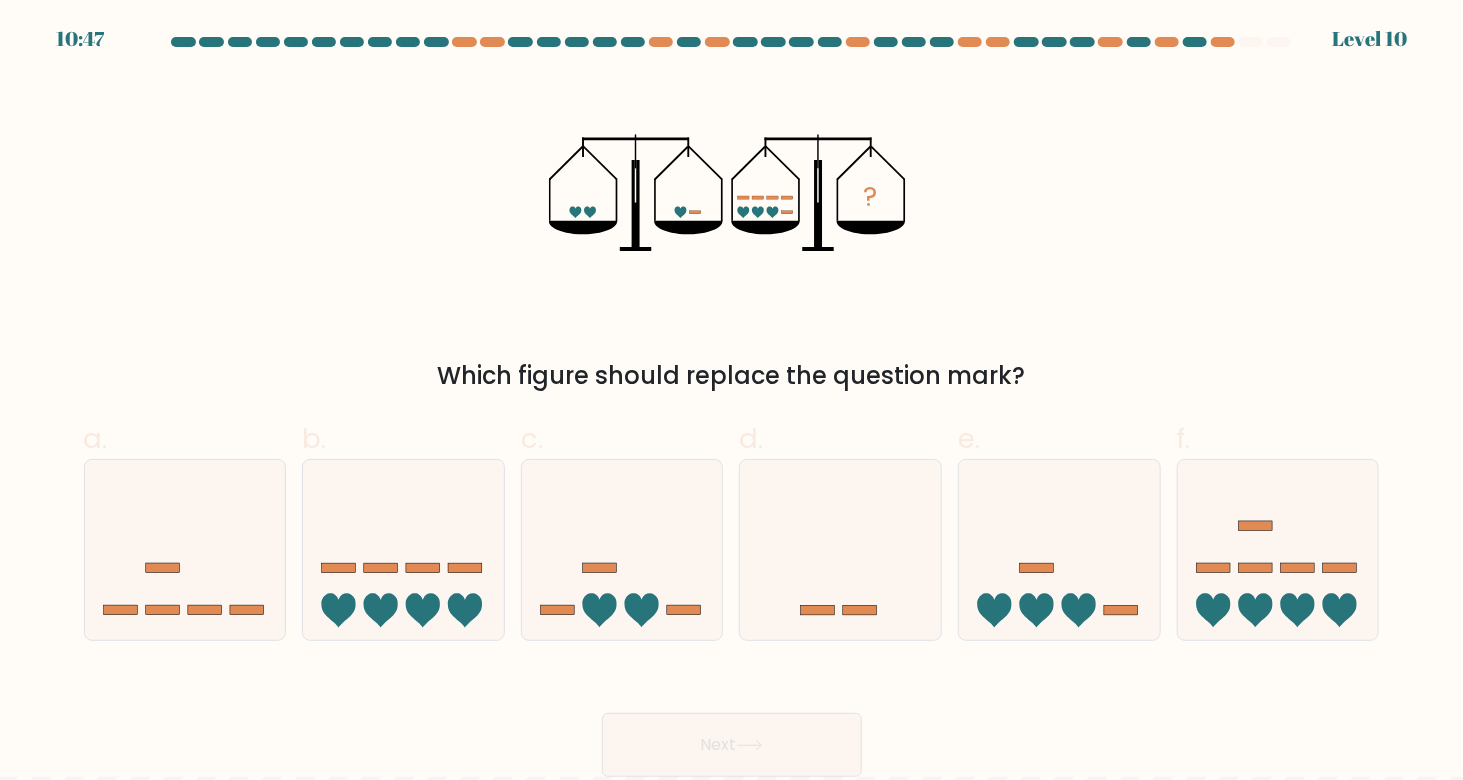 click at bounding box center [731, 1741] 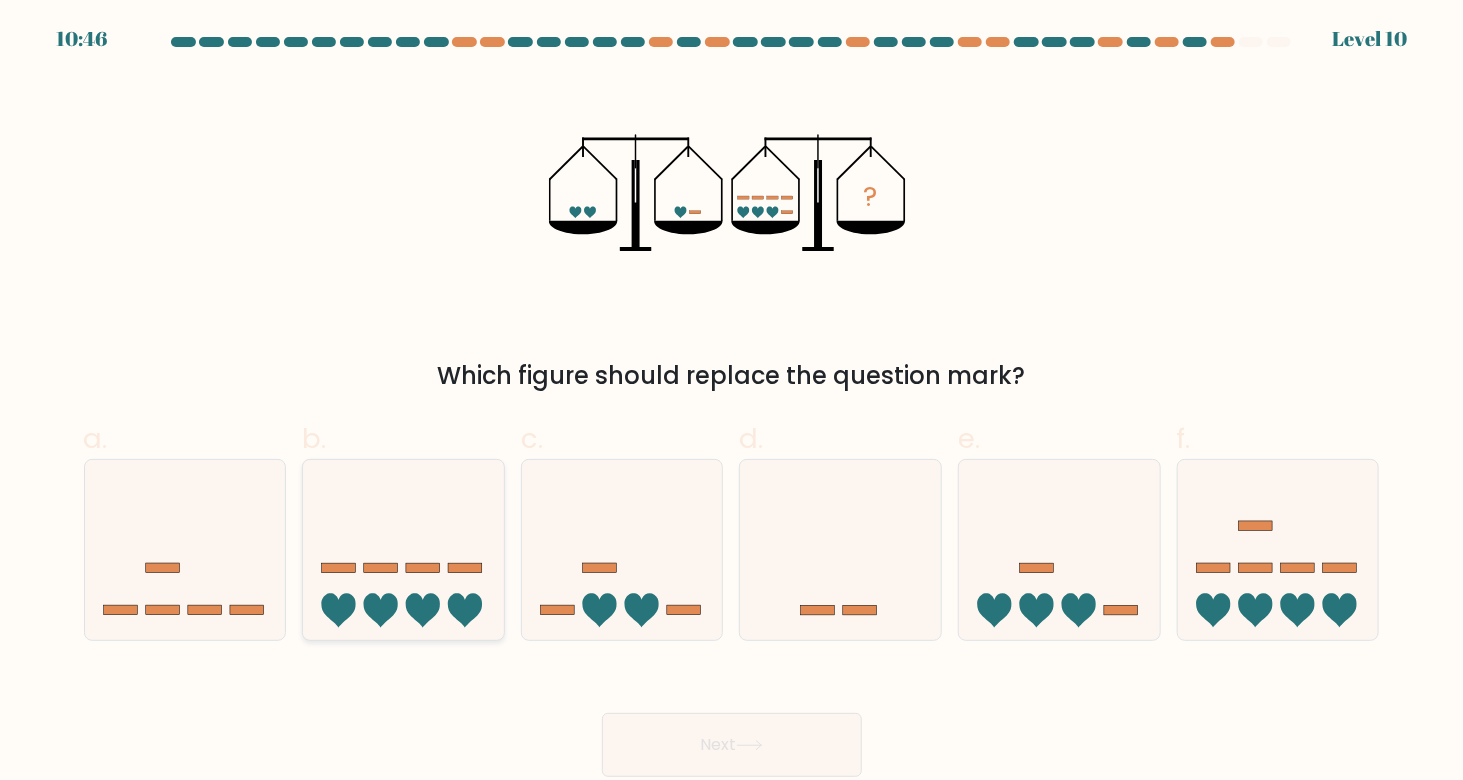 click 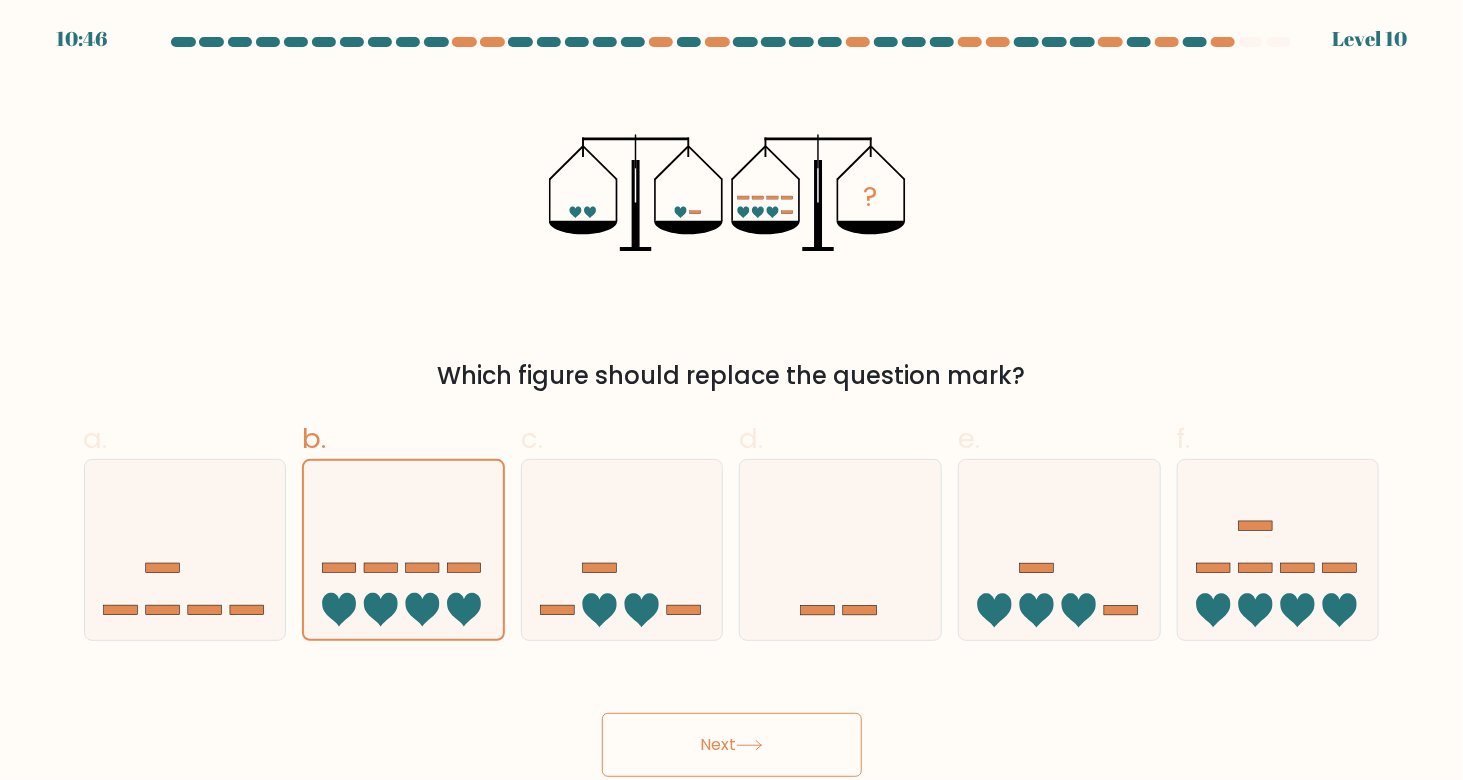 click on "Next" at bounding box center [732, 745] 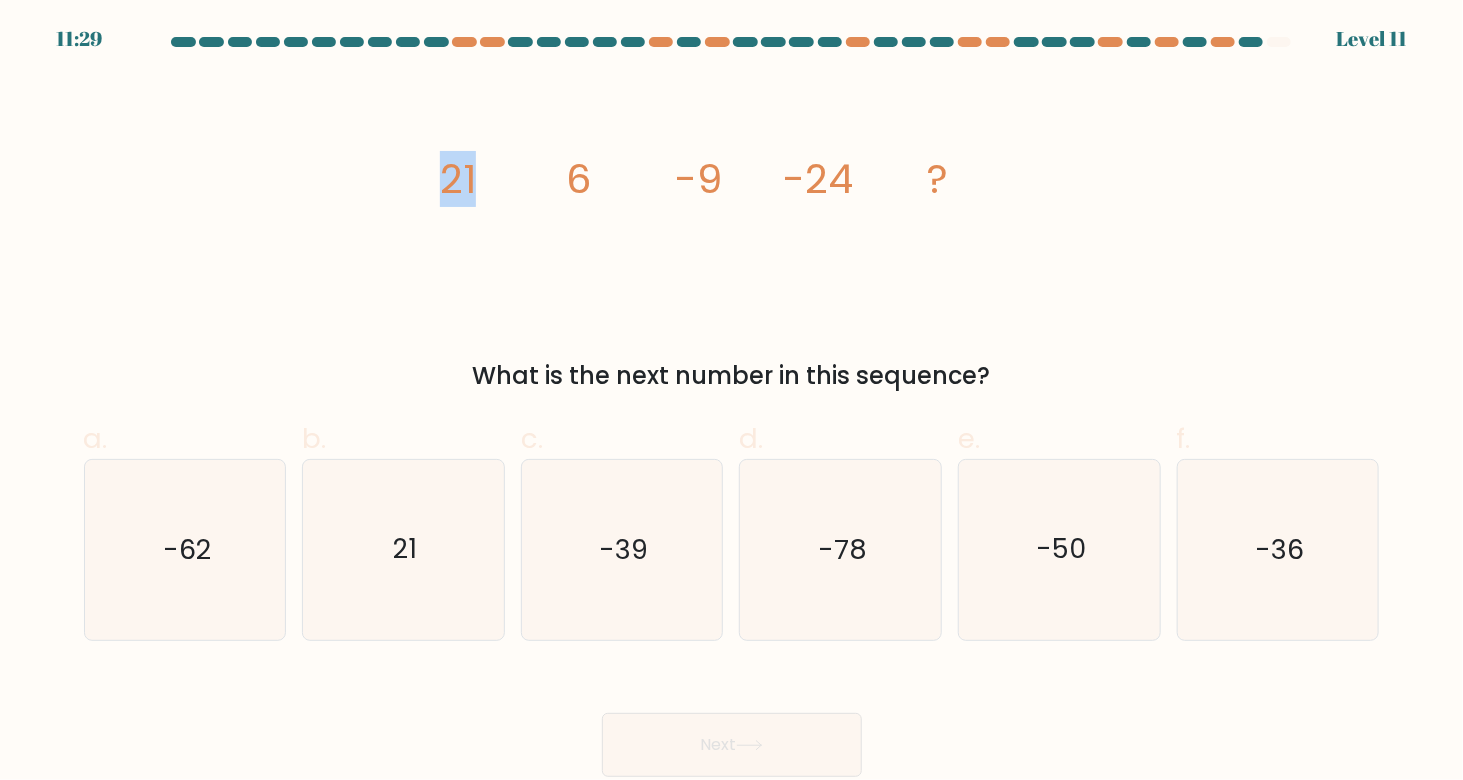 drag, startPoint x: 487, startPoint y: 169, endPoint x: 448, endPoint y: 175, distance: 39.45884 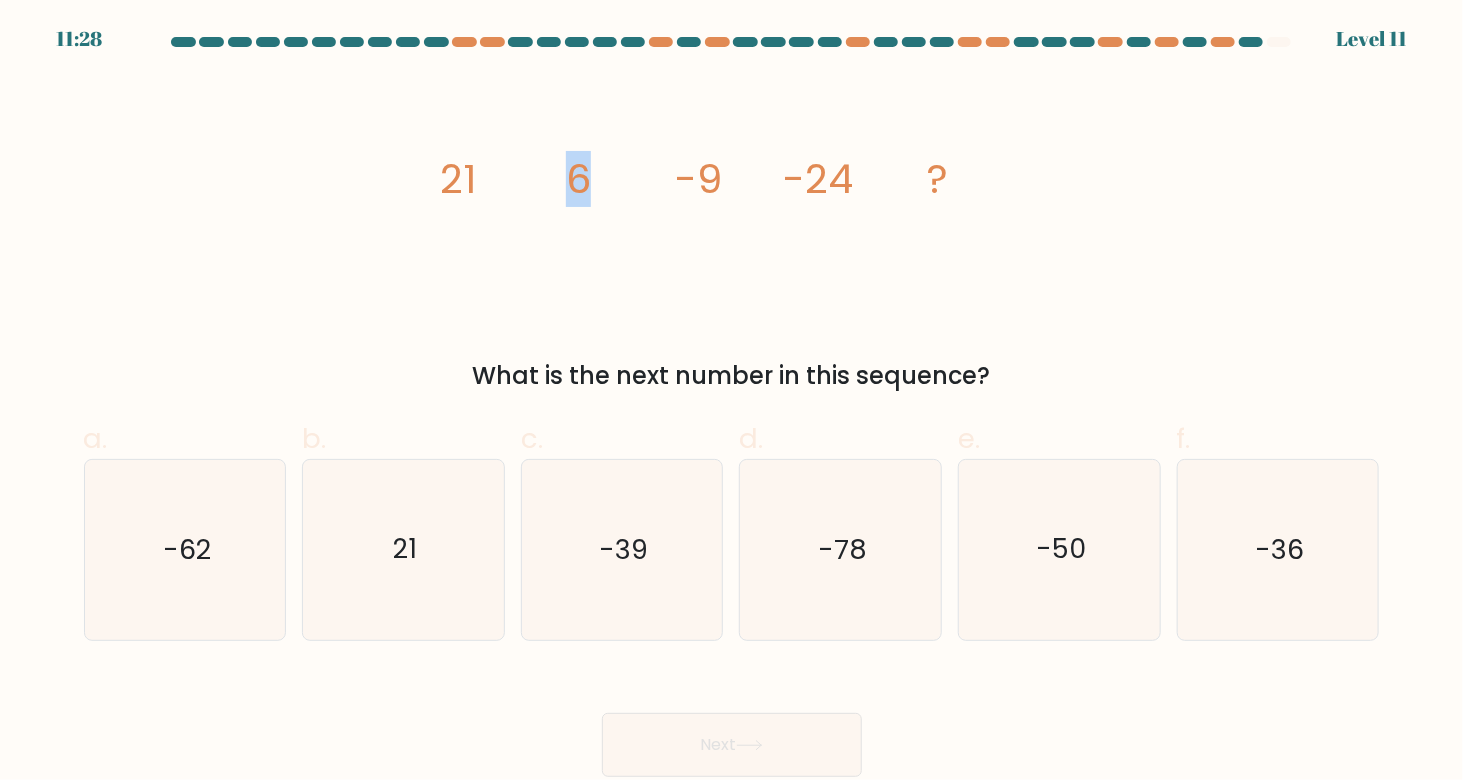 drag, startPoint x: 596, startPoint y: 178, endPoint x: 562, endPoint y: 179, distance: 34.0147 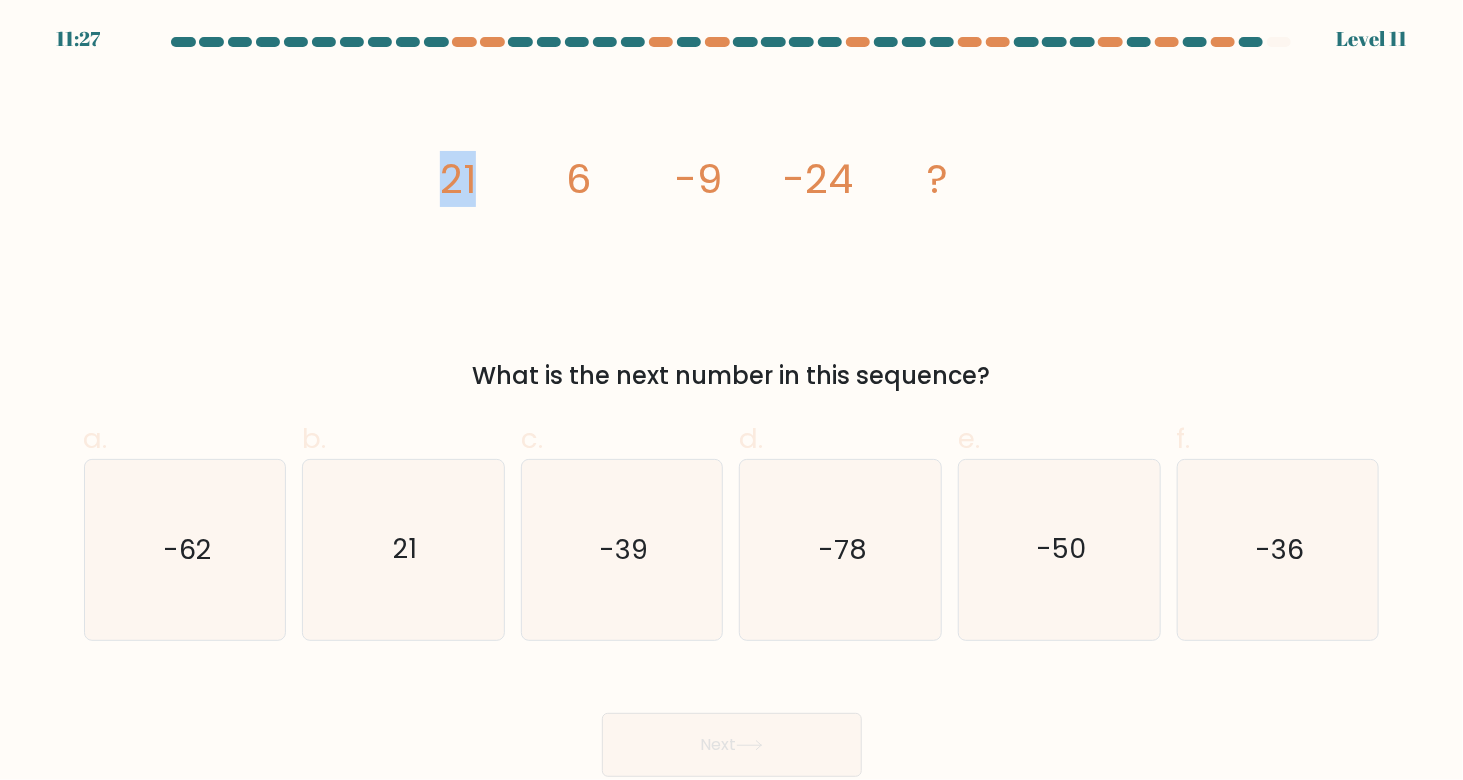 drag, startPoint x: 496, startPoint y: 180, endPoint x: 509, endPoint y: 178, distance: 13.152946 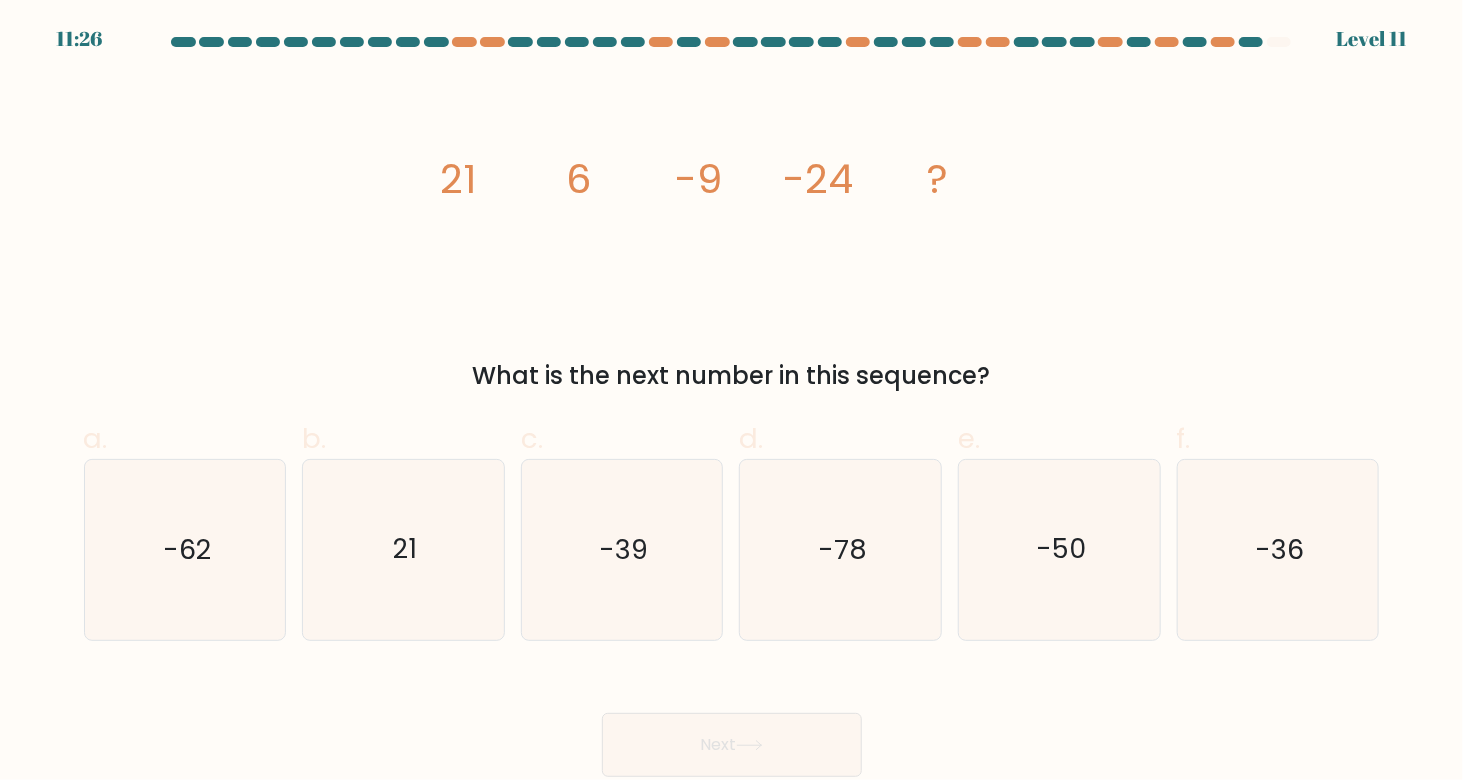 click on "image/svg+xml
21
6
-9
-24
?" 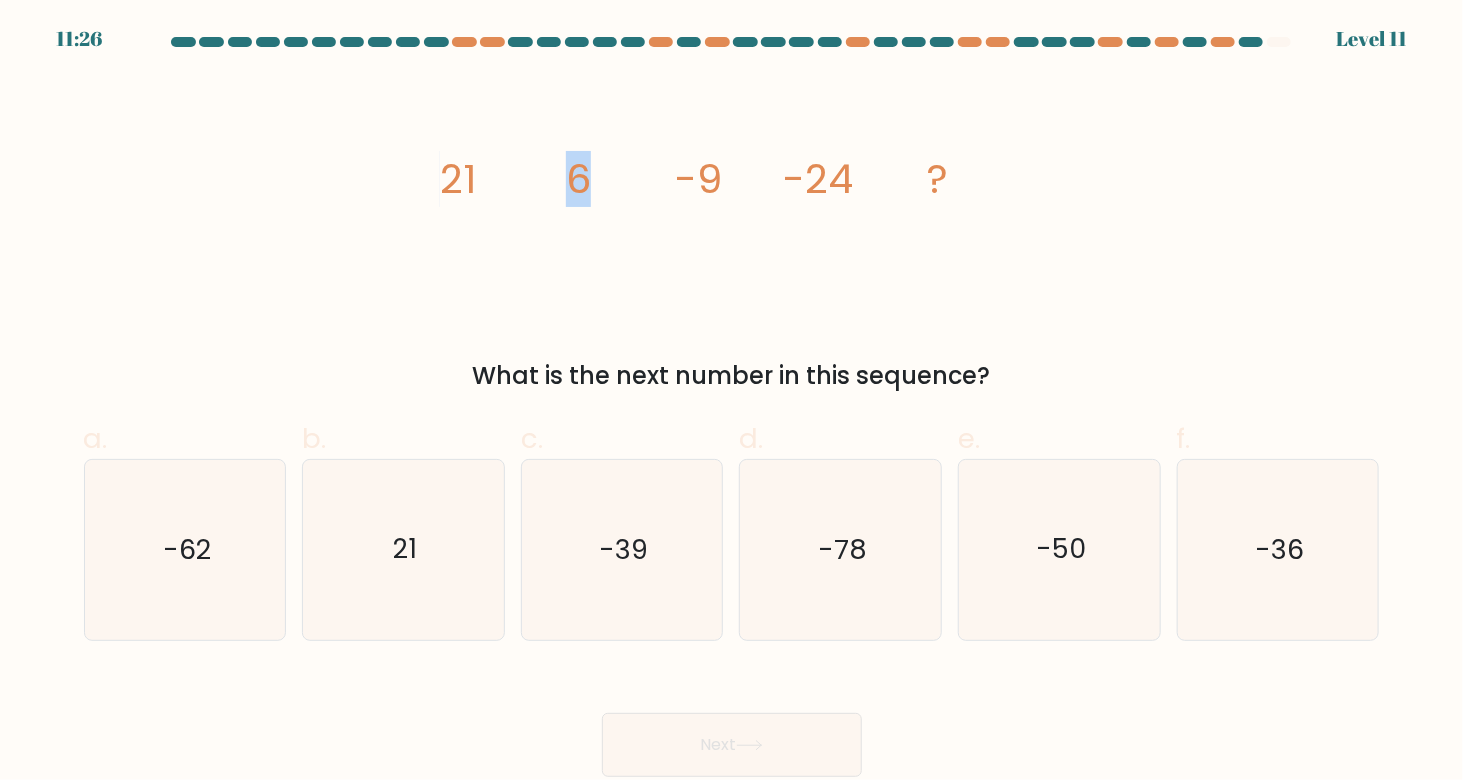 drag, startPoint x: 587, startPoint y: 175, endPoint x: 552, endPoint y: 177, distance: 35.057095 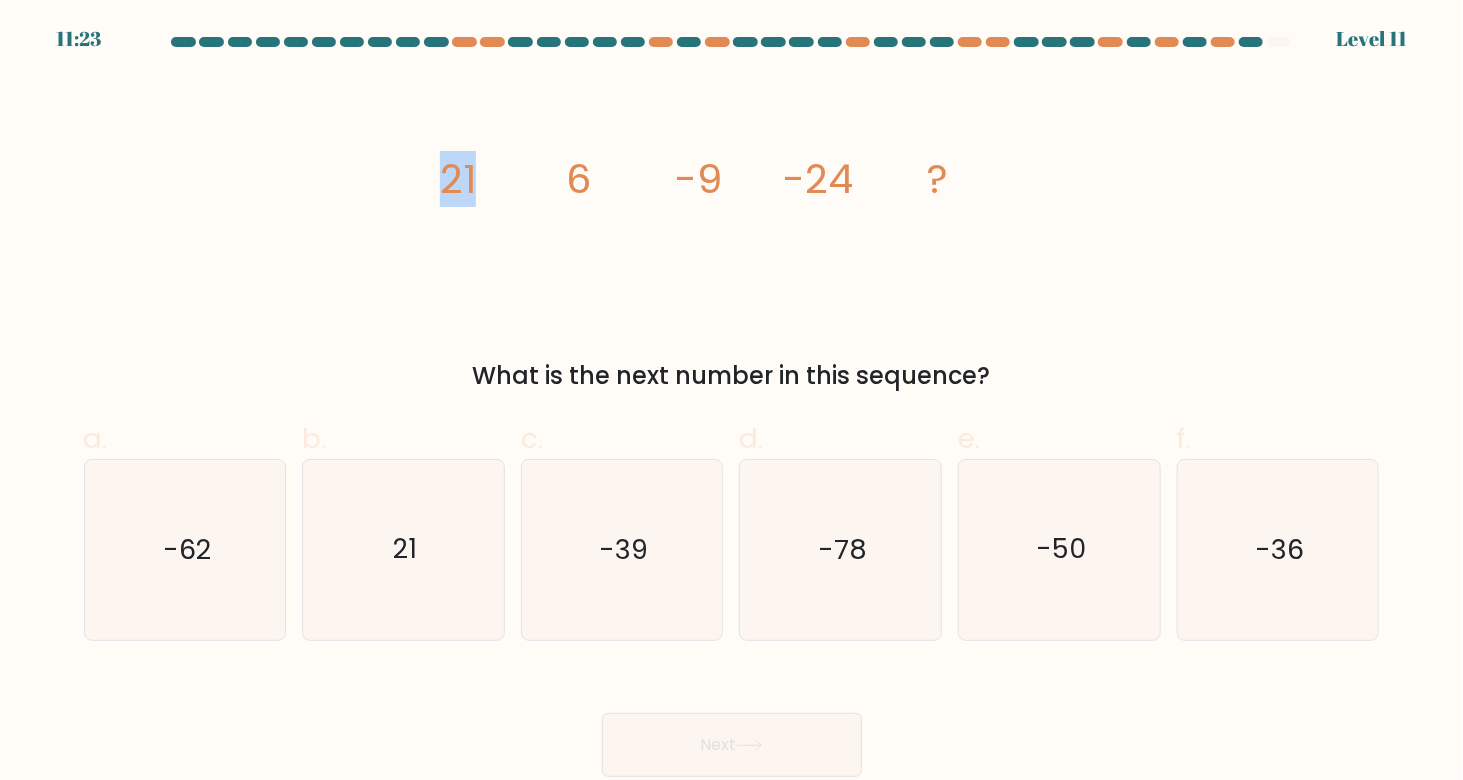 drag, startPoint x: 472, startPoint y: 185, endPoint x: 428, endPoint y: 184, distance: 44.011364 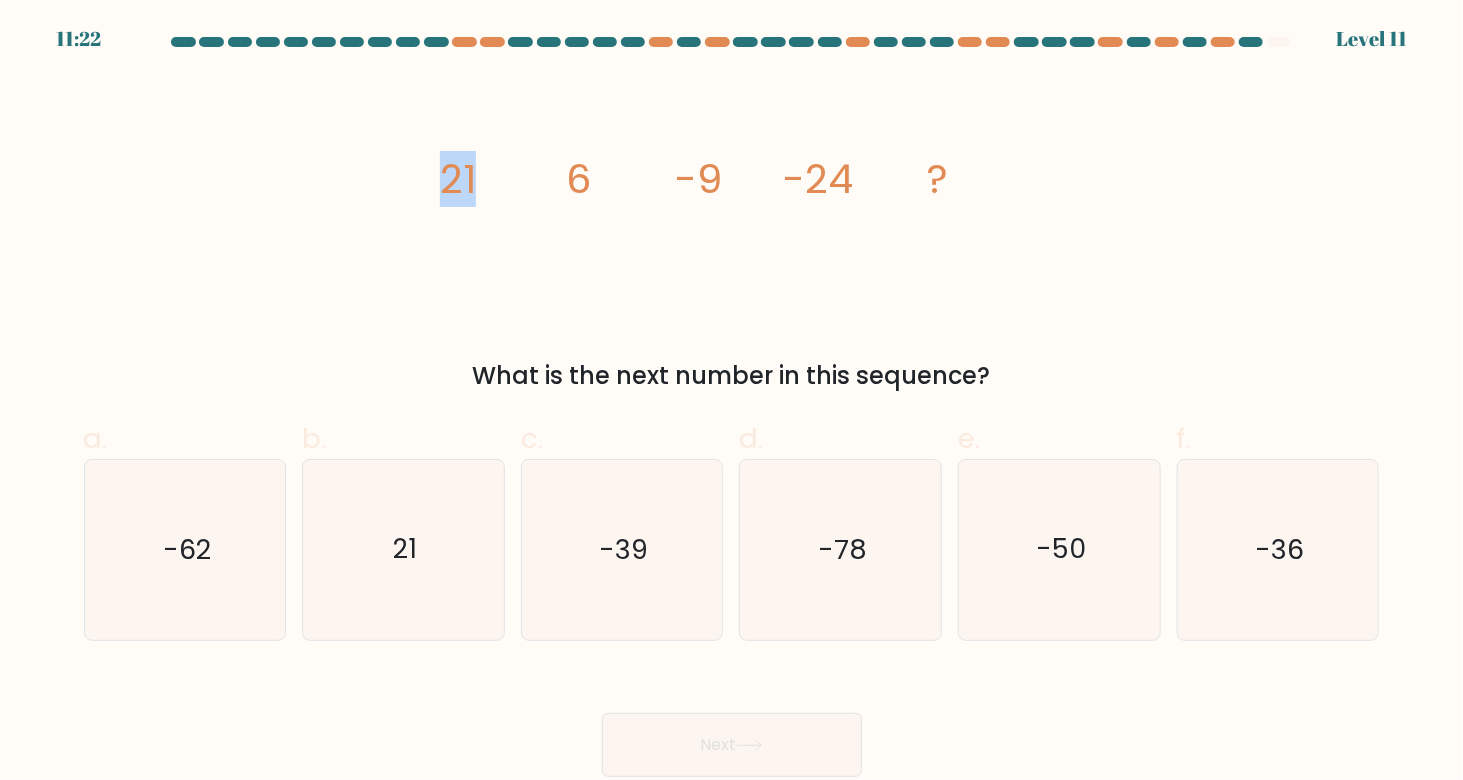 click on "21" 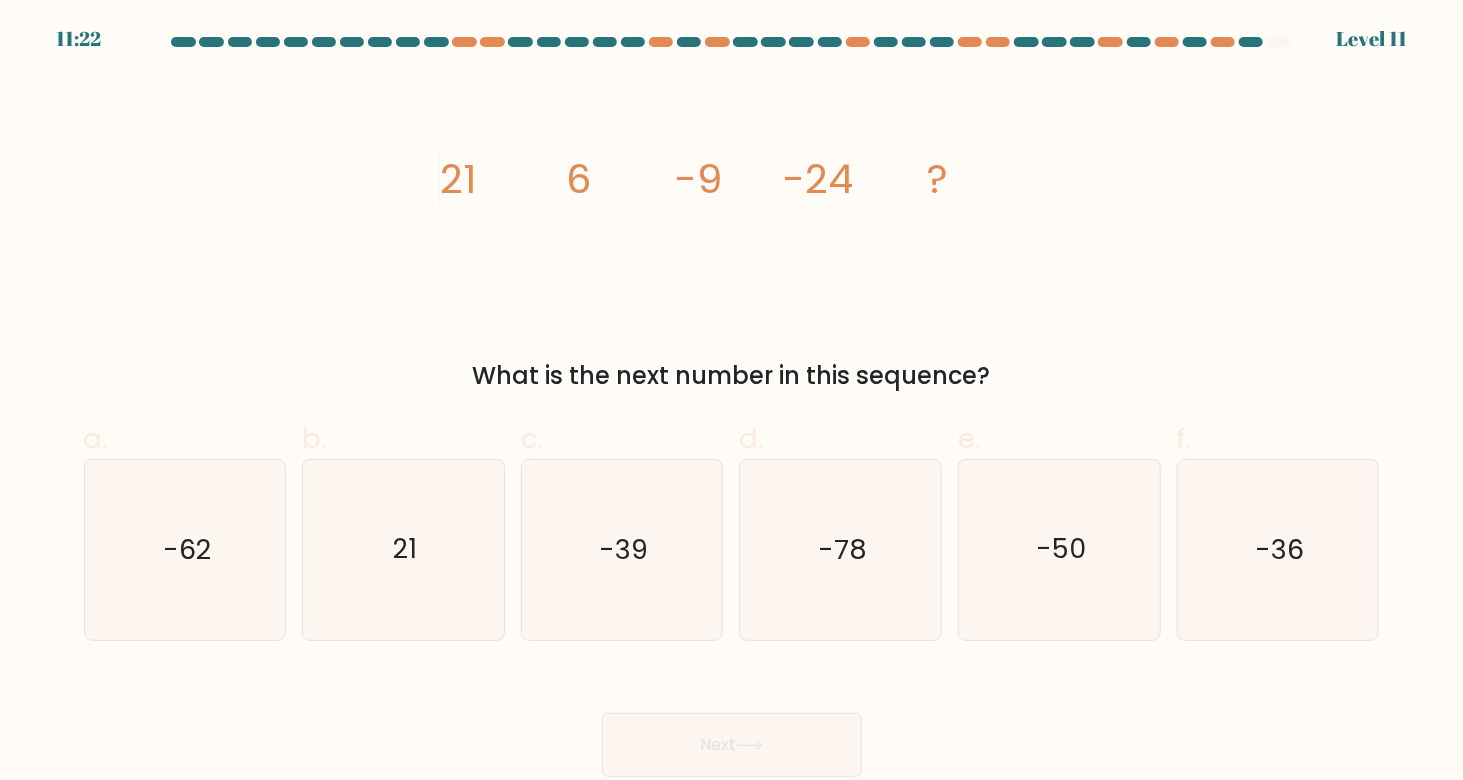 click on "6" 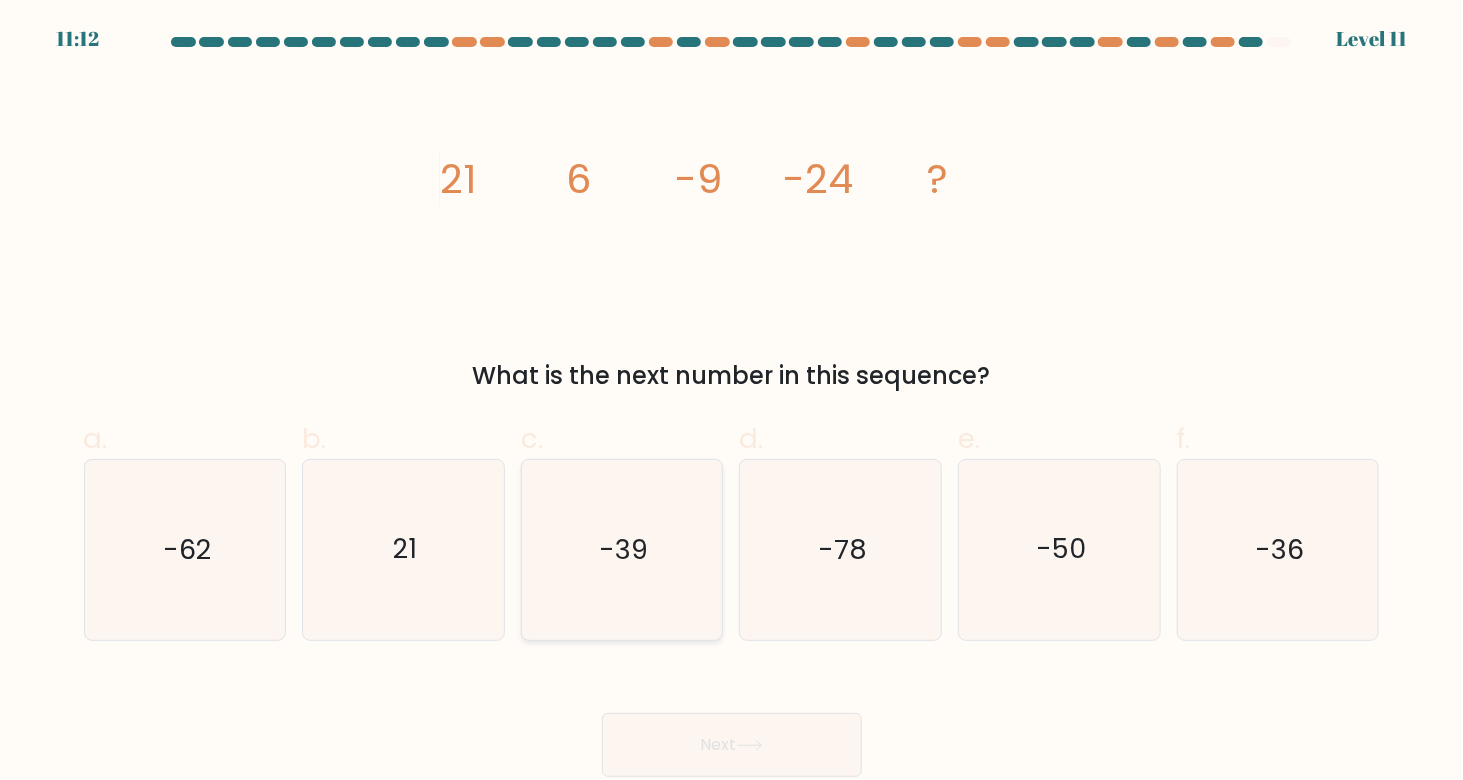 click on "-39" 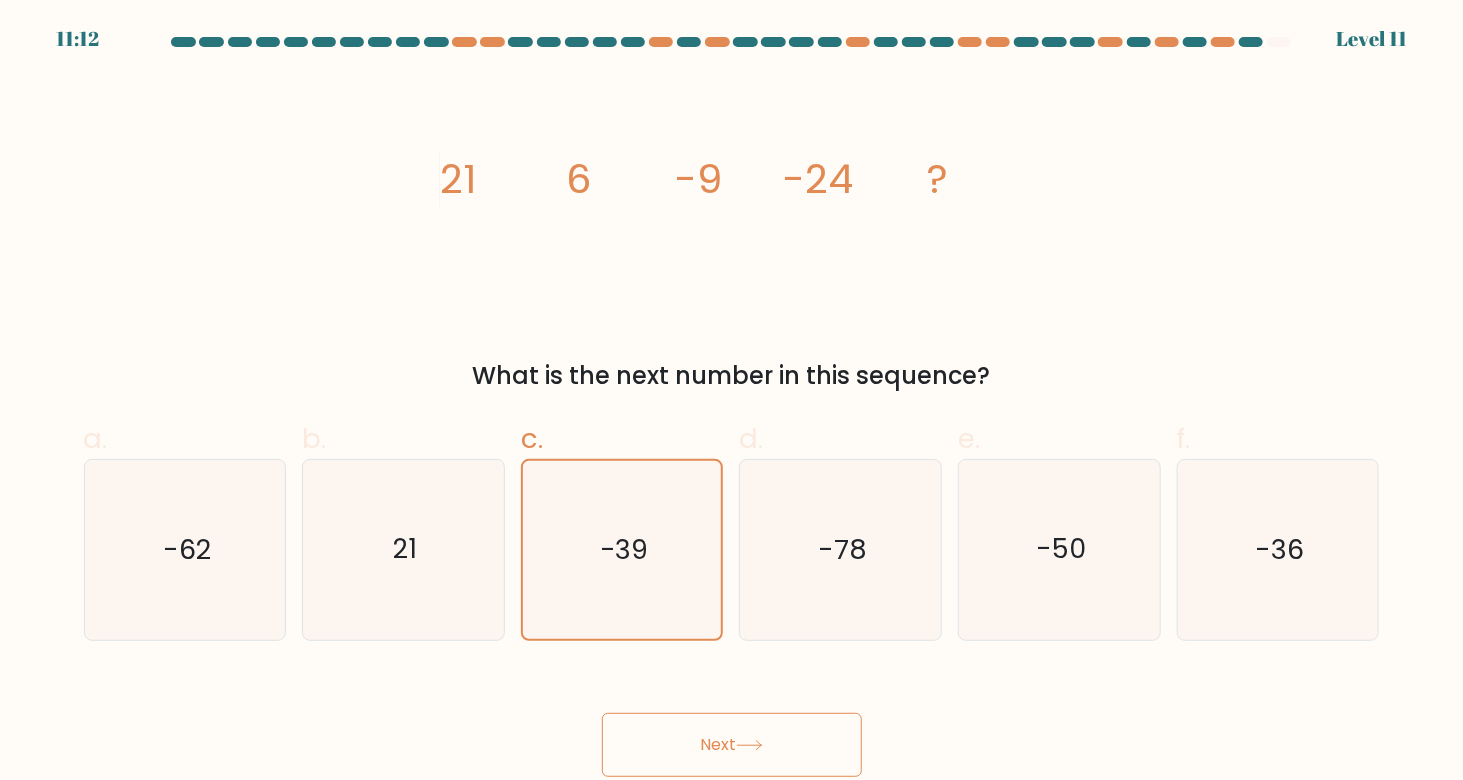 click 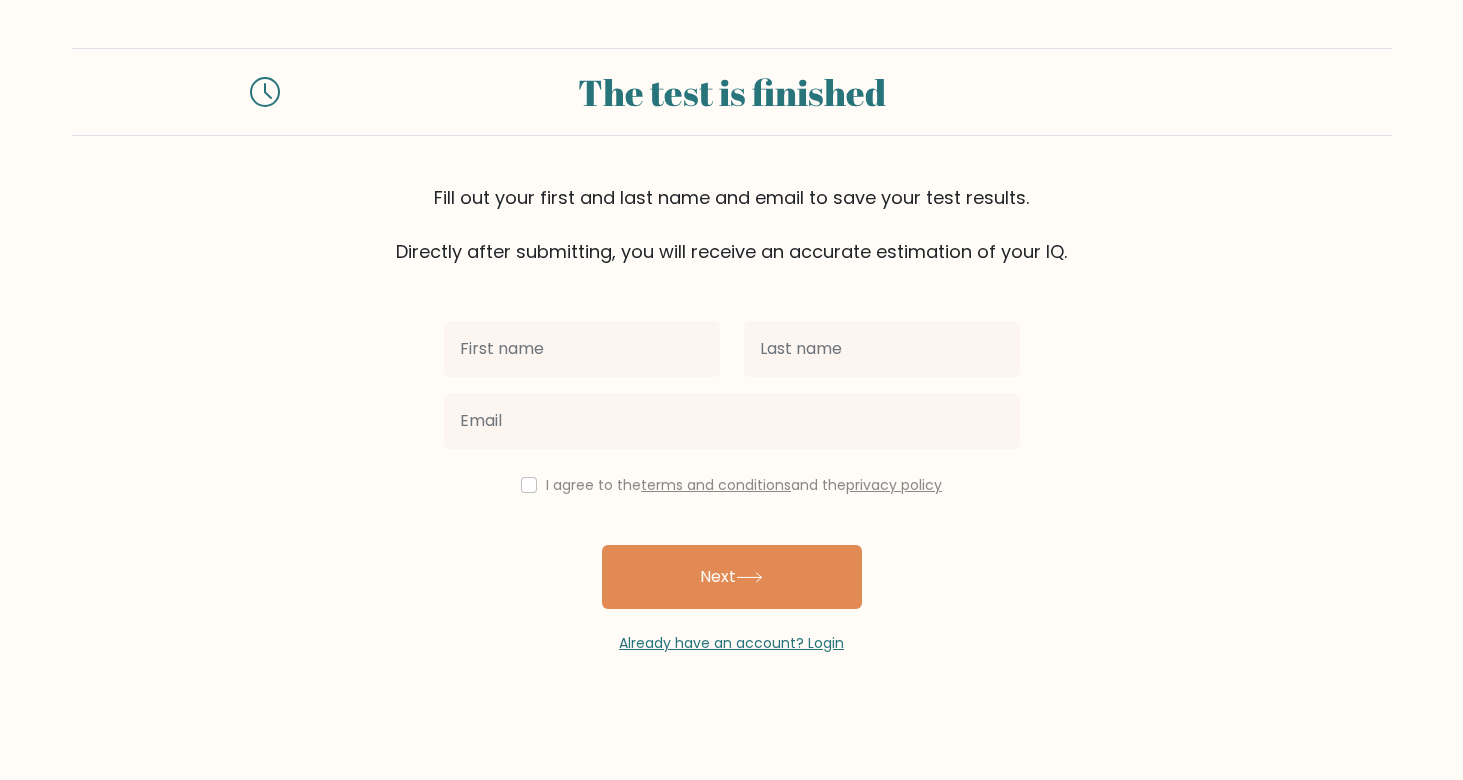 scroll, scrollTop: 0, scrollLeft: 0, axis: both 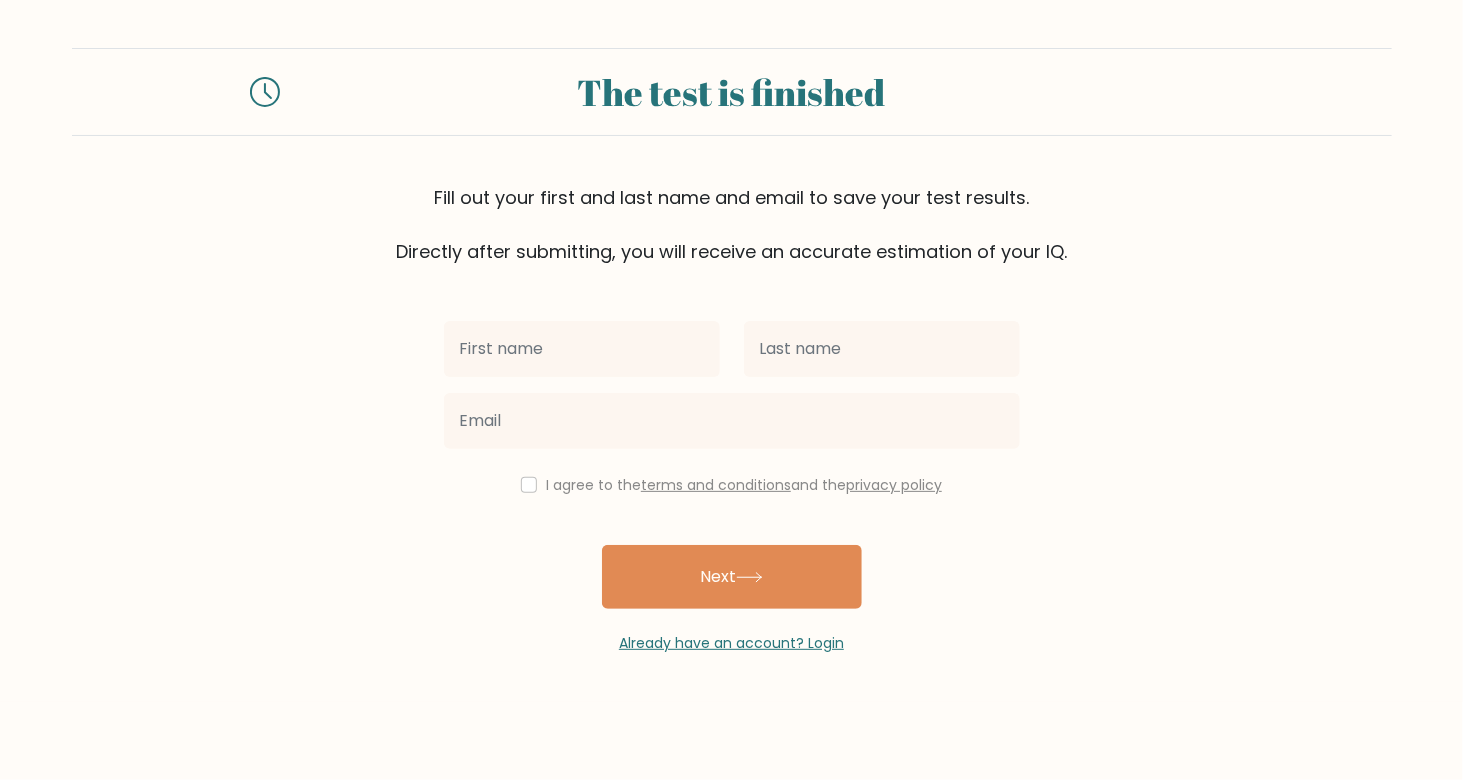 click at bounding box center [582, 349] 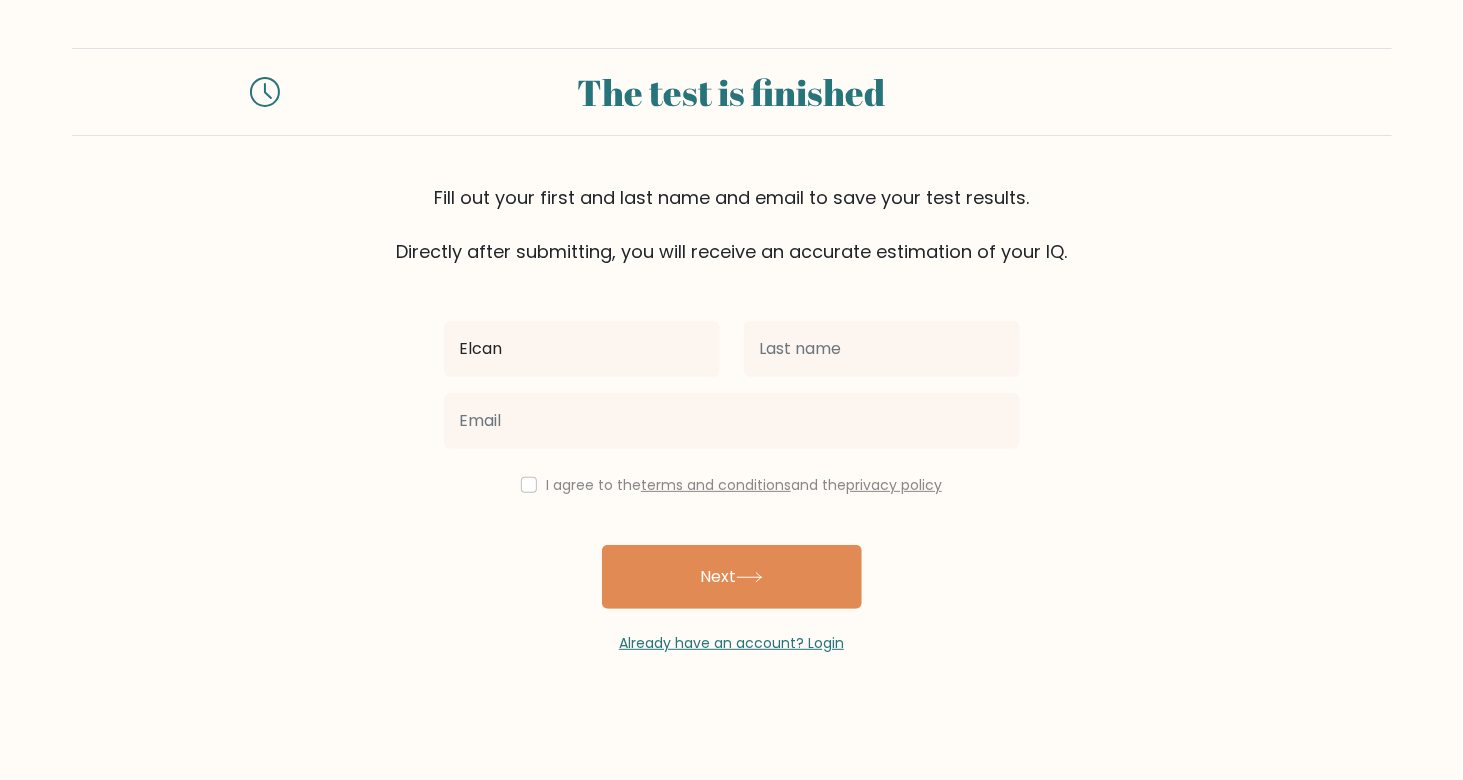 type on "Elcan" 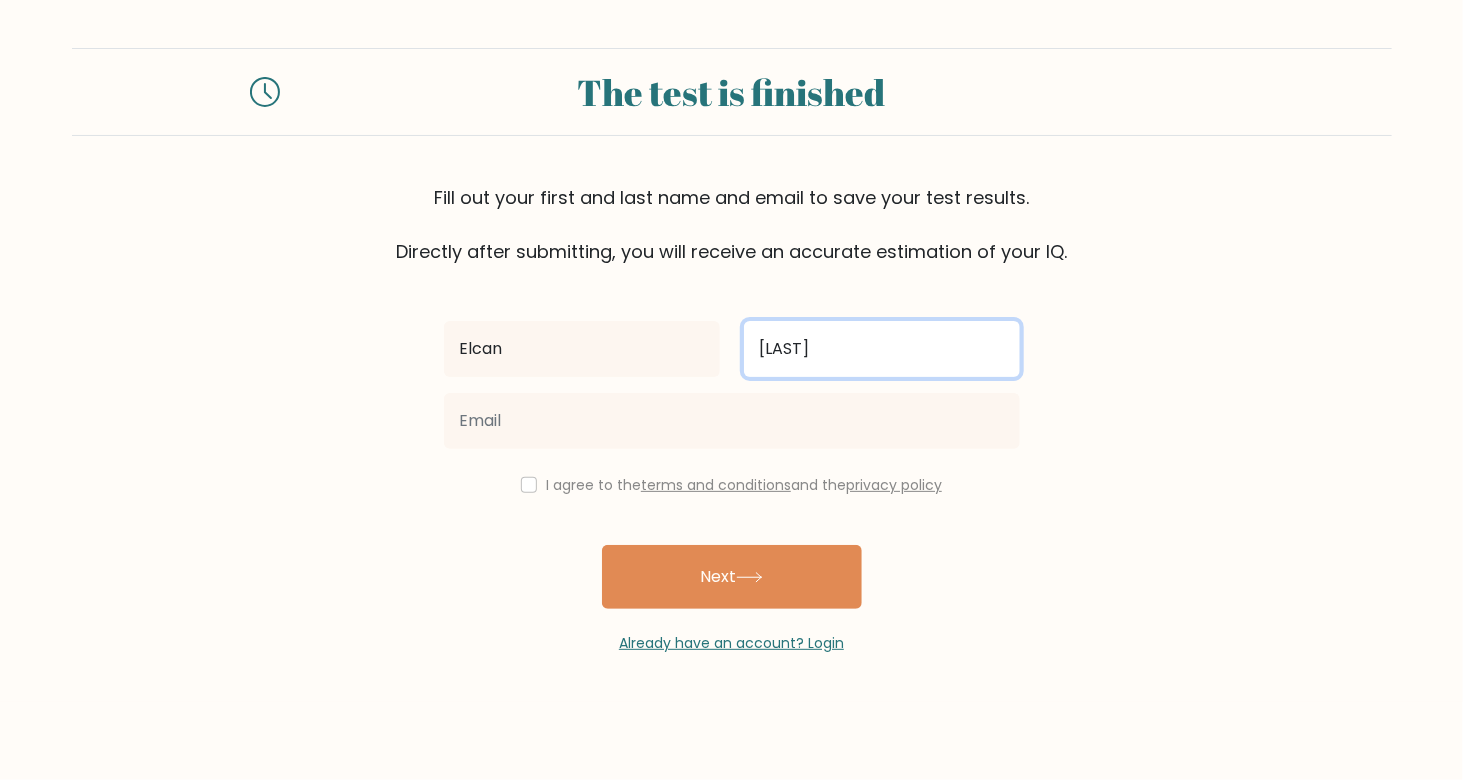 type on "[LAST]" 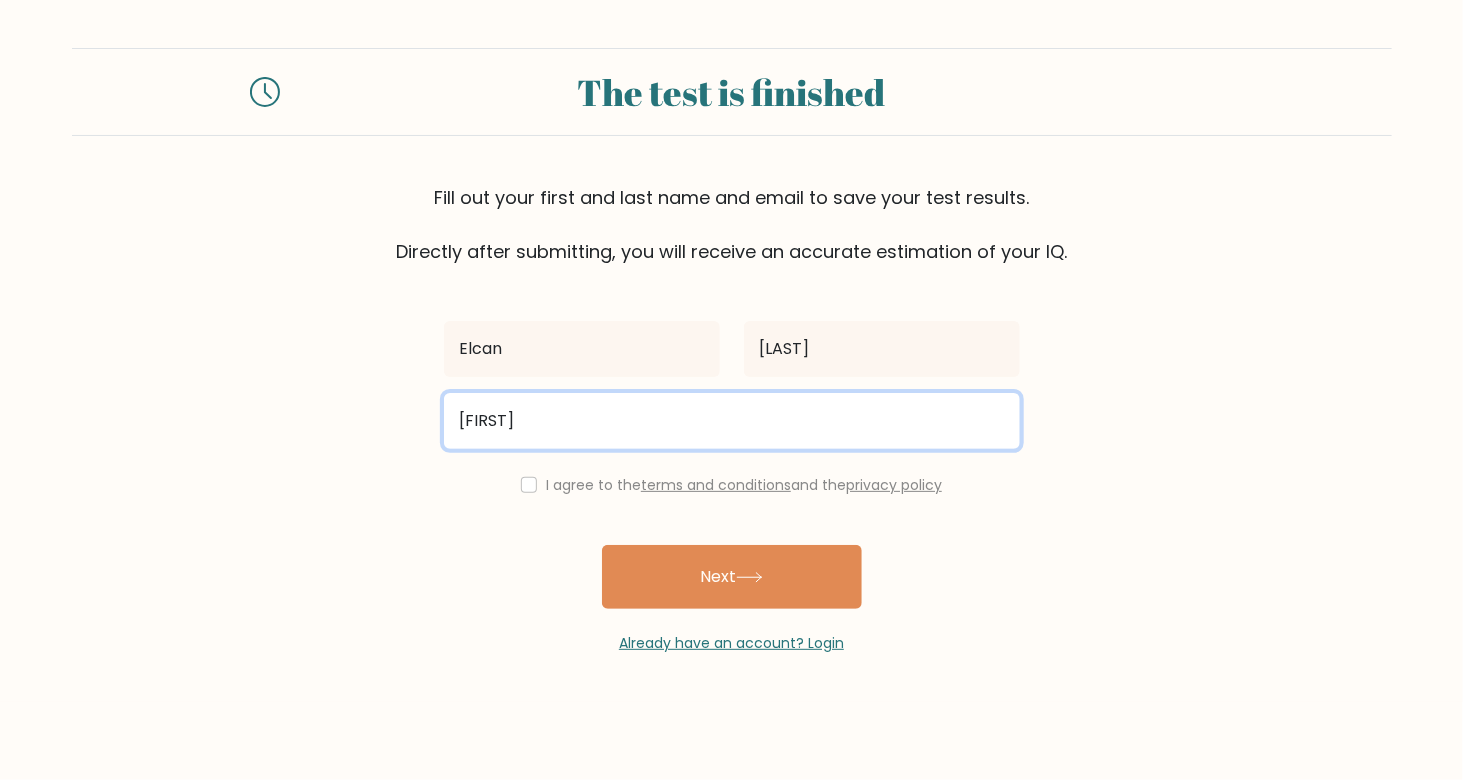 type on "elcanmusayev07@gmail.com" 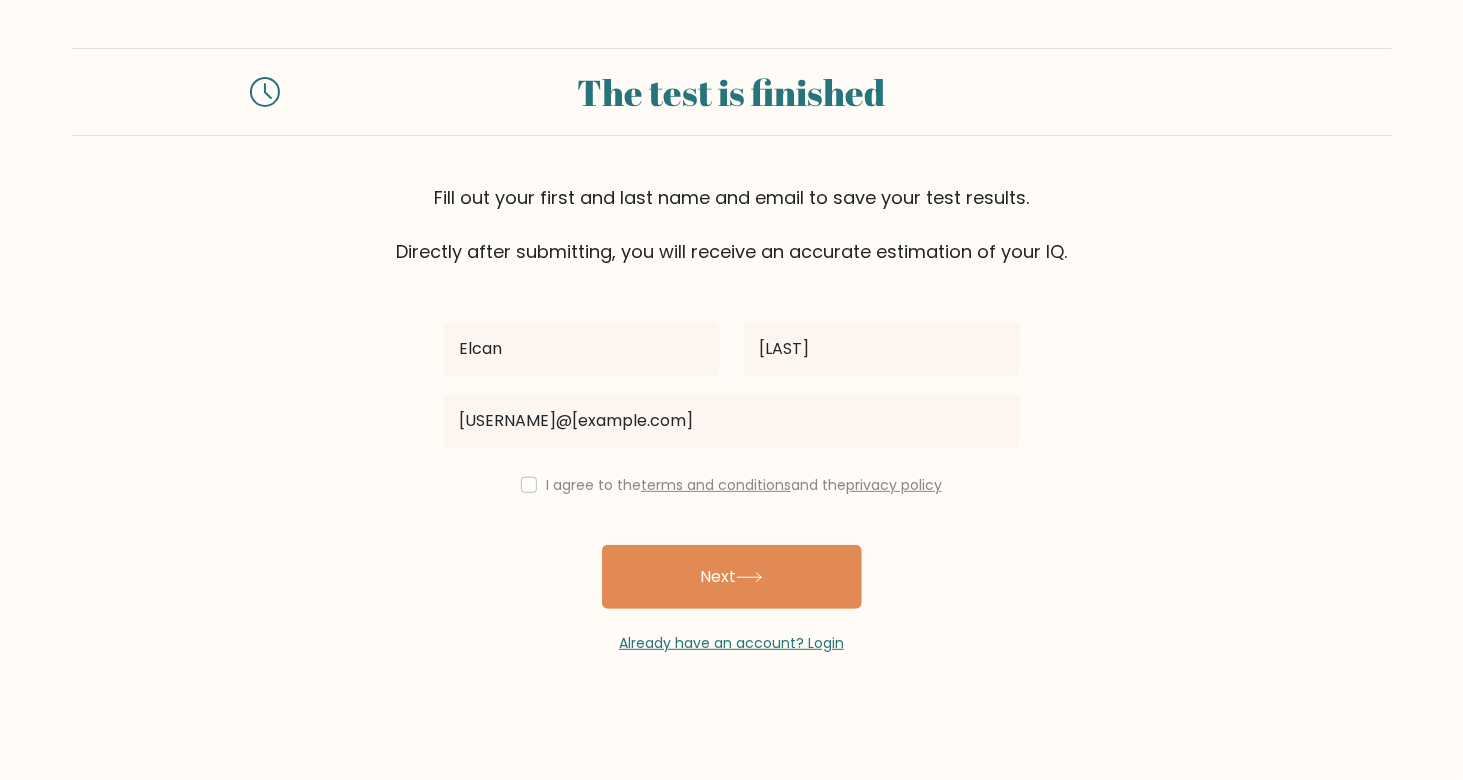click on "I agree to the  terms and conditions  and the  privacy policy" at bounding box center [732, 485] 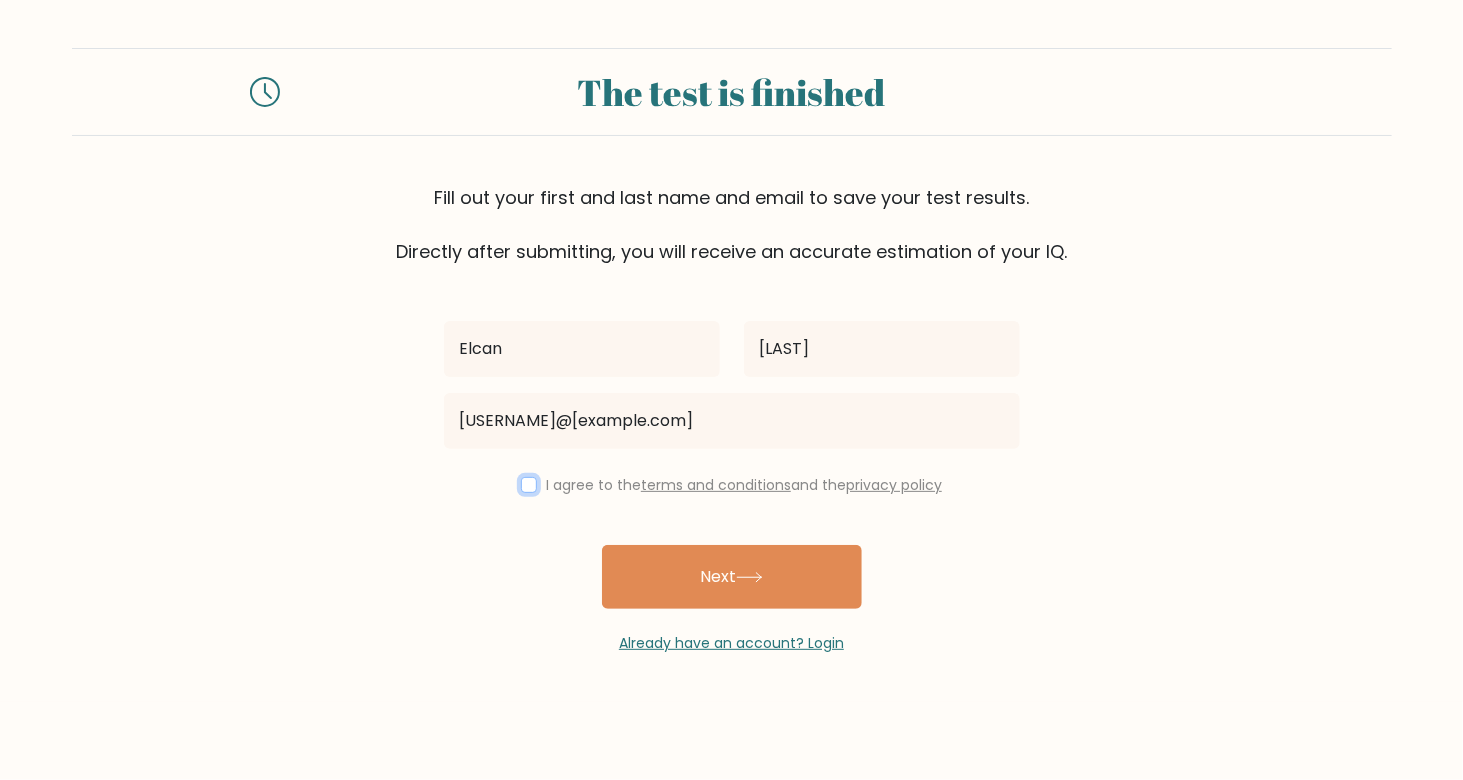 drag, startPoint x: 526, startPoint y: 483, endPoint x: 593, endPoint y: 531, distance: 82.419655 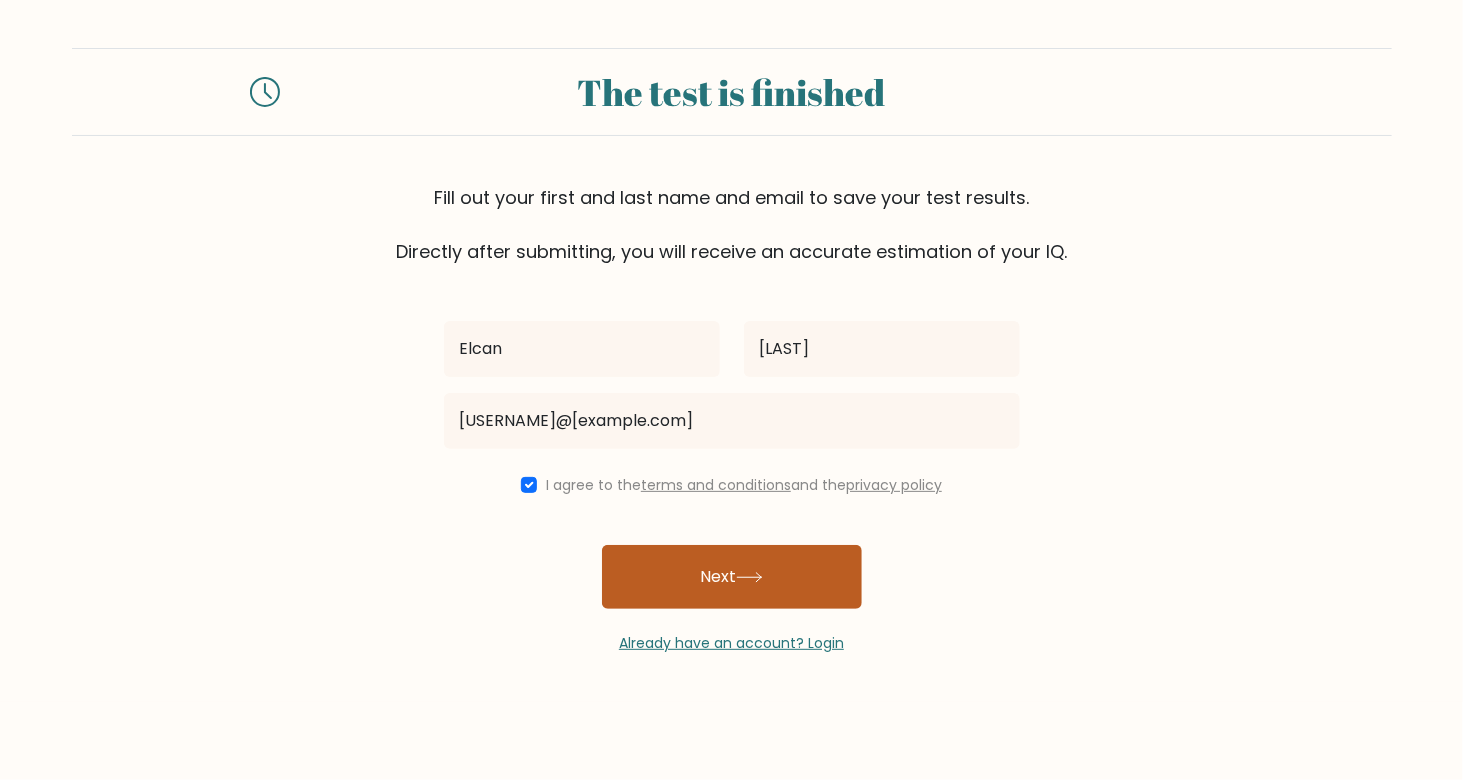 click on "Next" at bounding box center (732, 577) 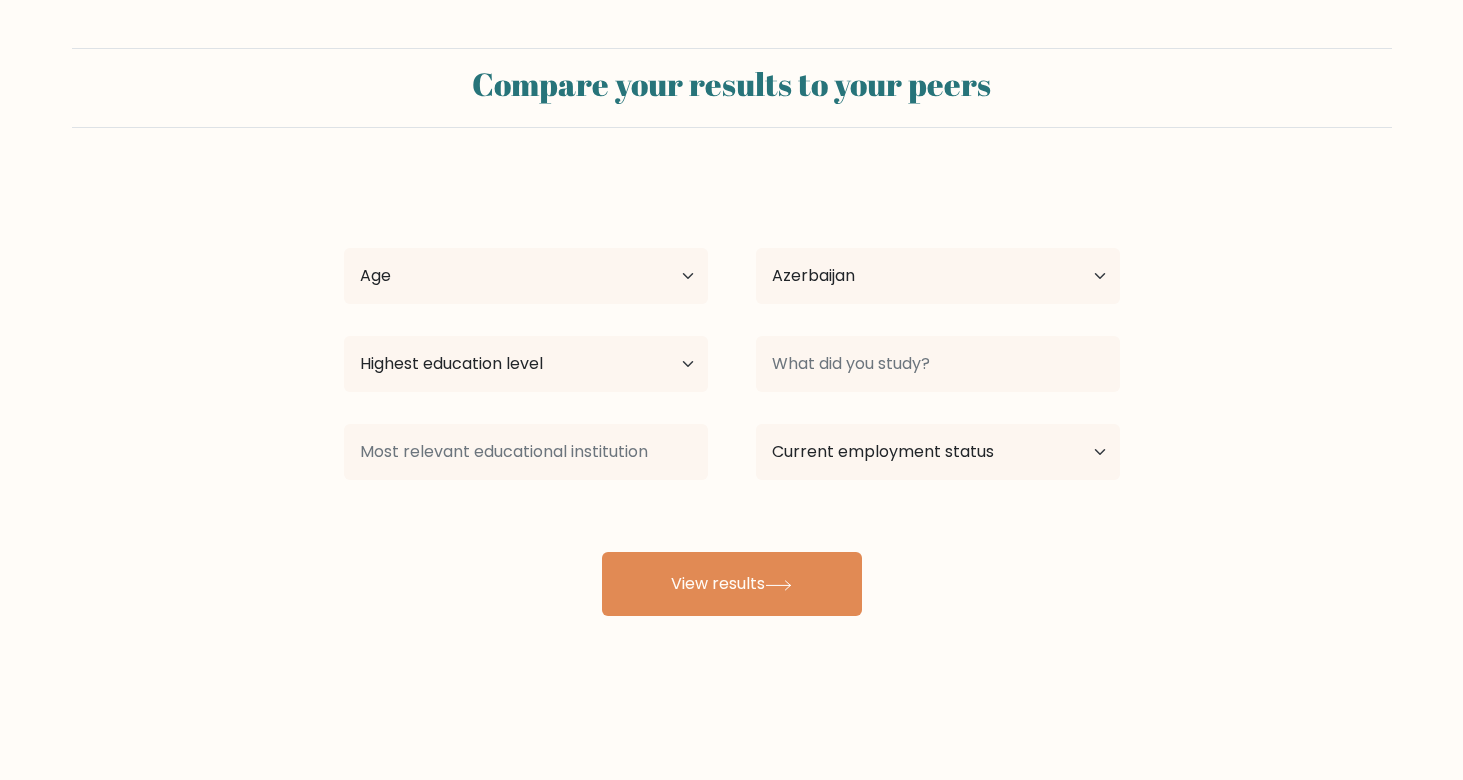 select on "AZ" 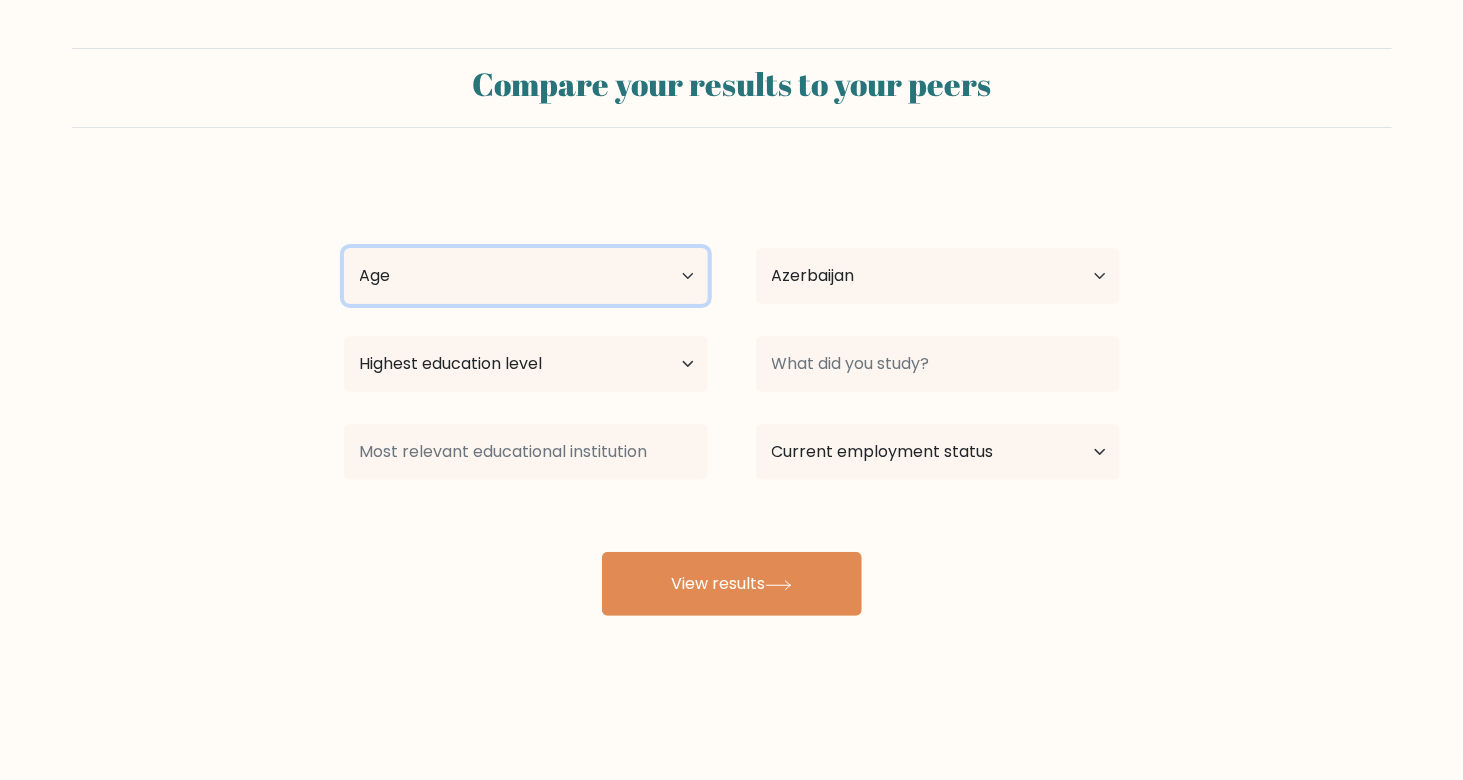 click on "Age
Under 18 years old
18-24 years old
25-34 years old
35-44 years old
45-54 years old
55-64 years old
65 years old and above" at bounding box center (526, 276) 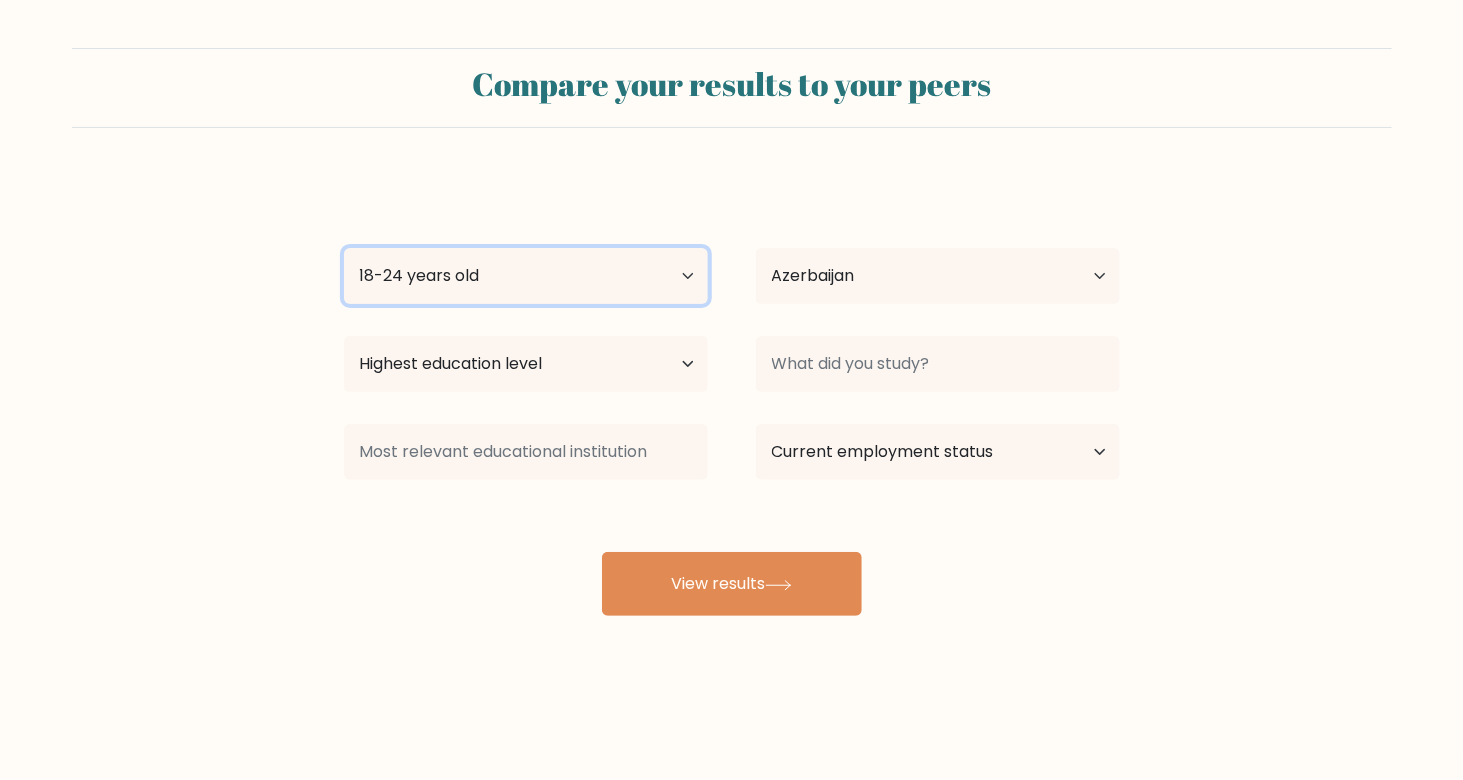 click on "Age
Under 18 years old
18-24 years old
25-34 years old
35-44 years old
45-54 years old
55-64 years old
65 years old and above" at bounding box center [526, 276] 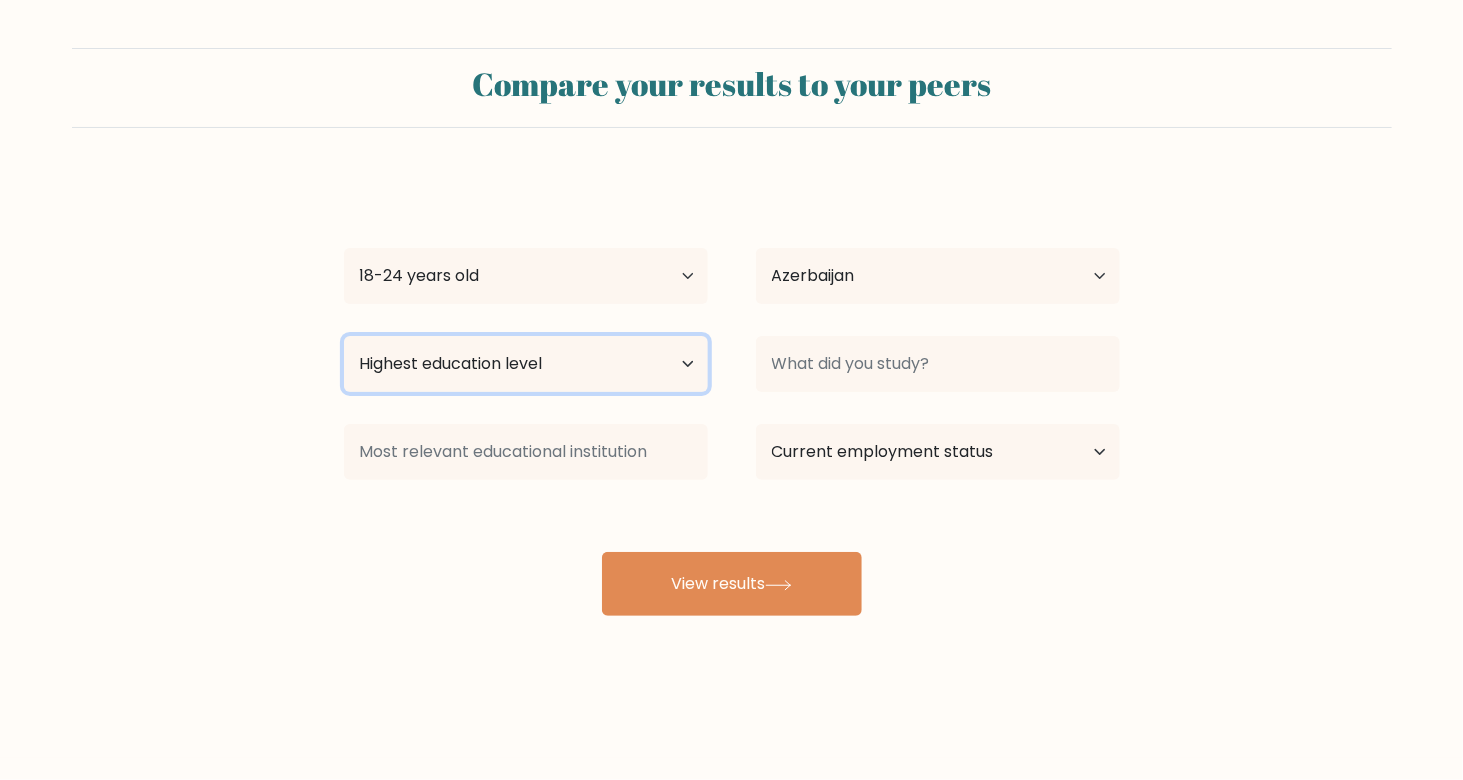 click on "Highest education level
No schooling
Primary
Lower Secondary
Upper Secondary
Occupation Specific
Bachelor's degree
Master's degree
Doctoral degree" at bounding box center [526, 364] 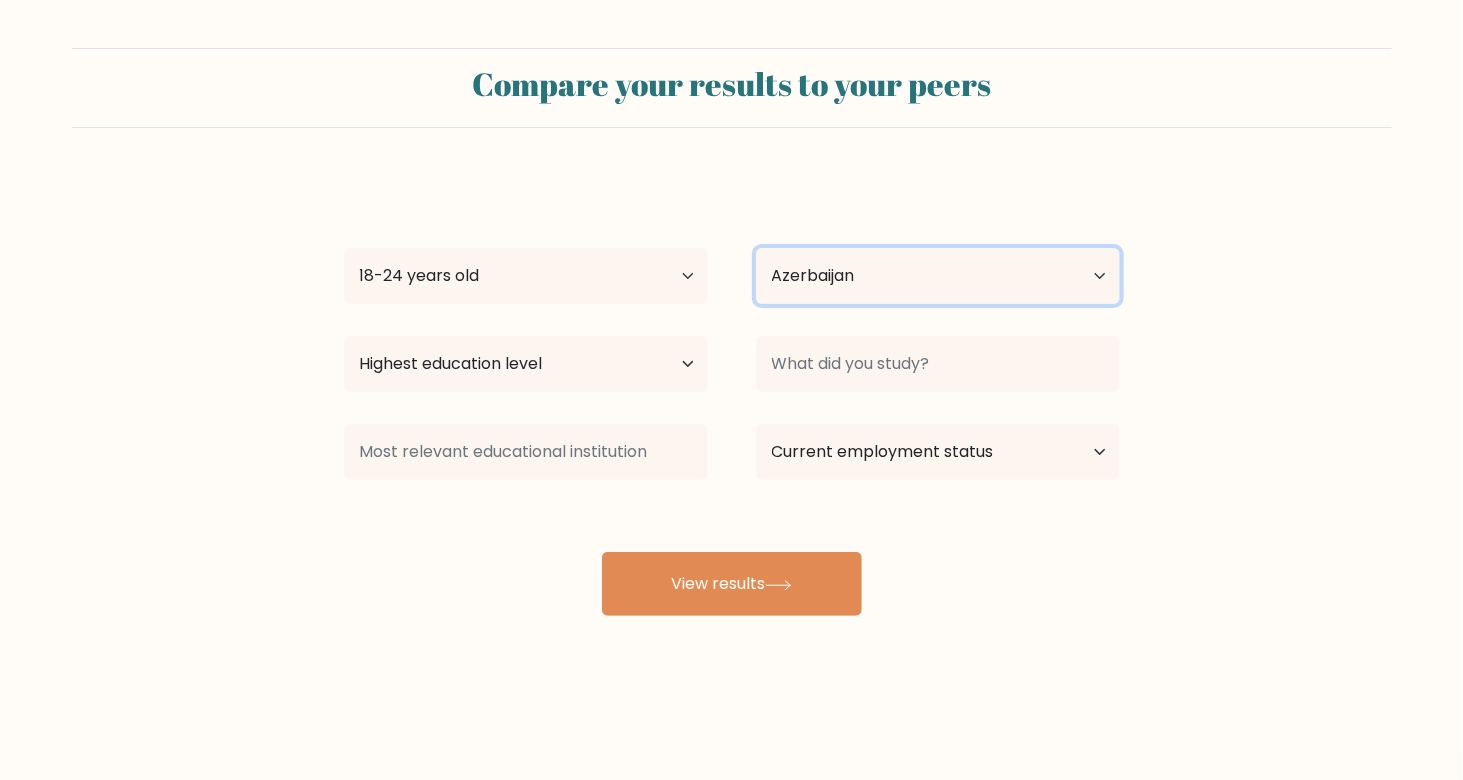 click on "Country
Afghanistan
Albania
Algeria
American Samoa
Andorra
Angola
Anguilla
Antarctica
Antigua and Barbuda
Argentina
Armenia
Aruba
Australia
Austria
Azerbaijan
Bahamas
Bahrain
Bangladesh
Barbados
Belarus
Belgium
Belize
Benin
Bermuda
Bhutan
Bolivia
Bonaire, Sint Eustatius and Saba
Bosnia and Herzegovina
Botswana
Bouvet Island
Brazil
British Indian Ocean Territory
Brunei
Bulgaria
Burkina Faso
Burundi
Cabo Verde
Cambodia
Cameroon
Canada
Cayman Islands
Central African Republic
Chad
Chile
China
Christmas Island
Cocos (Keeling) Islands
Colombia
Comoros
Congo
Congo (the Democratic Republic of the)
Cook Islands
Costa Rica
Côte d'Ivoire
Croatia
Cuba" at bounding box center [938, 276] 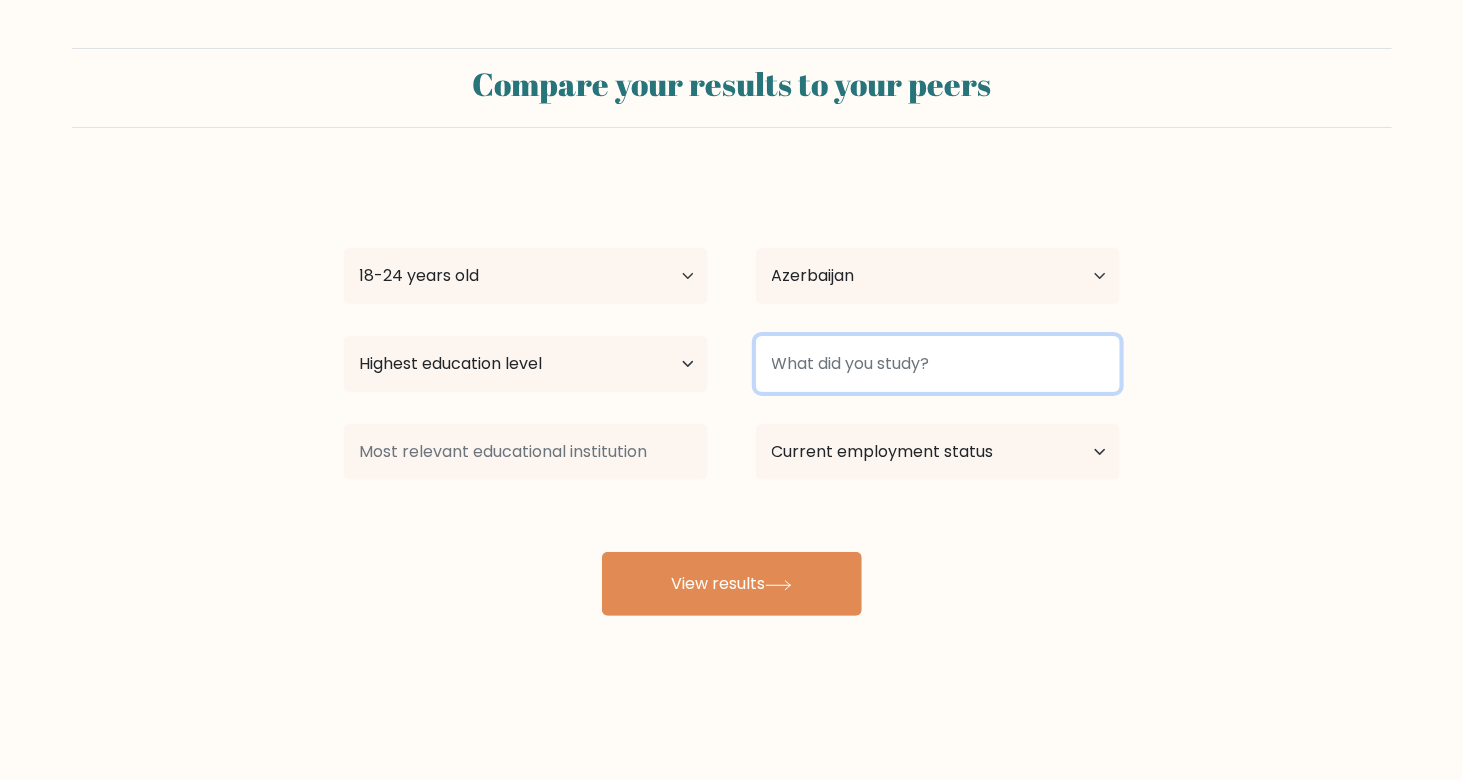 click at bounding box center [938, 364] 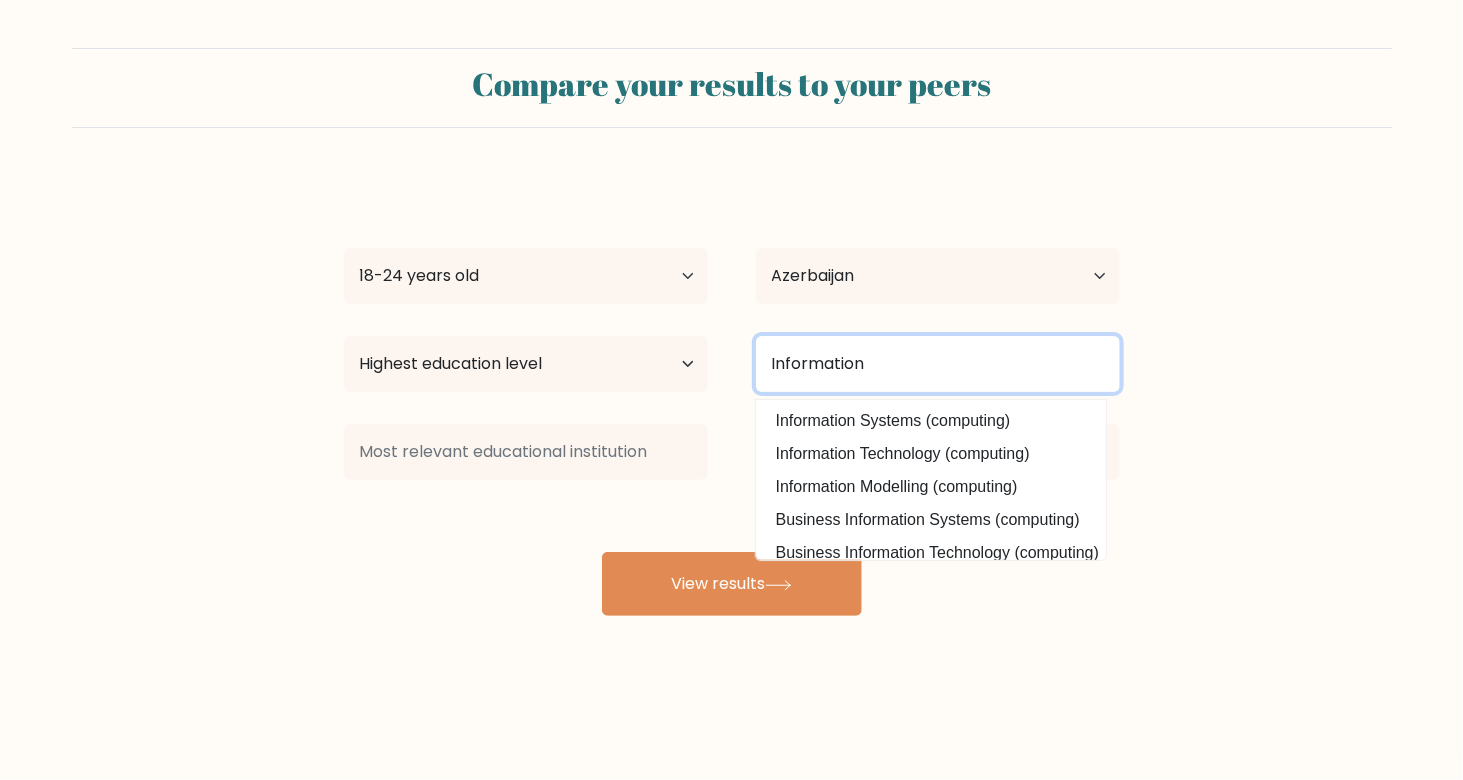 type on "Information" 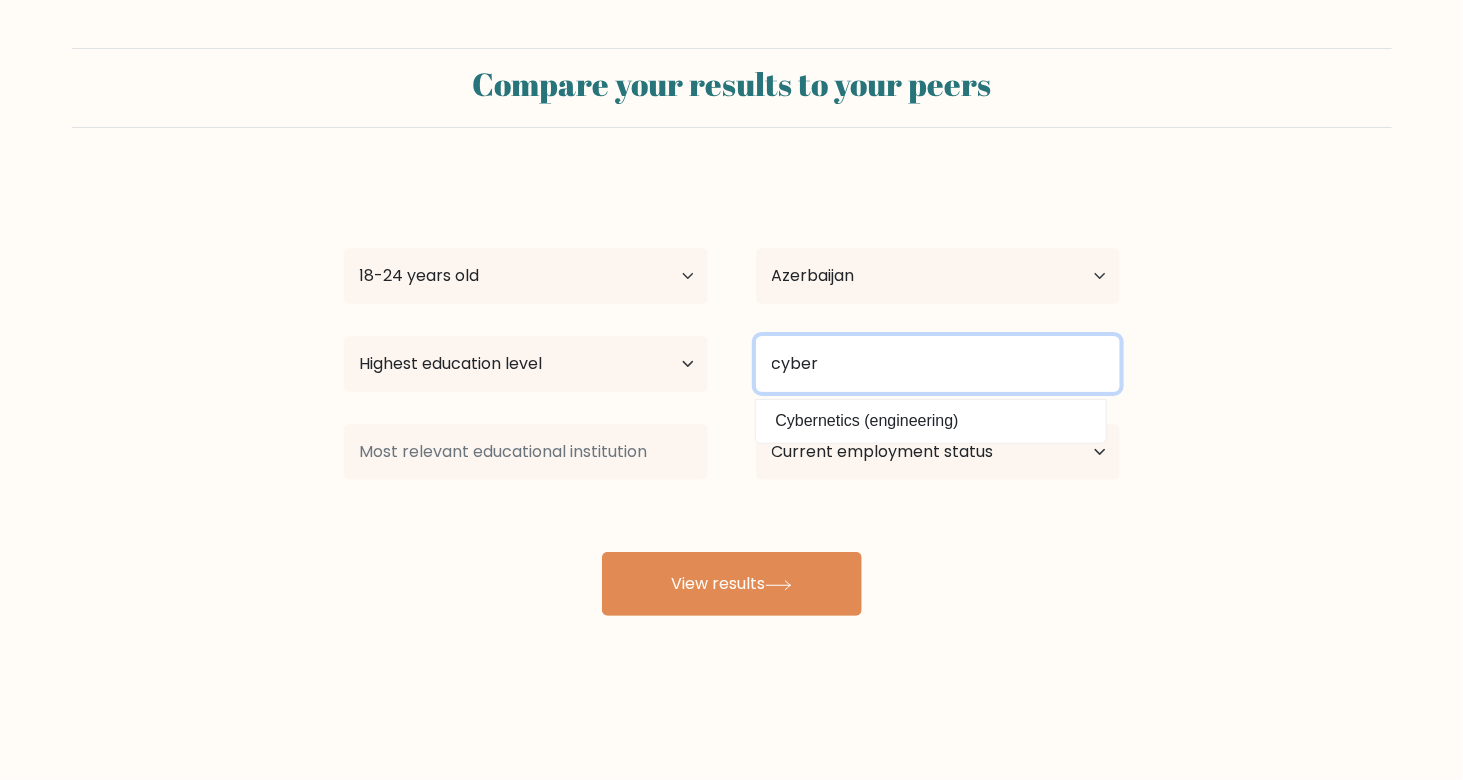 click on "cyber" at bounding box center (938, 364) 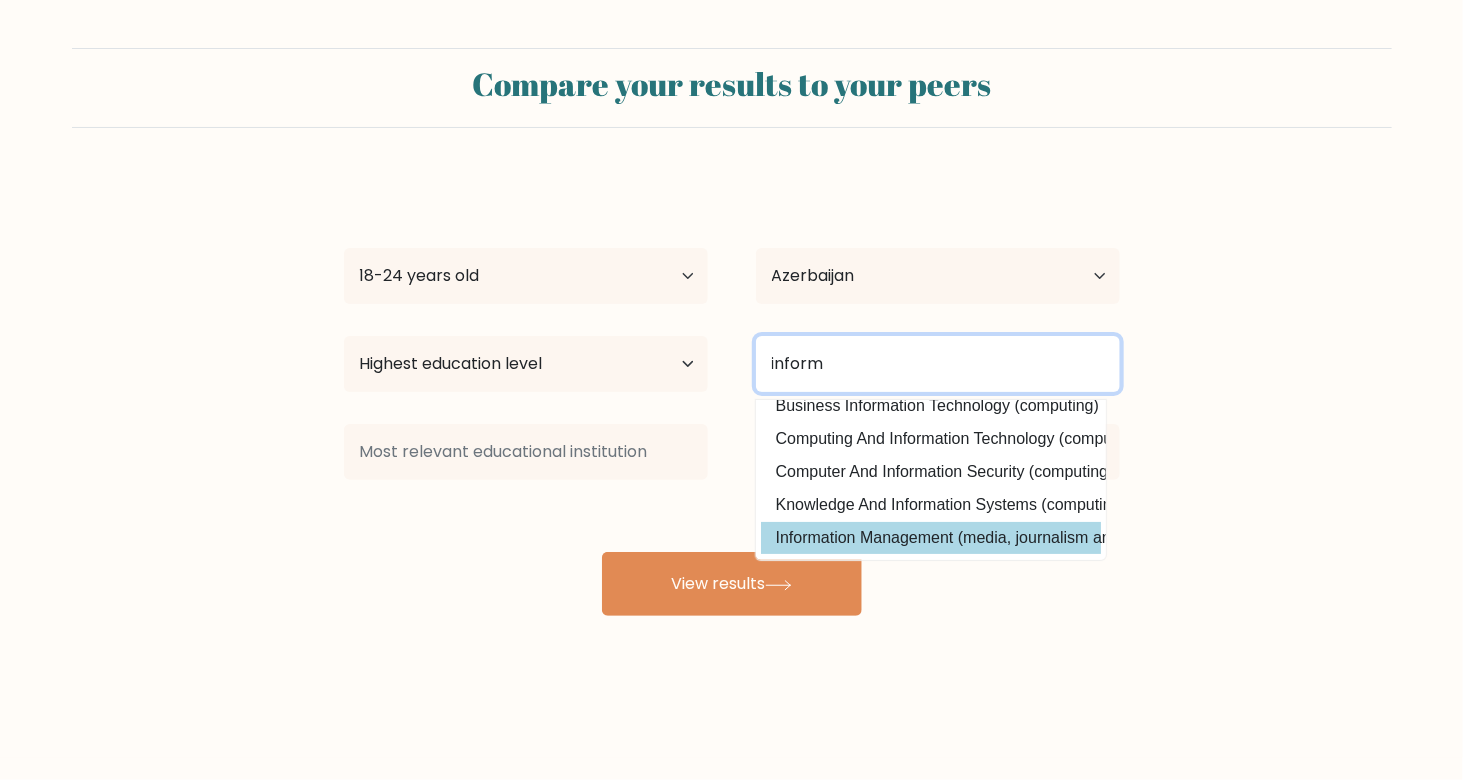 scroll, scrollTop: 0, scrollLeft: 0, axis: both 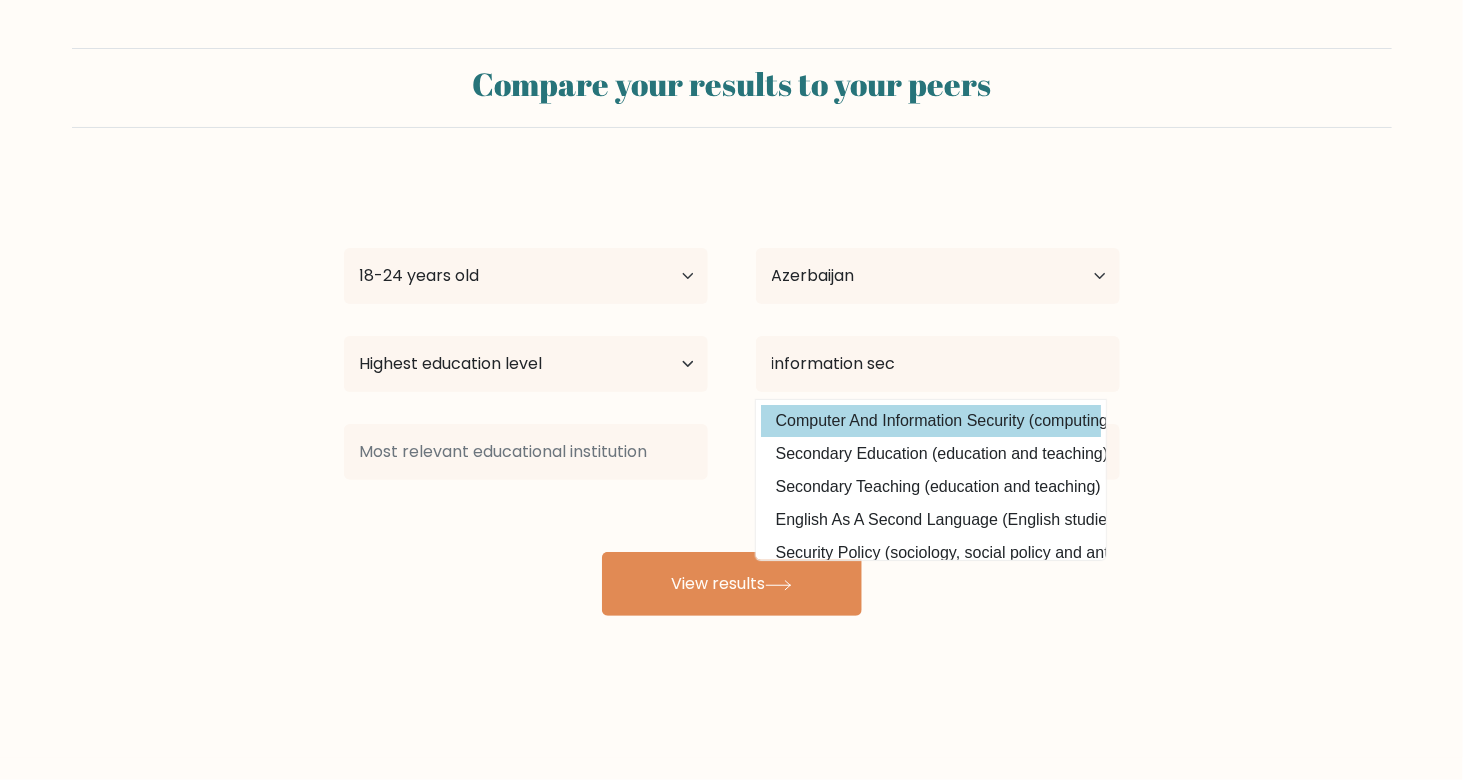 click on "Computer And Information Security (computing)" at bounding box center (931, 421) 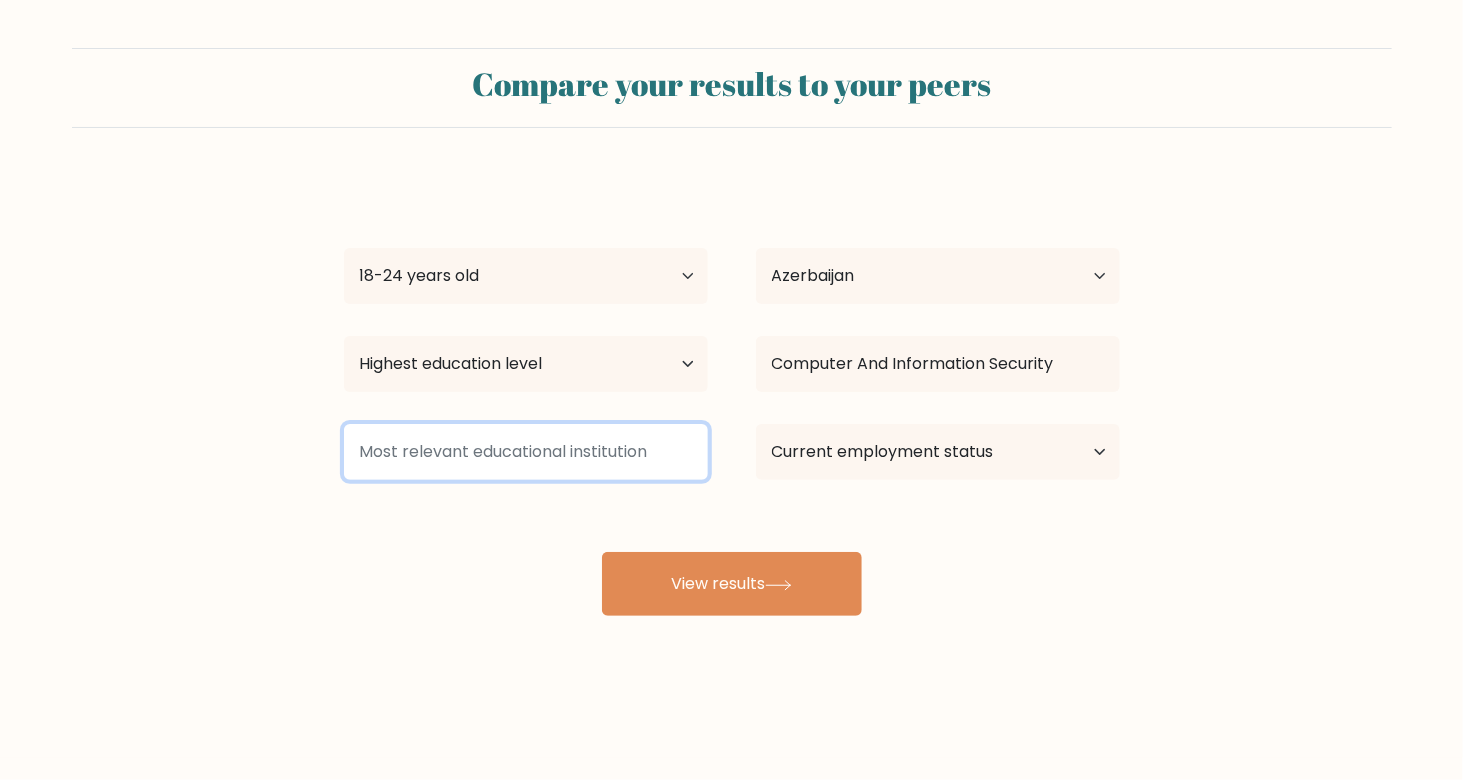 click at bounding box center [526, 452] 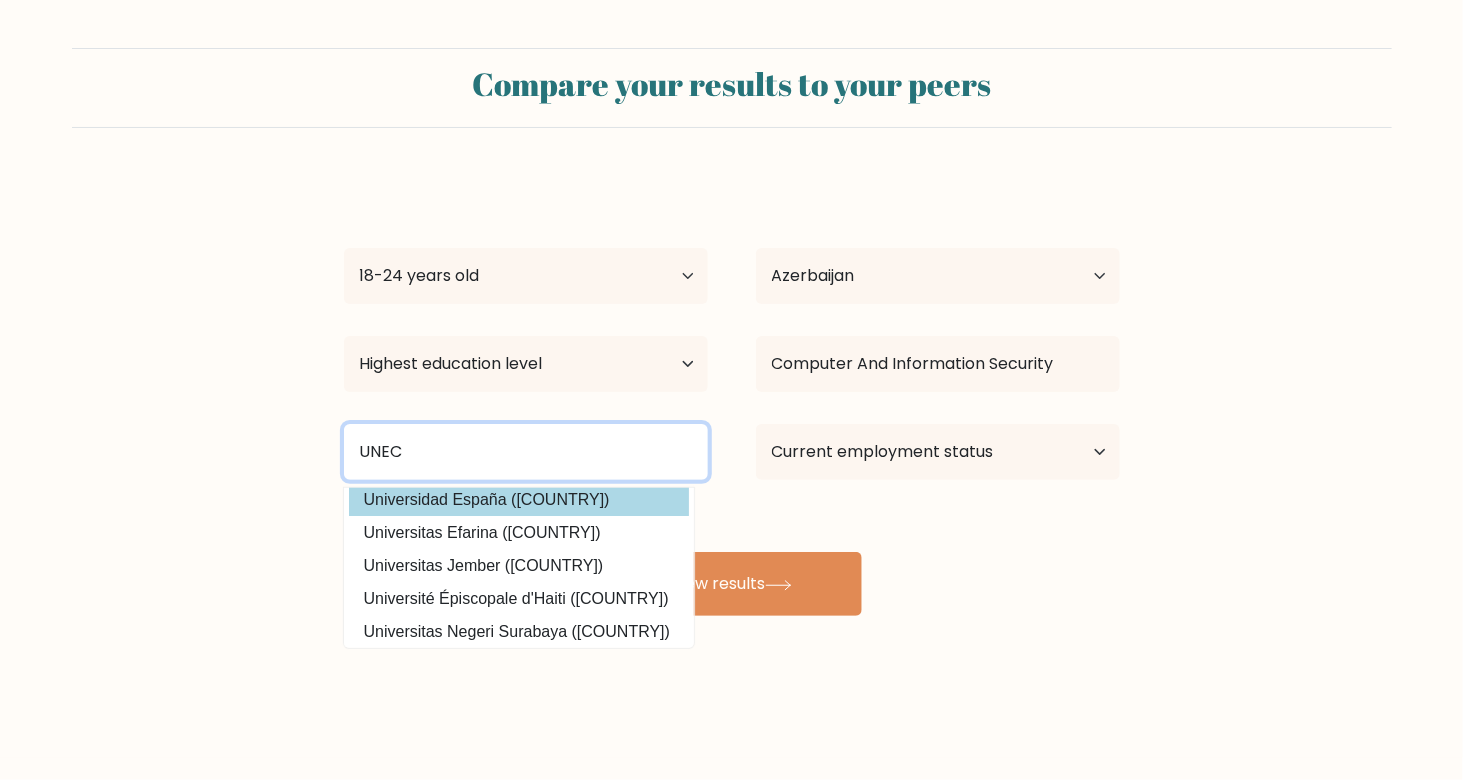 scroll, scrollTop: 0, scrollLeft: 0, axis: both 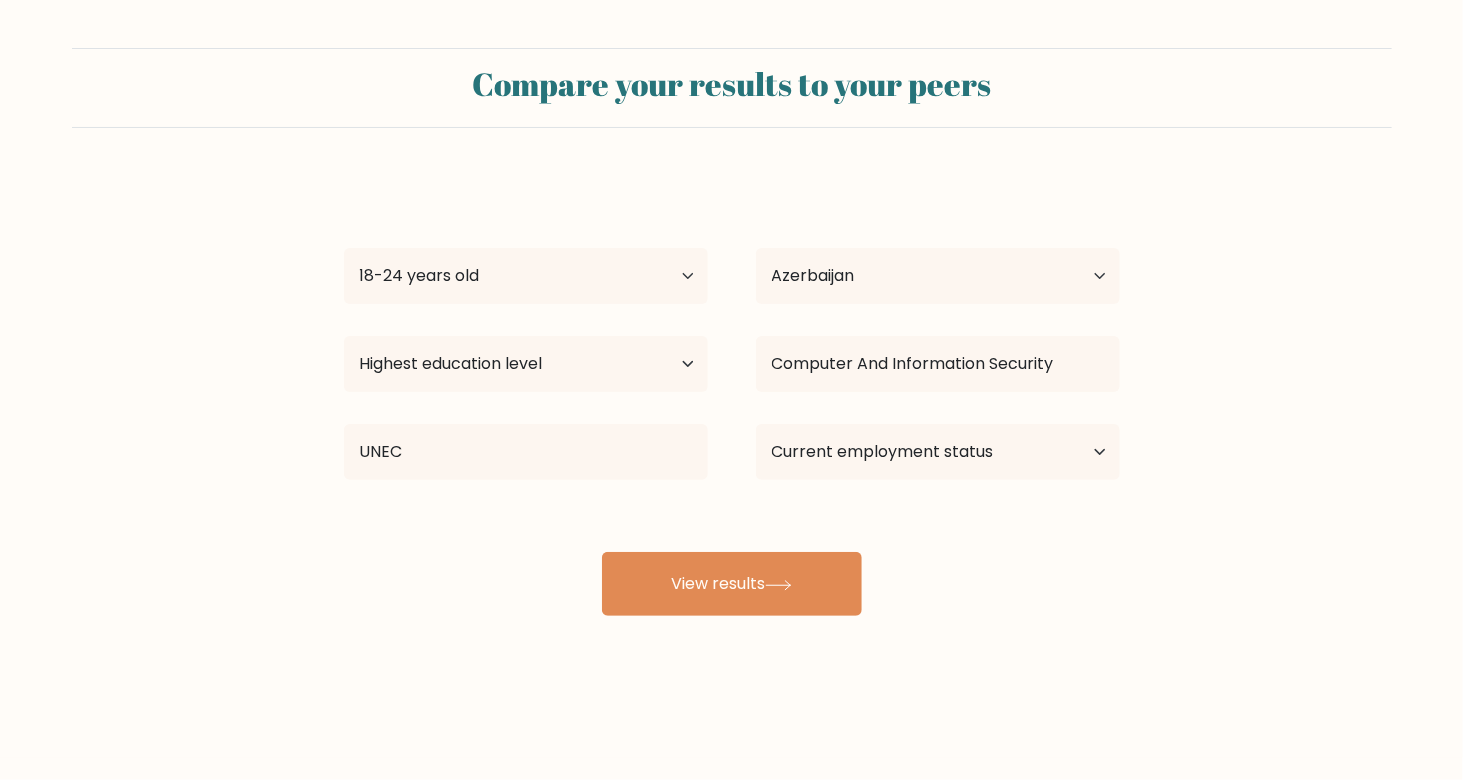 drag, startPoint x: 586, startPoint y: 422, endPoint x: 361, endPoint y: 440, distance: 225.71886 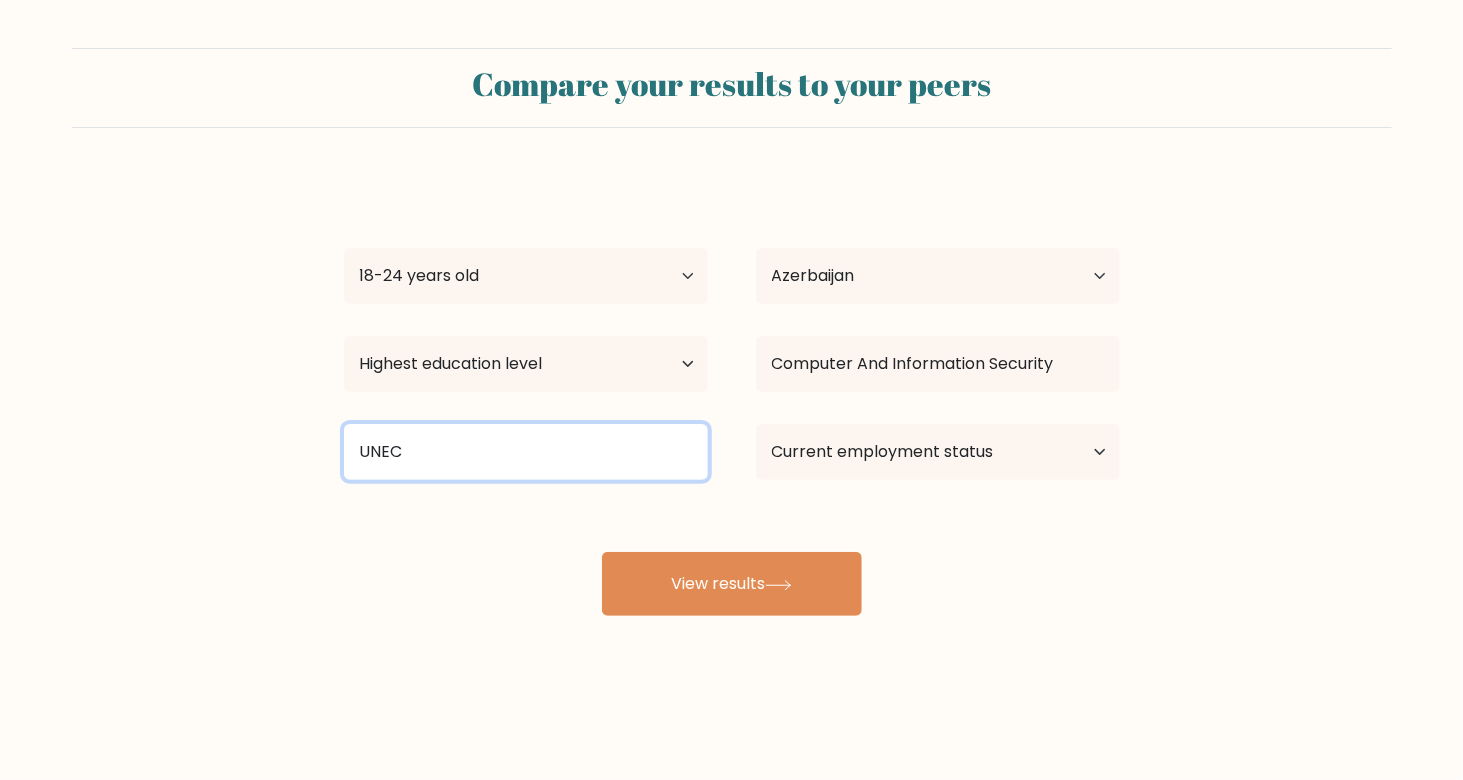 click on "UNEC" at bounding box center [526, 452] 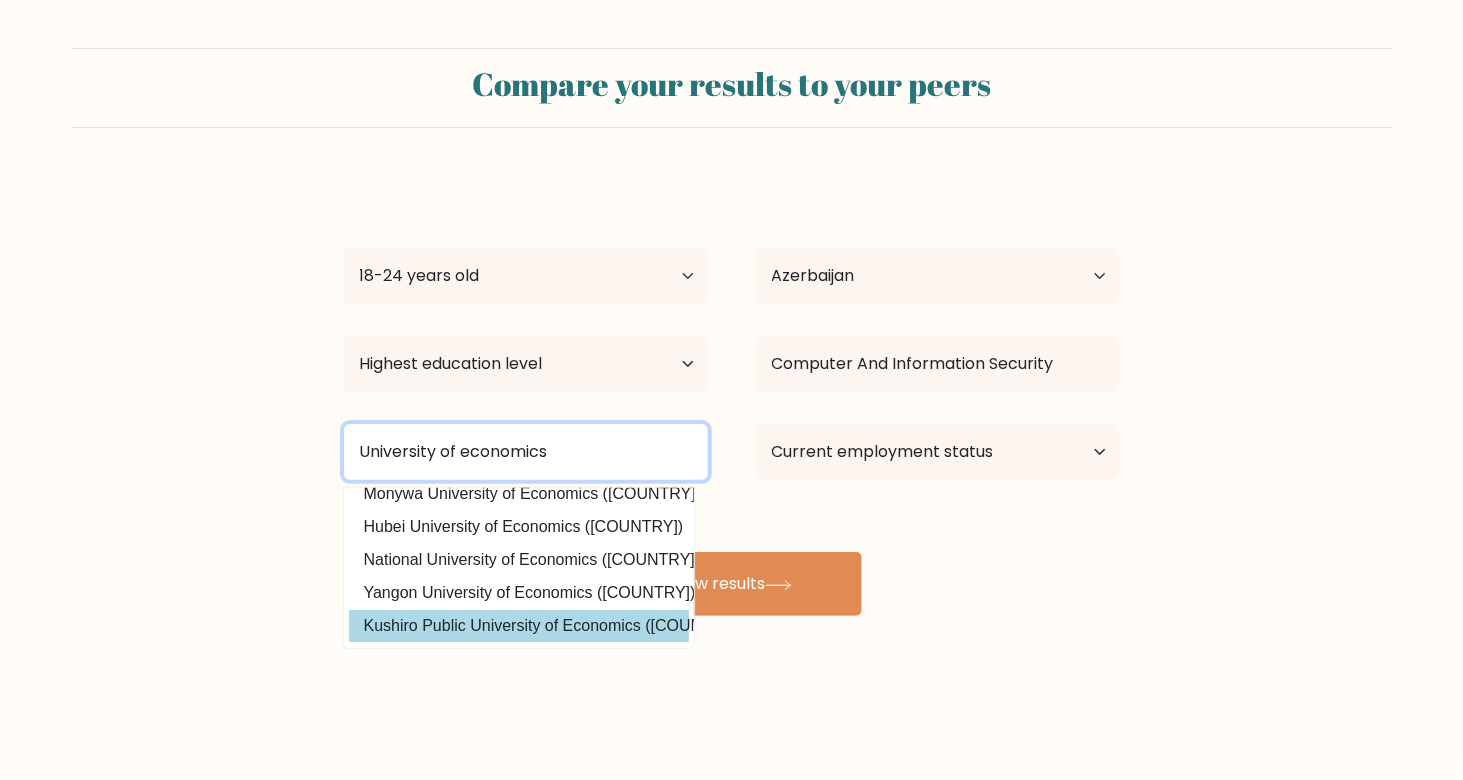 scroll, scrollTop: 0, scrollLeft: 0, axis: both 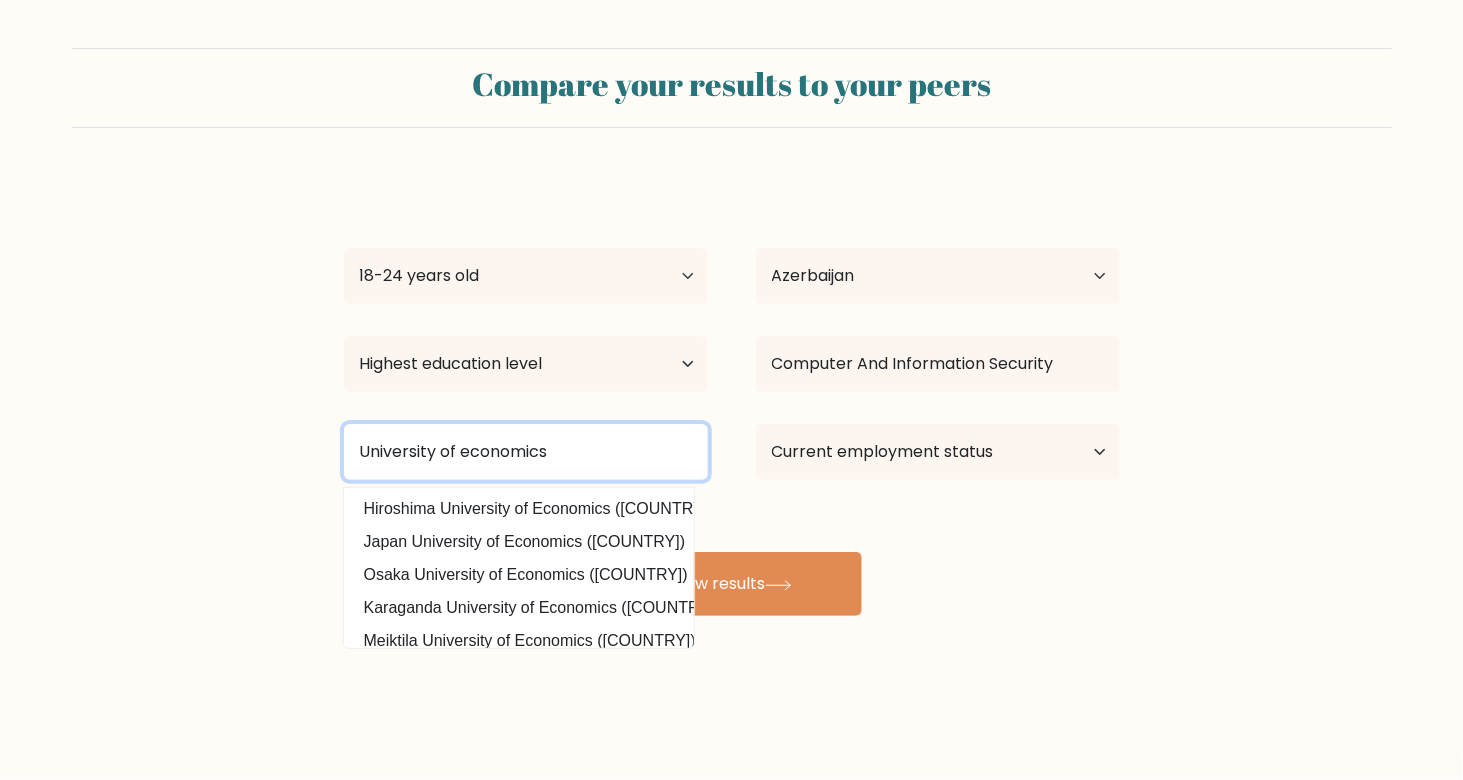 drag, startPoint x: 560, startPoint y: 451, endPoint x: 272, endPoint y: 457, distance: 288.0625 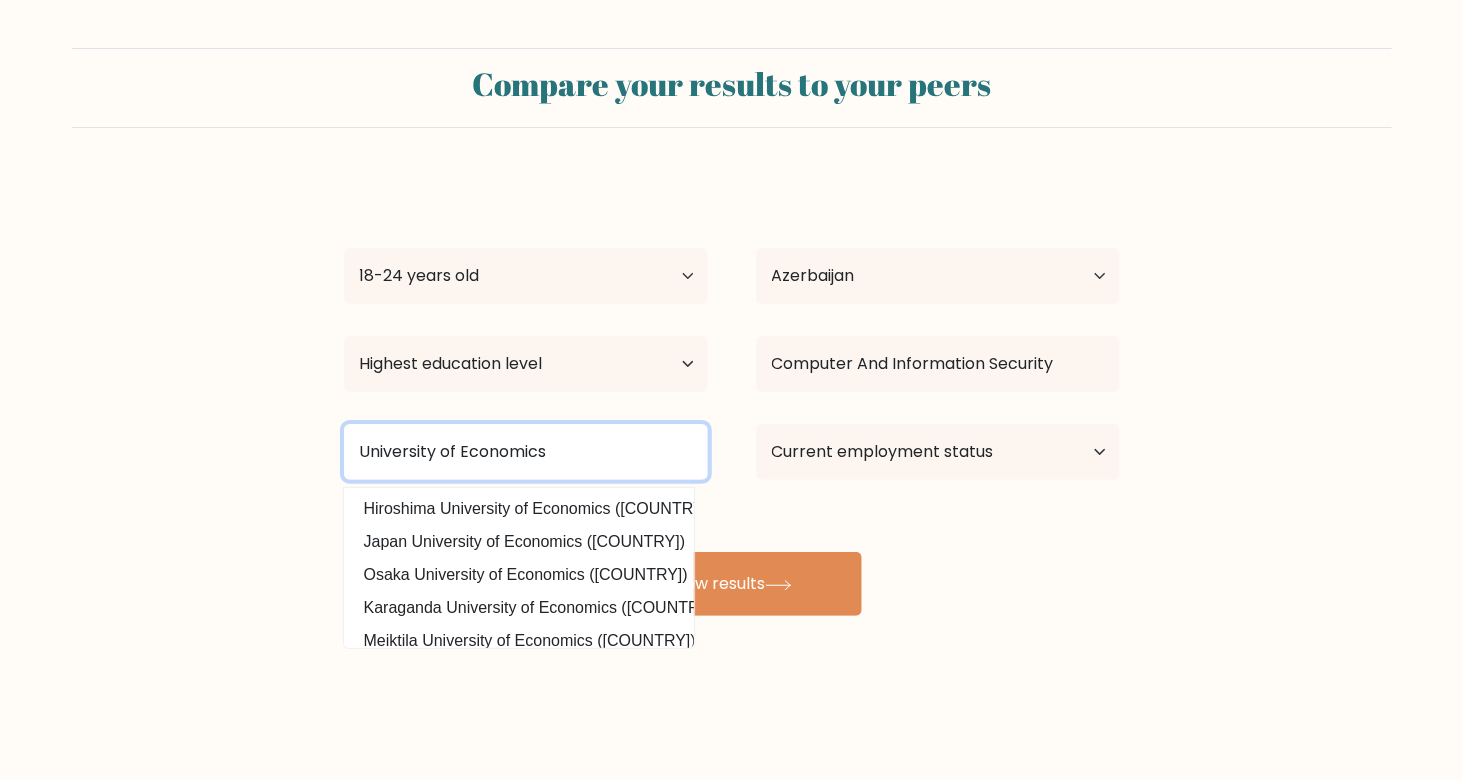 type on "University of Economics" 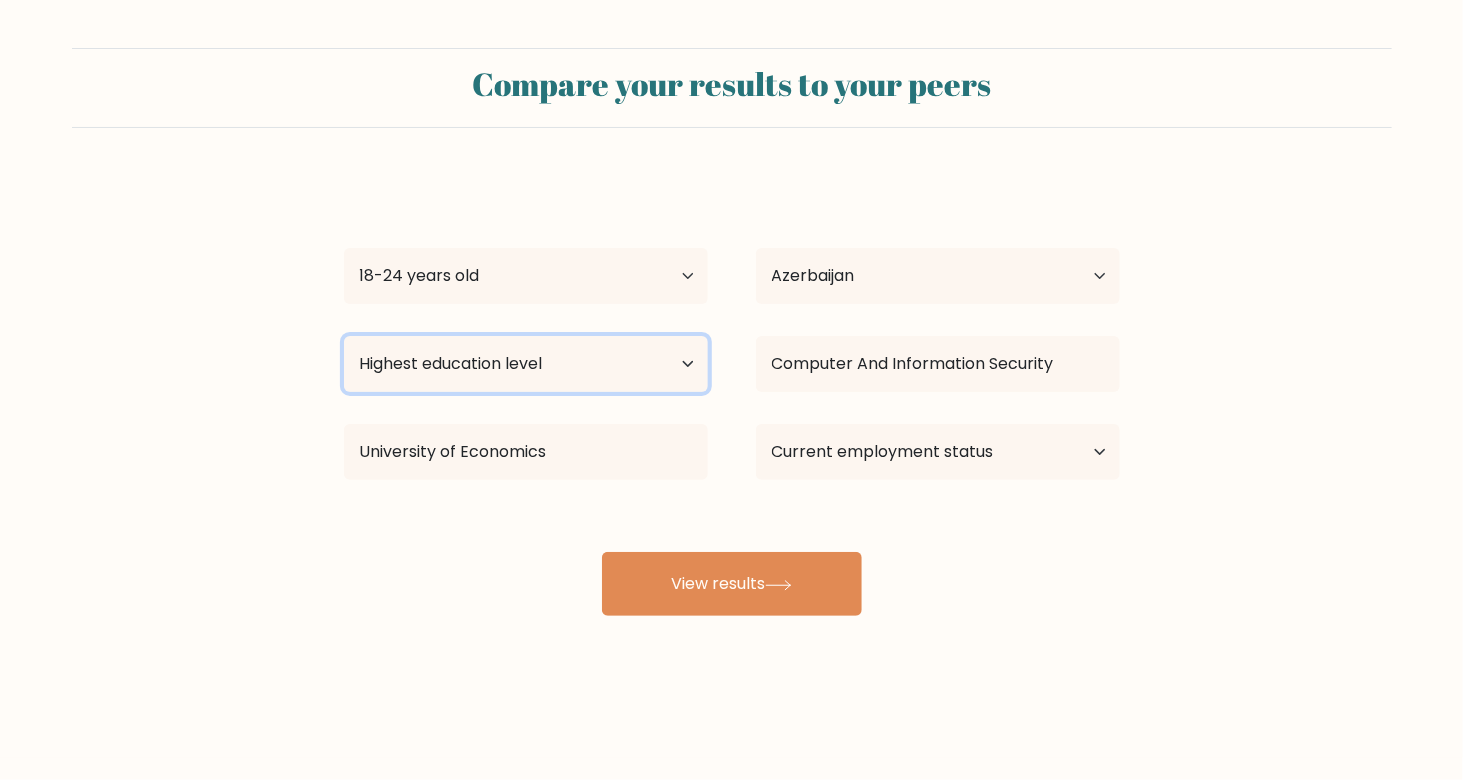 click on "Highest education level
No schooling
Primary
Lower Secondary
Upper Secondary
Occupation Specific
Bachelor's degree
Master's degree
Doctoral degree" at bounding box center [526, 364] 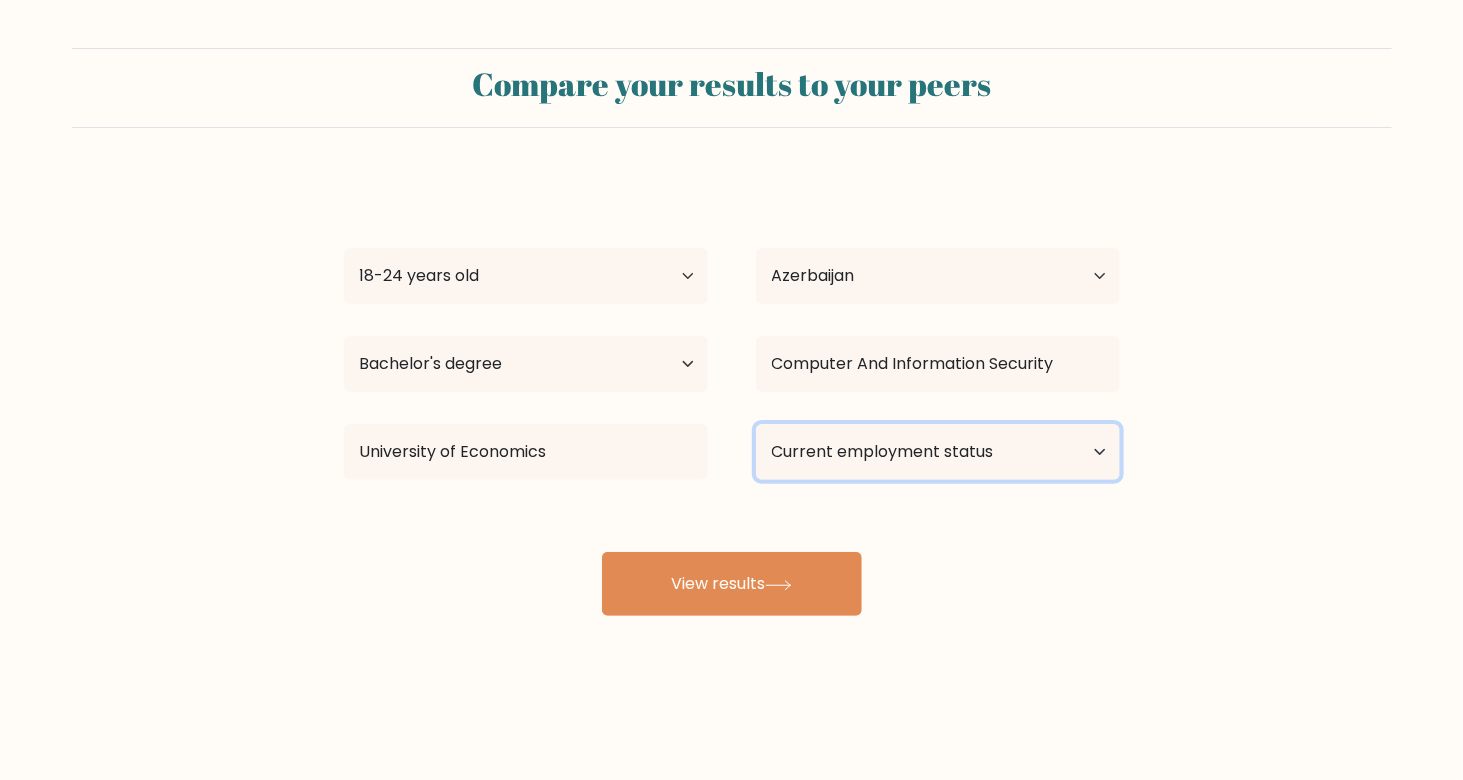 click on "Current employment status
Employed
Student
Retired
Other / prefer not to answer" at bounding box center (938, 452) 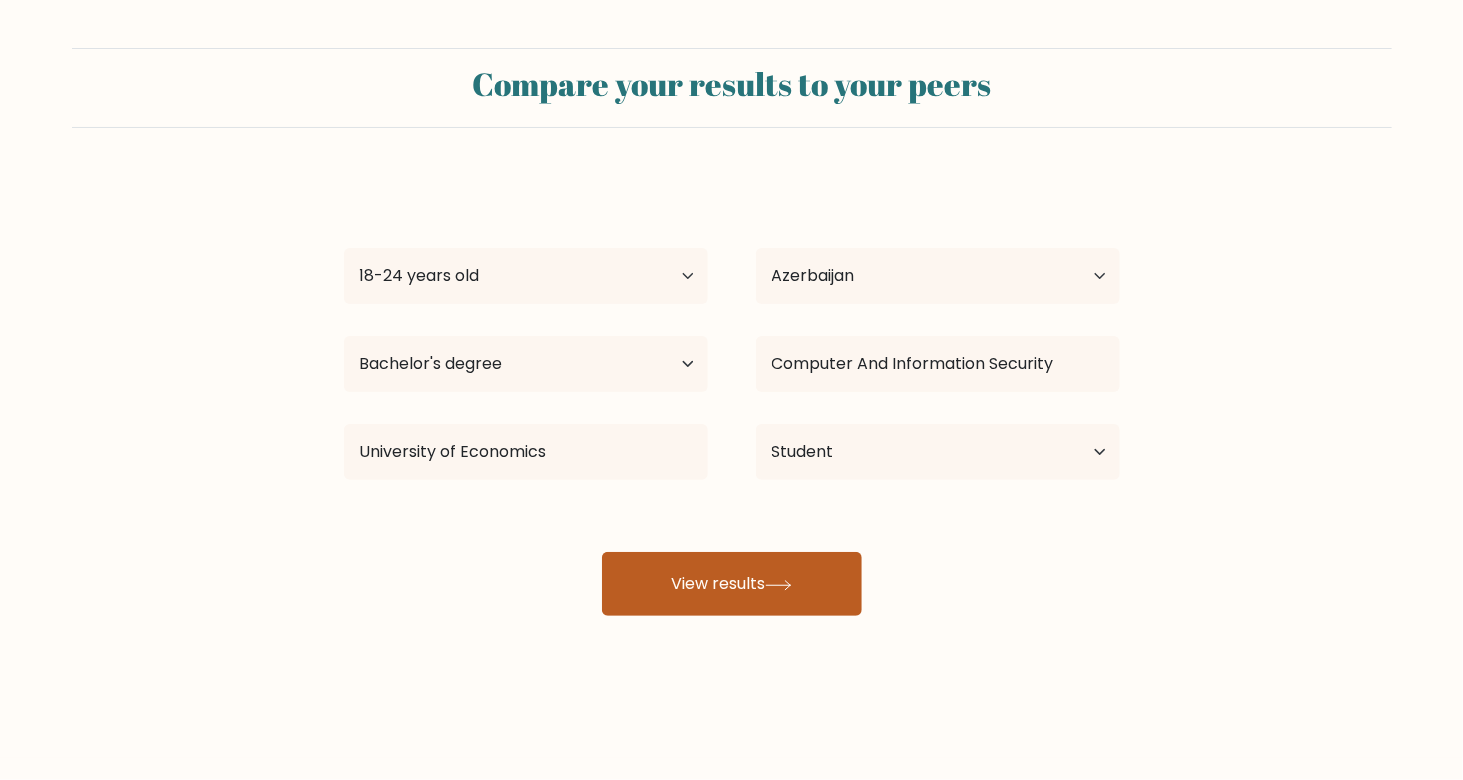 click 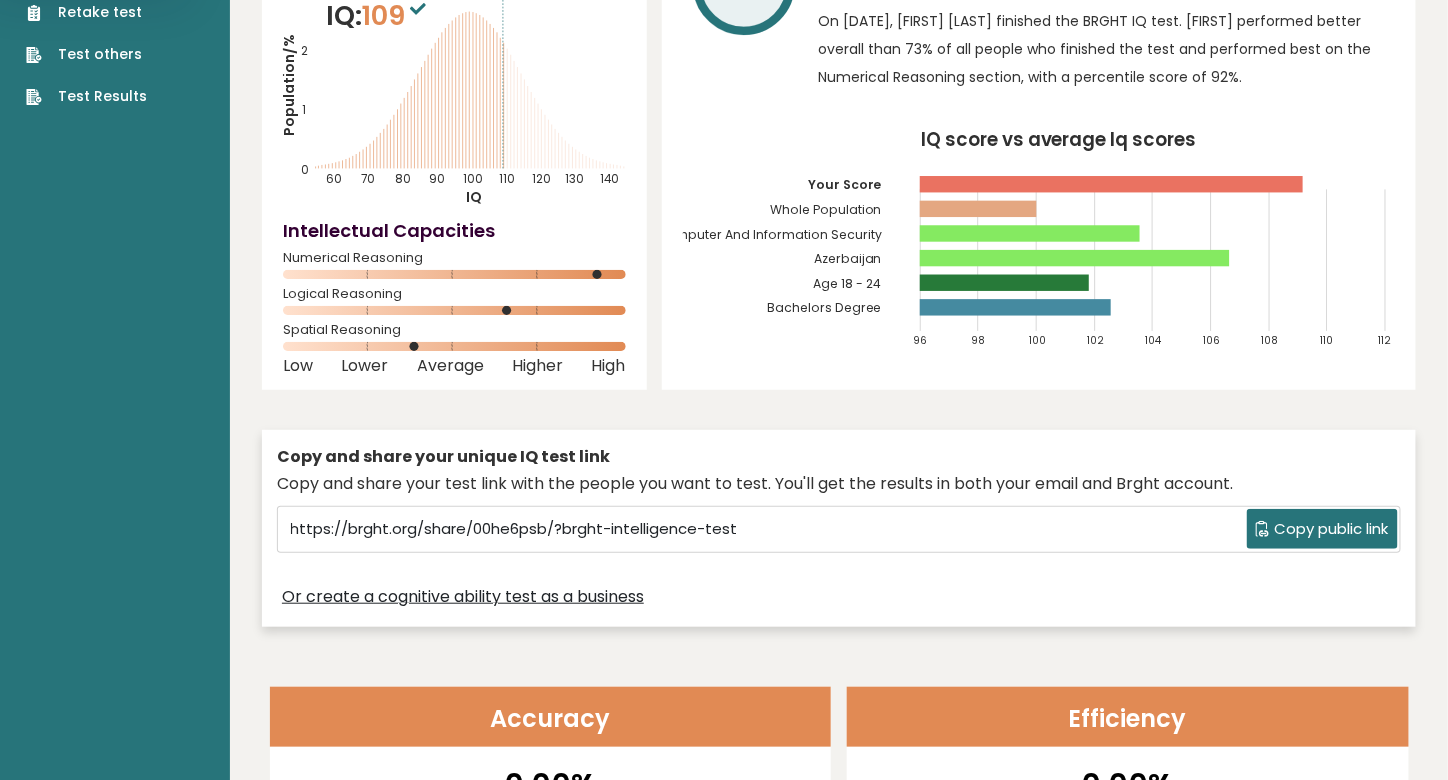 scroll, scrollTop: 0, scrollLeft: 0, axis: both 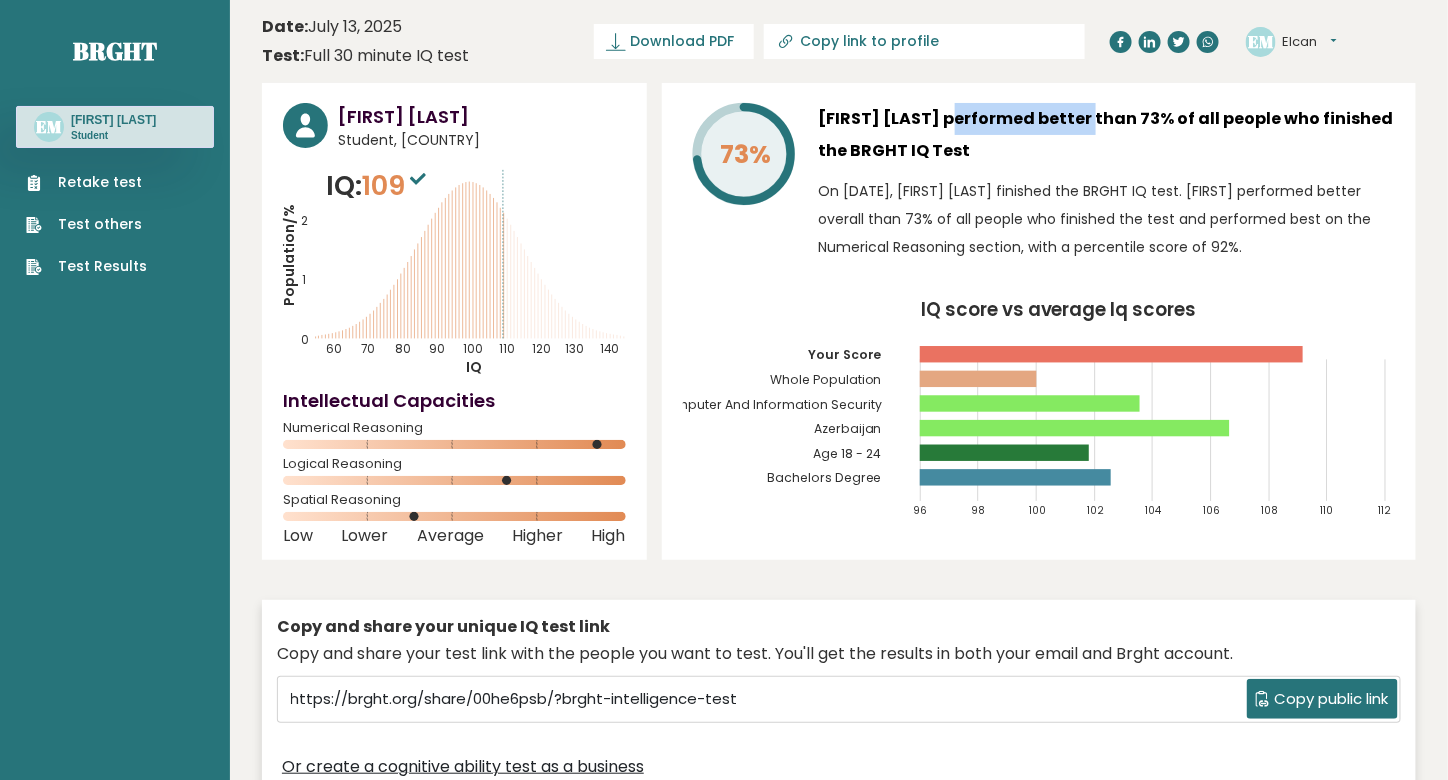 drag, startPoint x: 894, startPoint y: 105, endPoint x: 1100, endPoint y: 122, distance: 206.70027 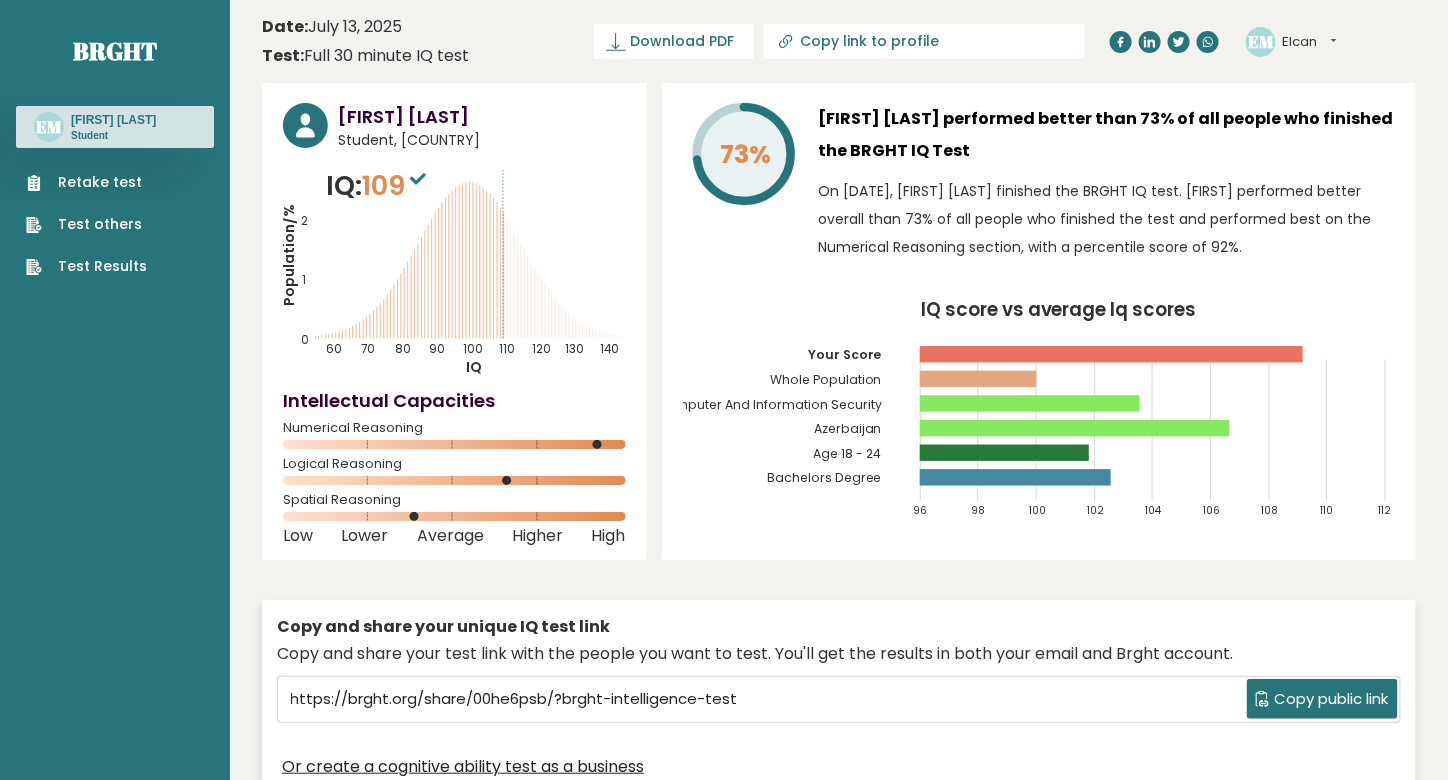 click on "Elcan Musayev performed better than
73% of all
people who finished the BRGHT IQ Test" at bounding box center (1107, 135) 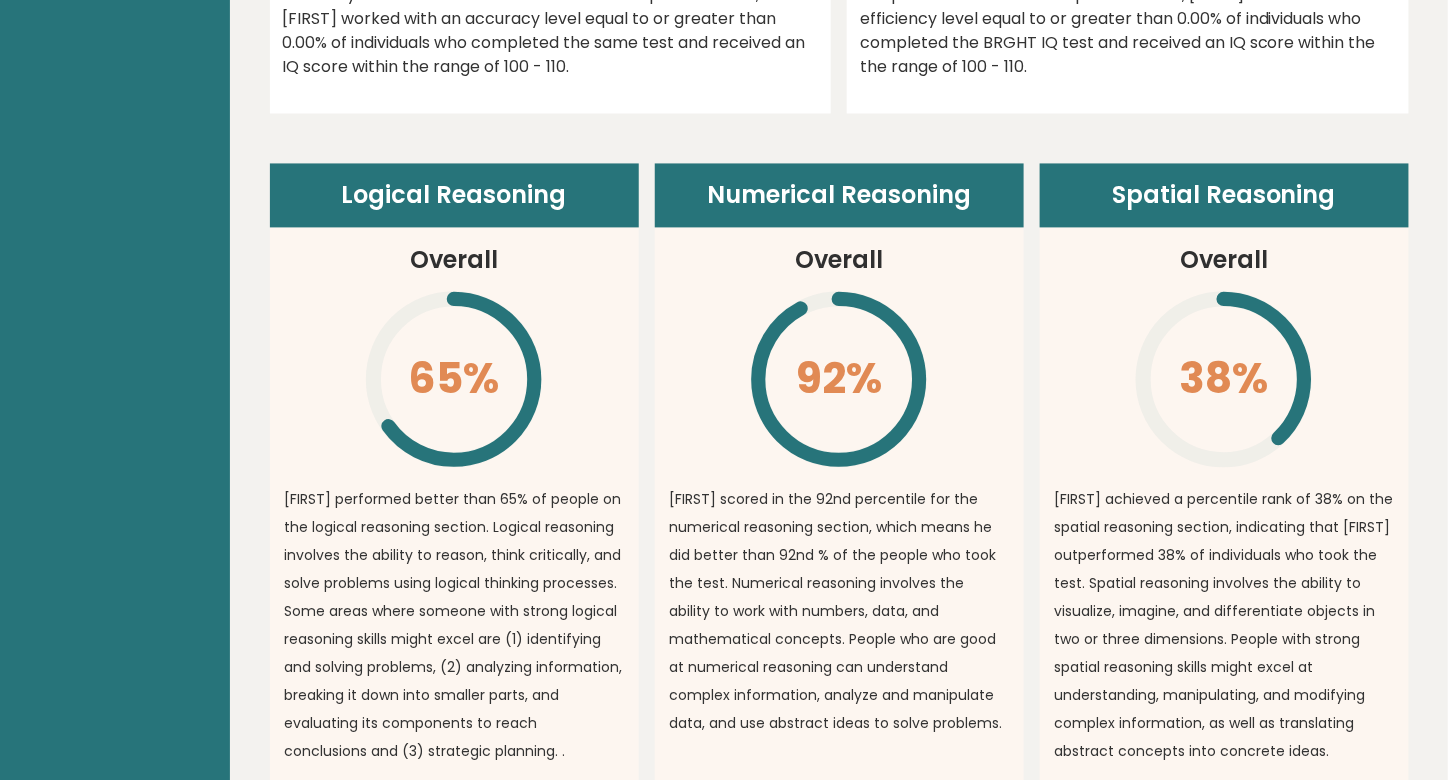 scroll, scrollTop: 1300, scrollLeft: 0, axis: vertical 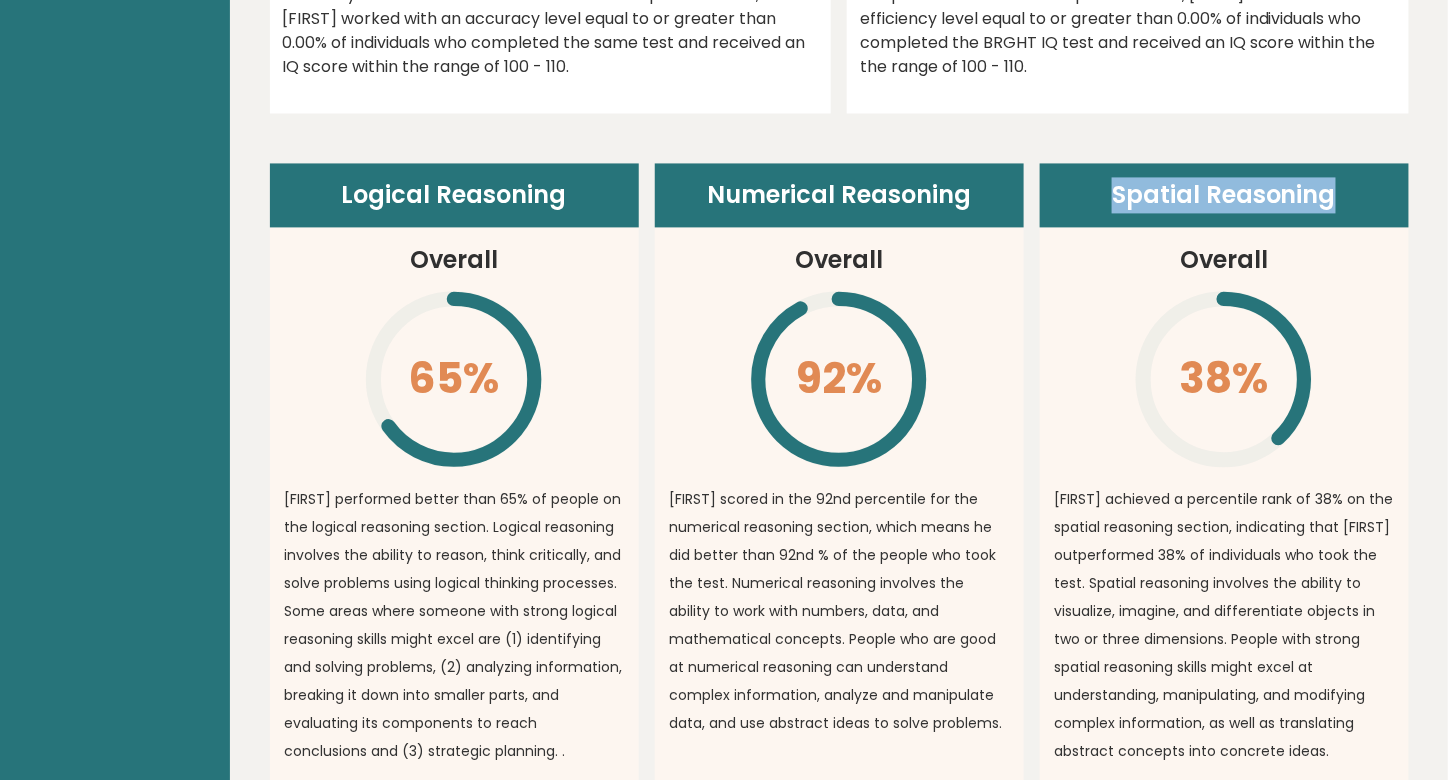 drag, startPoint x: 1092, startPoint y: 190, endPoint x: 1376, endPoint y: 185, distance: 284.044 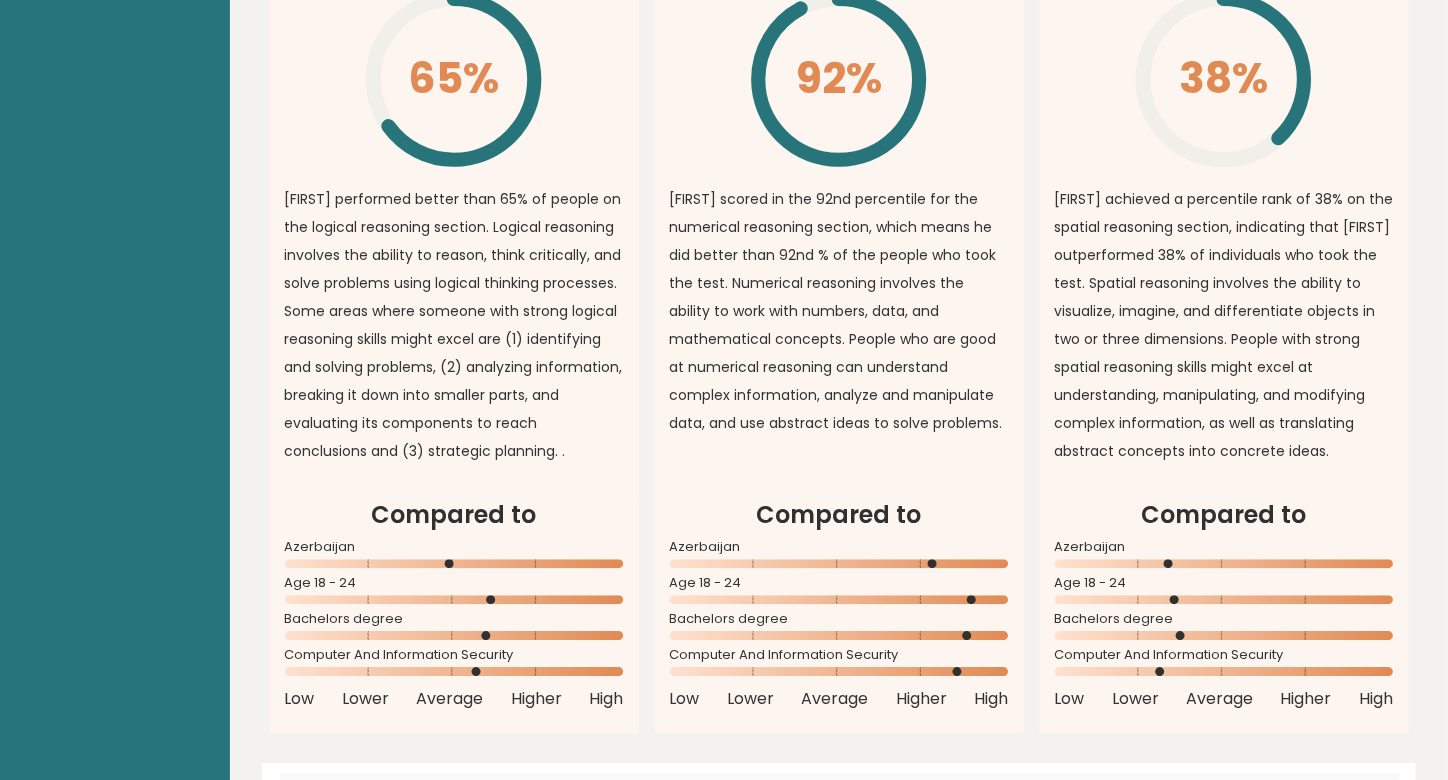scroll, scrollTop: 1500, scrollLeft: 0, axis: vertical 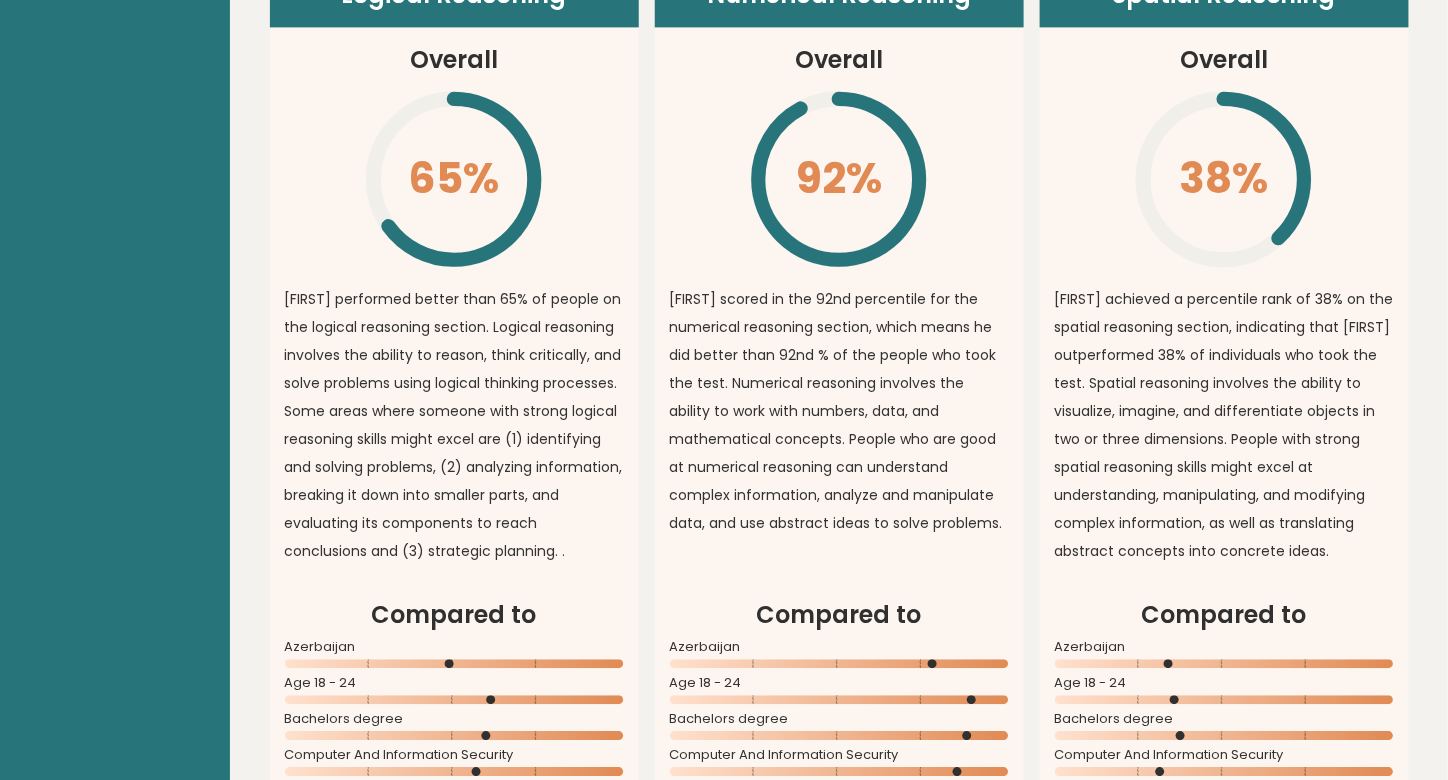click on "Elcan achieved a percentile rank of 38% on the spatial reasoning section, indicating that Elcan outperformed 38% of individuals who took the test. Spatial reasoning involves the ability to visualize, imagine, and differentiate objects in two or three dimensions. People with strong spatial reasoning skills might excel at understanding, manipulating, and modifying complex information, as well as translating abstract concepts into concrete ideas." at bounding box center (1224, 425) 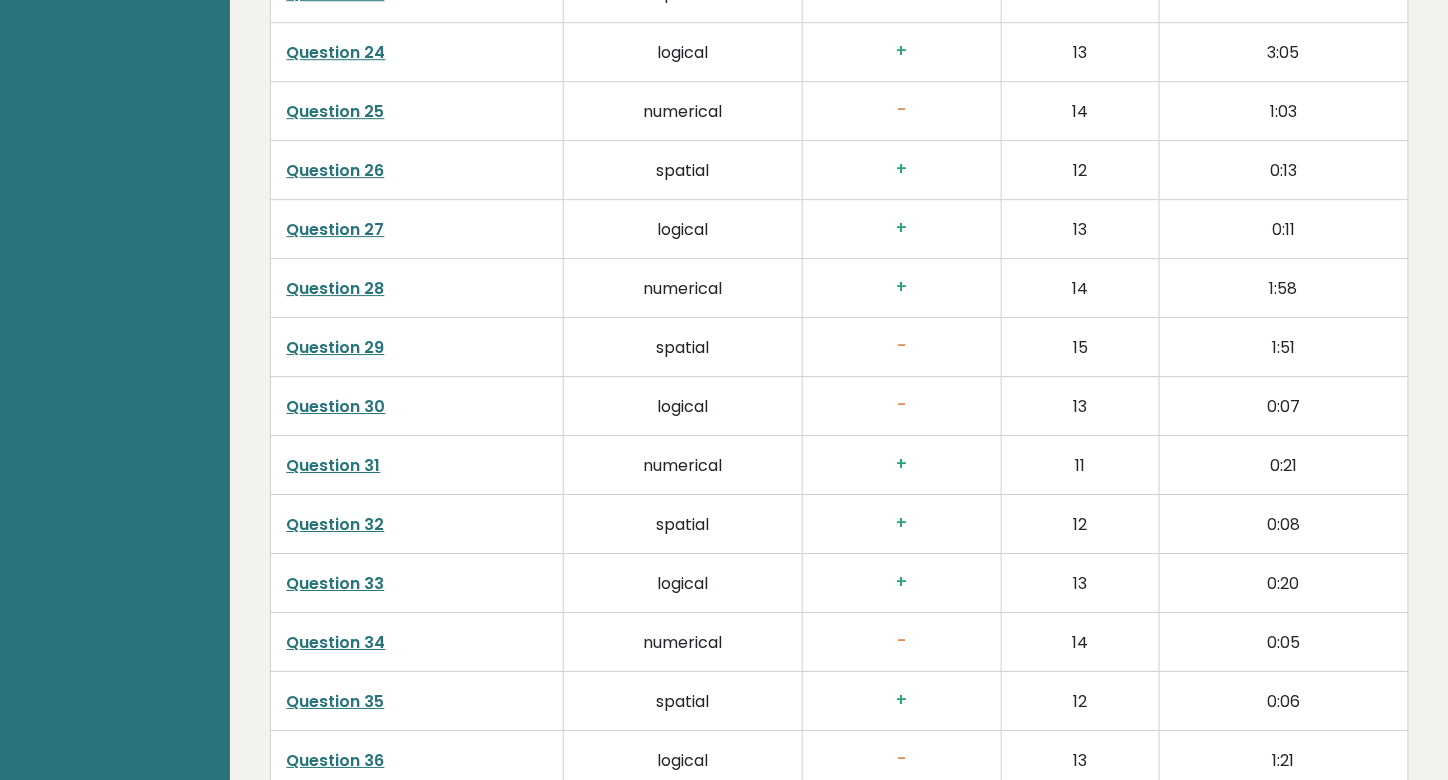 scroll, scrollTop: 4729, scrollLeft: 0, axis: vertical 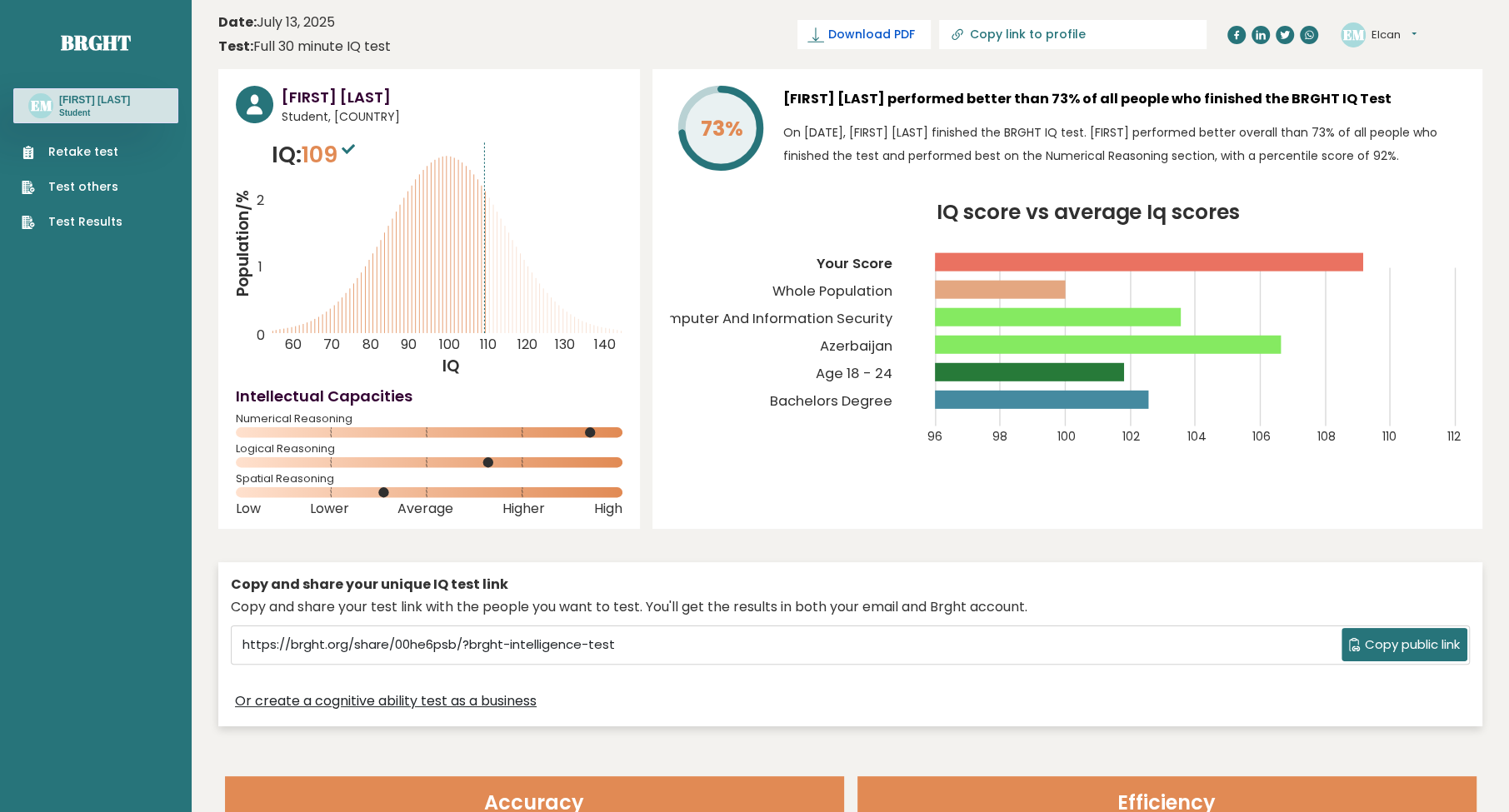 click on "Download PDF" at bounding box center [871, 34] 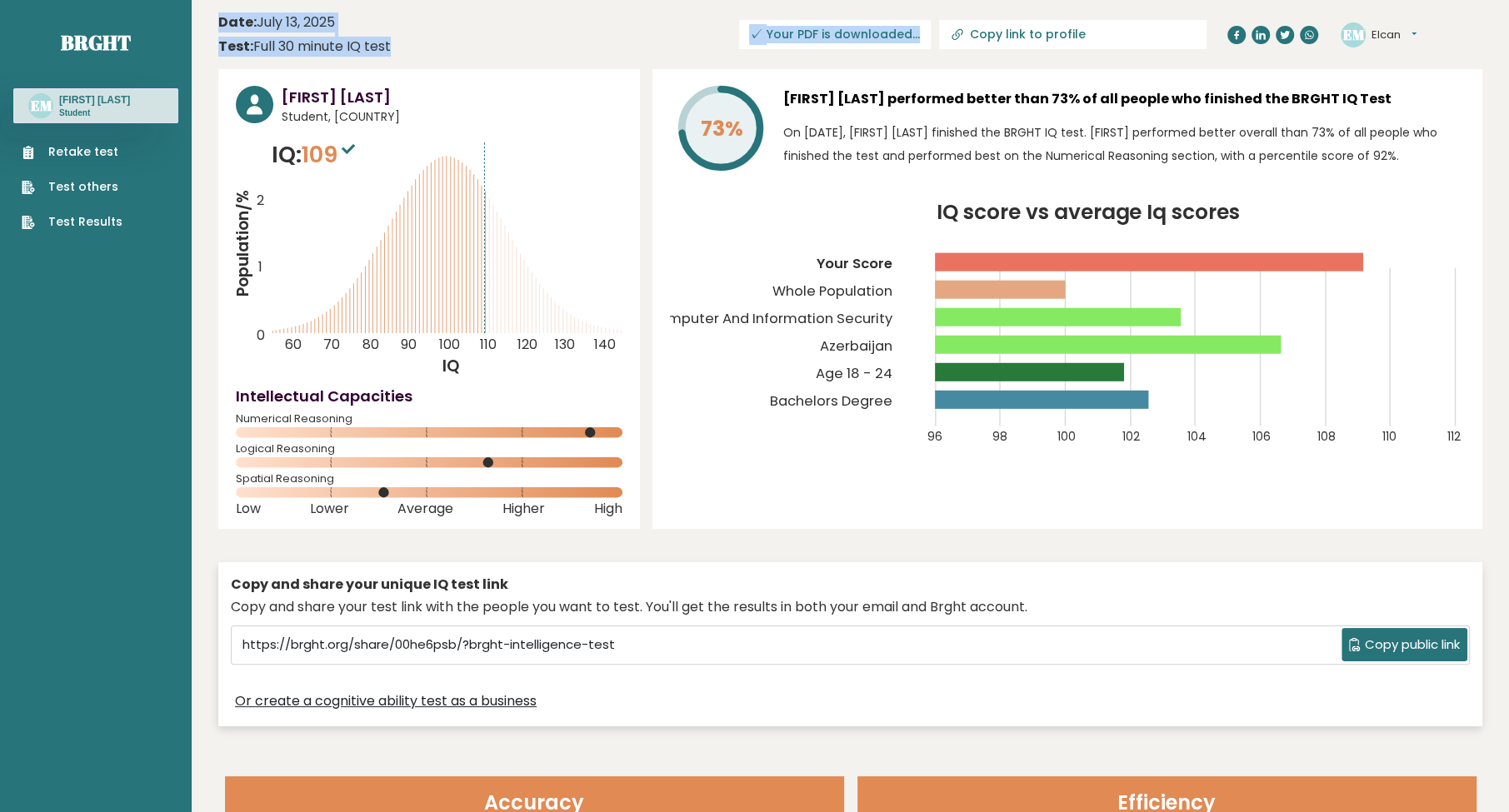 drag, startPoint x: 200, startPoint y: 25, endPoint x: 1012, endPoint y: 46, distance: 812.27151 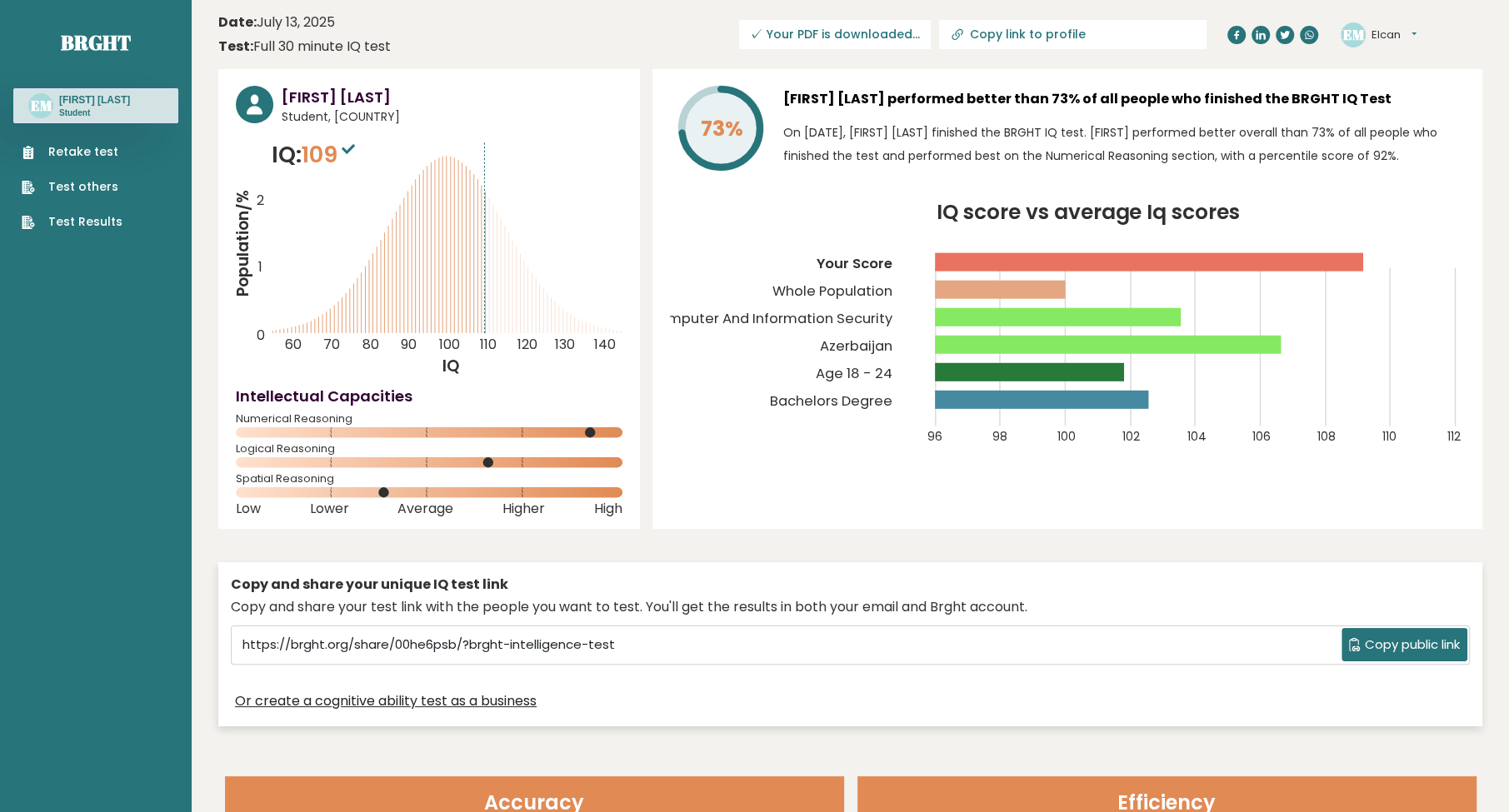 click on "Elcan Musayev performed better than
73% of all
people who finished the BRGHT IQ Test" at bounding box center (1124, 99) 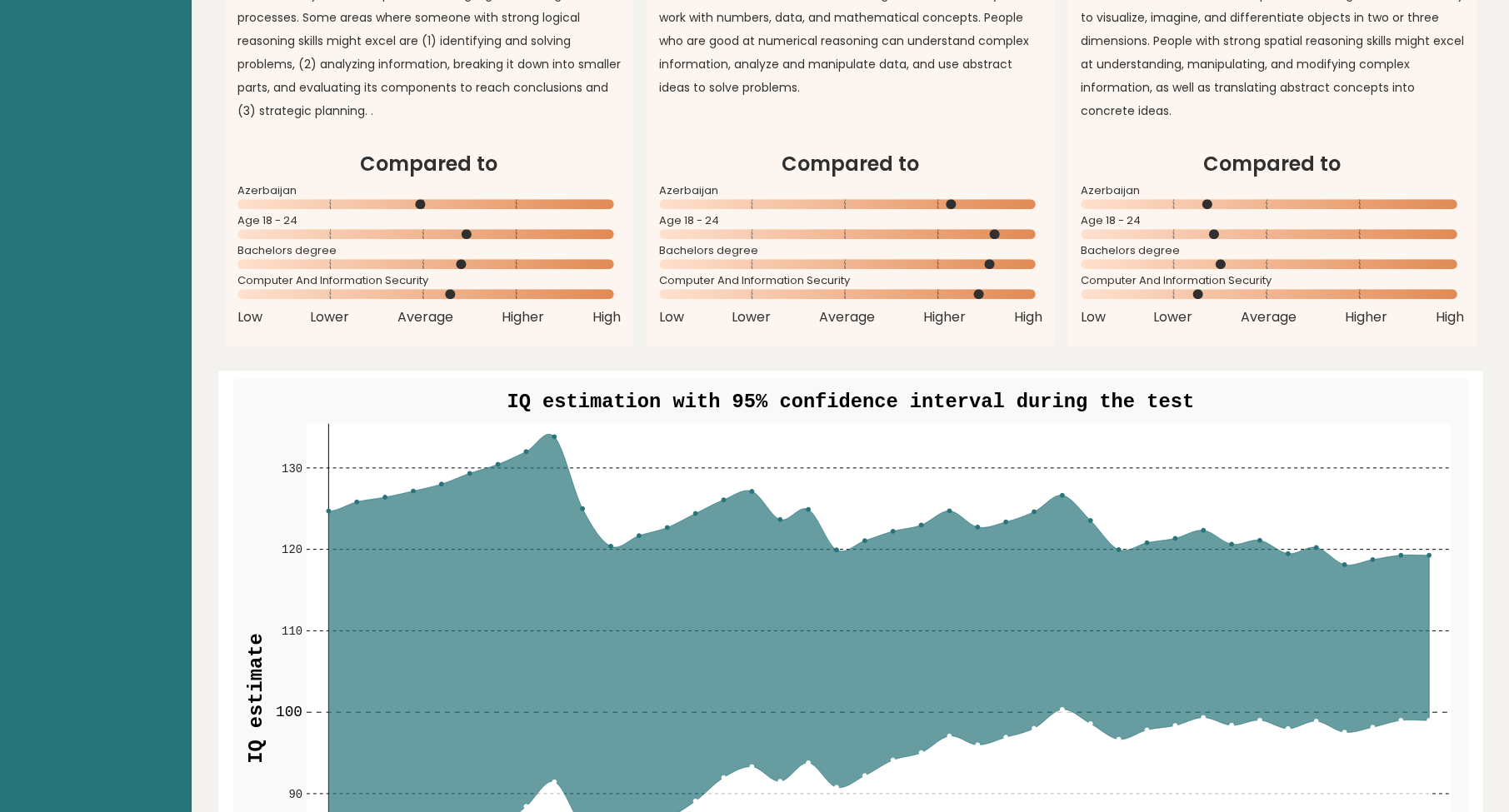 scroll, scrollTop: 1064, scrollLeft: 0, axis: vertical 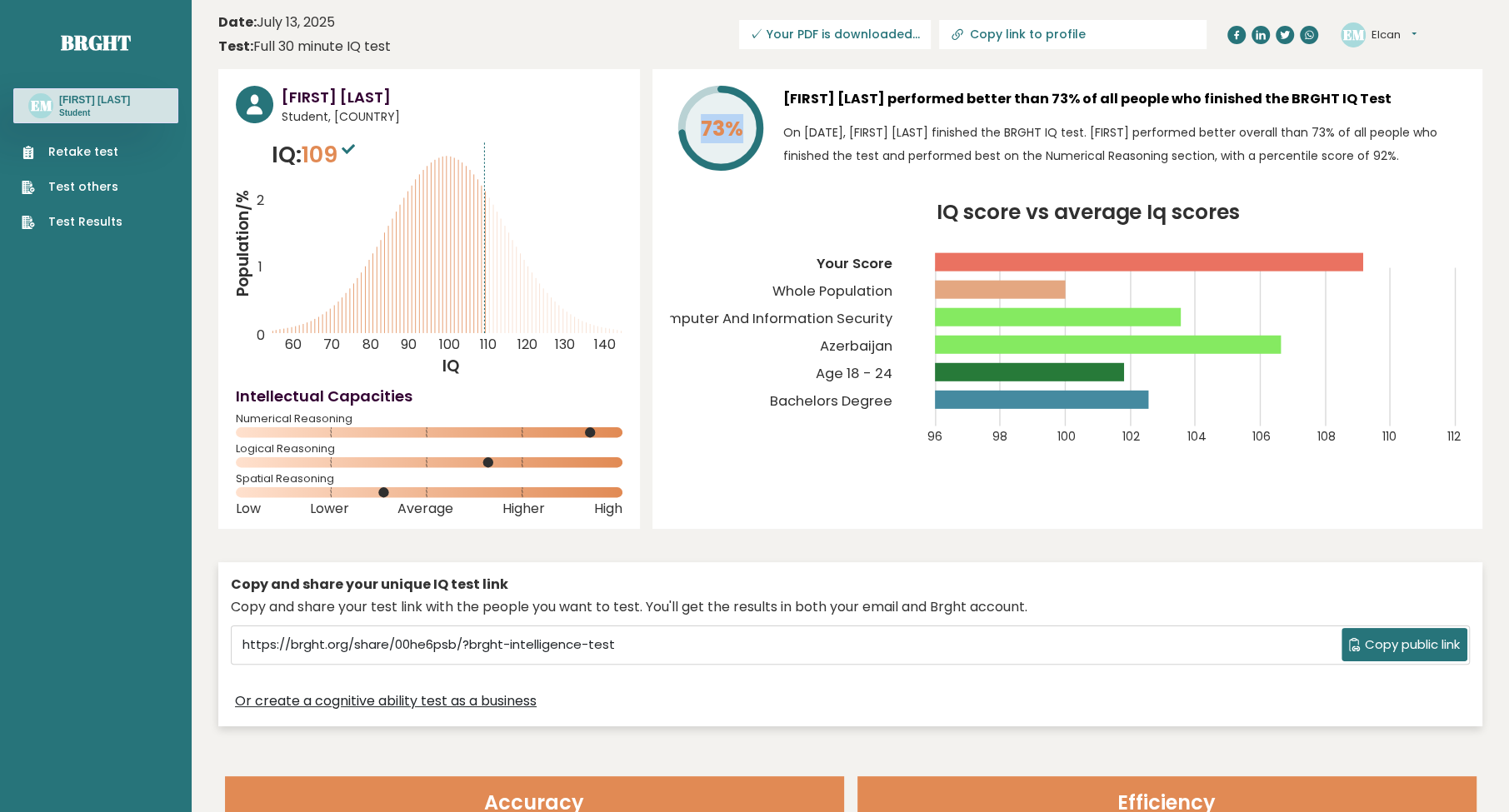 drag, startPoint x: 704, startPoint y: 117, endPoint x: 734, endPoint y: 124, distance: 30.805844 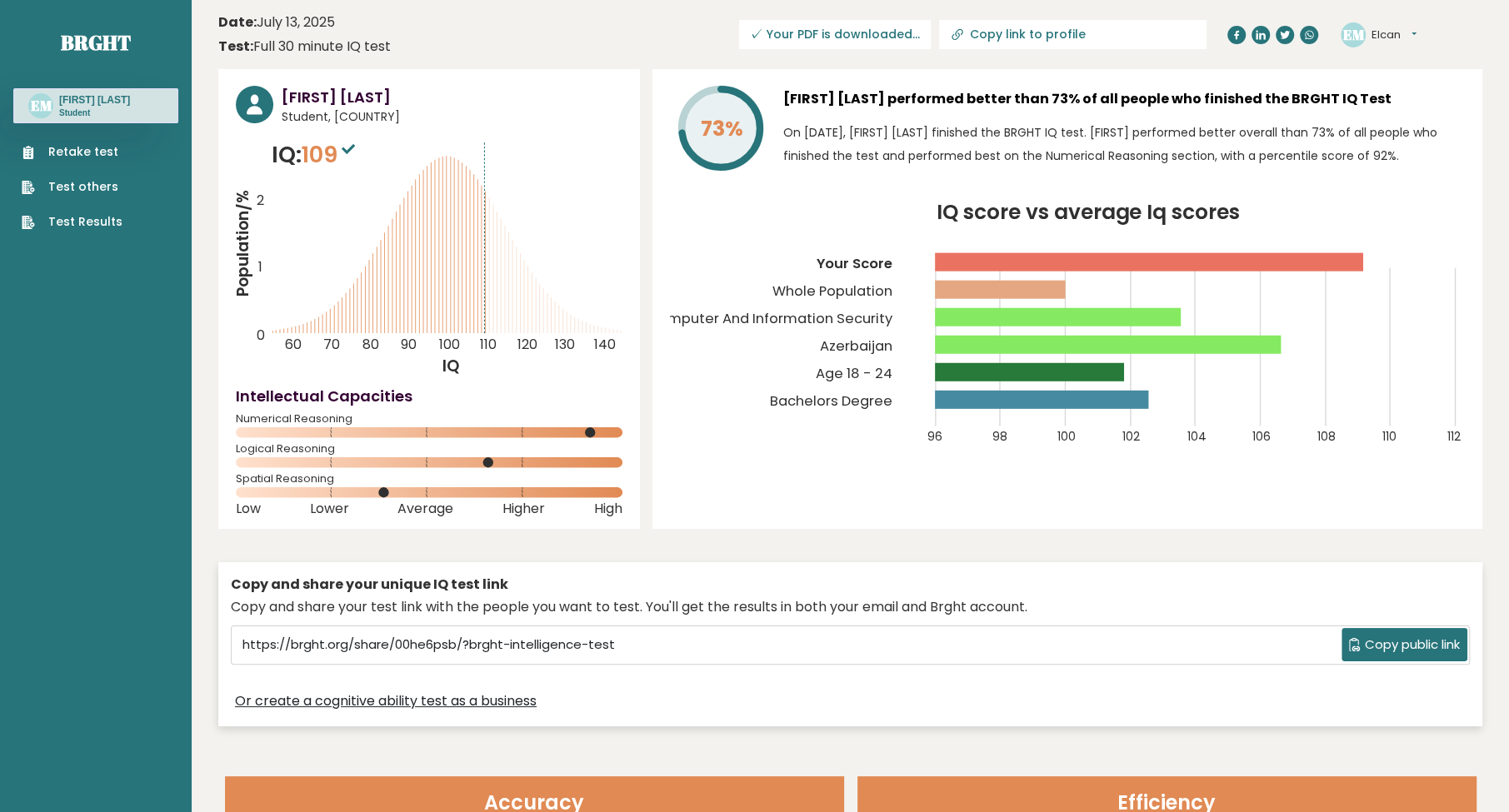 click on "73%
Elcan Musayev performed better than
73% of all
people who finished the BRGHT IQ Test
On July 13, 2025, Elcan
Musayev finished the BRGHT IQ test. Elcan performed better overall than
73% of all people who finished the test and
performed best on the
Numerical Reasoning section, with
a percentile score of 92%.
IQ score vs average Iq scores
96
98
100
102
104
106
108
110
112
Your Score
Whole Population" at bounding box center [1067, 299] 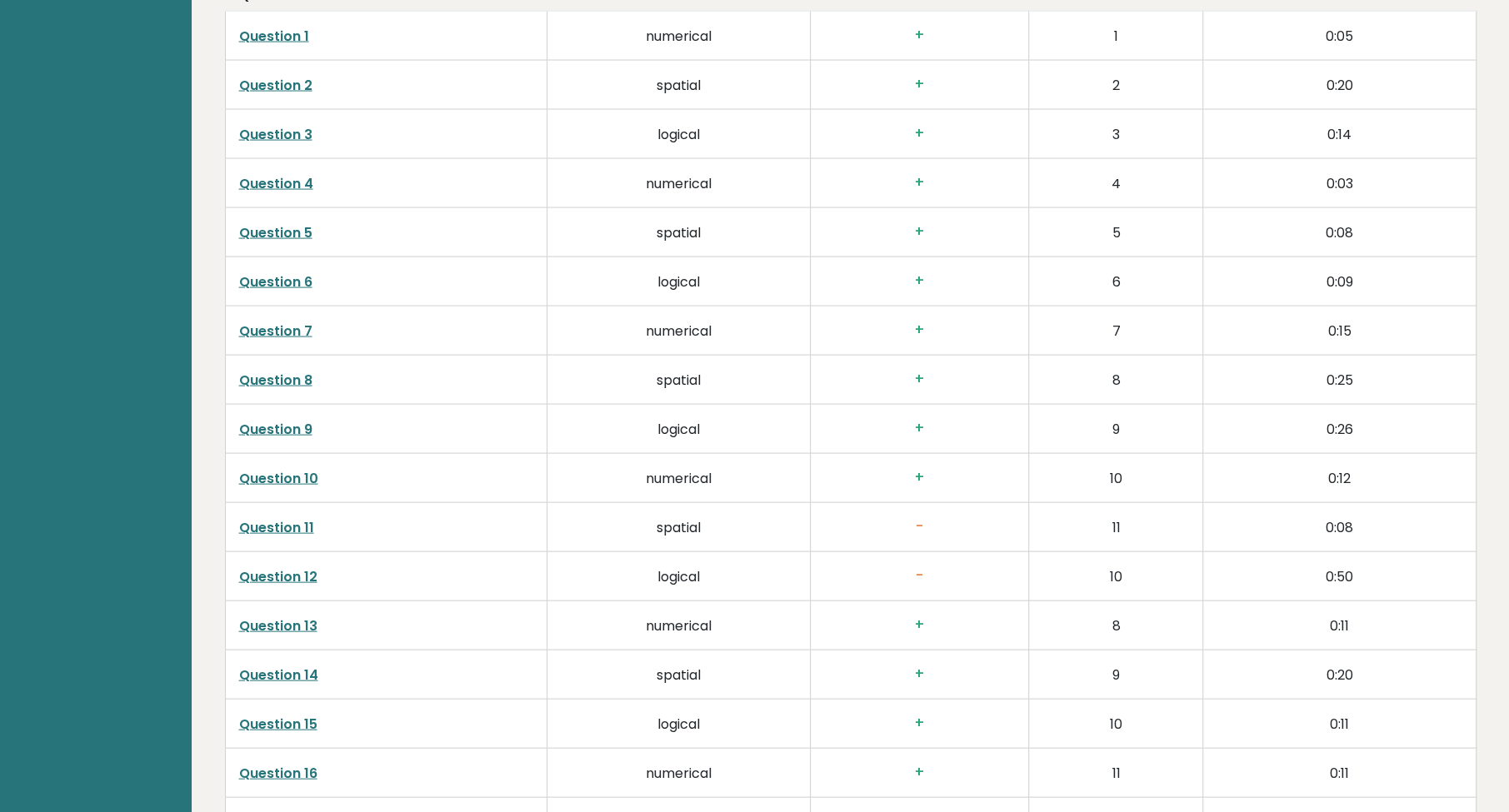 scroll, scrollTop: 2811, scrollLeft: 0, axis: vertical 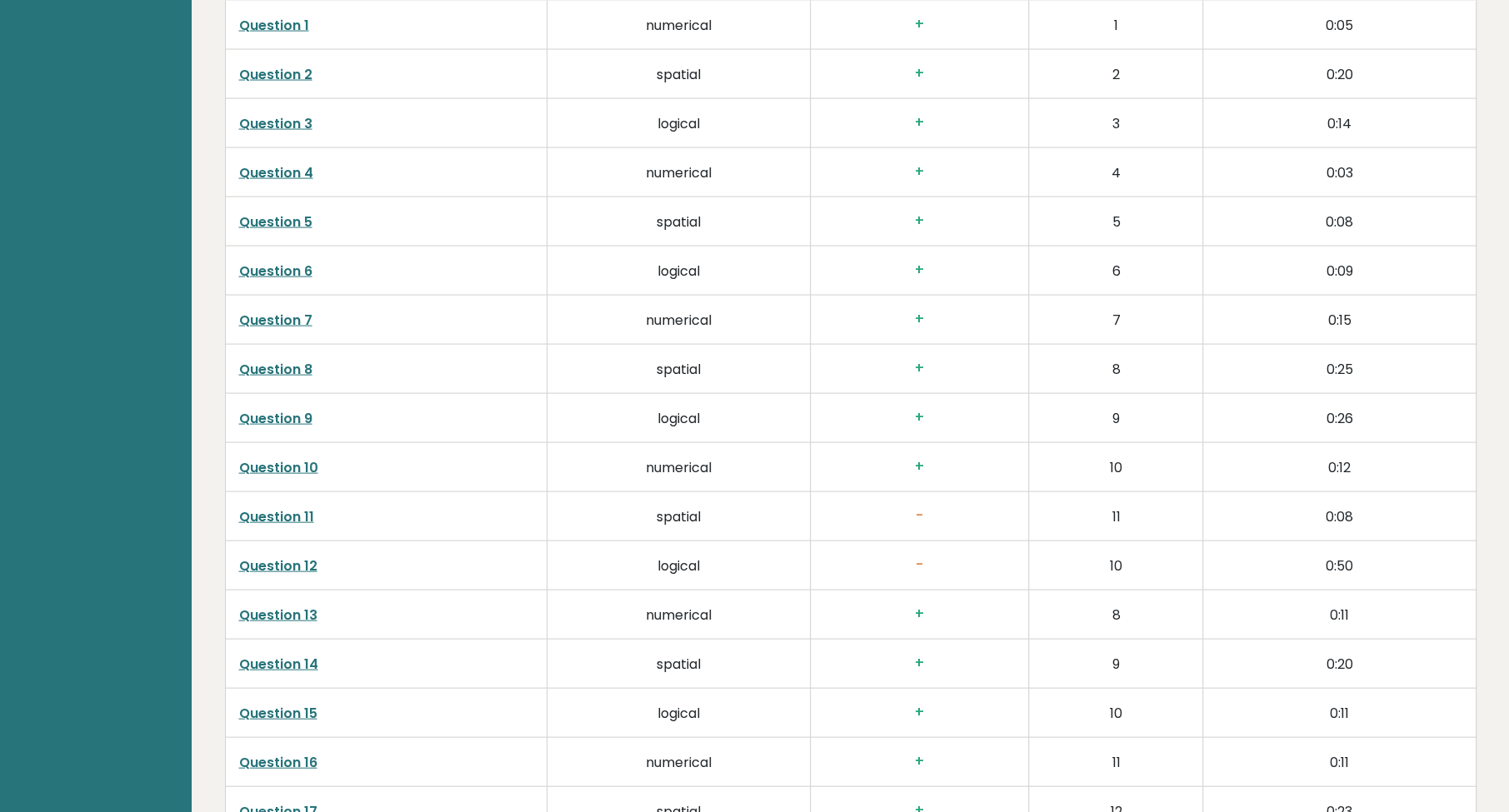 click on "Question
11" at bounding box center (277, 516) 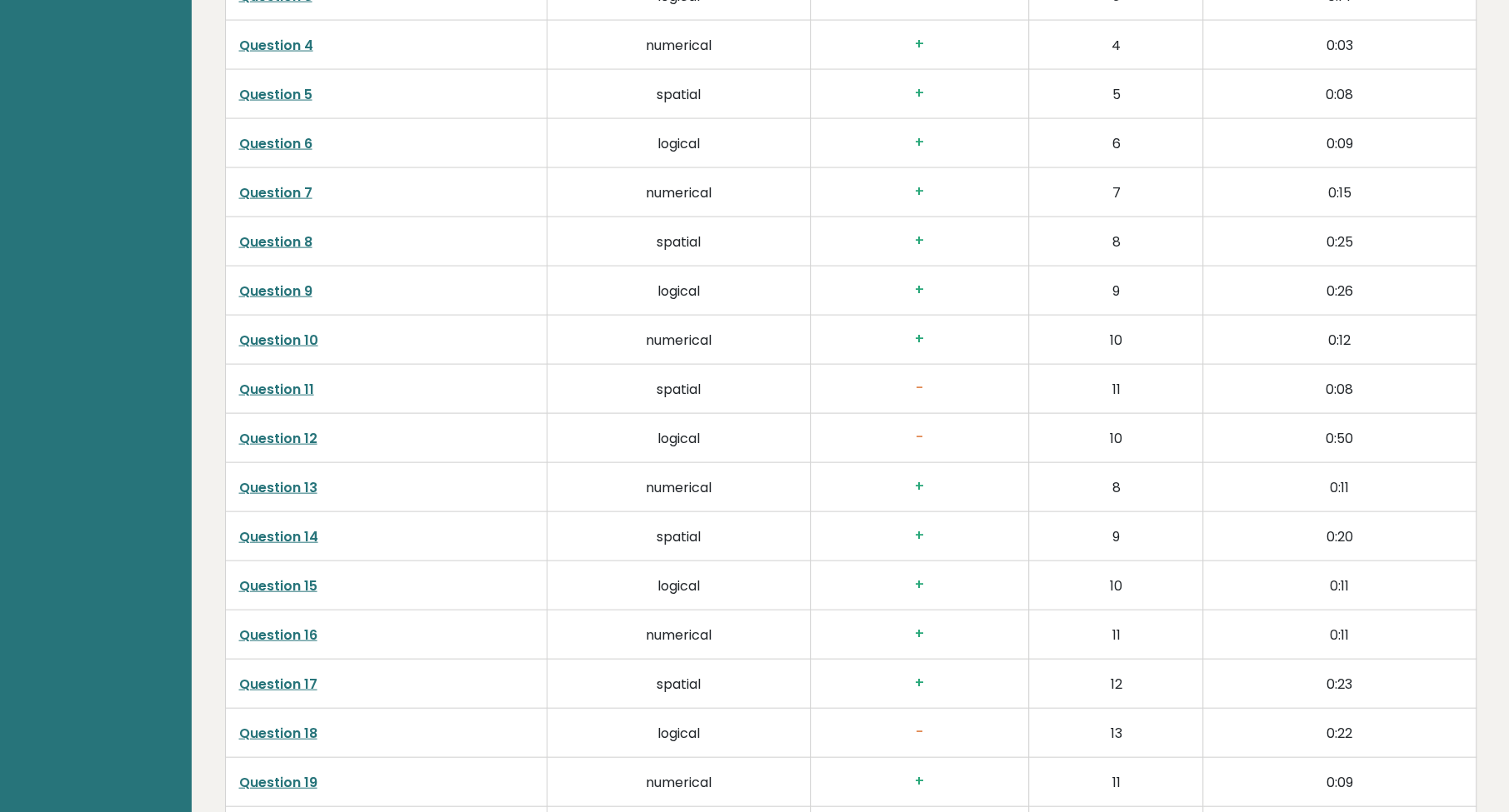 scroll, scrollTop: 2626, scrollLeft: 0, axis: vertical 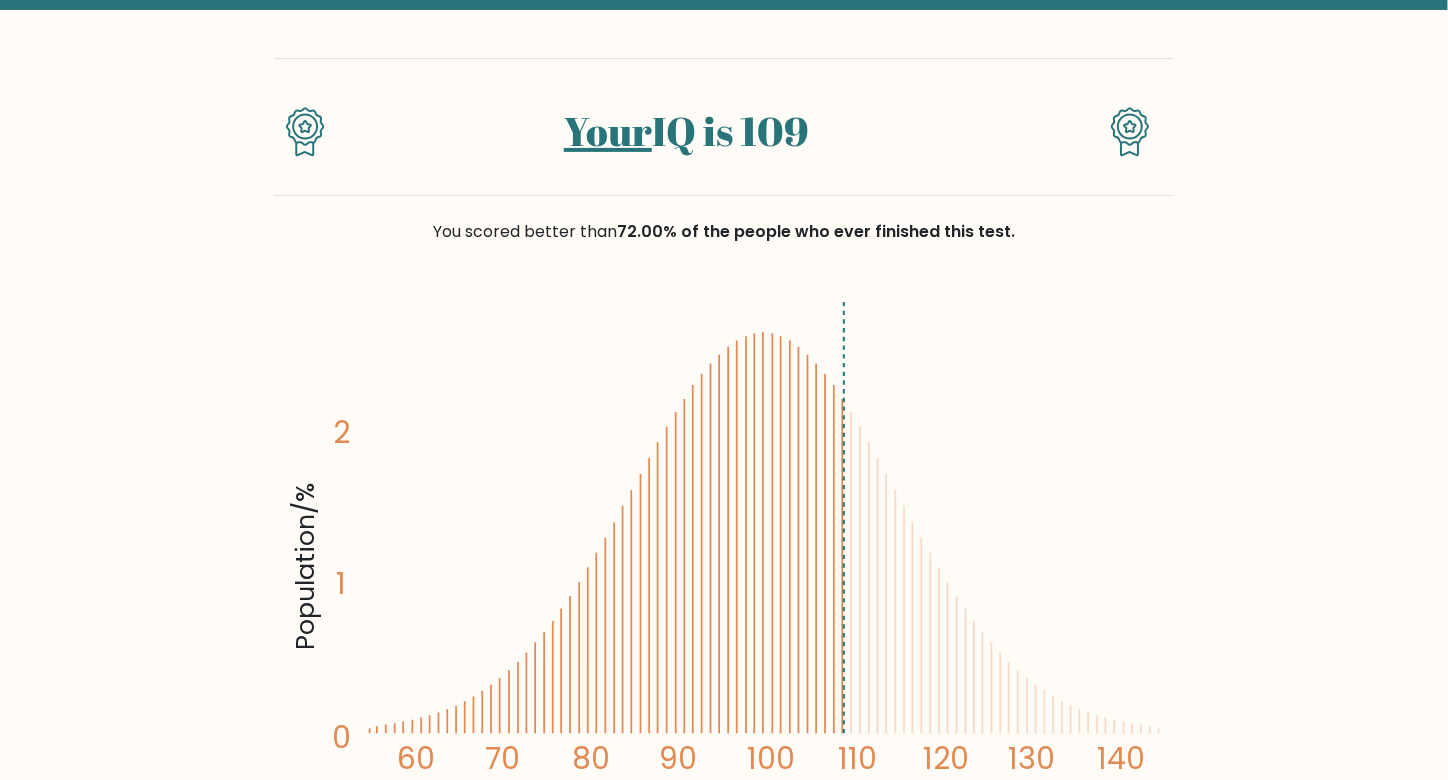 click 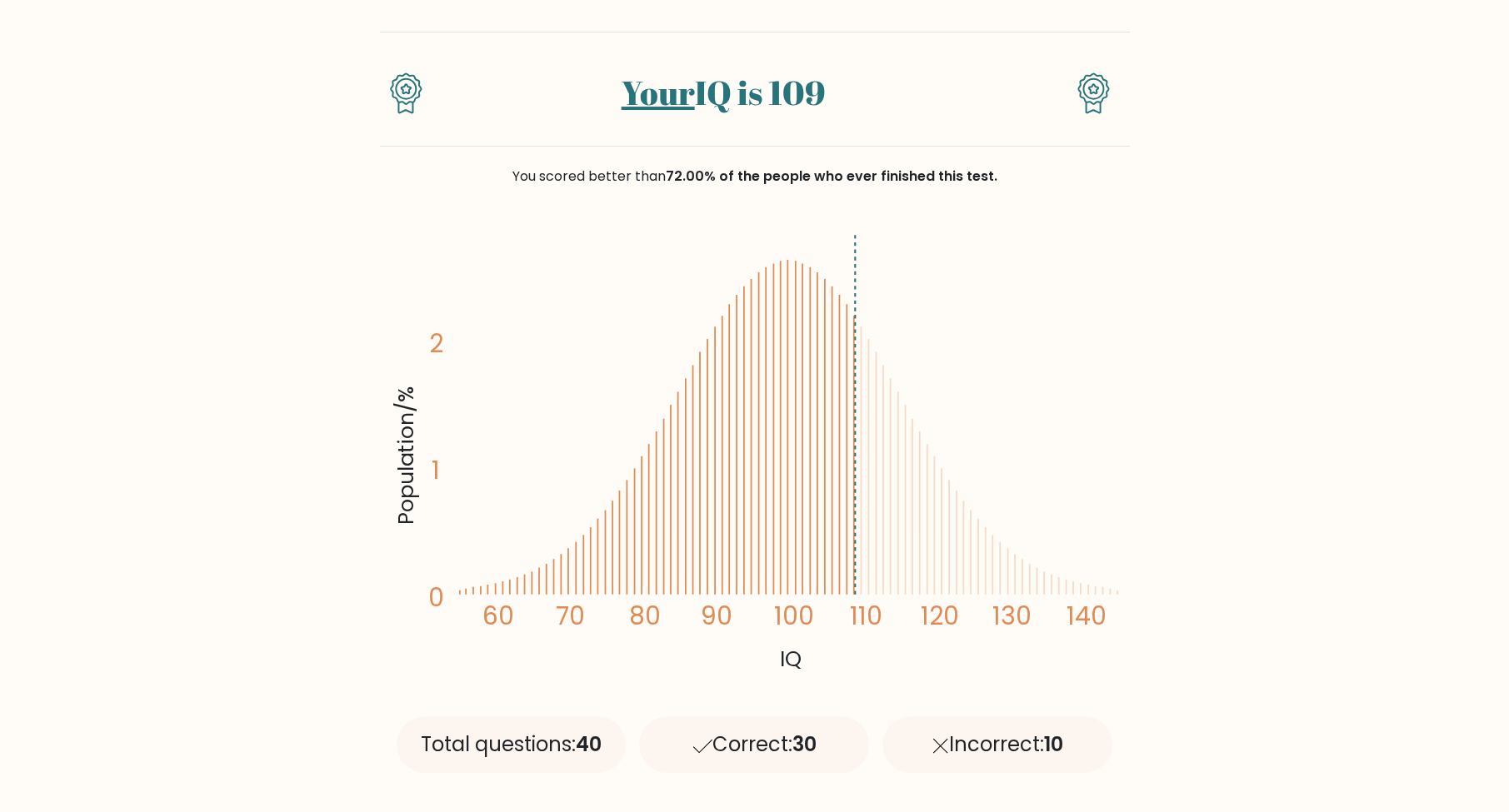 scroll, scrollTop: 88, scrollLeft: 0, axis: vertical 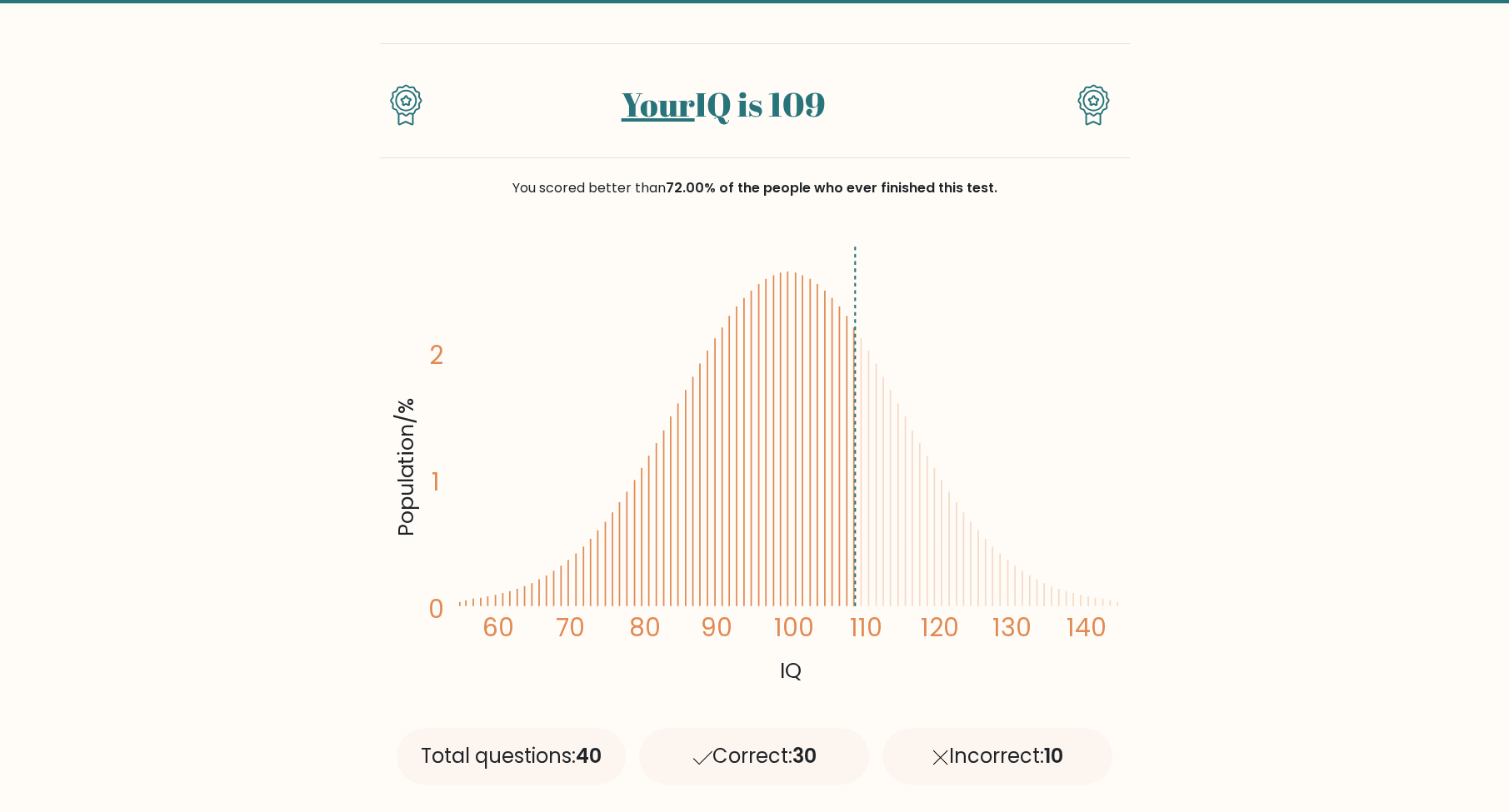 drag, startPoint x: 671, startPoint y: 309, endPoint x: 1188, endPoint y: 482, distance: 545.177 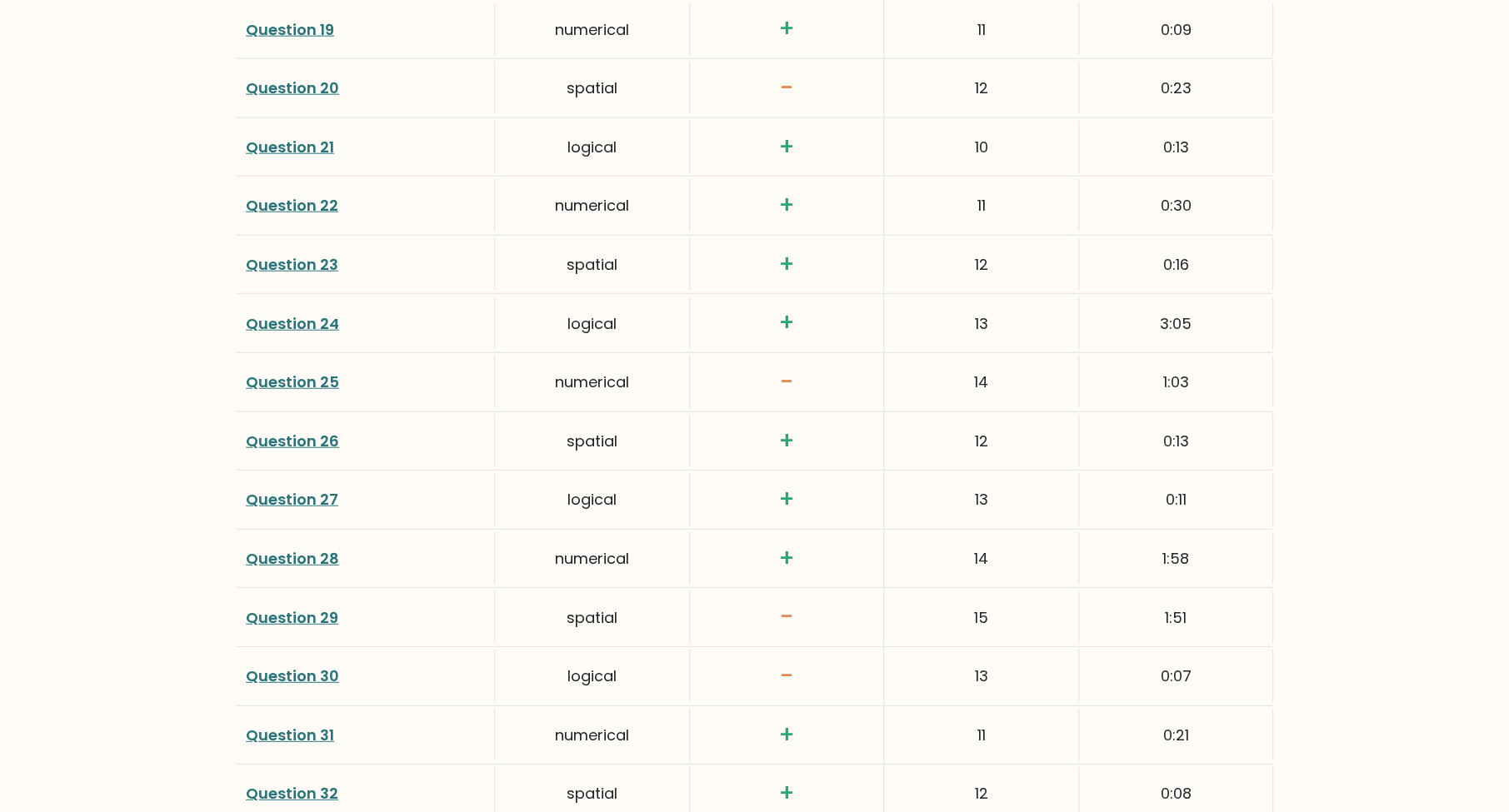 scroll, scrollTop: 3888, scrollLeft: 0, axis: vertical 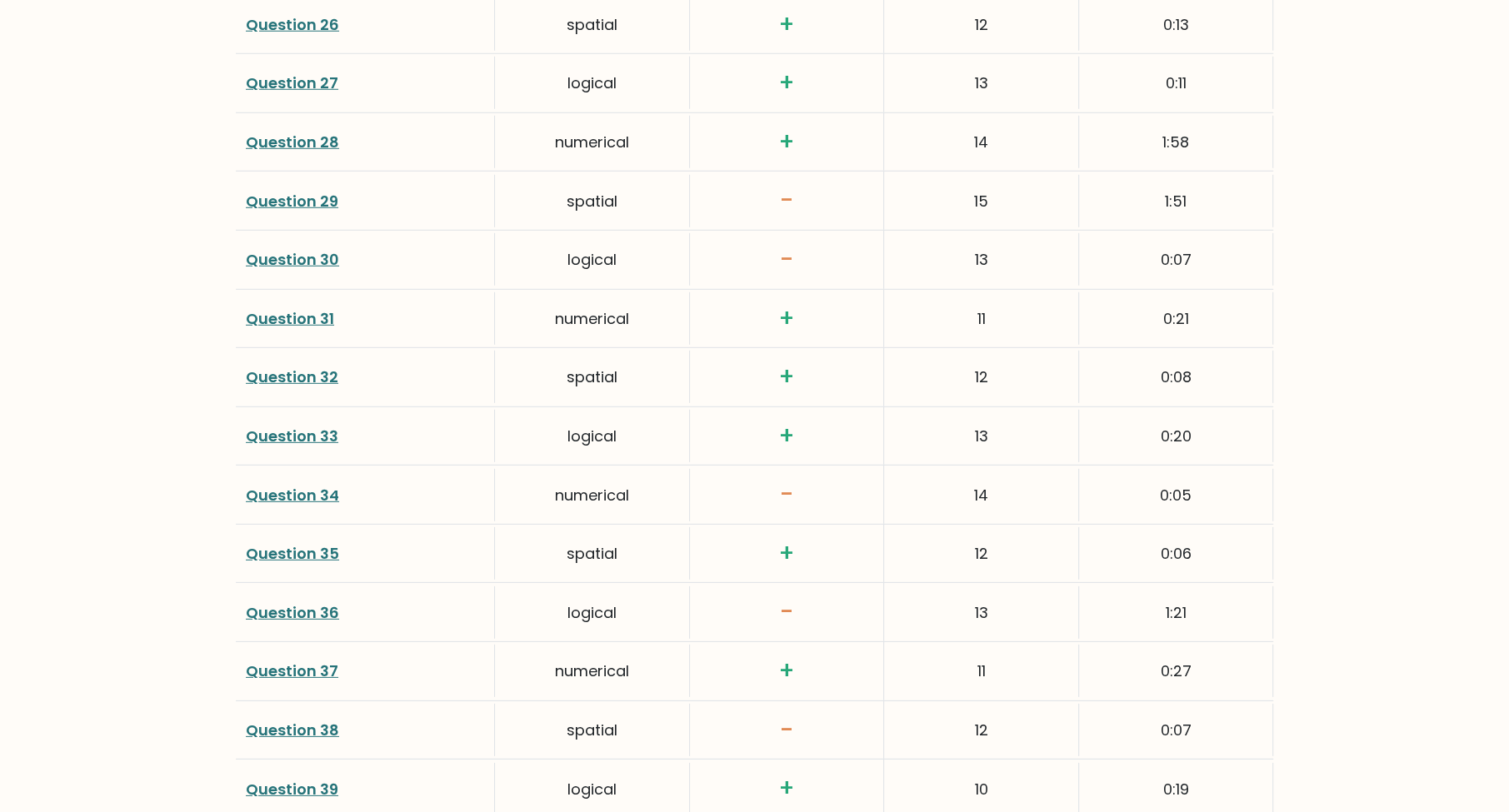 click on "Question 34" at bounding box center [292, 495] 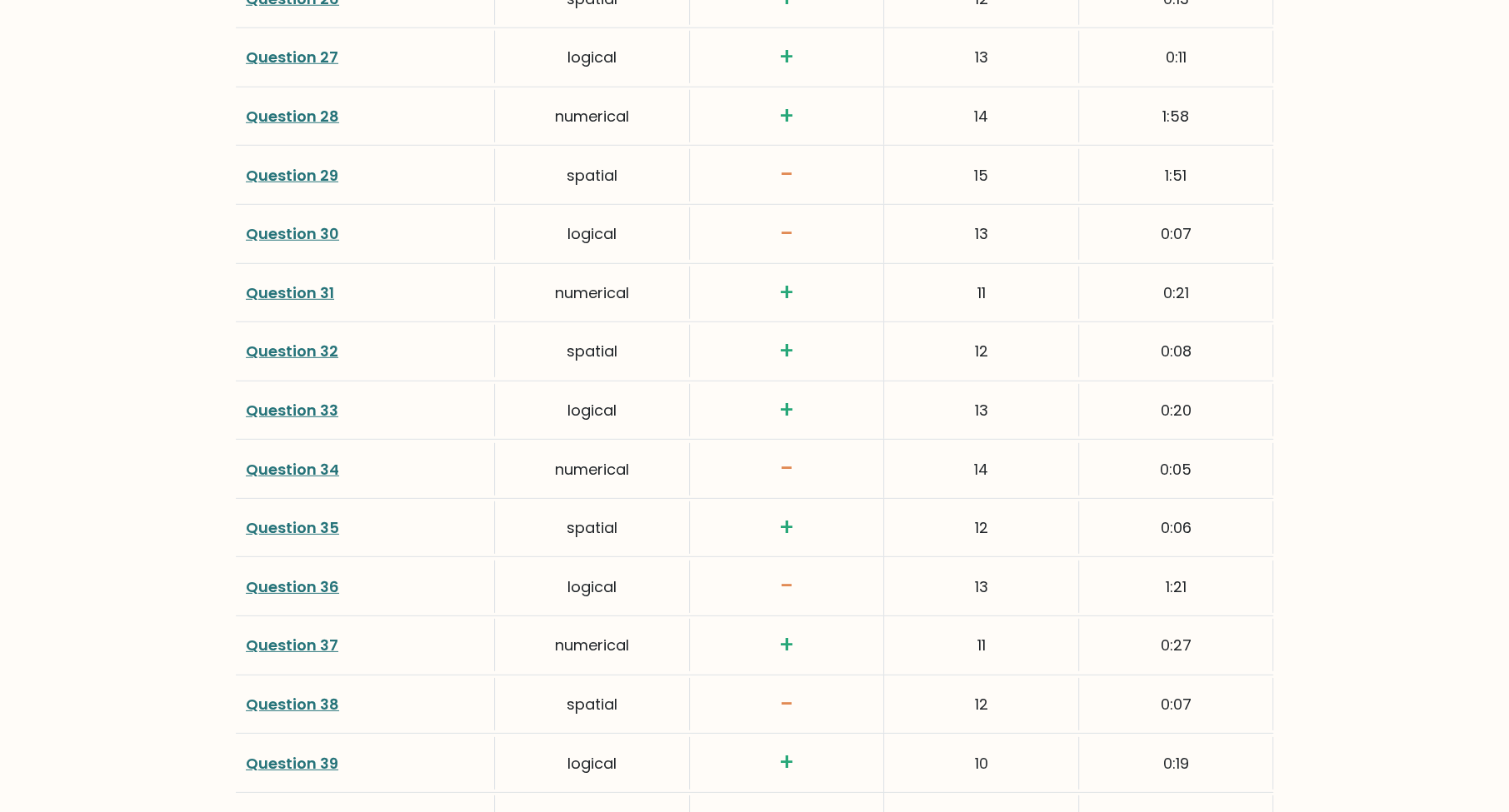 scroll, scrollTop: 3992, scrollLeft: 0, axis: vertical 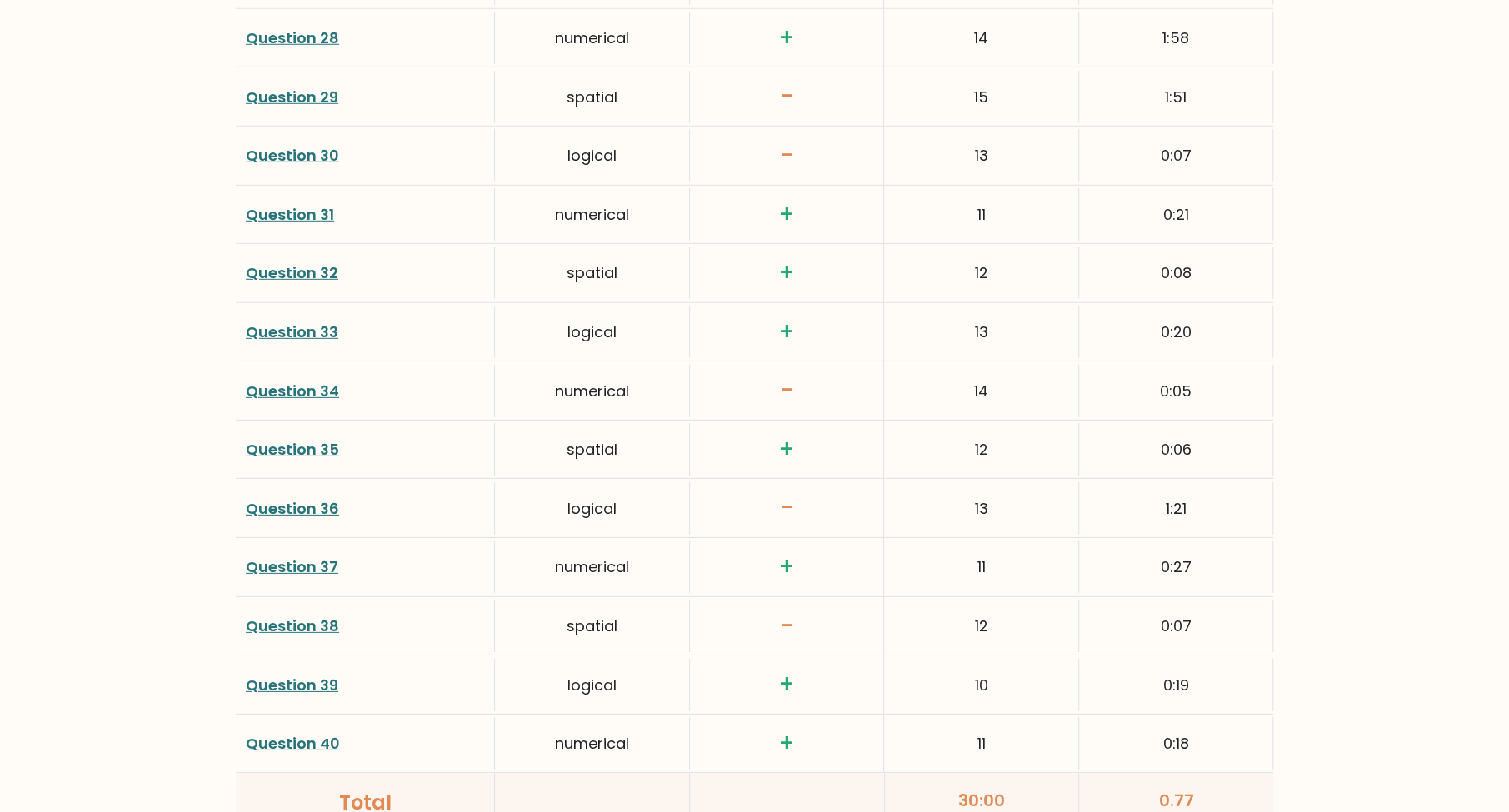 click on "Question 36" at bounding box center [365, 508] 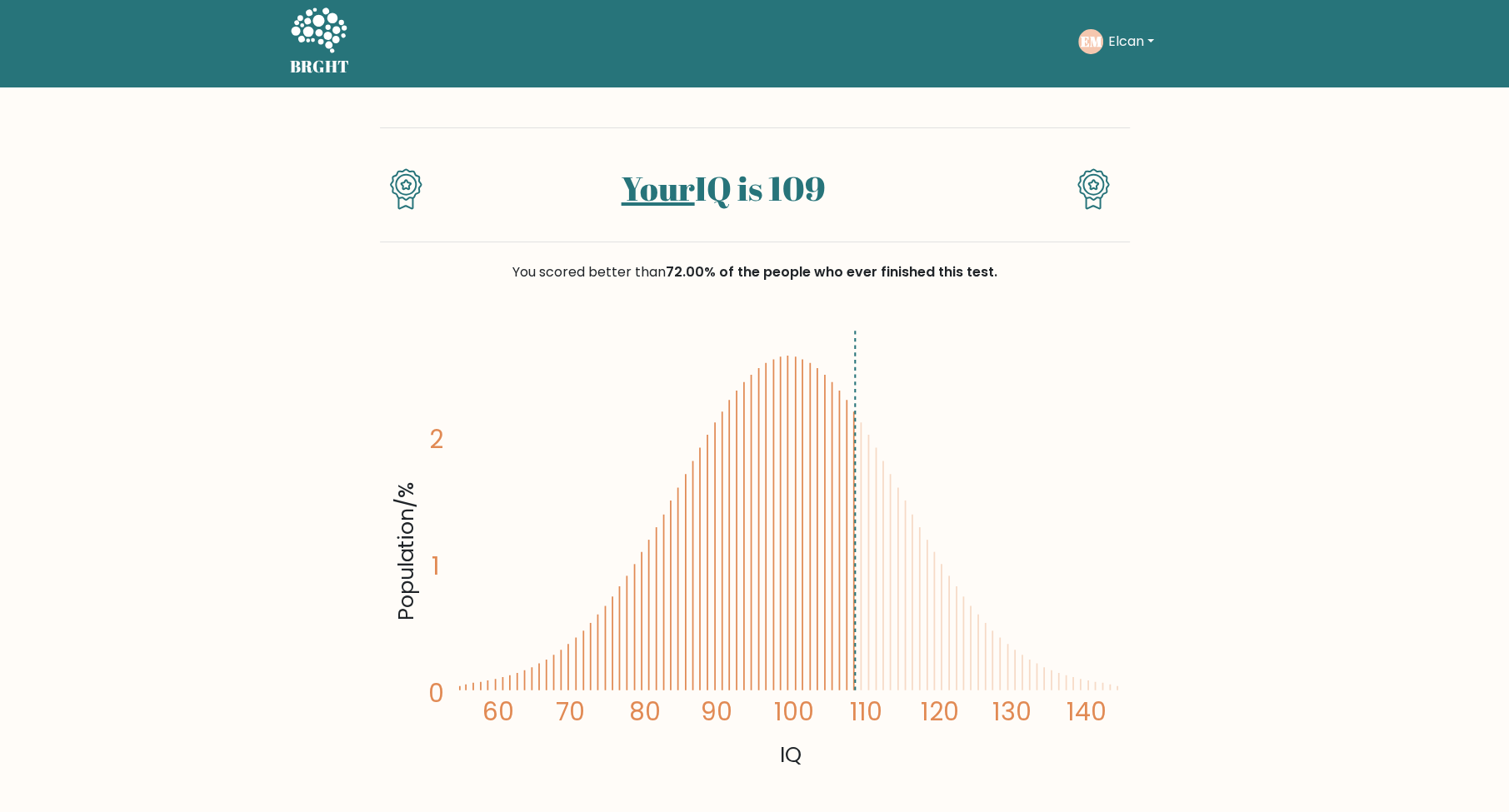 scroll, scrollTop: 0, scrollLeft: 0, axis: both 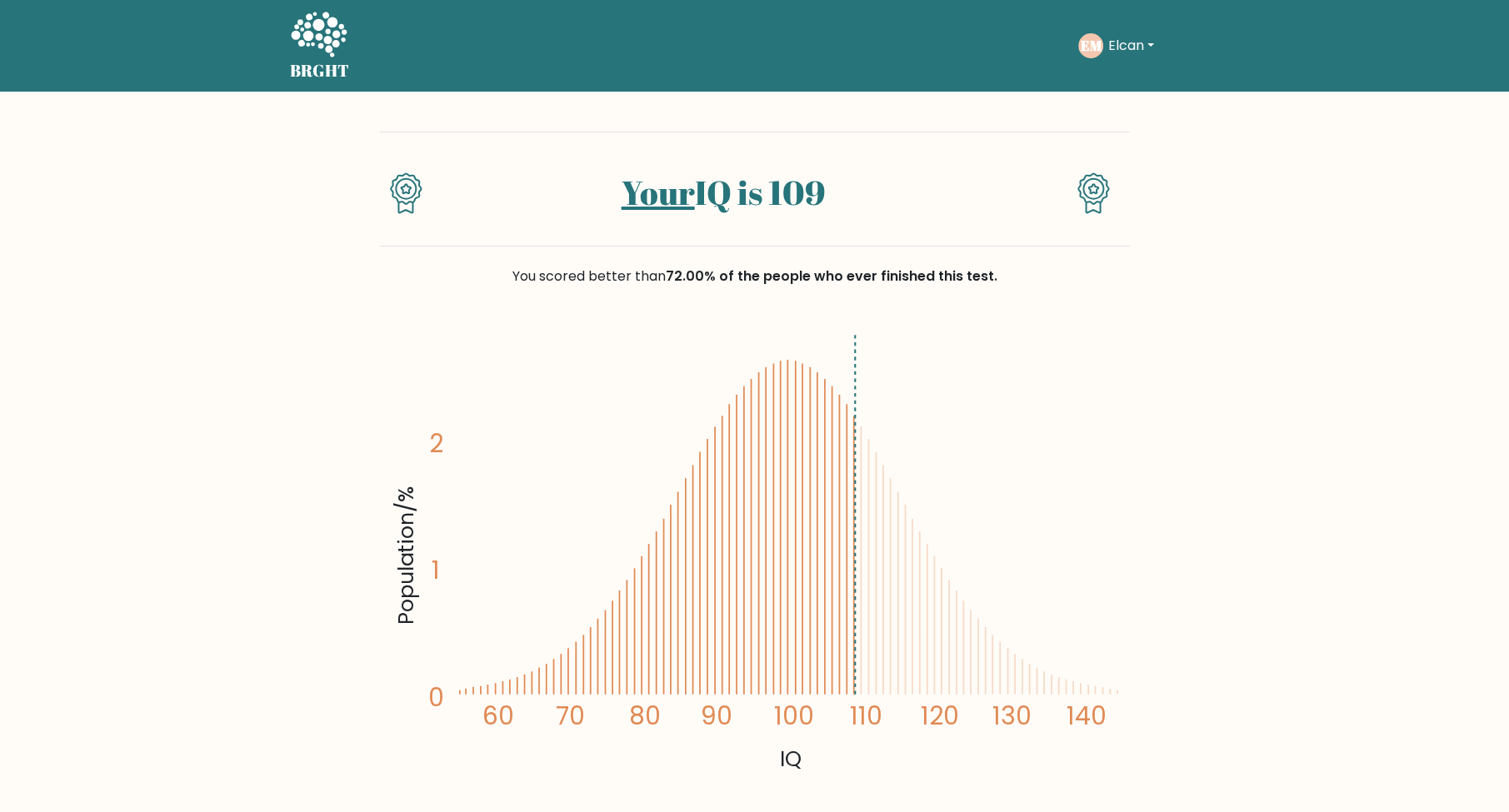 click on "Elcan" at bounding box center [1131, 46] 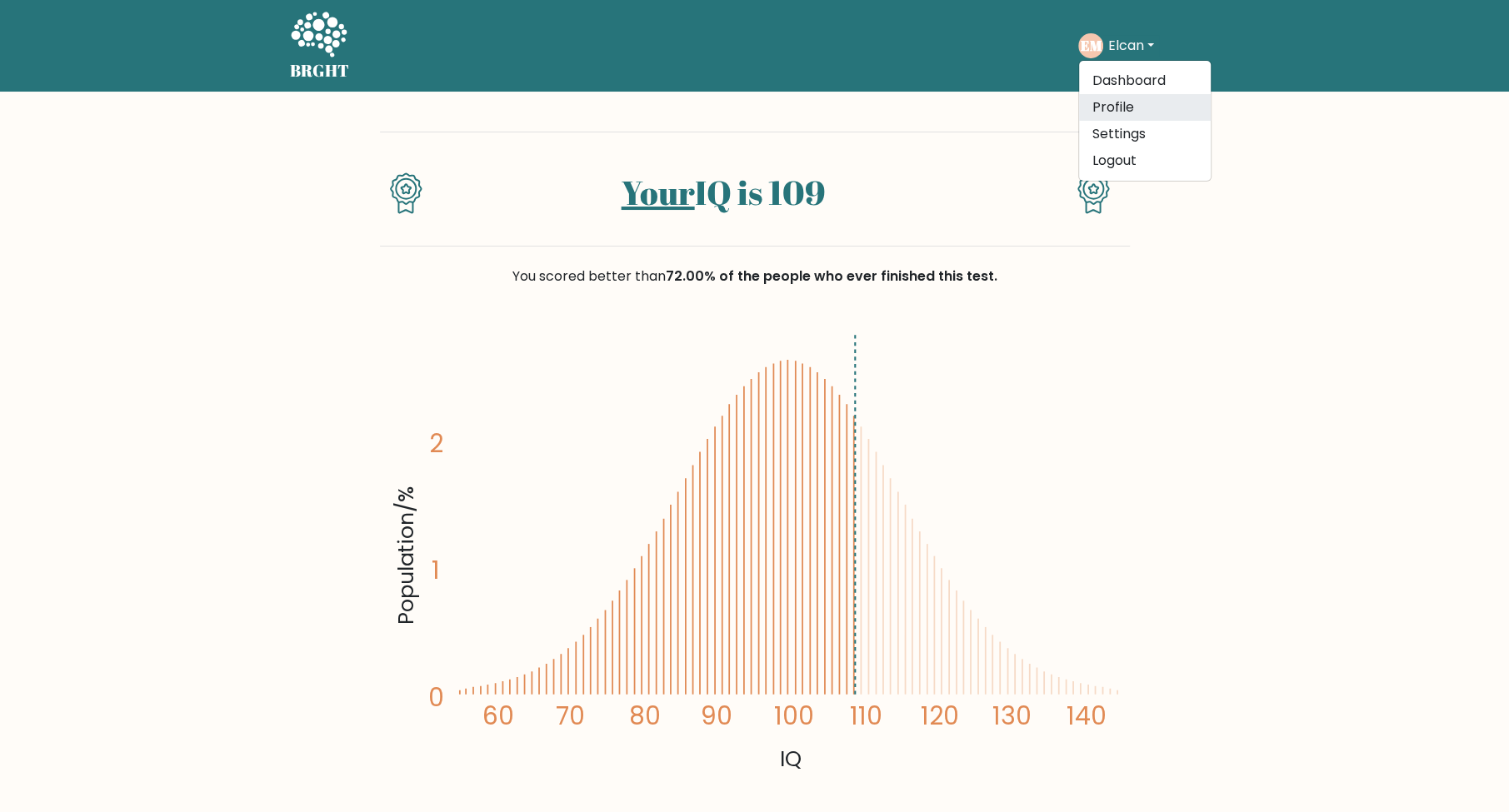 click on "Profile" at bounding box center (1145, 107) 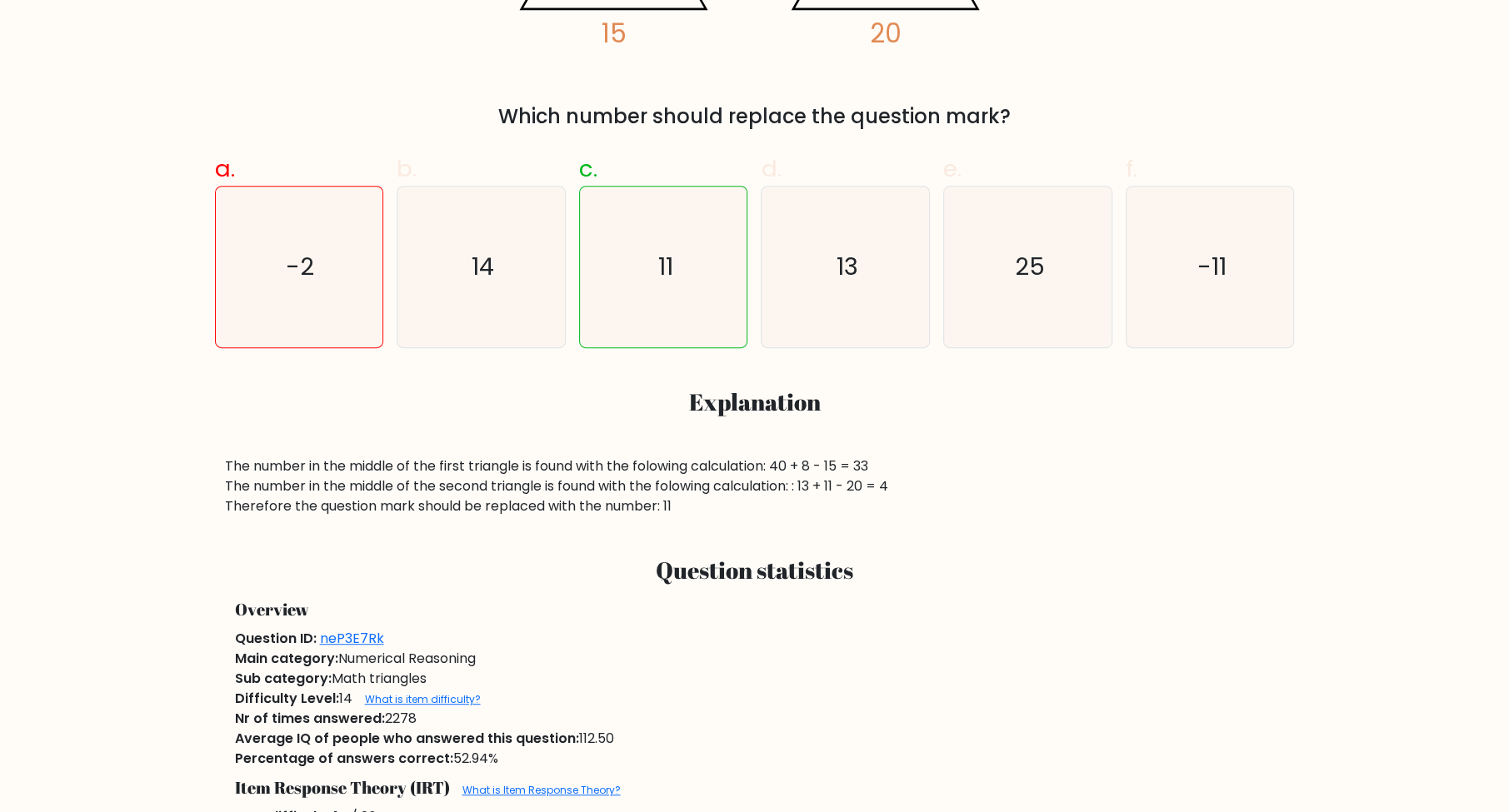 scroll, scrollTop: 521, scrollLeft: 0, axis: vertical 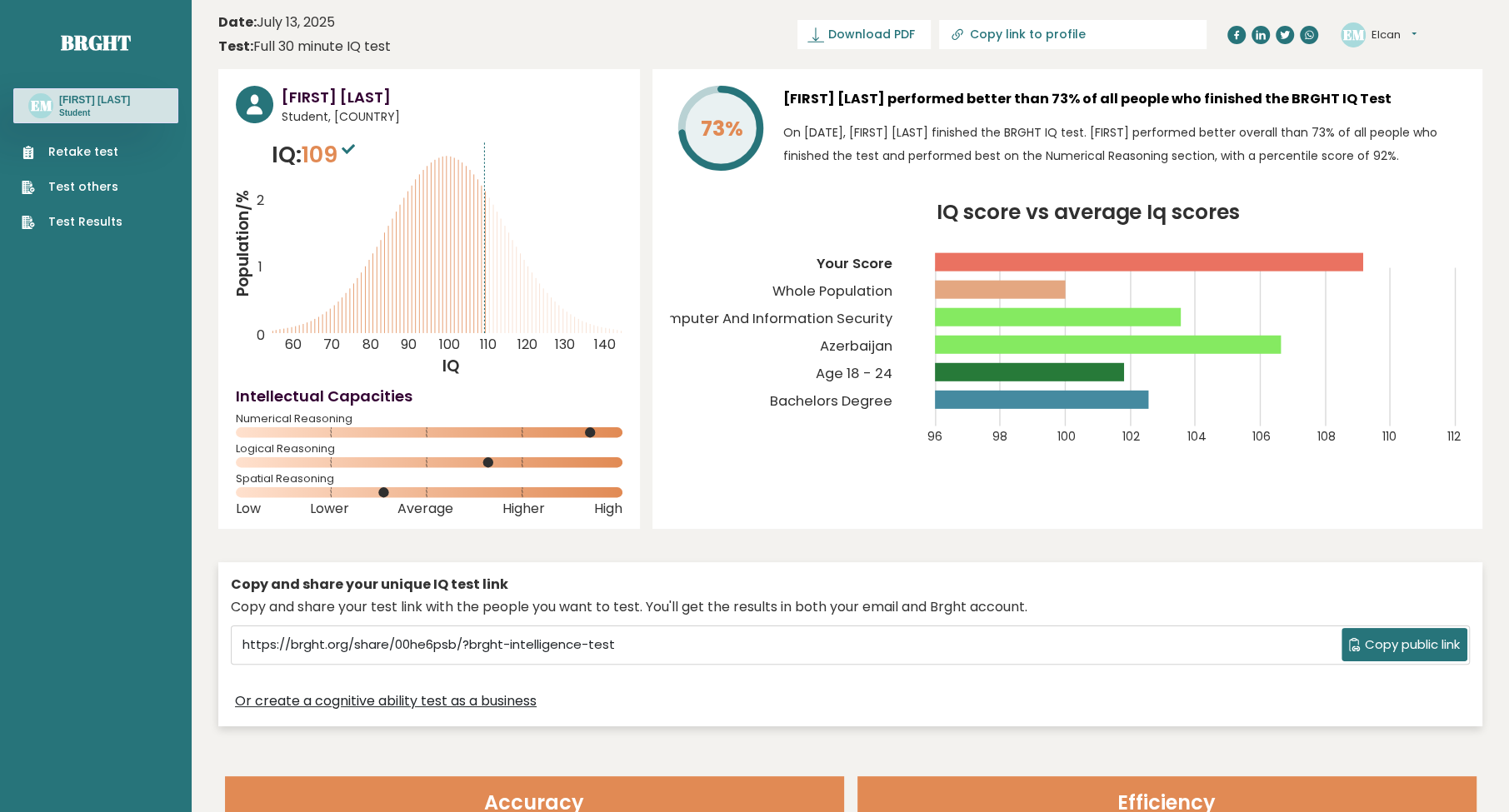 click on "Retake test" at bounding box center (72, 152) 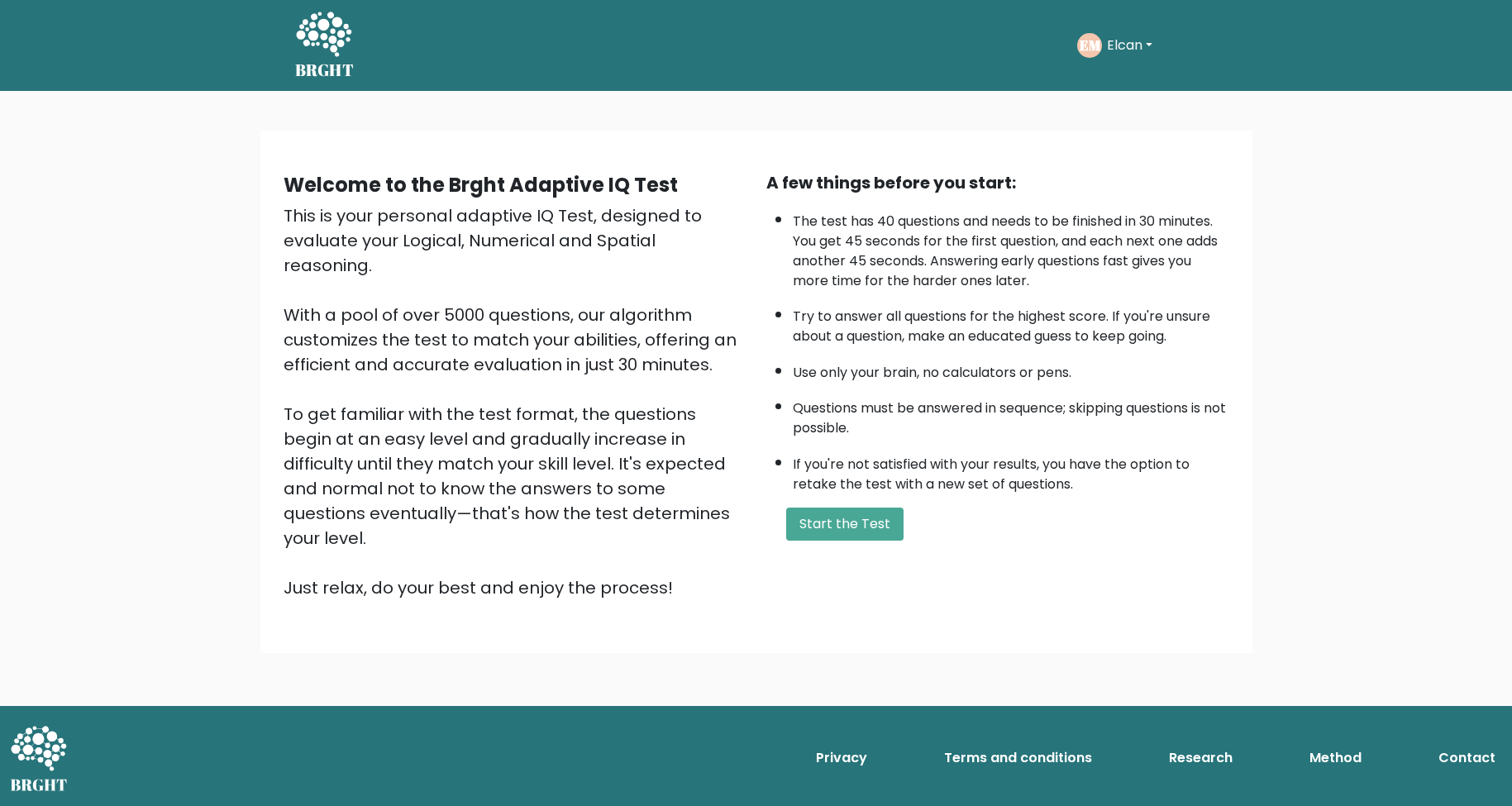 scroll, scrollTop: 0, scrollLeft: 0, axis: both 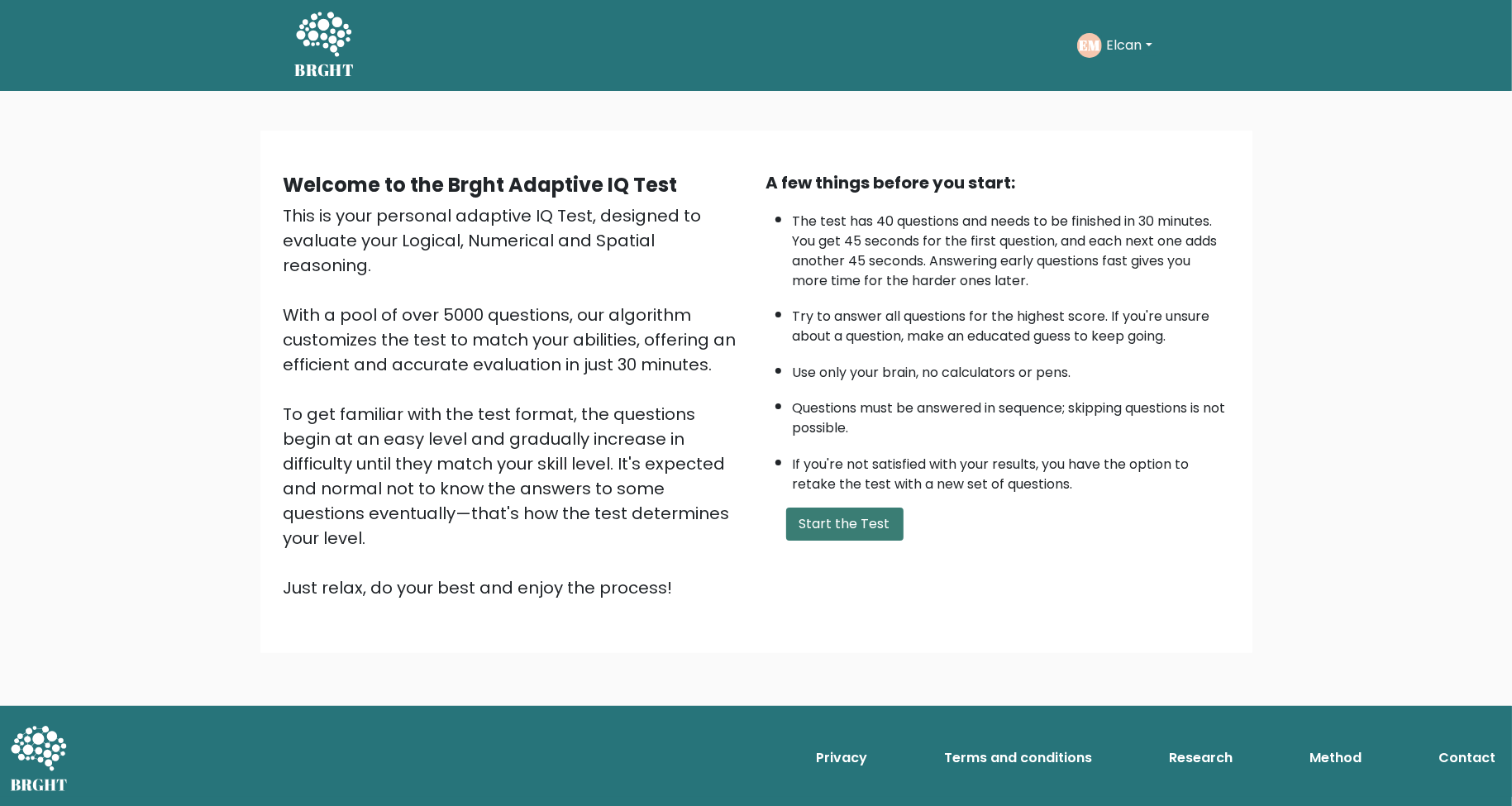 click on "Start the Test" at bounding box center [845, 524] 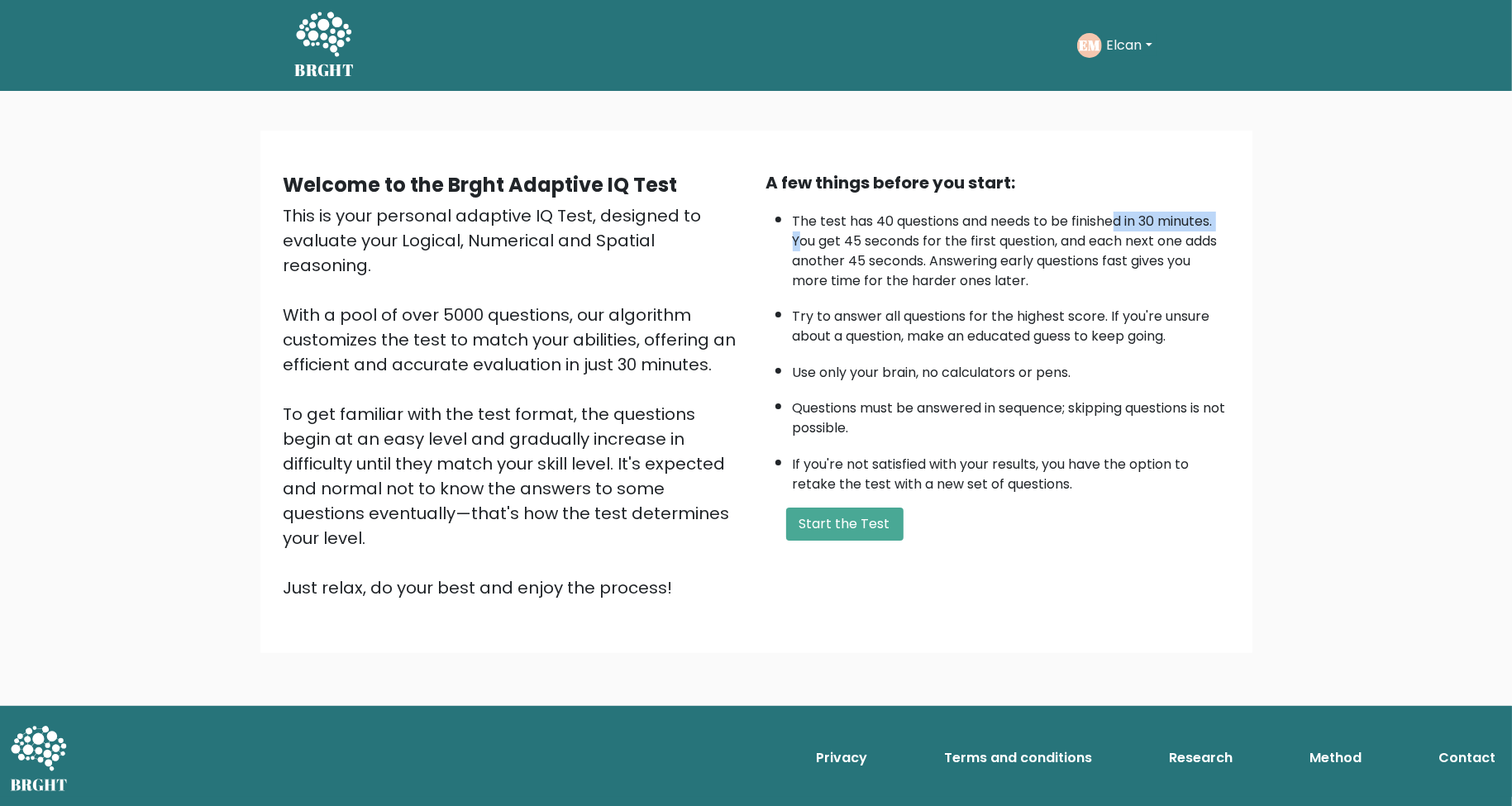 drag, startPoint x: 804, startPoint y: 231, endPoint x: 1126, endPoint y: 242, distance: 322.1878 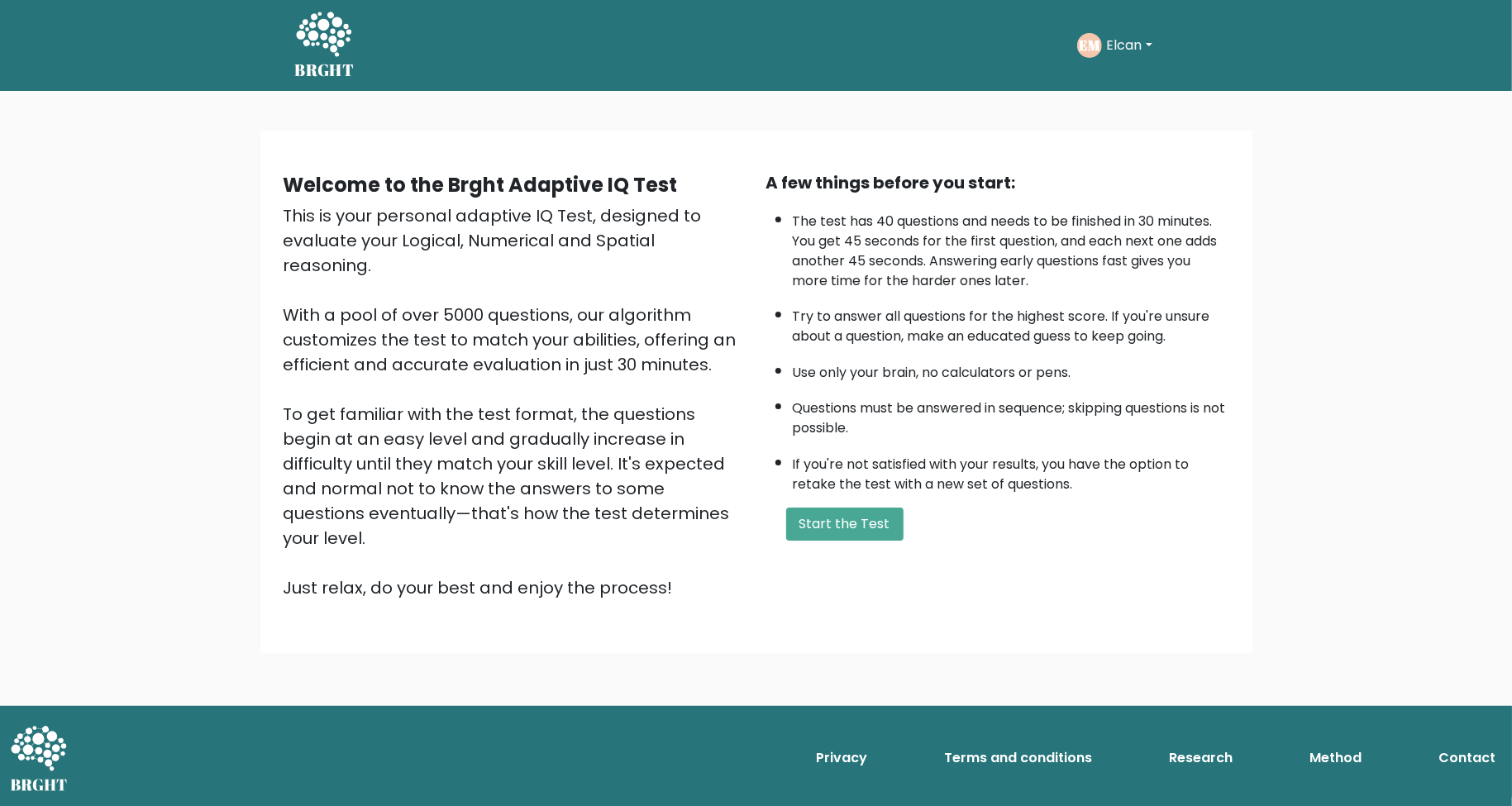 click on "The test has 40 questions and needs to be finished in 30 minutes. You get 45 seconds for the first question, and each next one adds another 45 seconds. Answering early questions fast gives you more time for the harder ones later." at bounding box center (1011, 247) 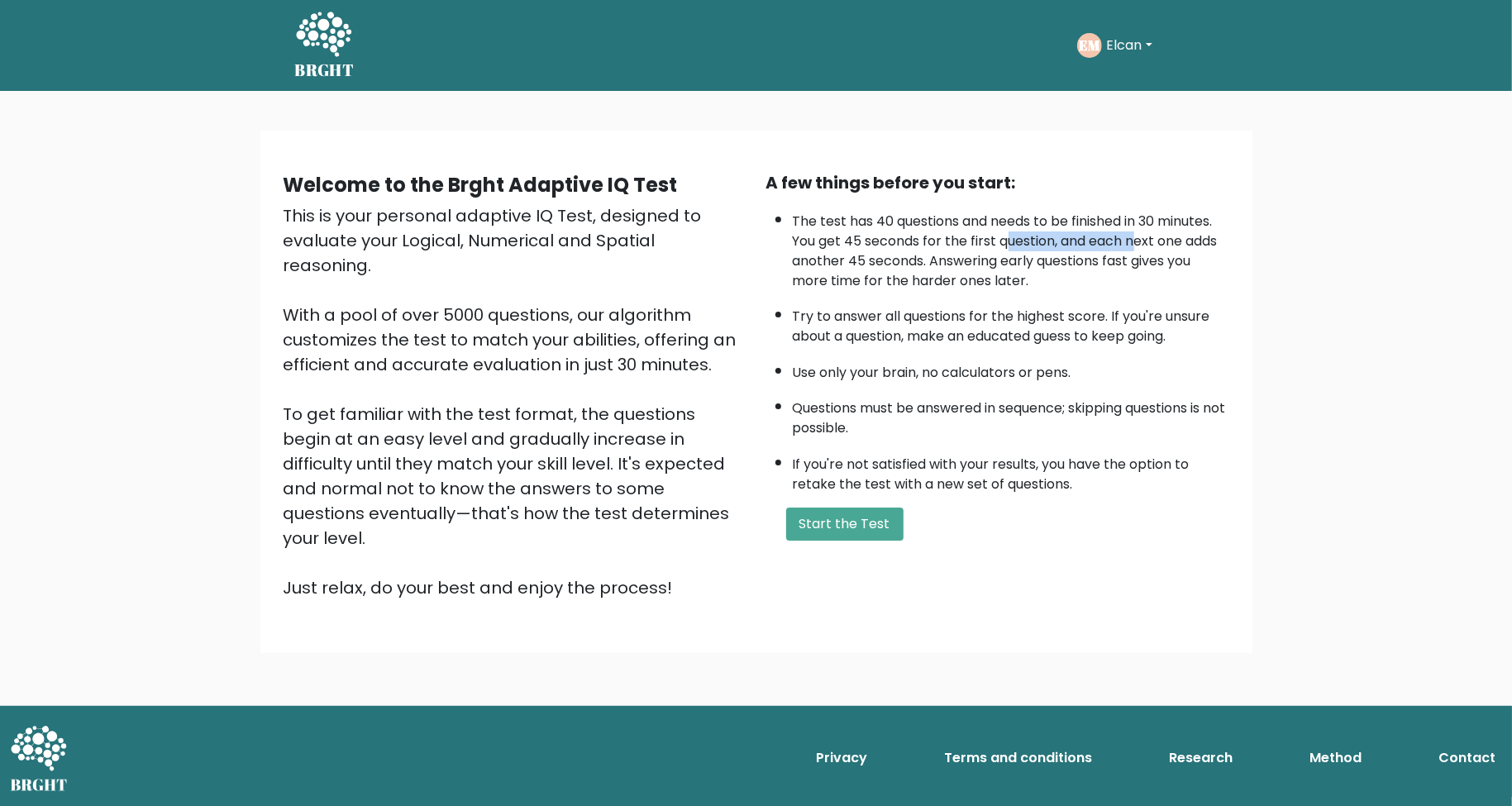 drag, startPoint x: 1009, startPoint y: 242, endPoint x: 1142, endPoint y: 239, distance: 133.03383 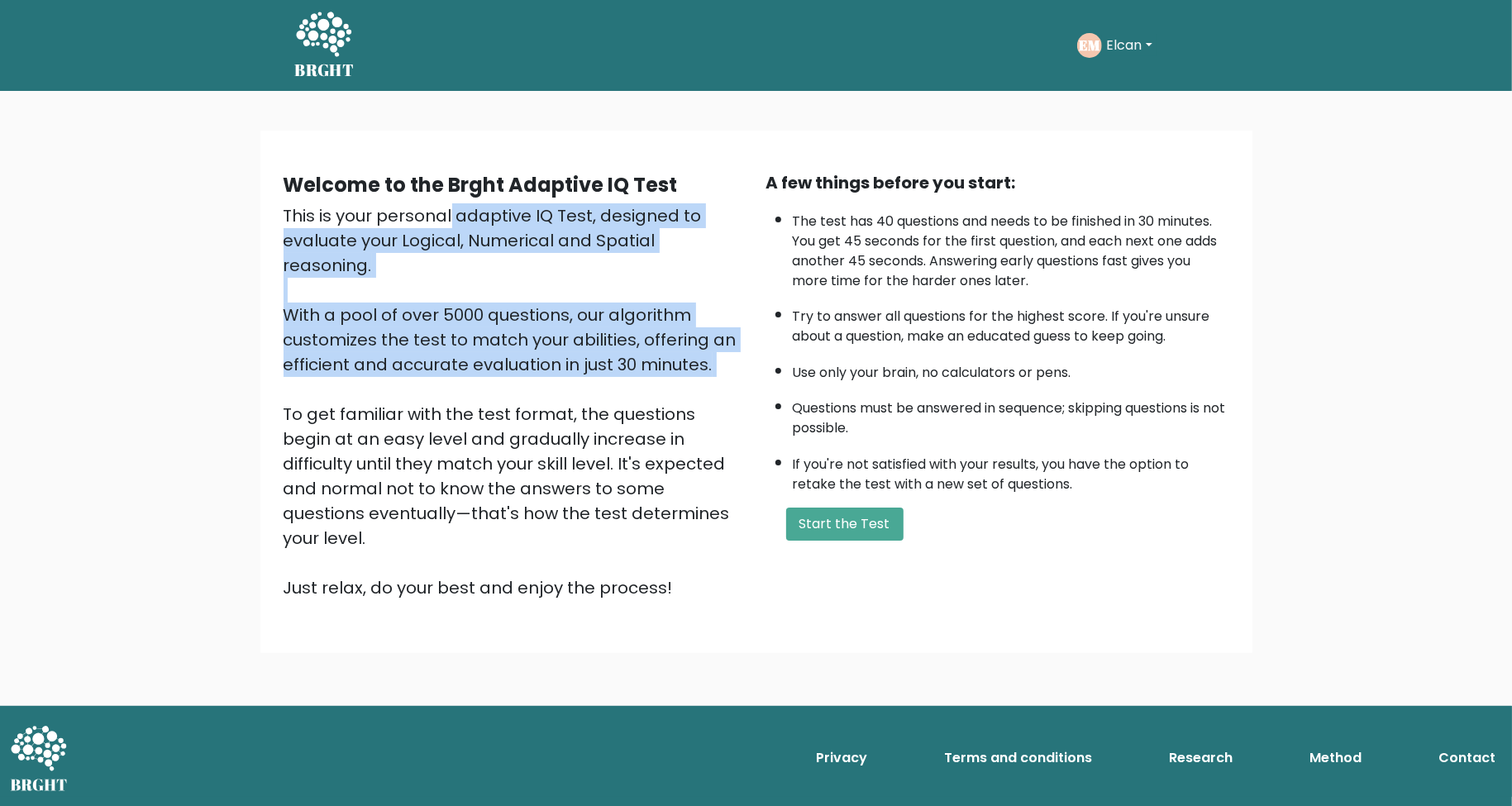 drag, startPoint x: 286, startPoint y: 212, endPoint x: 577, endPoint y: 411, distance: 352.537 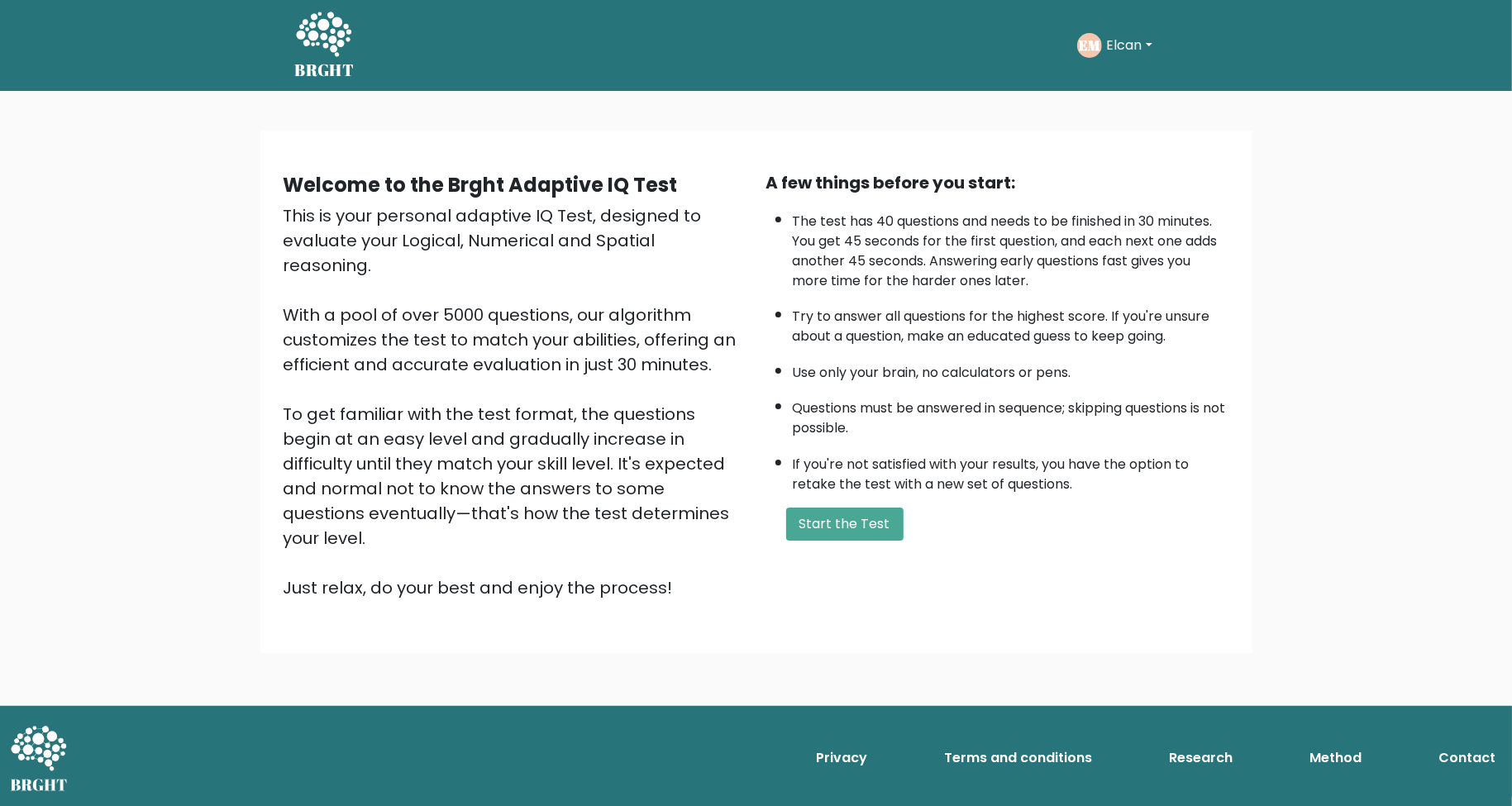 click on "This is your personal adaptive IQ Test, designed to evaluate your Logical, Numerical and Spatial reasoning.
With a pool of over 5000 questions, our algorithm customizes the test to match your abilities, offering an efficient and accurate evaluation in just 30 minutes.
To get familiar with the test format, the questions begin at an easy level and gradually increase in difficulty until they match your skill level. It's expected and normal not to know the answers to some questions eventually—that's how the test determines your level.
Just relax, do your best and enjoy the process!" at bounding box center [515, 402] 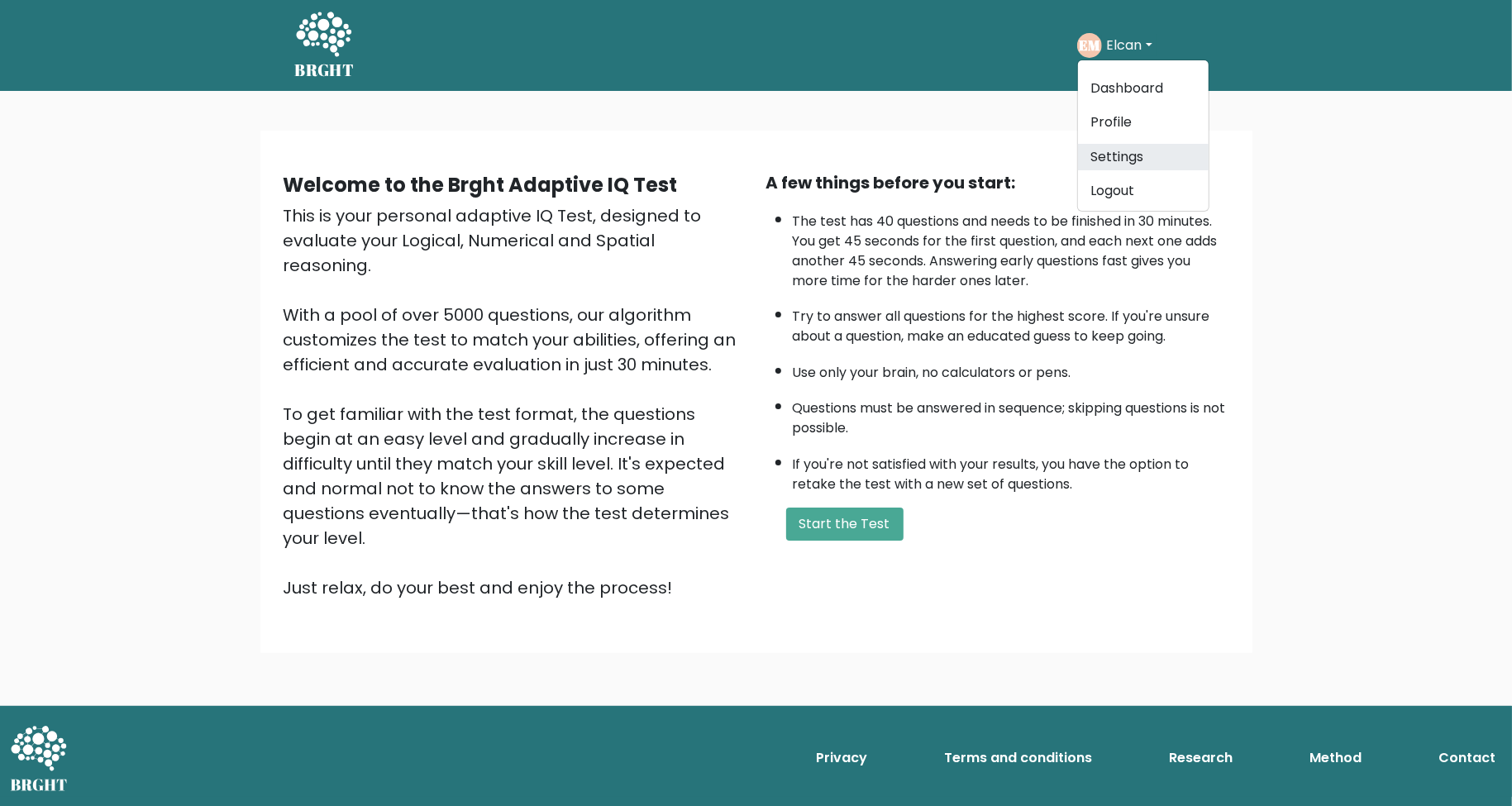 click on "Settings" at bounding box center [1143, 157] 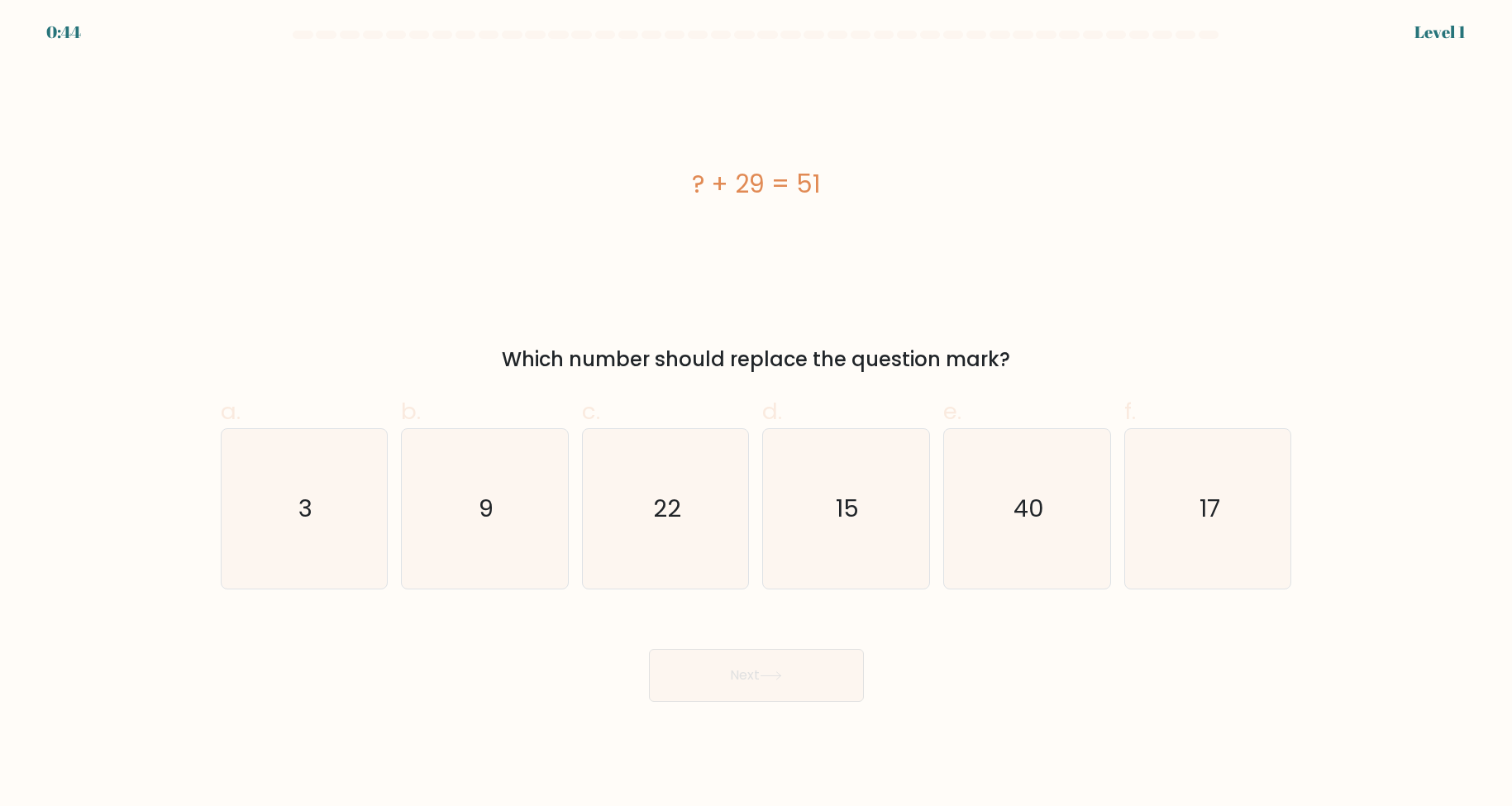 scroll, scrollTop: 0, scrollLeft: 0, axis: both 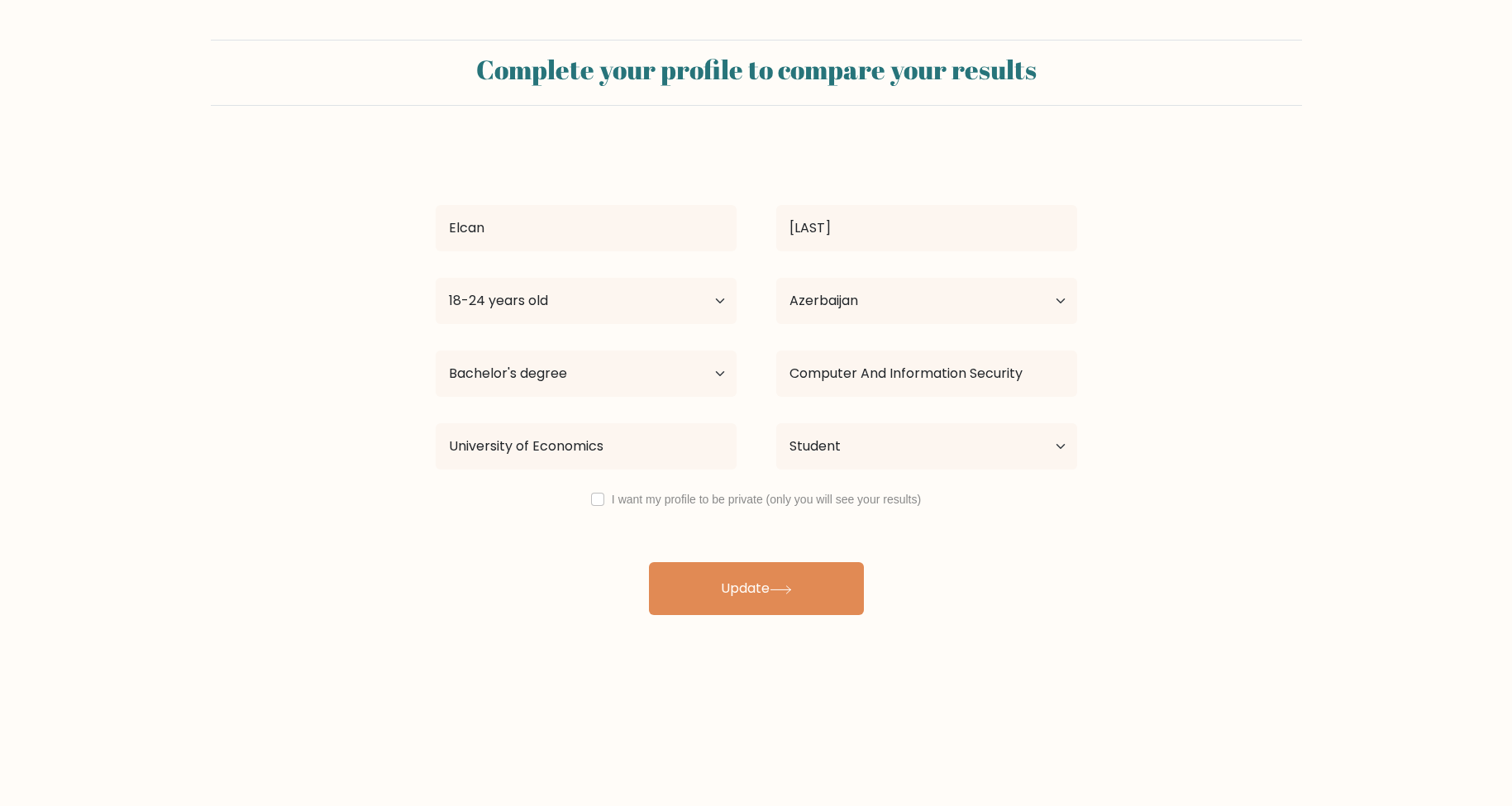 select on "18_24" 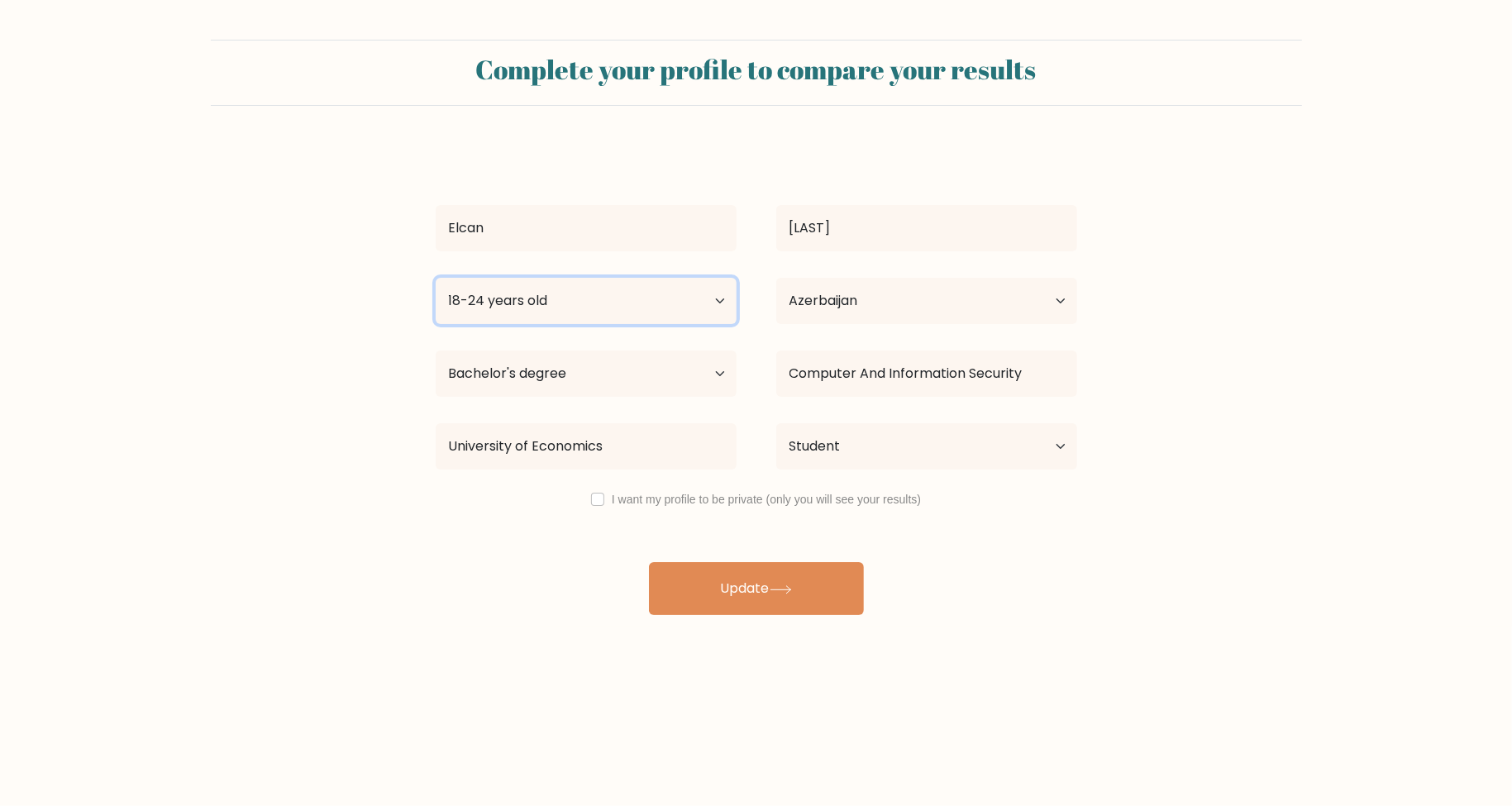 click on "Age
Under 18 years old
18-24 years old
25-34 years old
35-44 years old
45-54 years old
55-64 years old
65 years old and above" at bounding box center [586, 301] 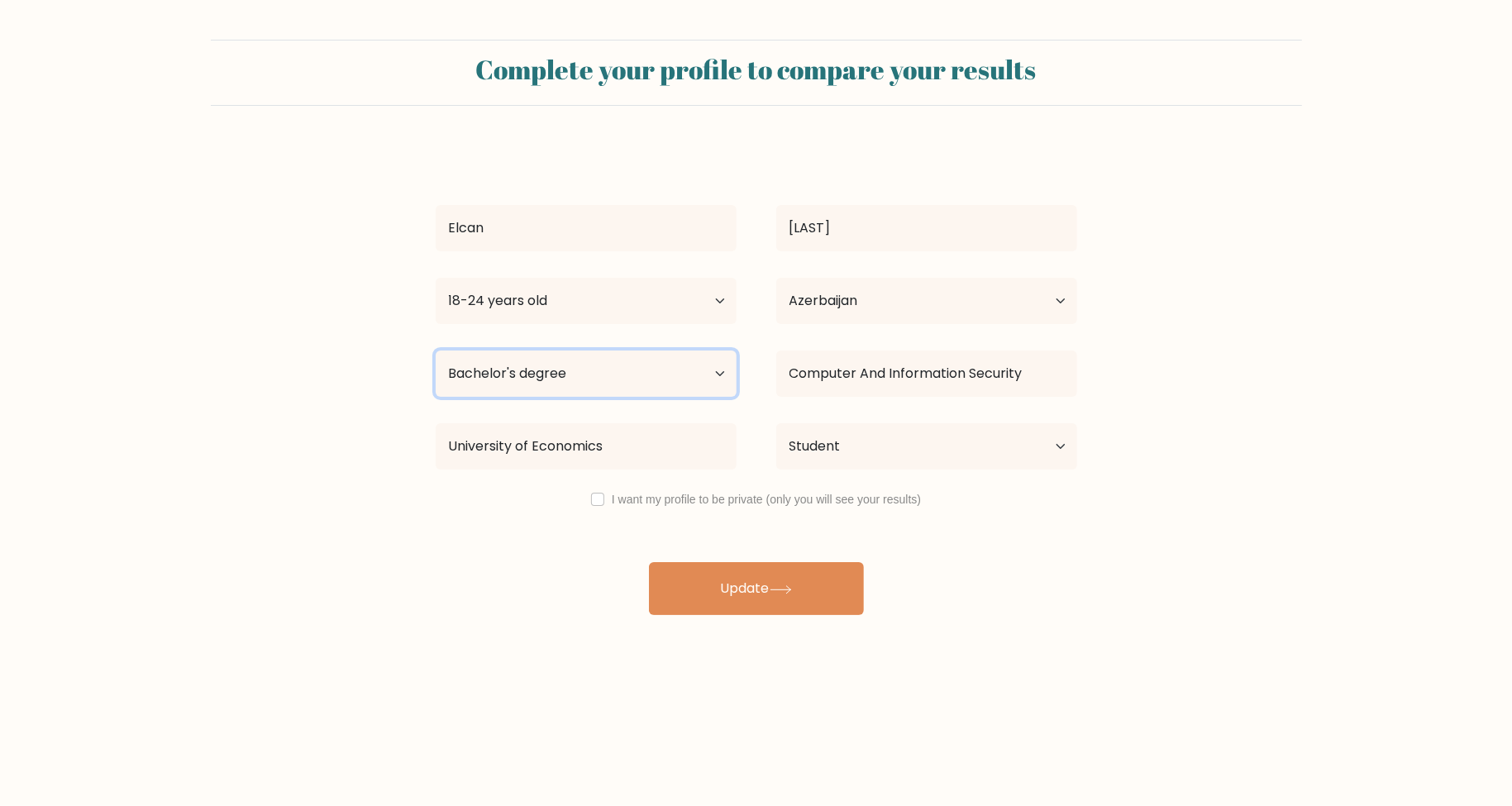 click on "Highest education level
No schooling
Primary
Lower Secondary
Upper Secondary
Occupation Specific
Bachelor's degree
Master's degree
Doctoral degree" at bounding box center [586, 374] 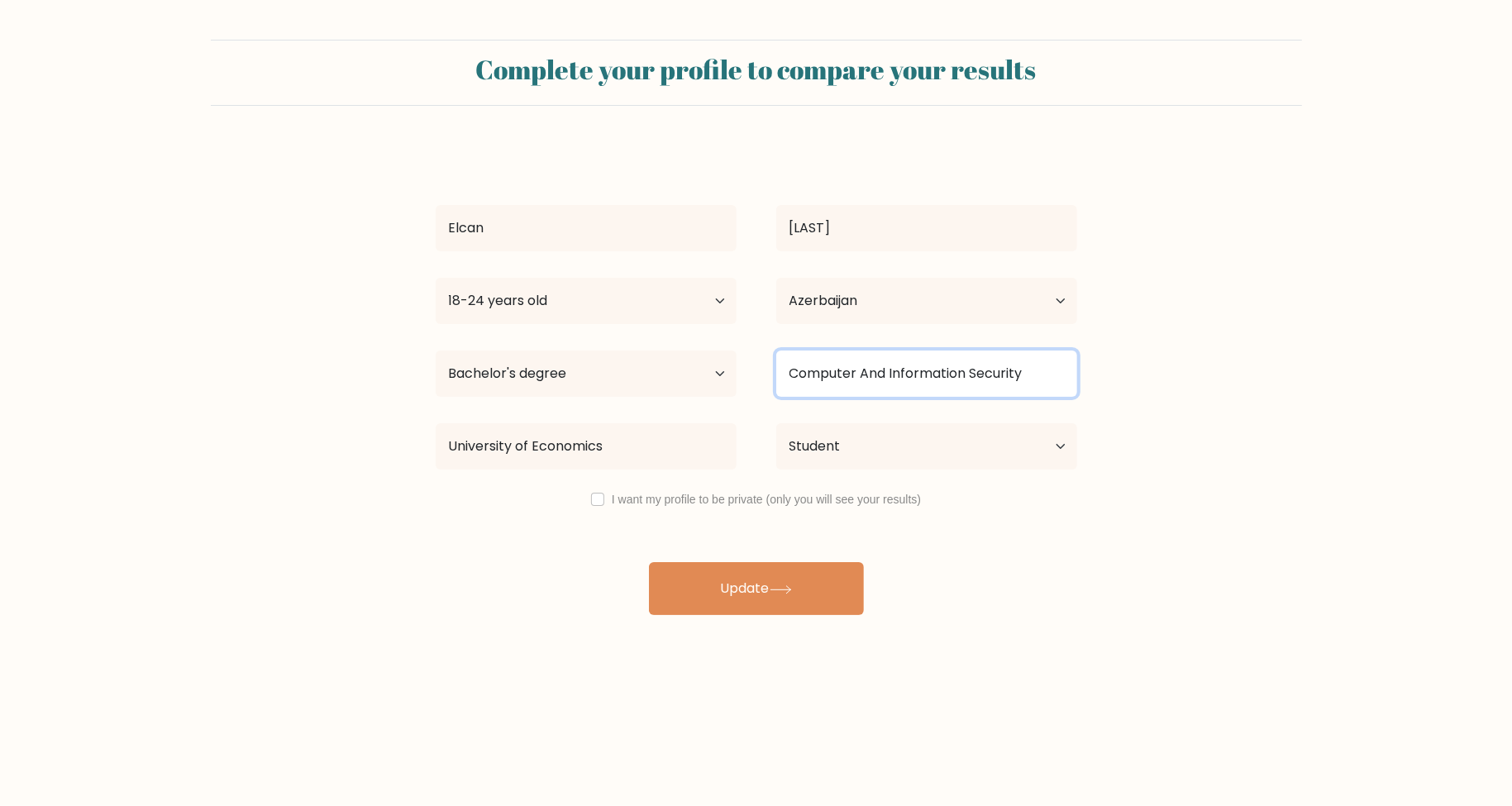 click on "Computer And Information Security" at bounding box center (927, 374) 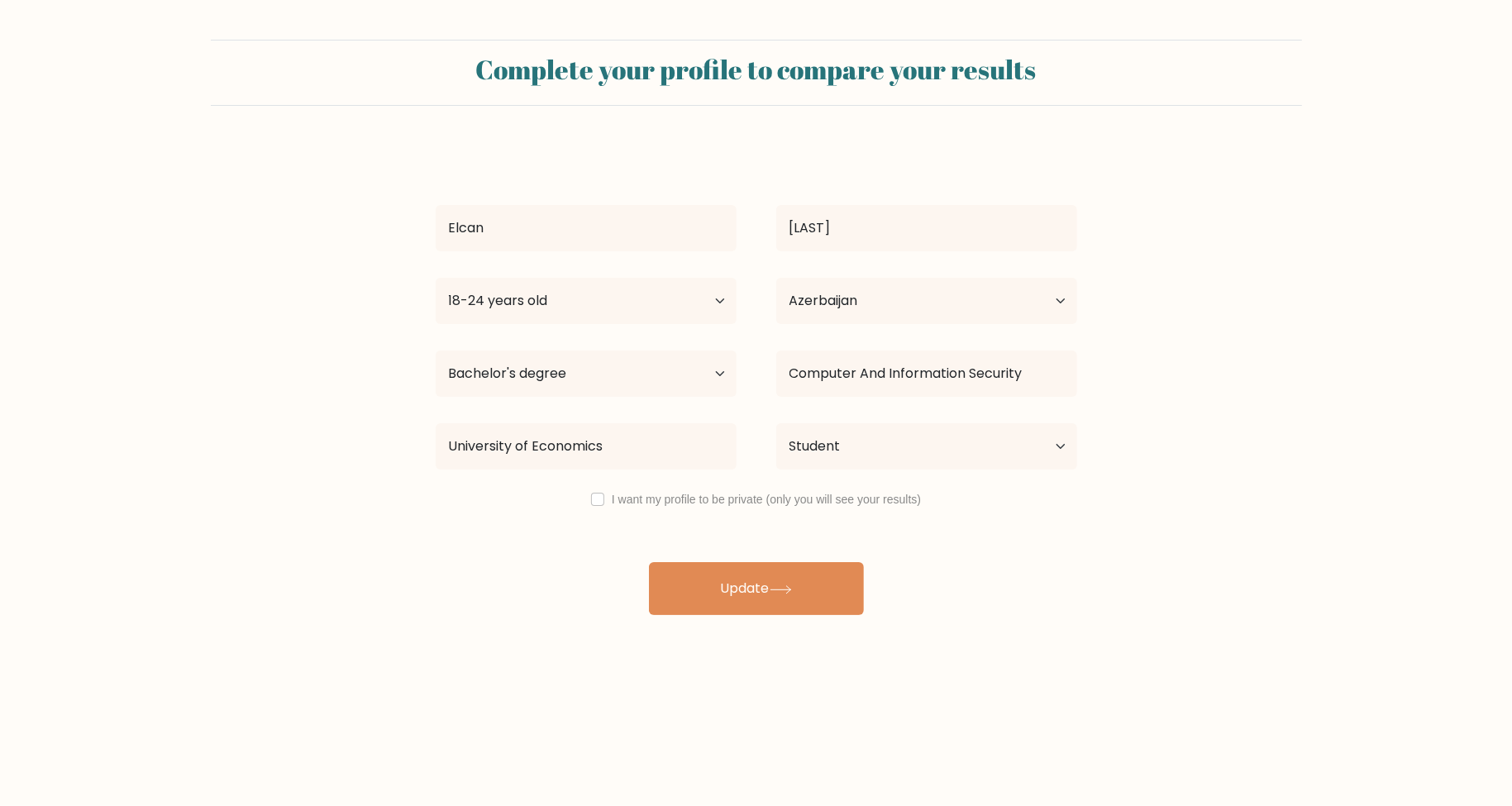 click on "I want my profile to be private
(only you will see your results)" at bounding box center [766, 499] 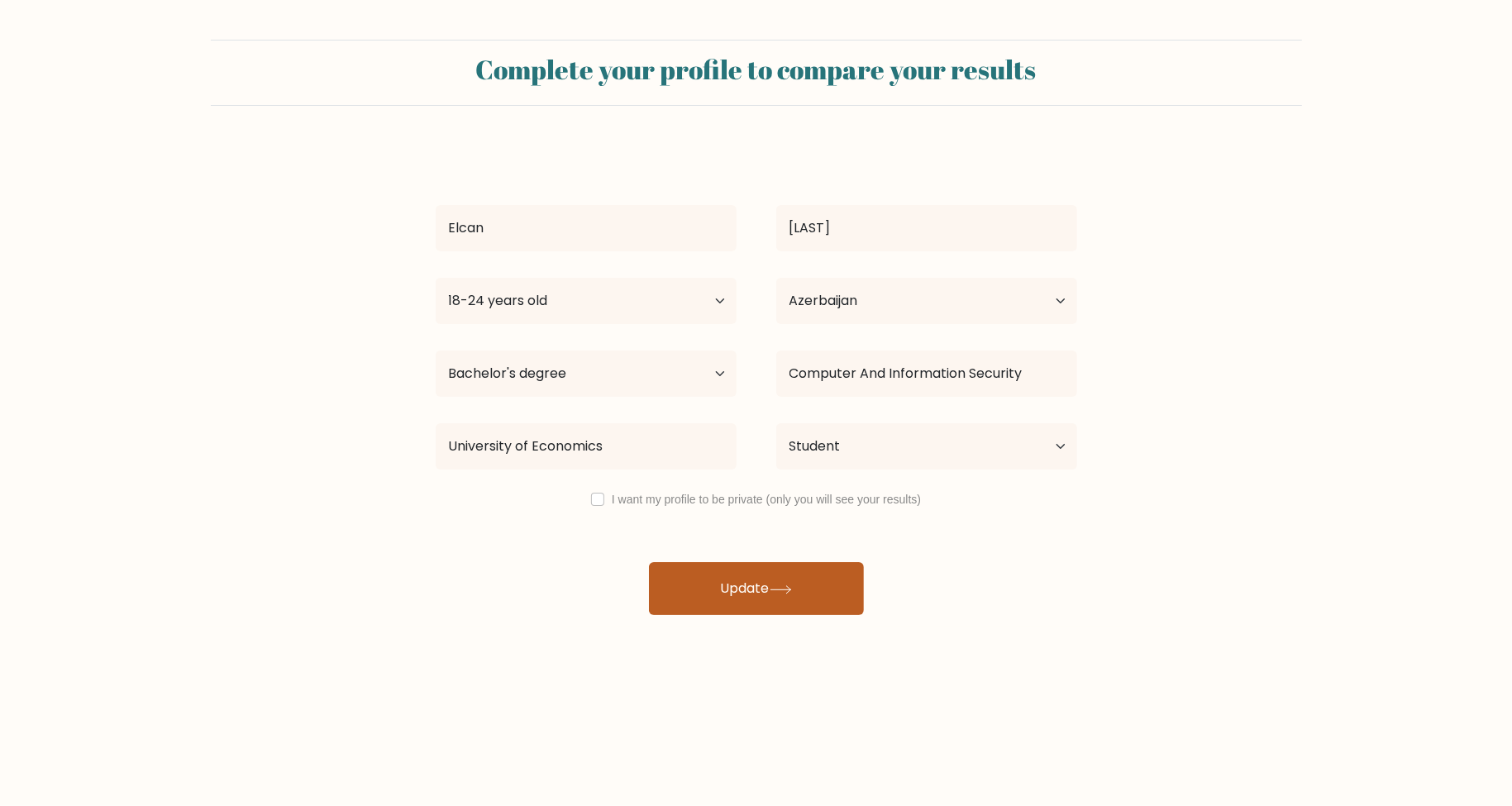 click on "Update" at bounding box center [756, 589] 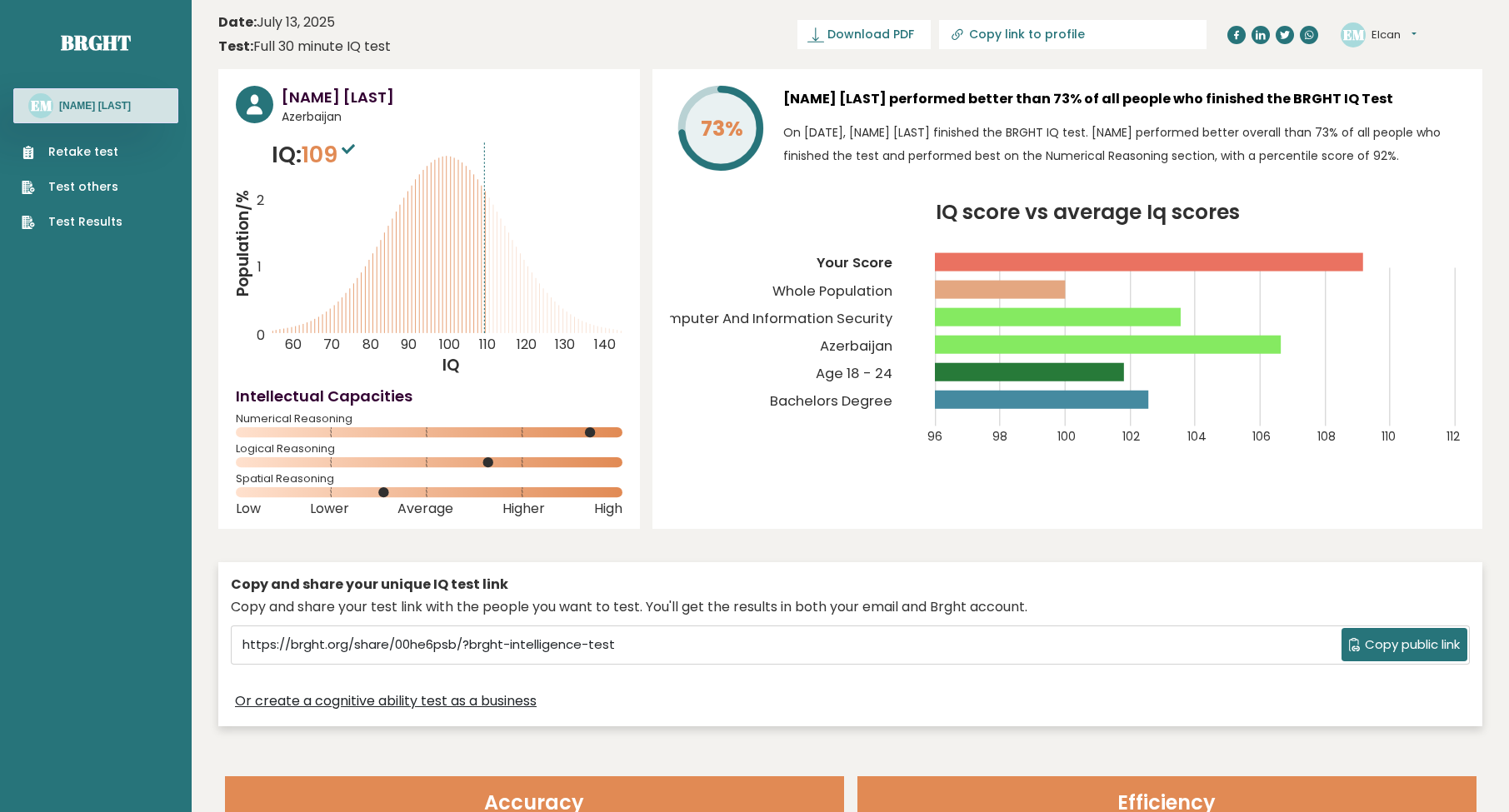 scroll, scrollTop: 0, scrollLeft: 0, axis: both 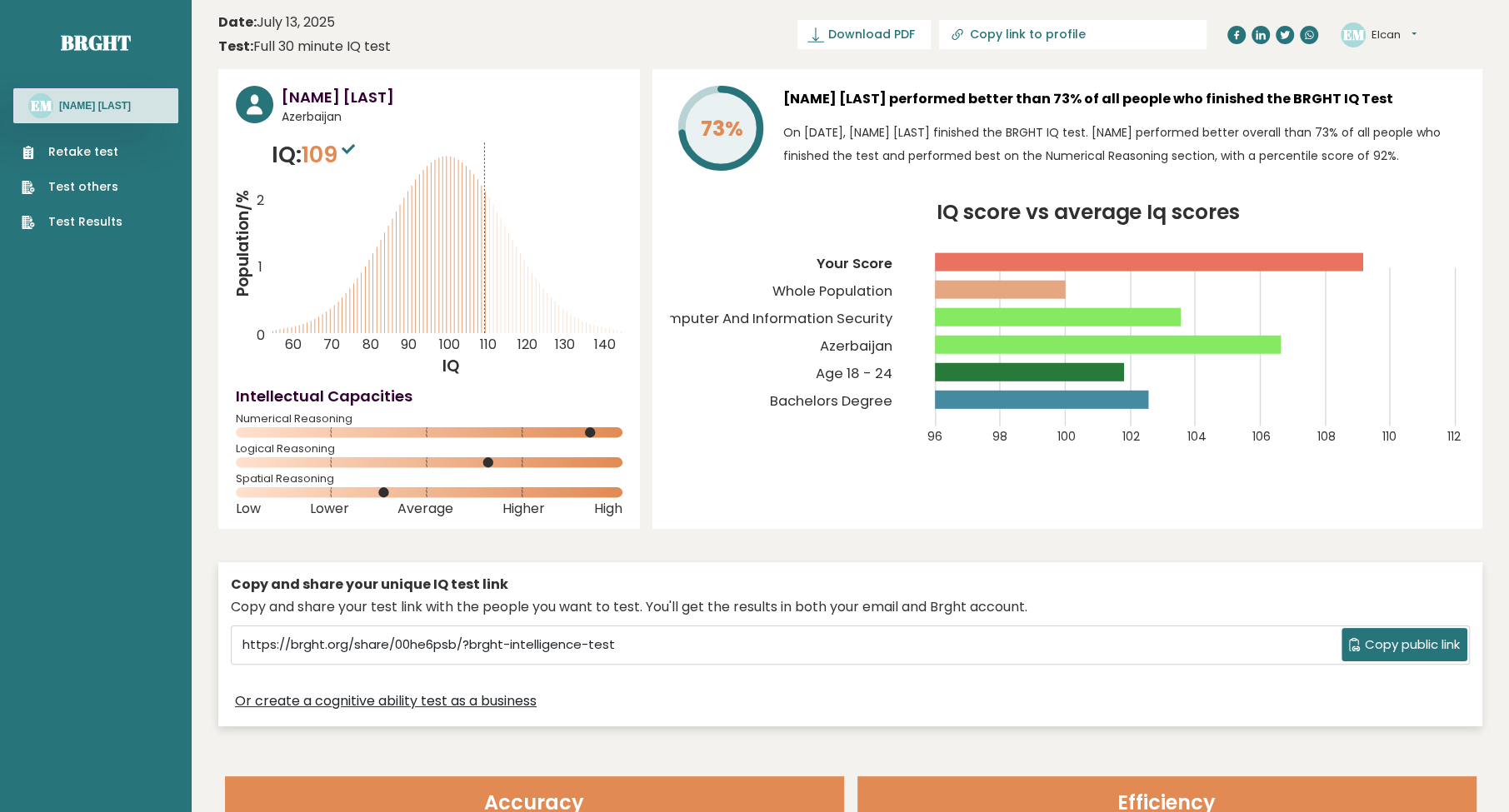 click on "EM" 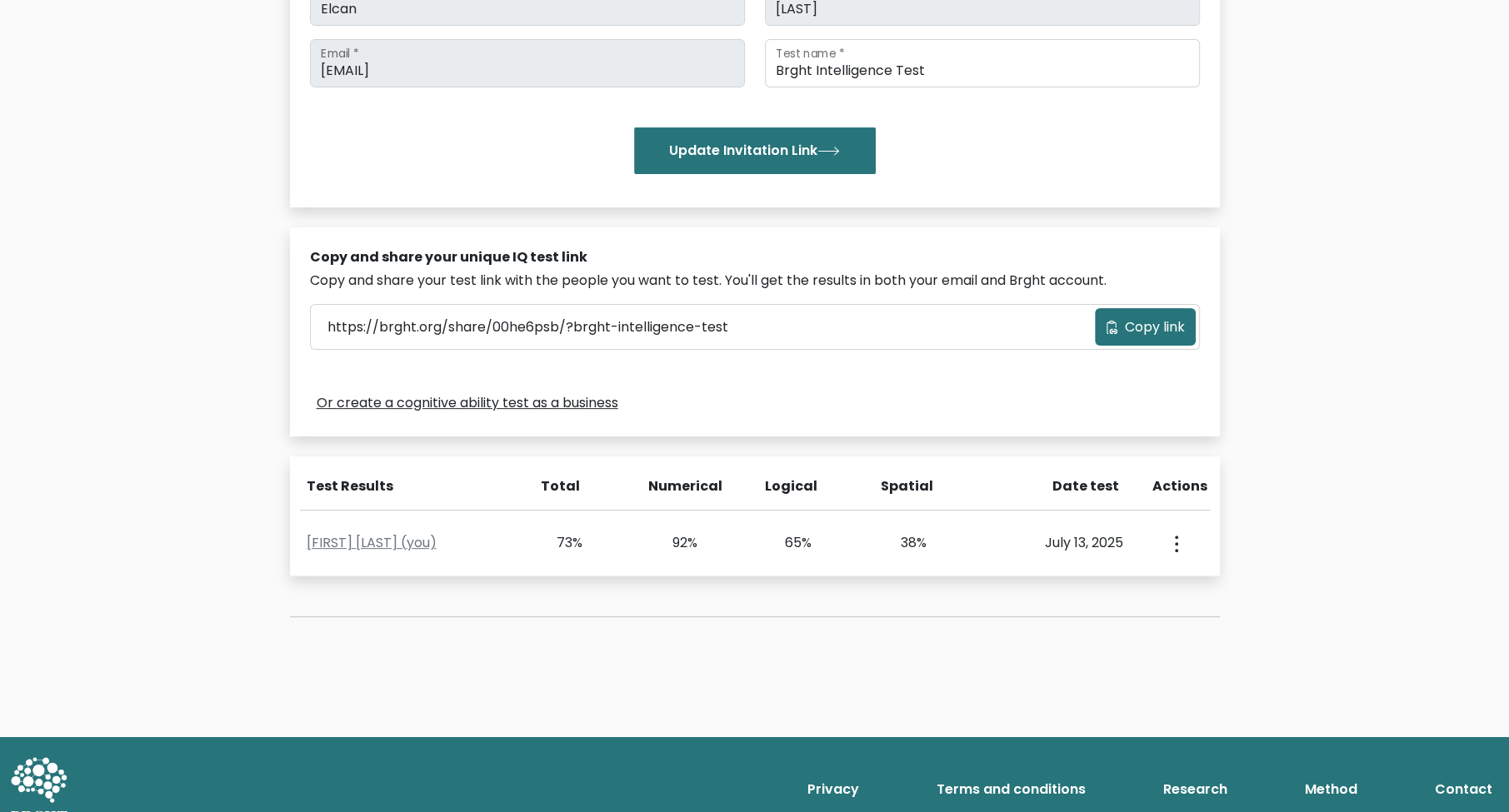 scroll, scrollTop: 324, scrollLeft: 0, axis: vertical 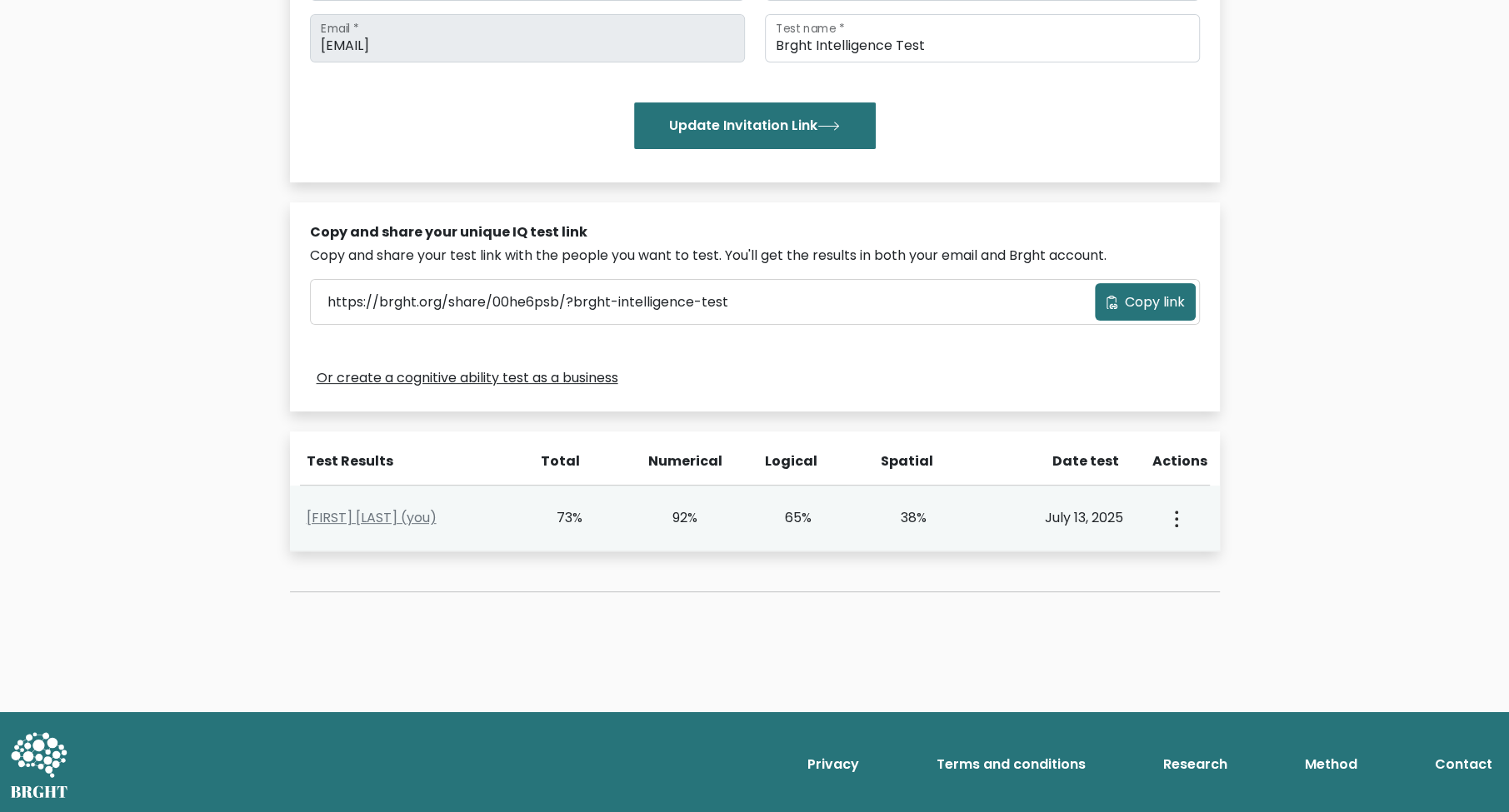 click at bounding box center (1175, 518) 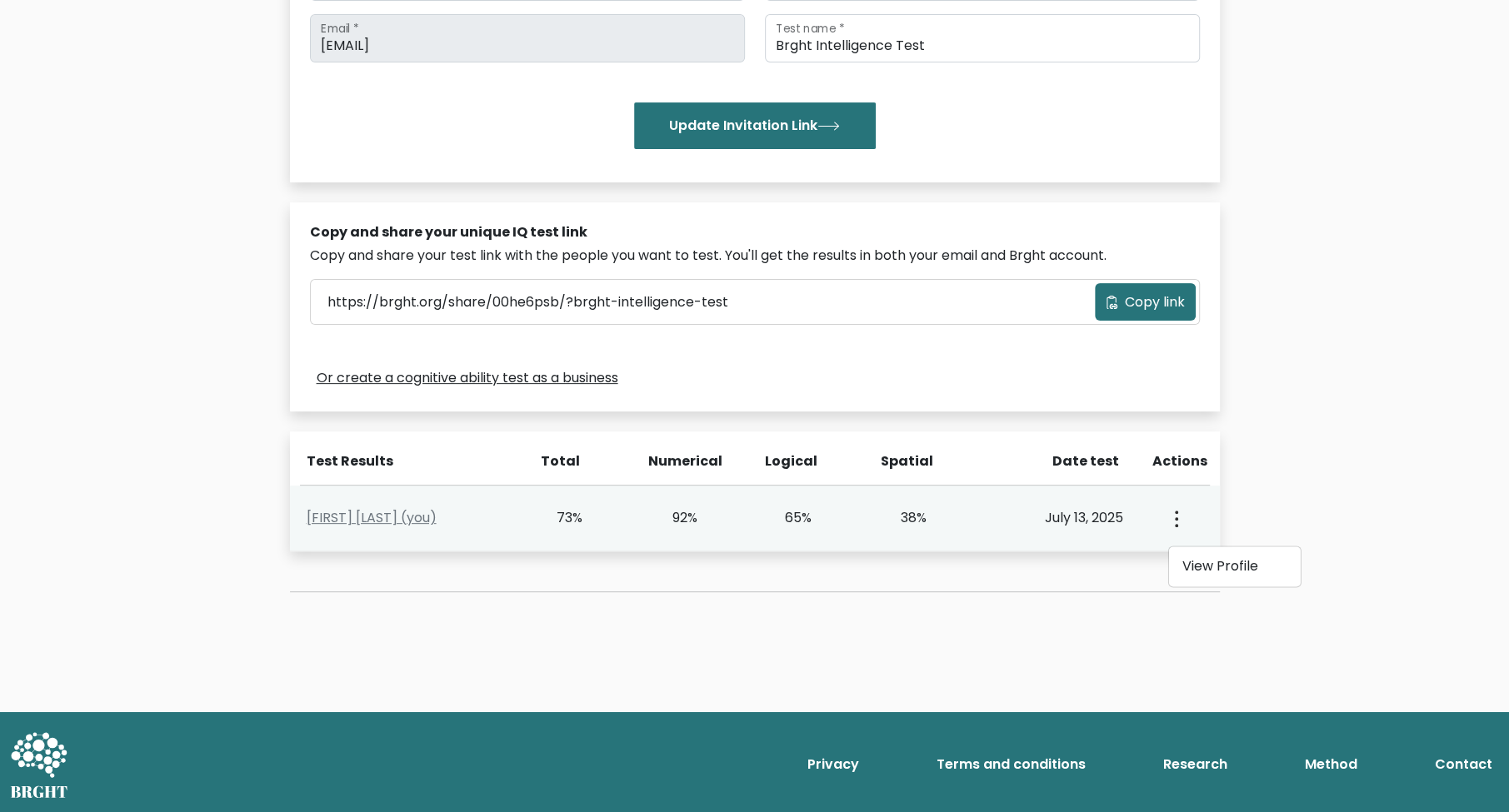 click at bounding box center (1175, 518) 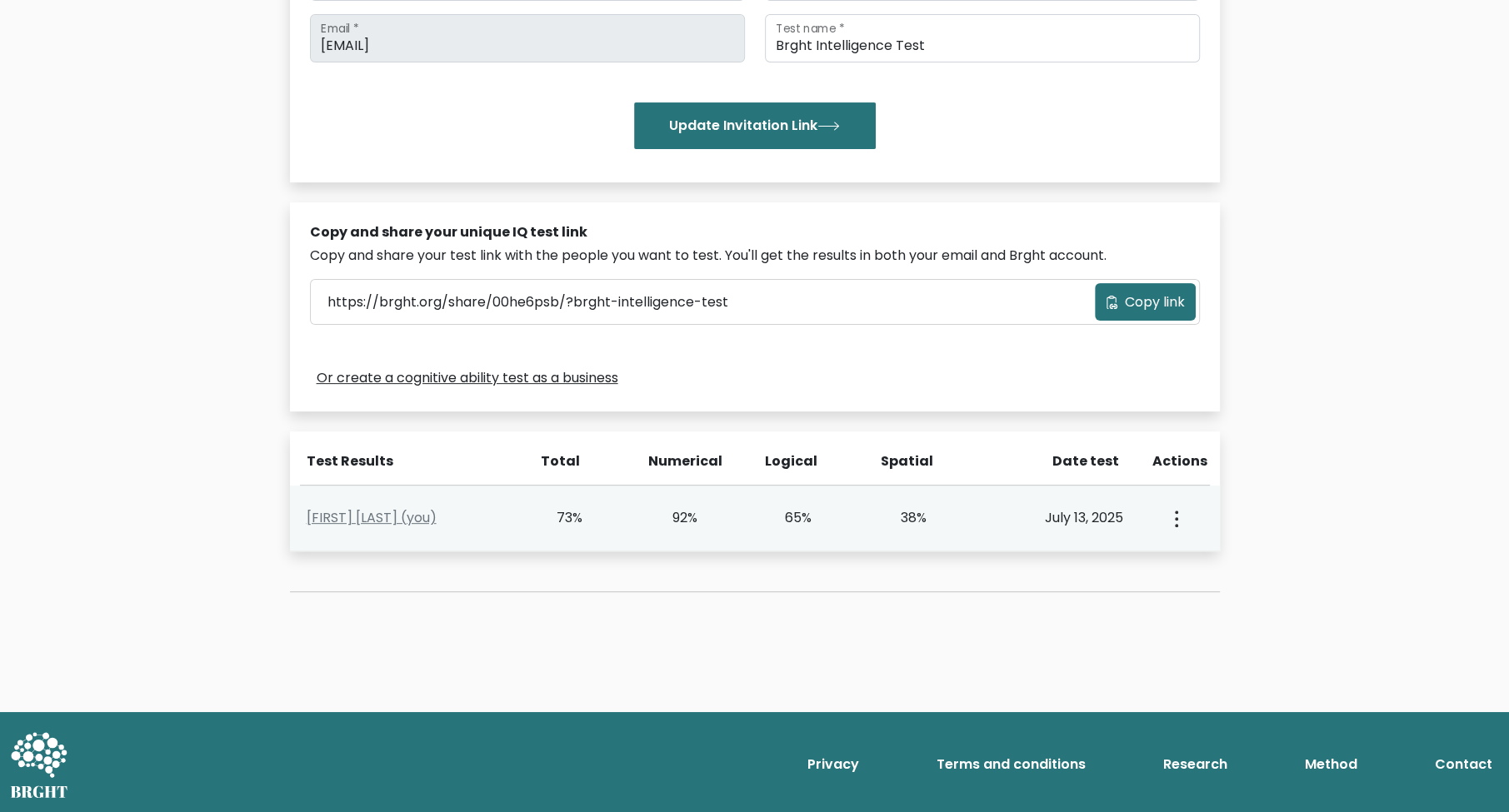 click at bounding box center (1175, 518) 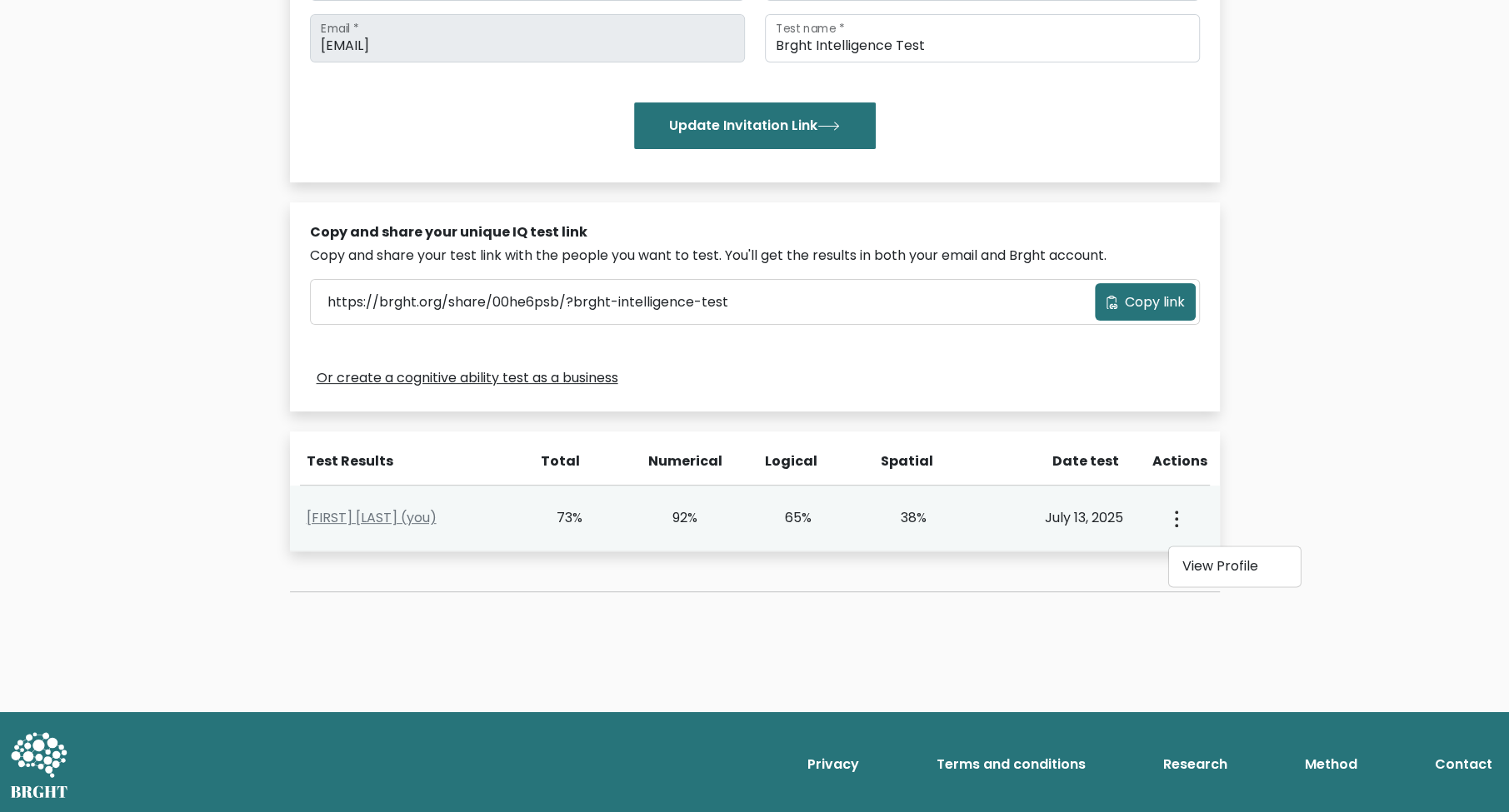 click at bounding box center (1175, 518) 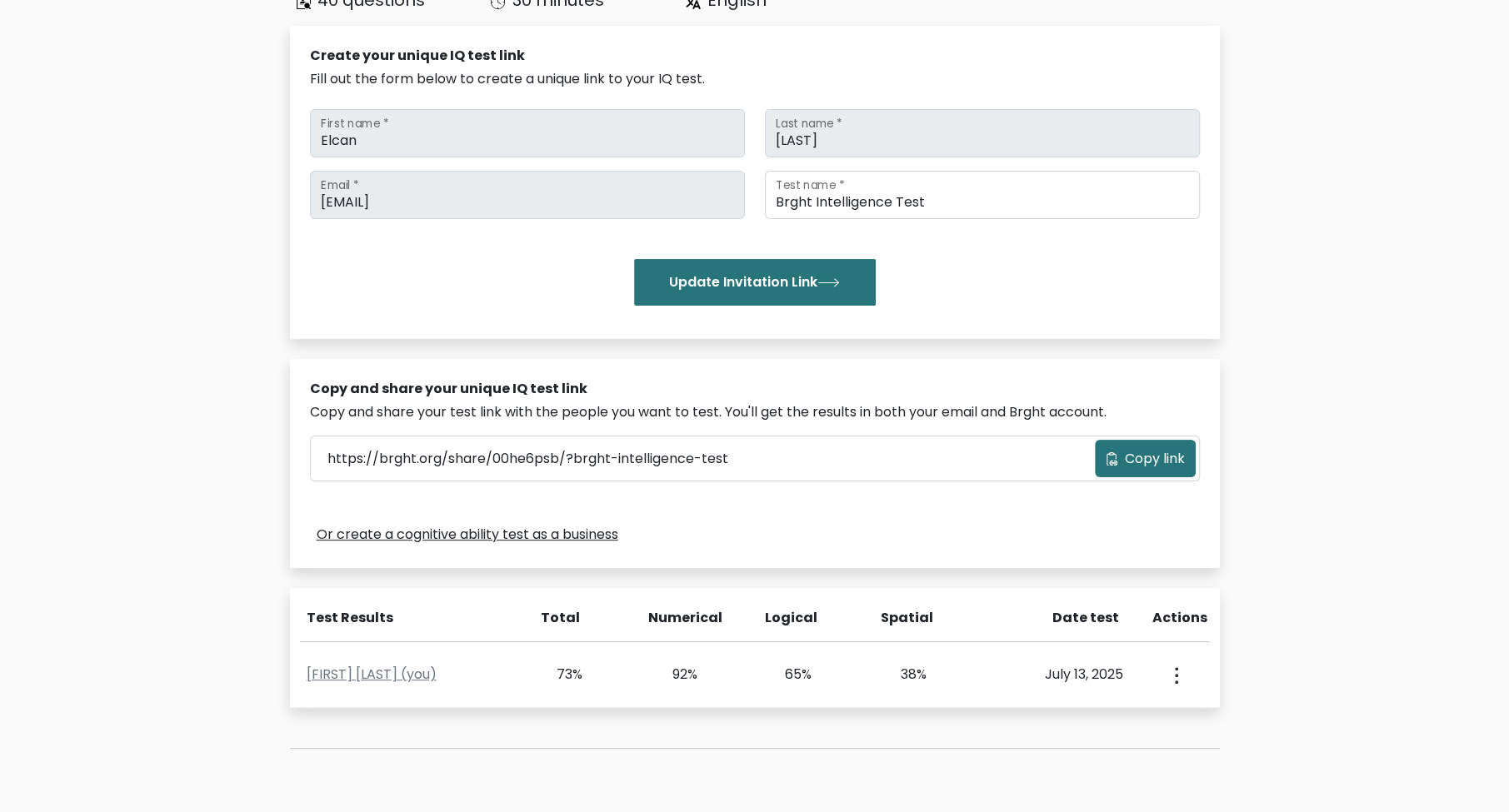scroll, scrollTop: 0, scrollLeft: 0, axis: both 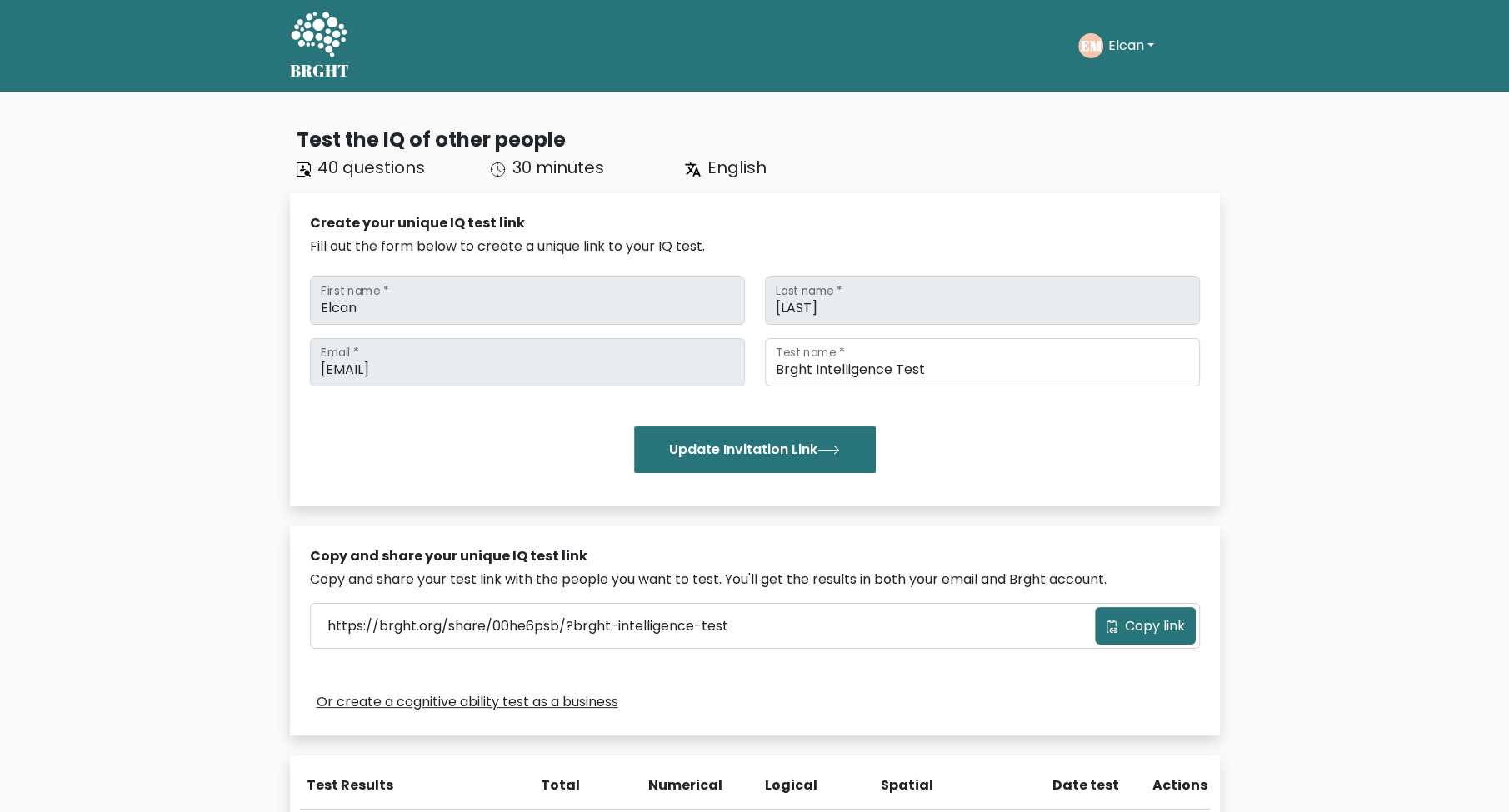 click on "Elcan" at bounding box center (1131, 46) 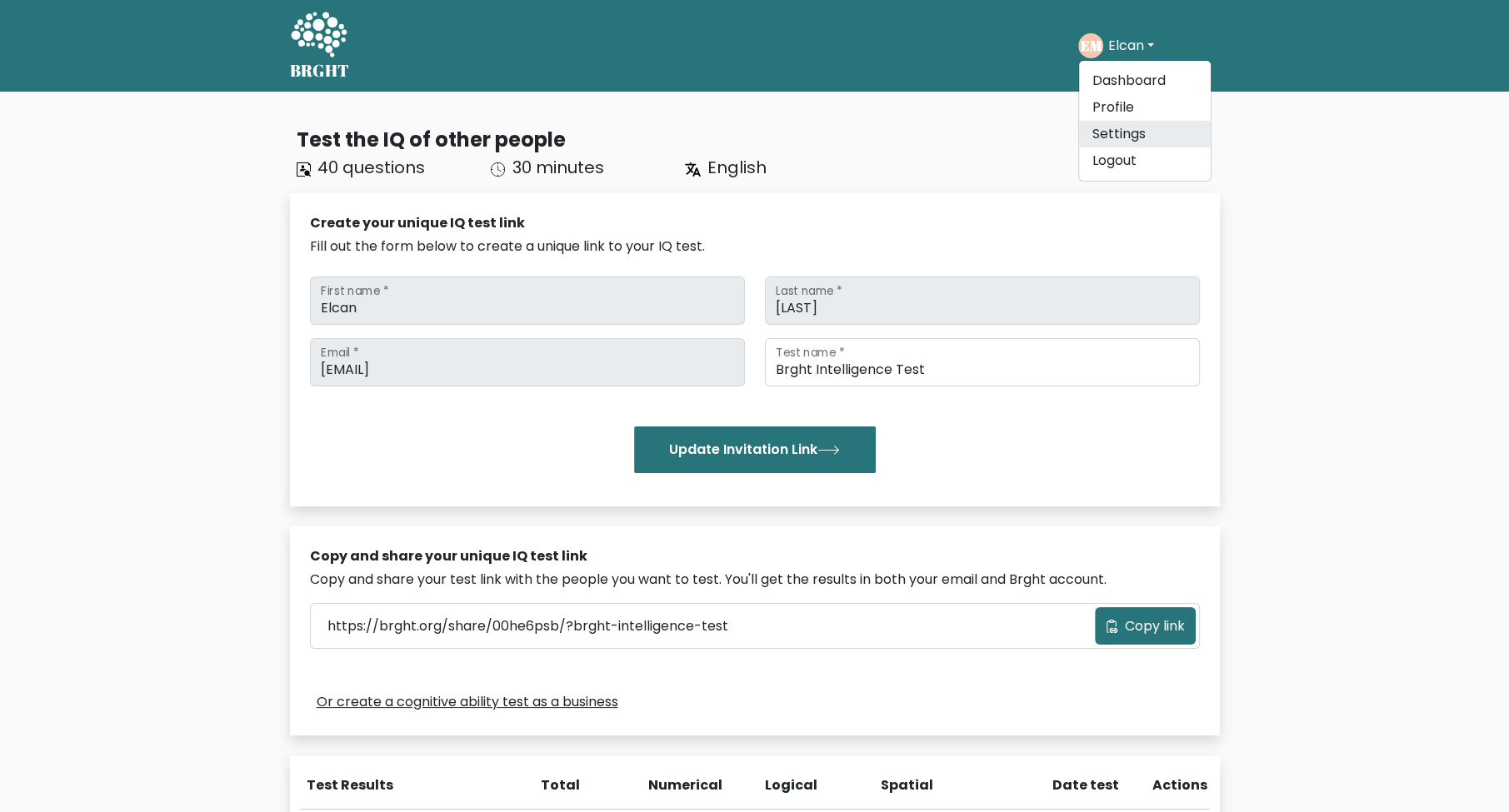 click on "Settings" at bounding box center (1145, 134) 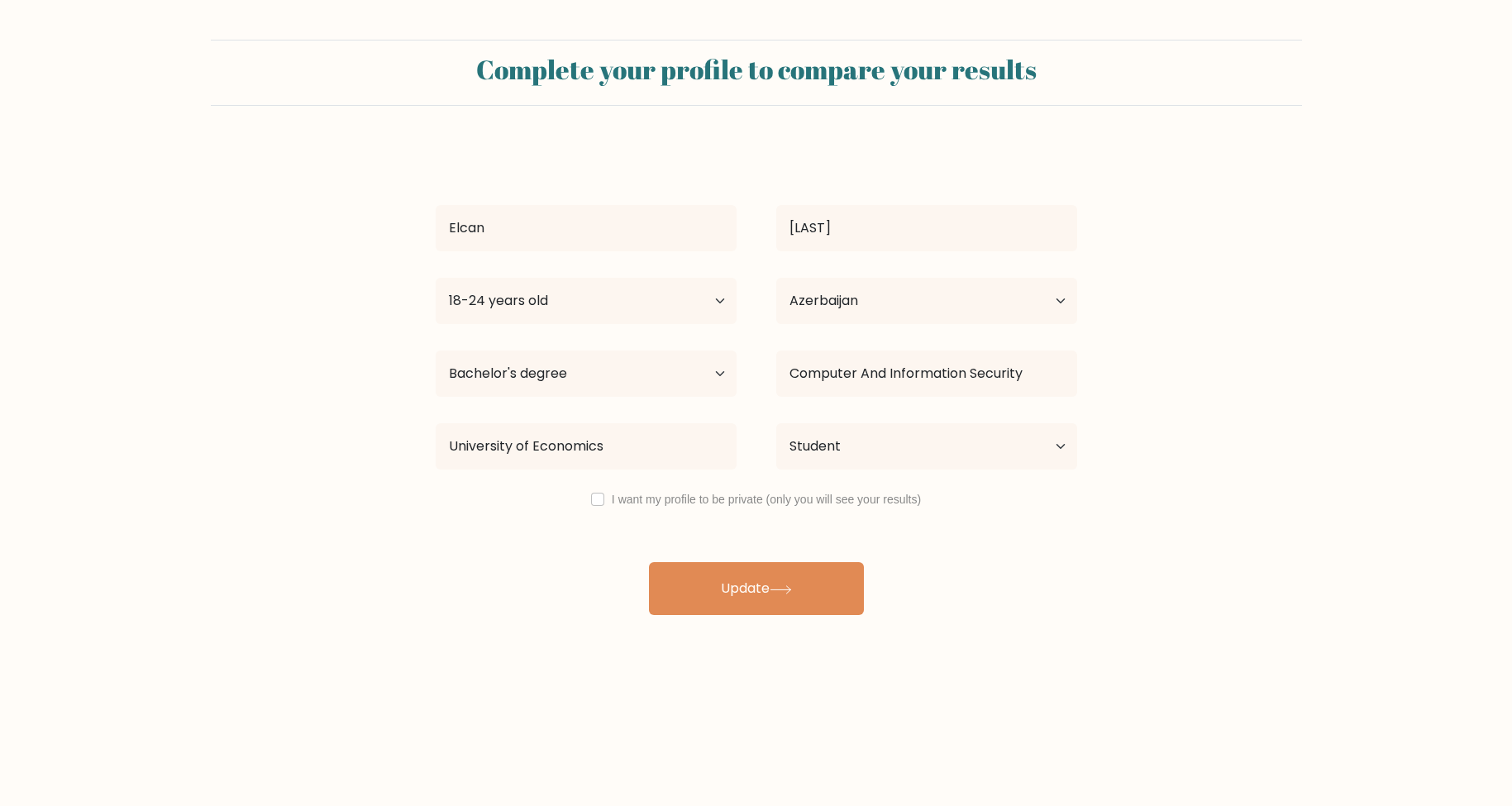 select on "18_24" 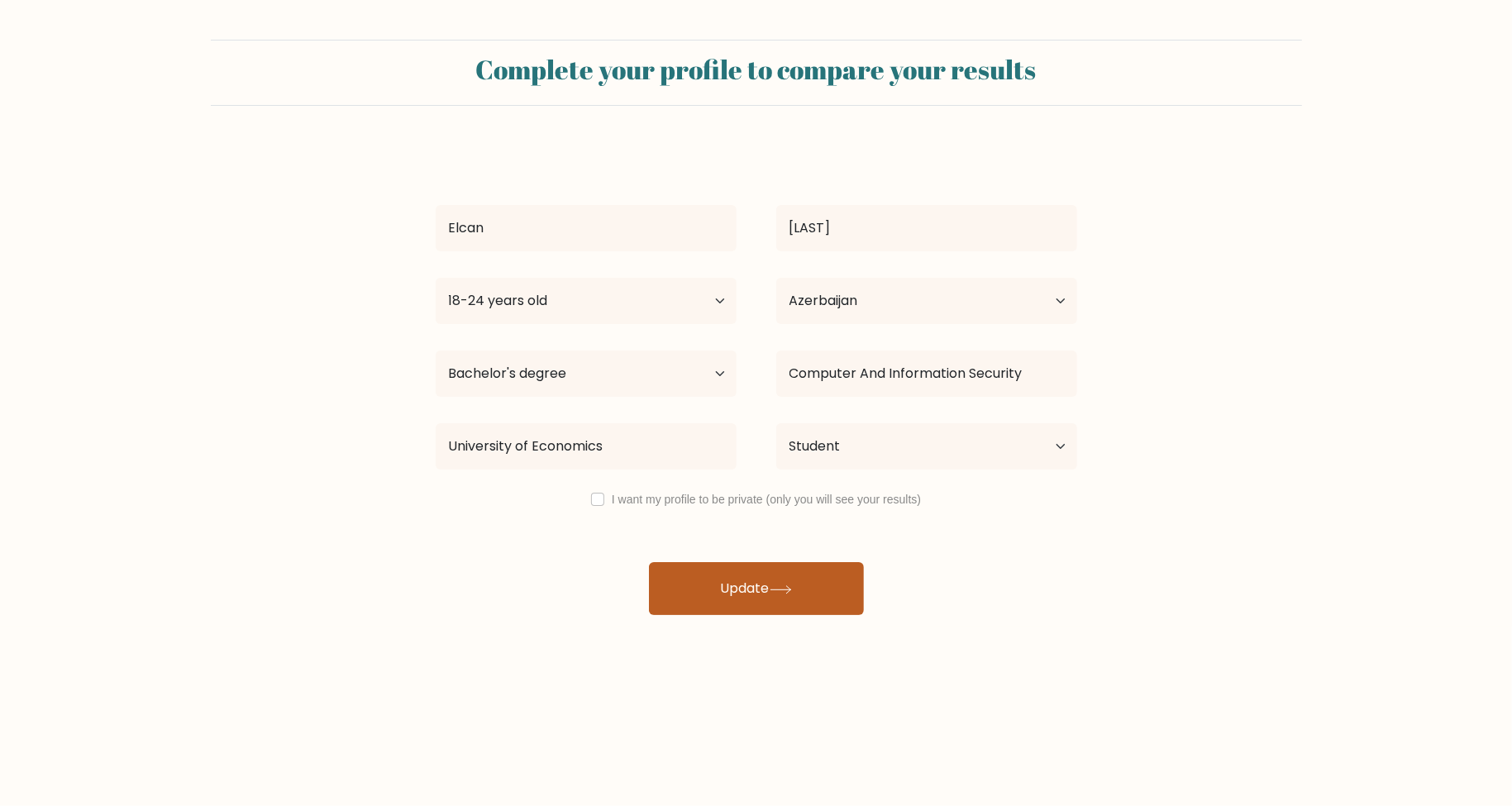 click on "Update" at bounding box center [756, 589] 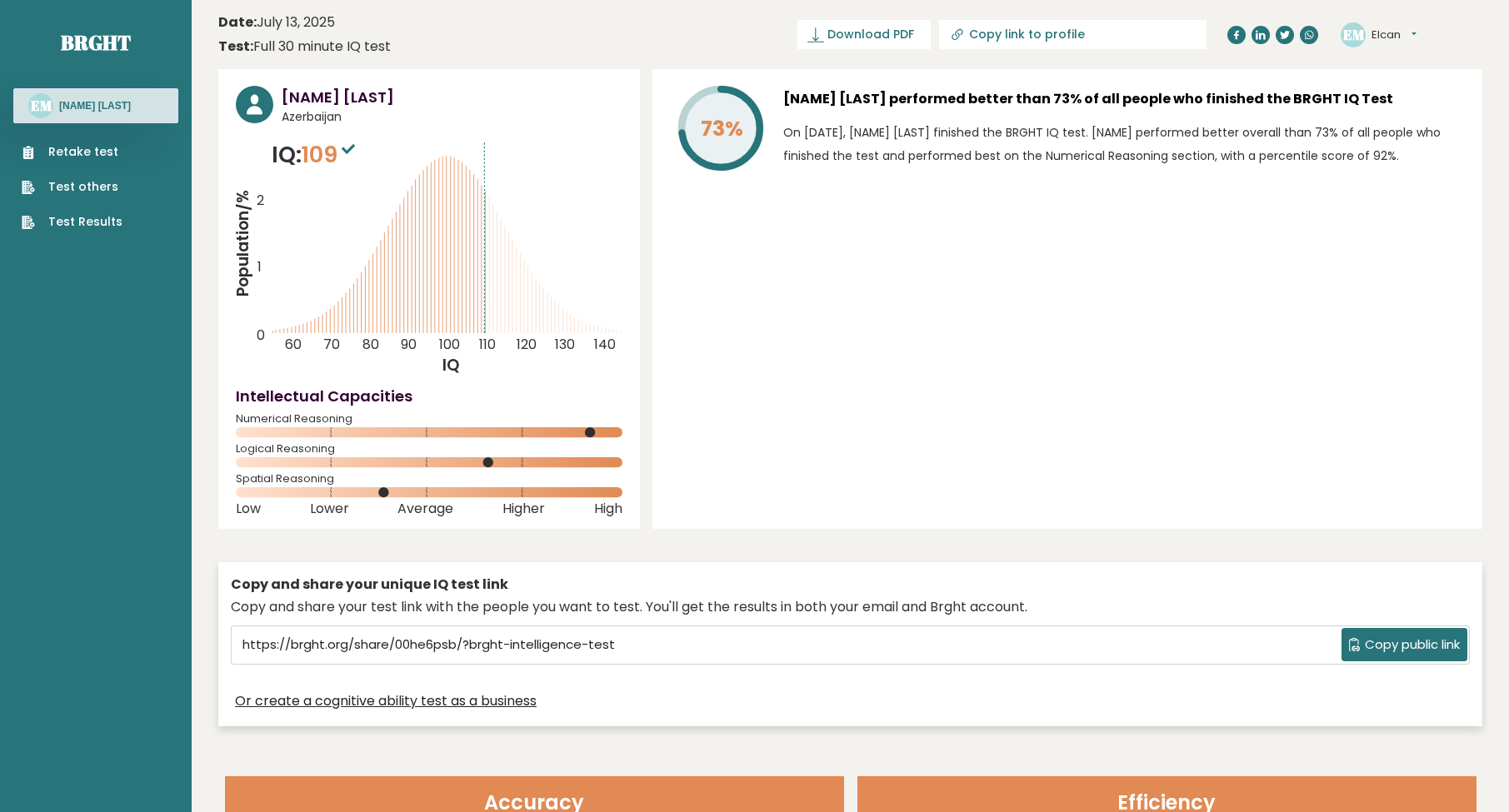 scroll, scrollTop: 0, scrollLeft: 0, axis: both 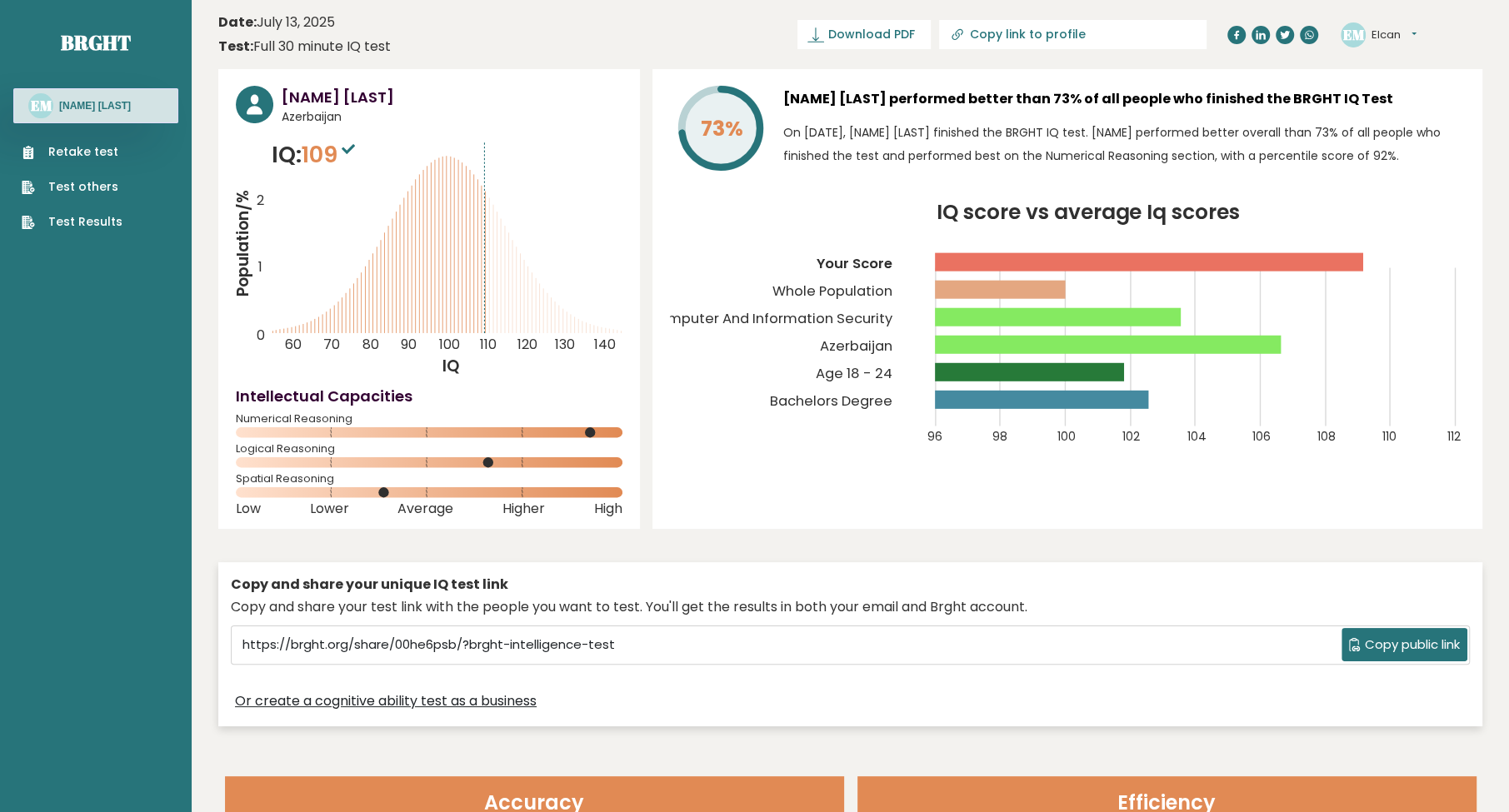 click on "Test Results" at bounding box center (72, 222) 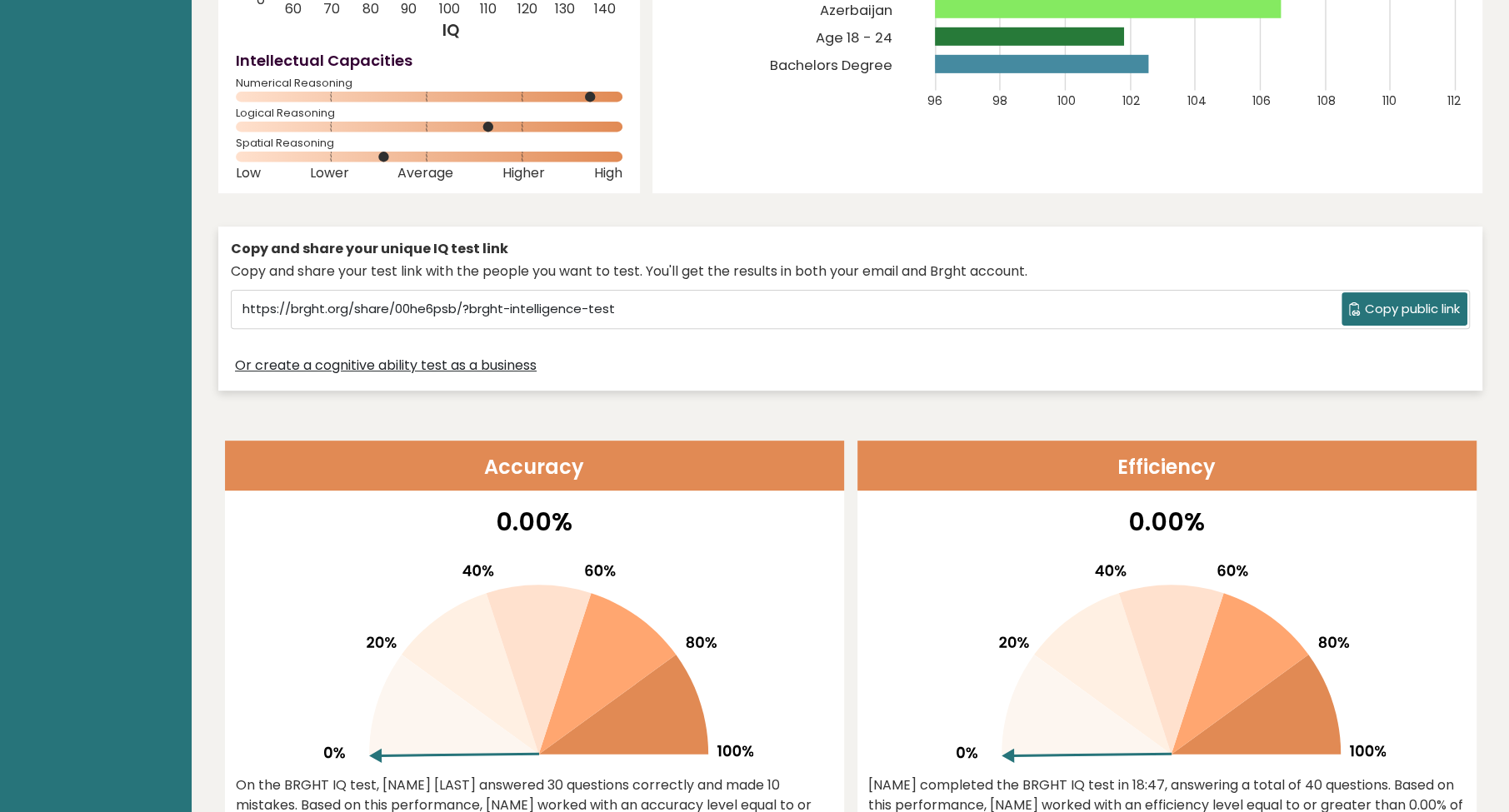 scroll, scrollTop: 0, scrollLeft: 0, axis: both 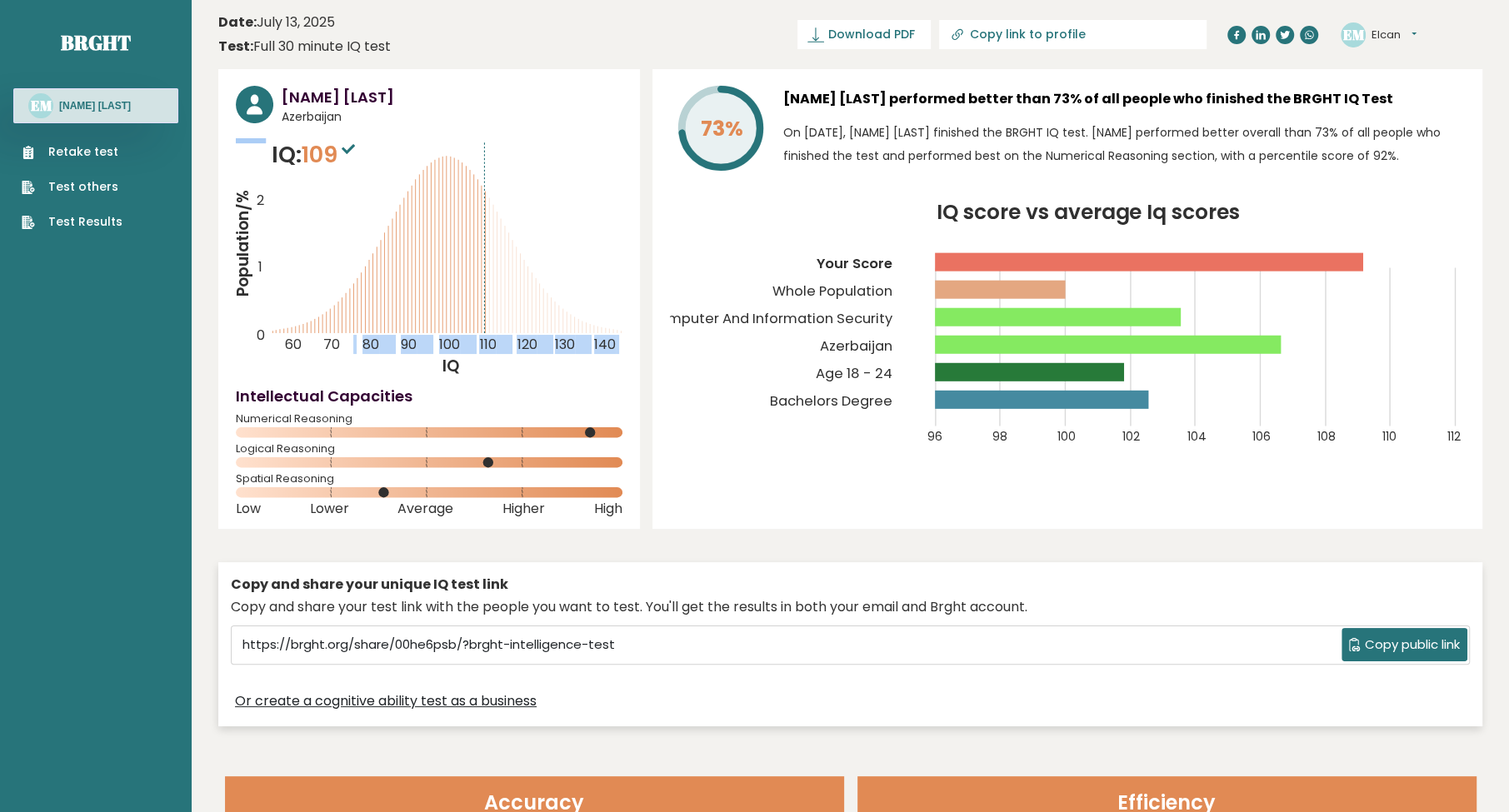 drag, startPoint x: 477, startPoint y: 192, endPoint x: 617, endPoint y: 355, distance: 214.86973 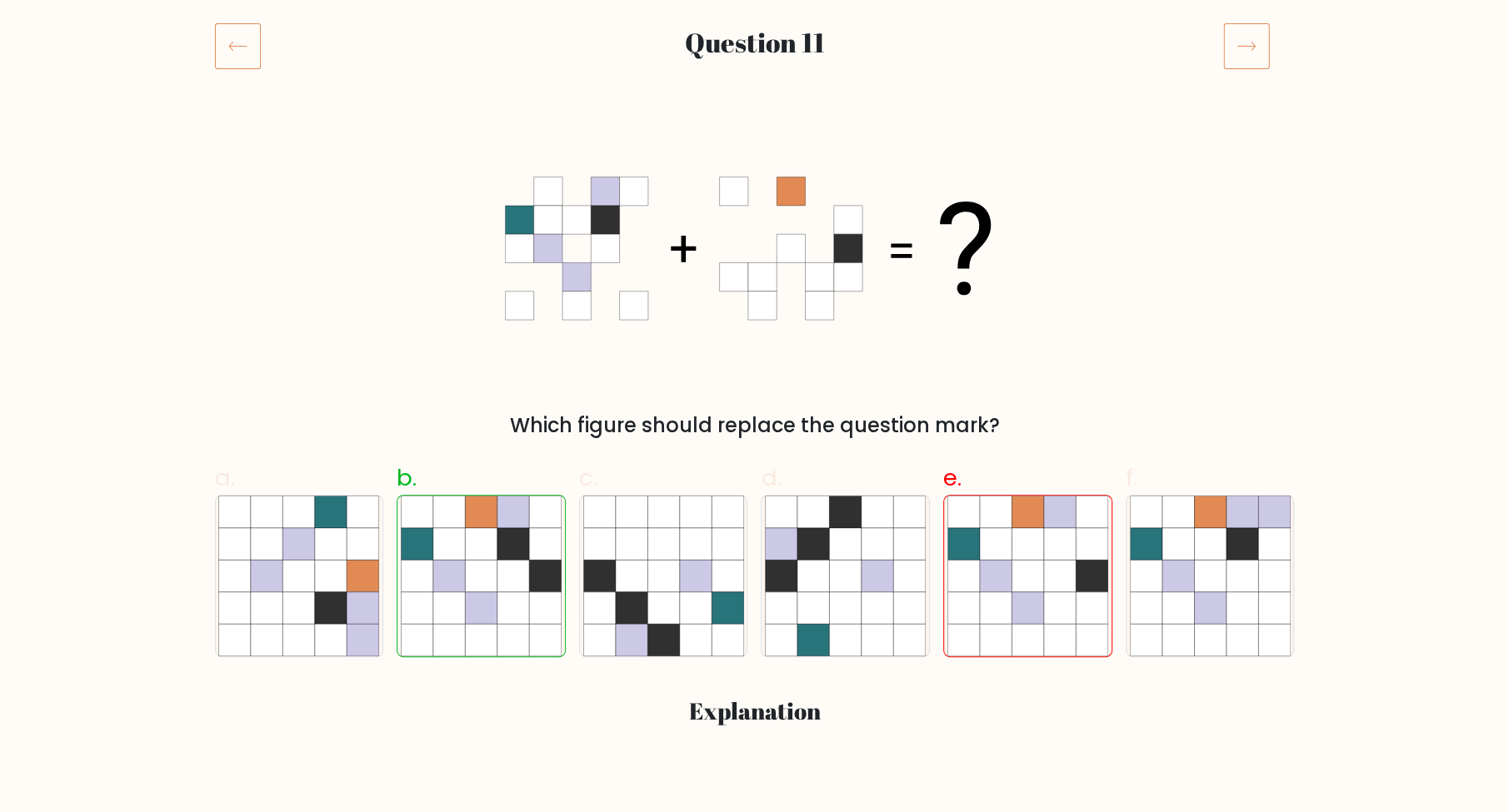 scroll, scrollTop: 104, scrollLeft: 0, axis: vertical 